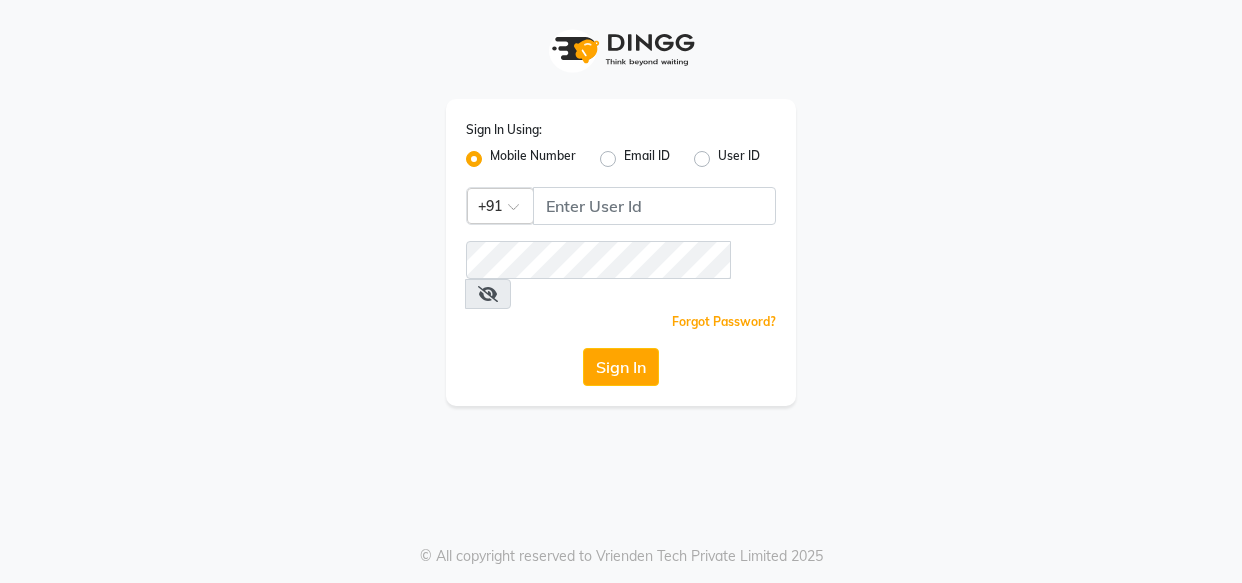 scroll, scrollTop: 0, scrollLeft: 0, axis: both 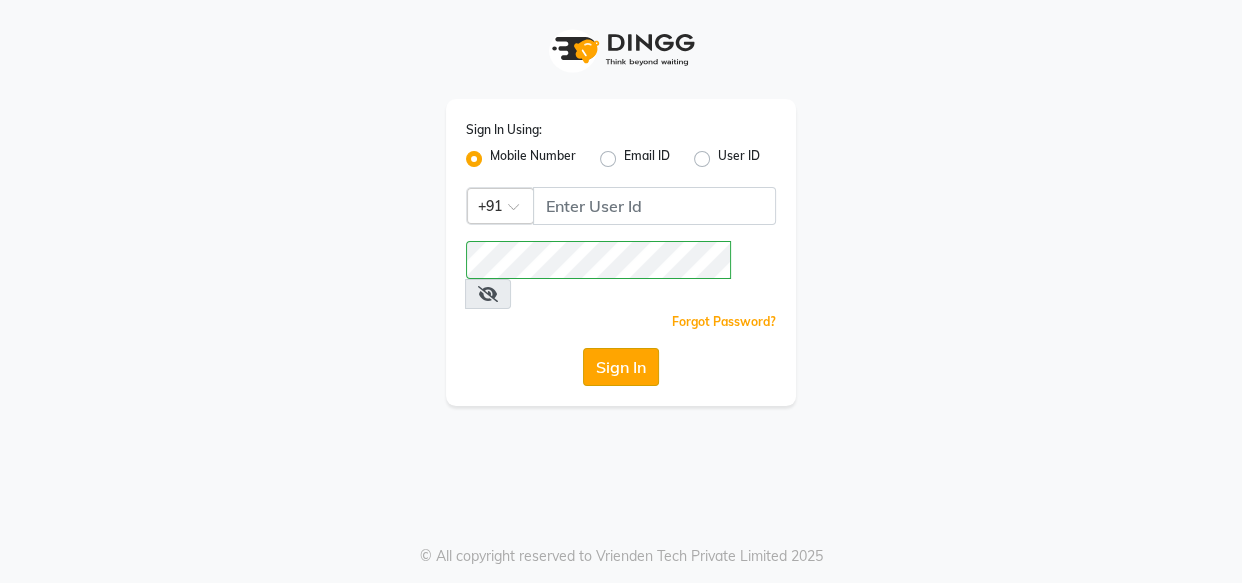 click on "Sign In" 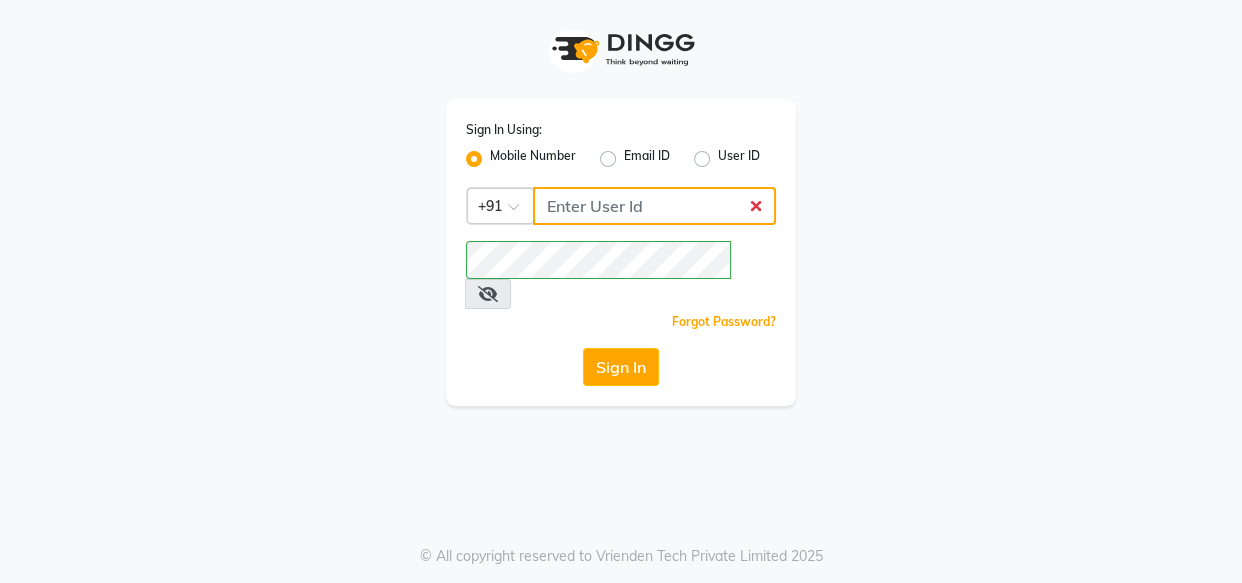 click 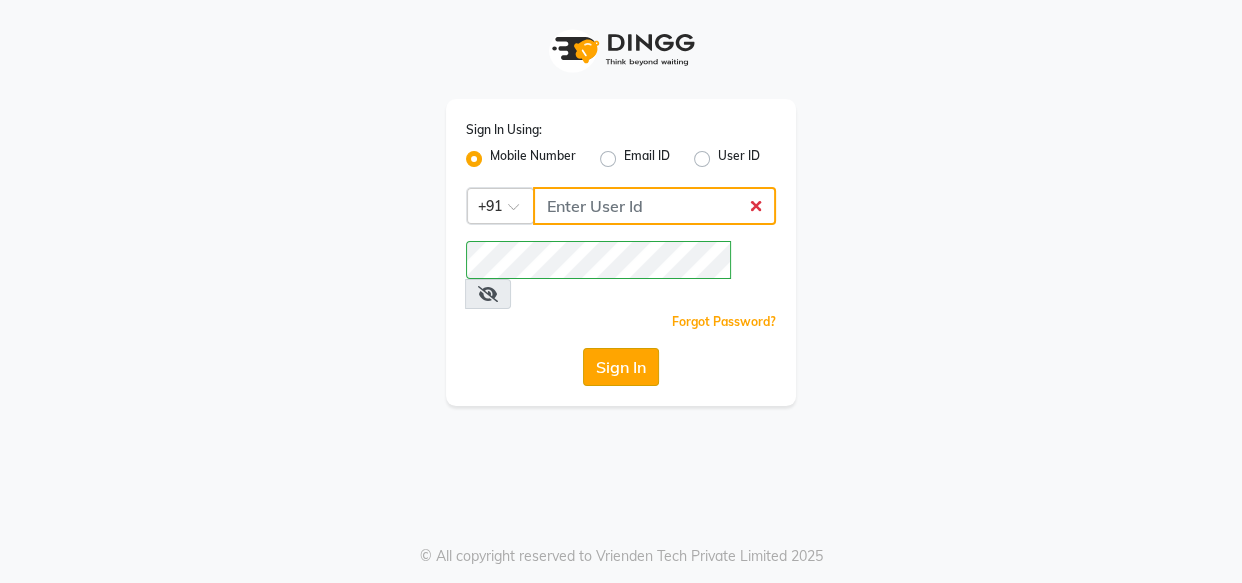 type on "[PHONE]" 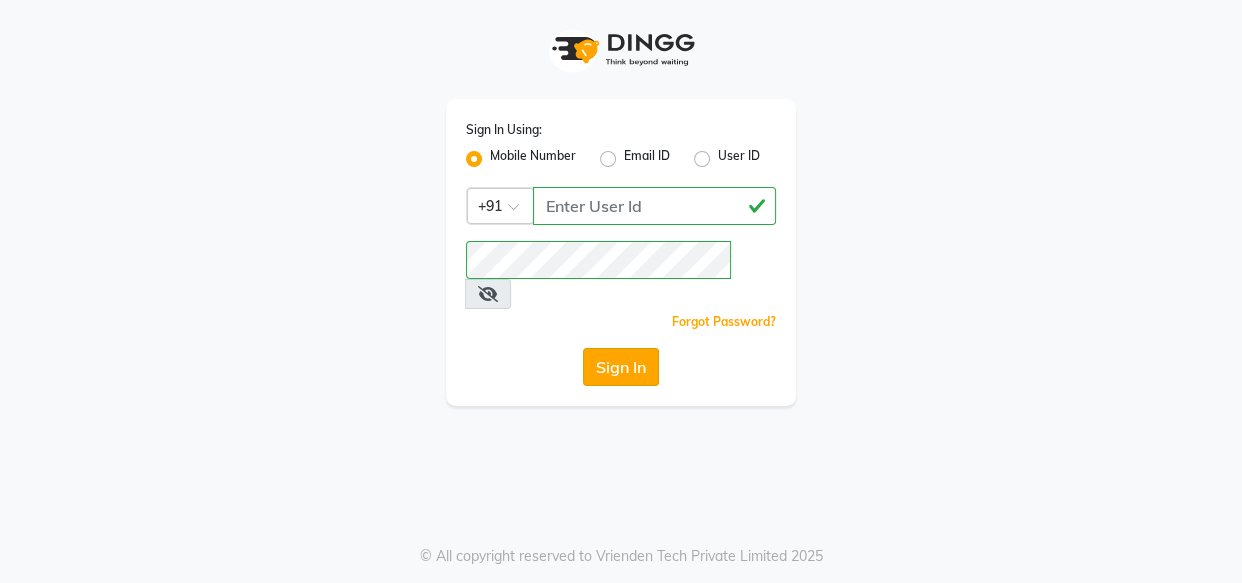 click on "Sign In" 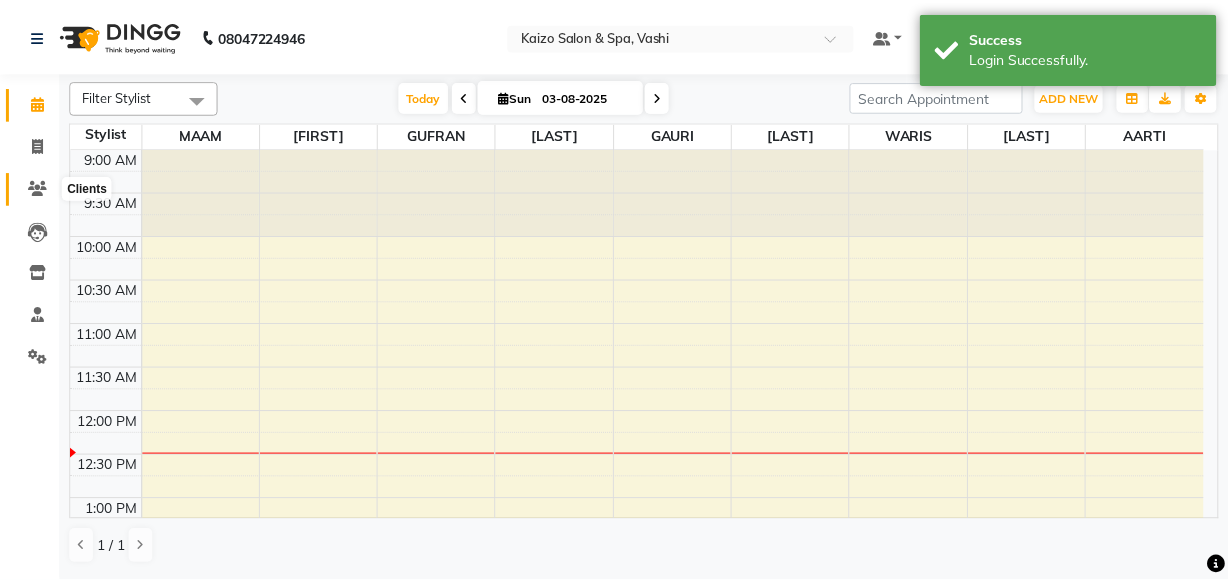 scroll, scrollTop: 0, scrollLeft: 0, axis: both 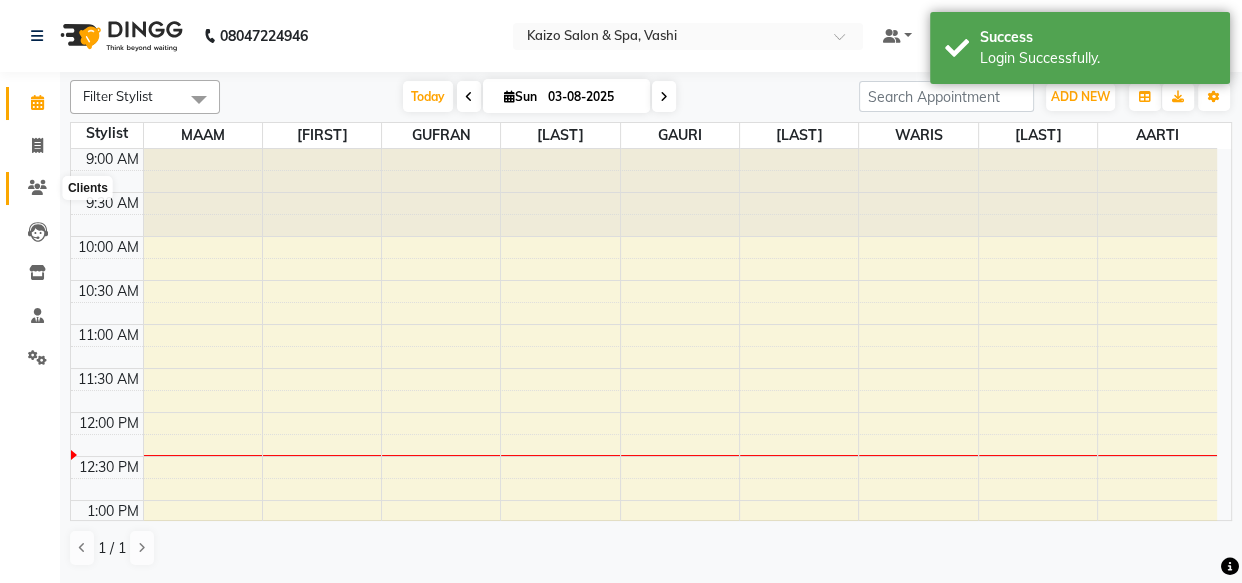 click 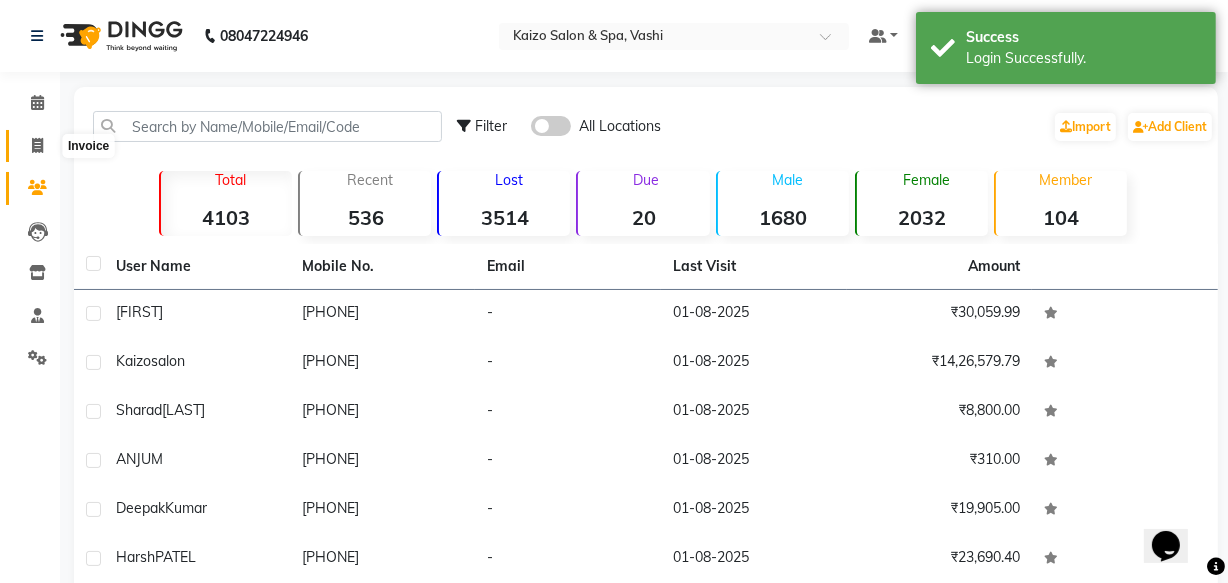 scroll, scrollTop: 0, scrollLeft: 0, axis: both 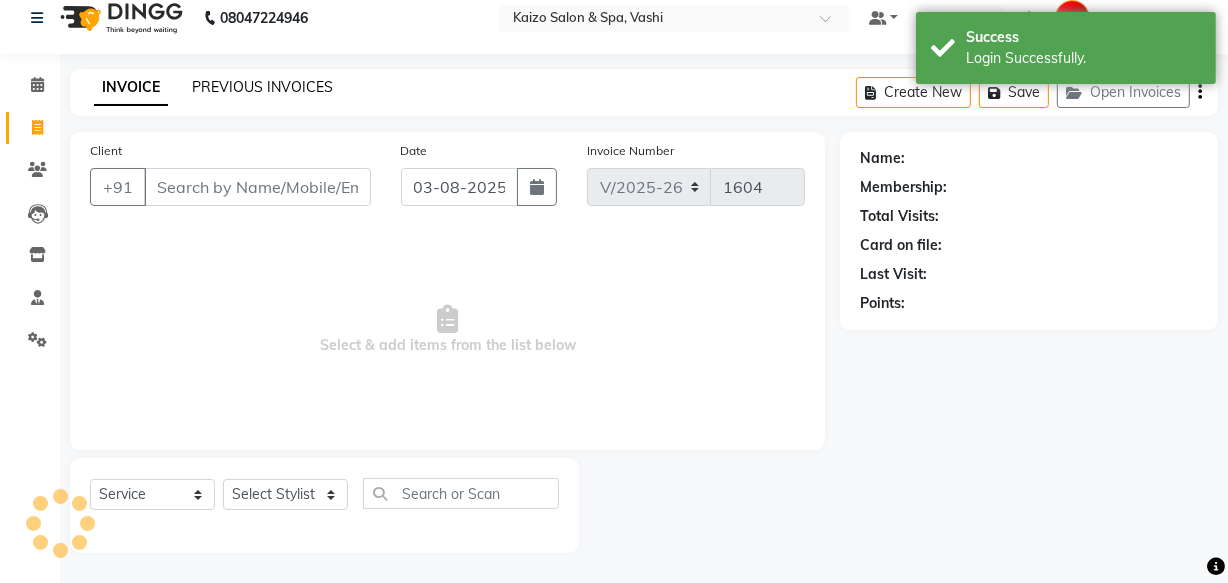 click on "PREVIOUS INVOICES" 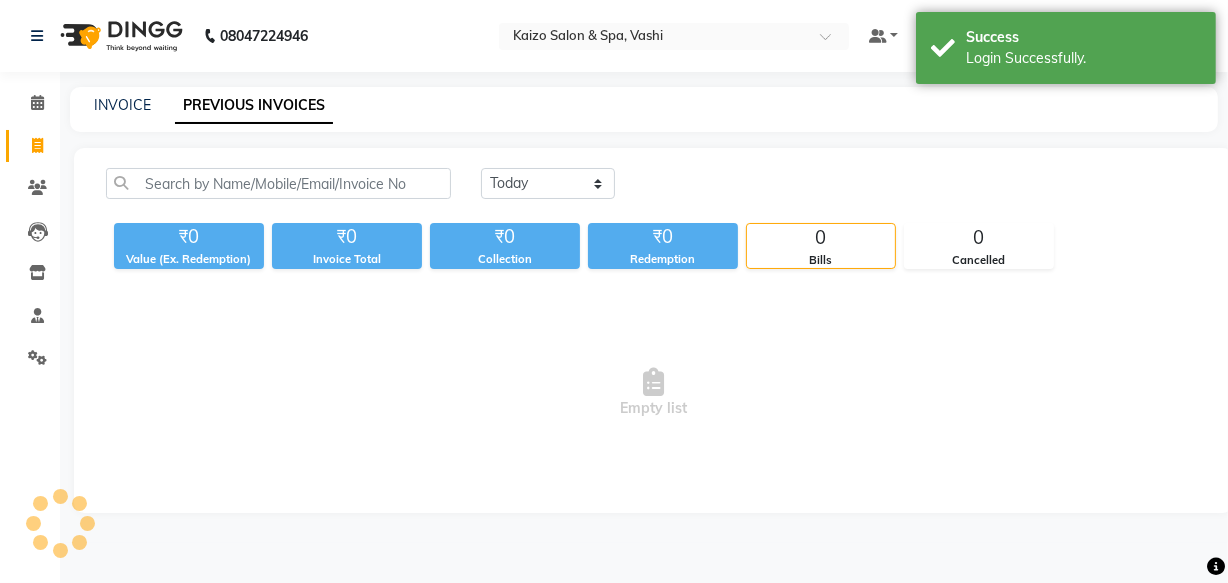 scroll, scrollTop: 0, scrollLeft: 0, axis: both 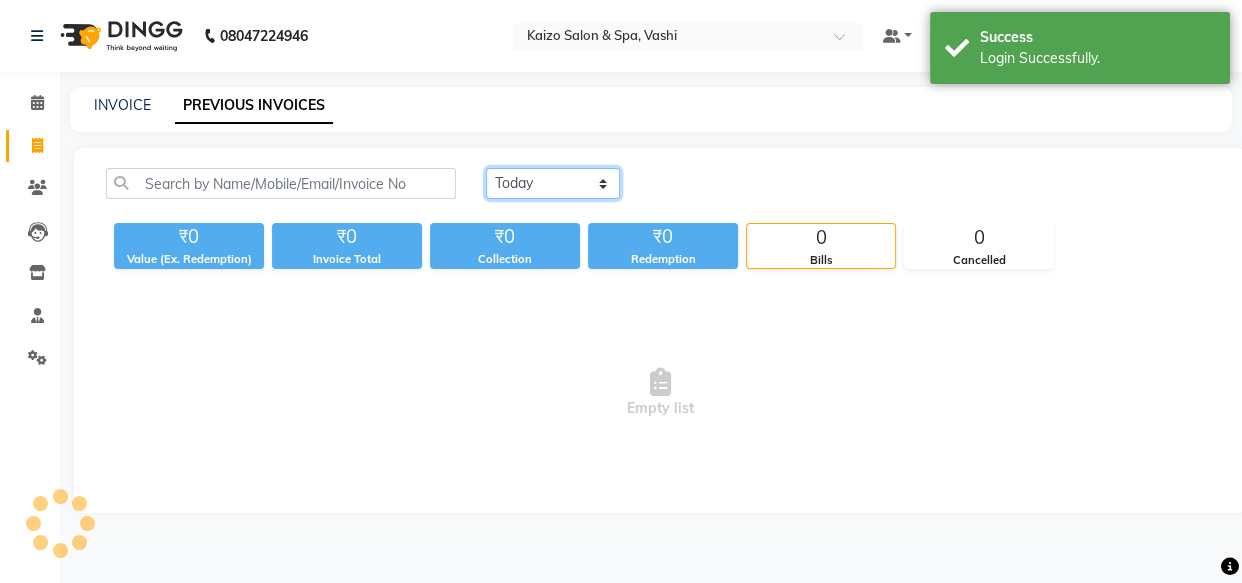 click on "Today Yesterday Custom Range" 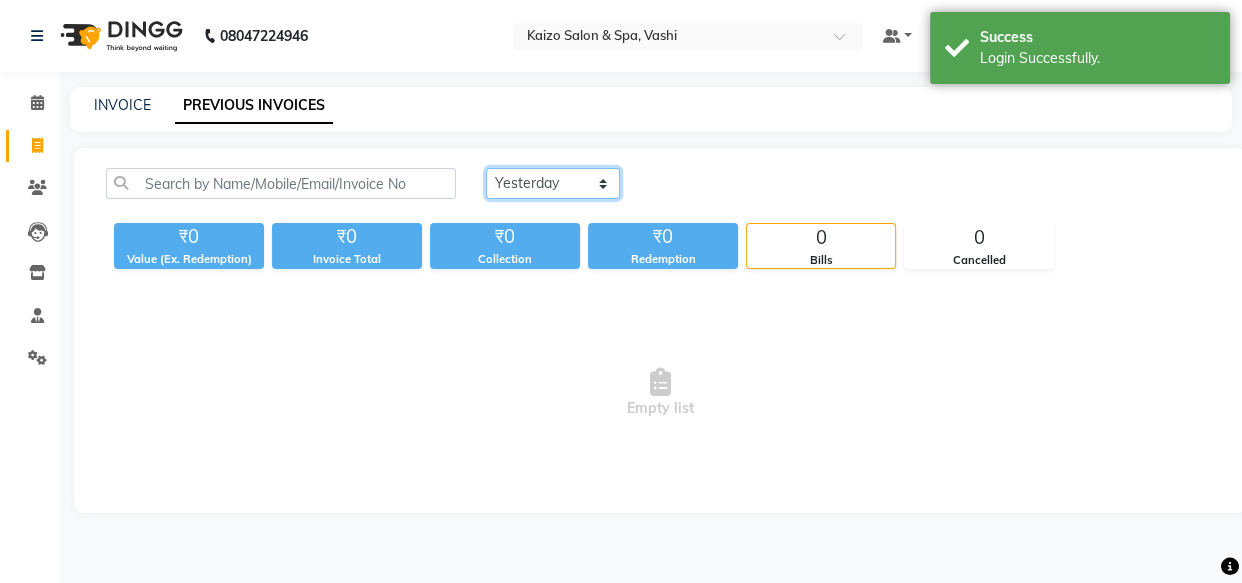 click on "Today Yesterday Custom Range" 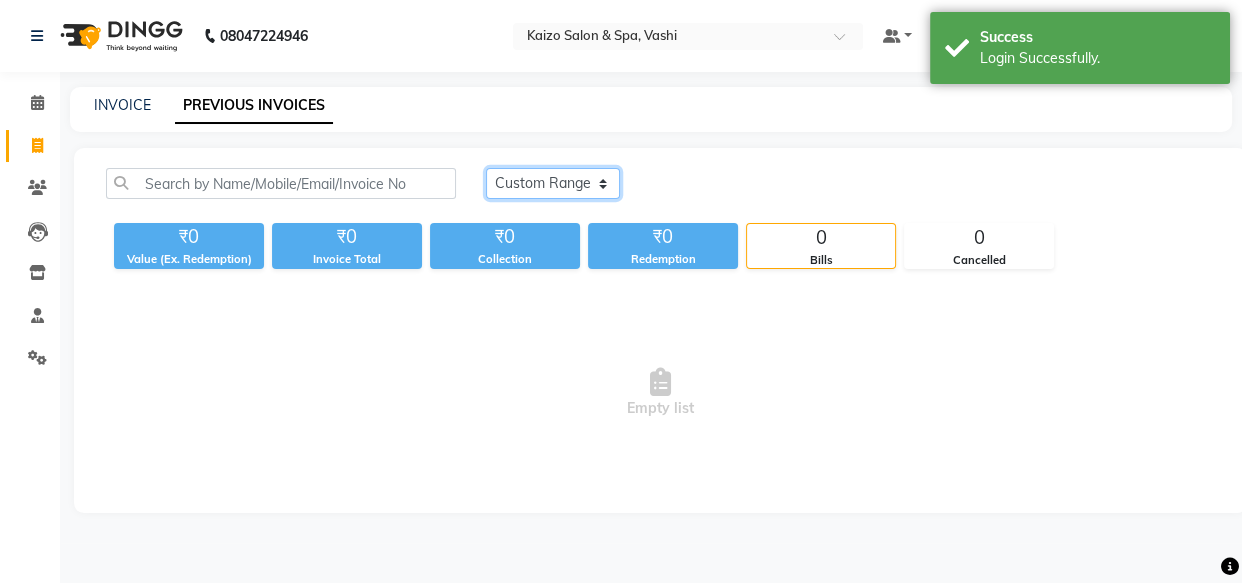 click on "Today Yesterday Custom Range" 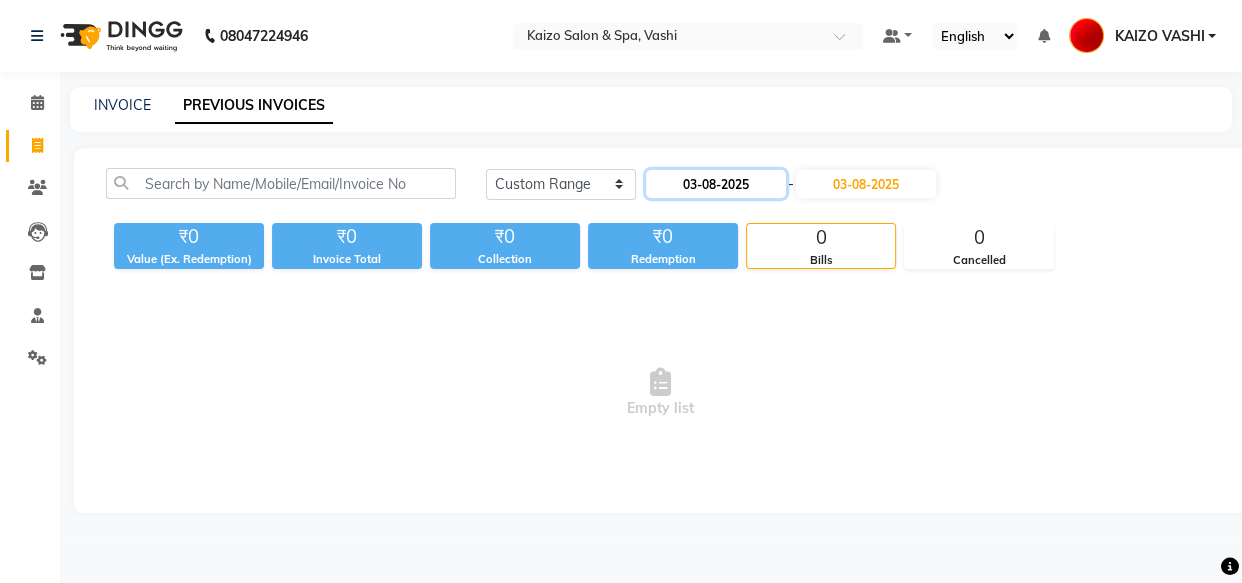 click on "03-08-2025" 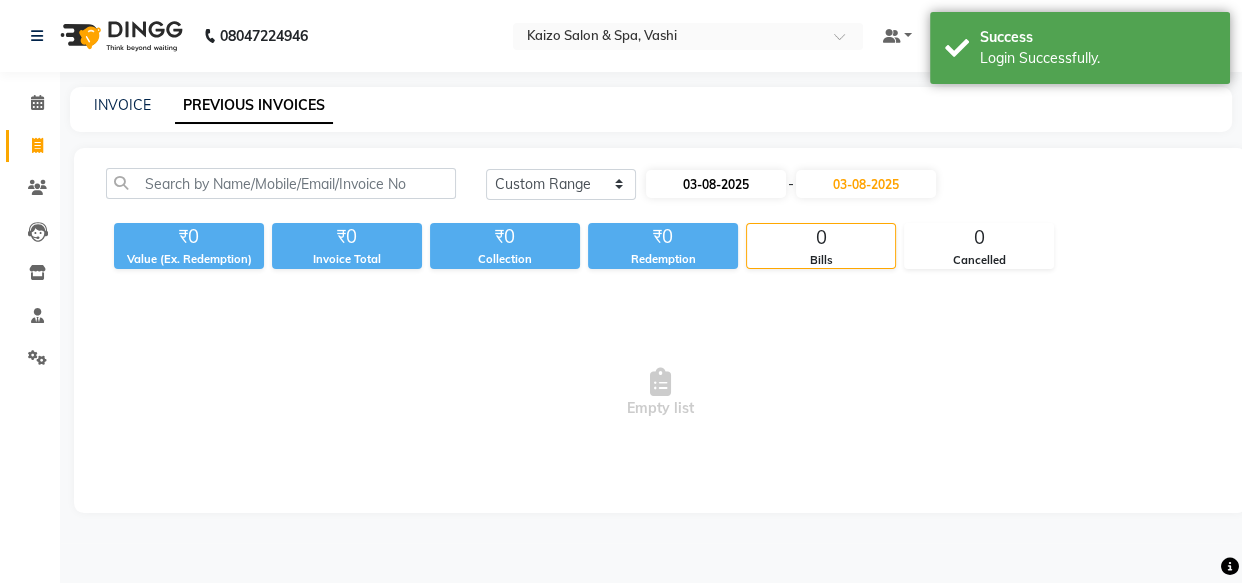 select on "8" 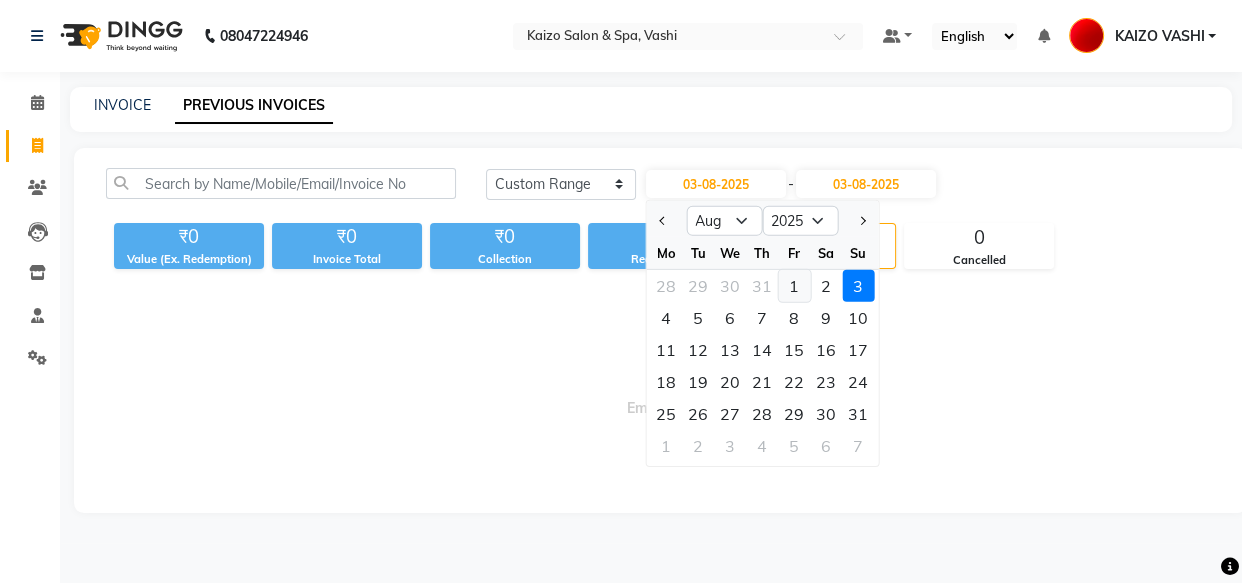 click on "1" 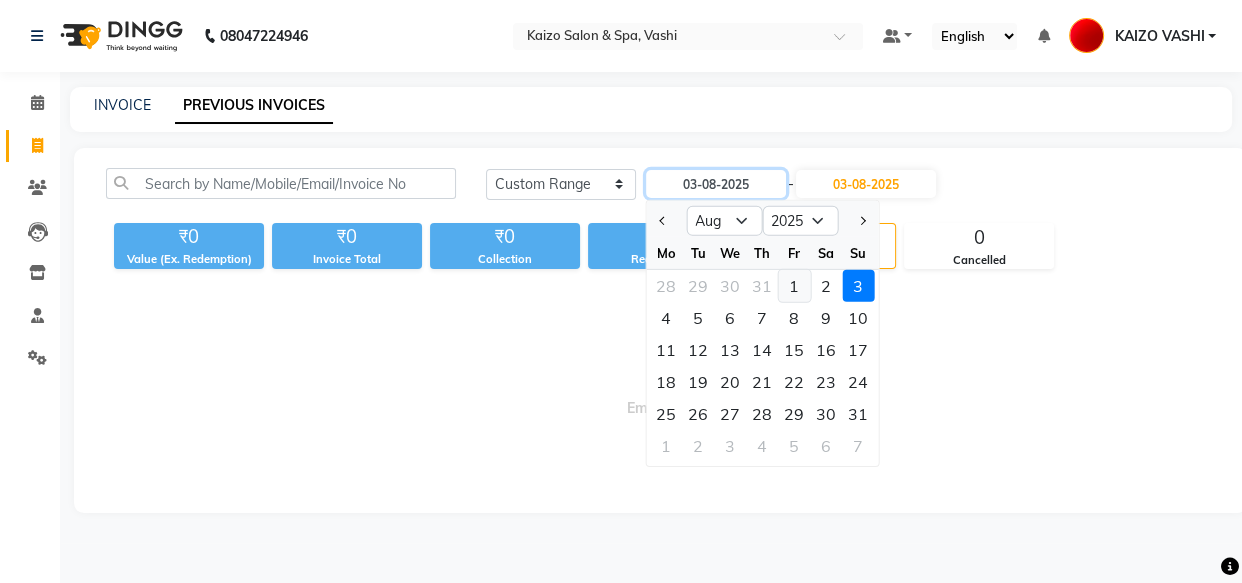 type on "01-08-2025" 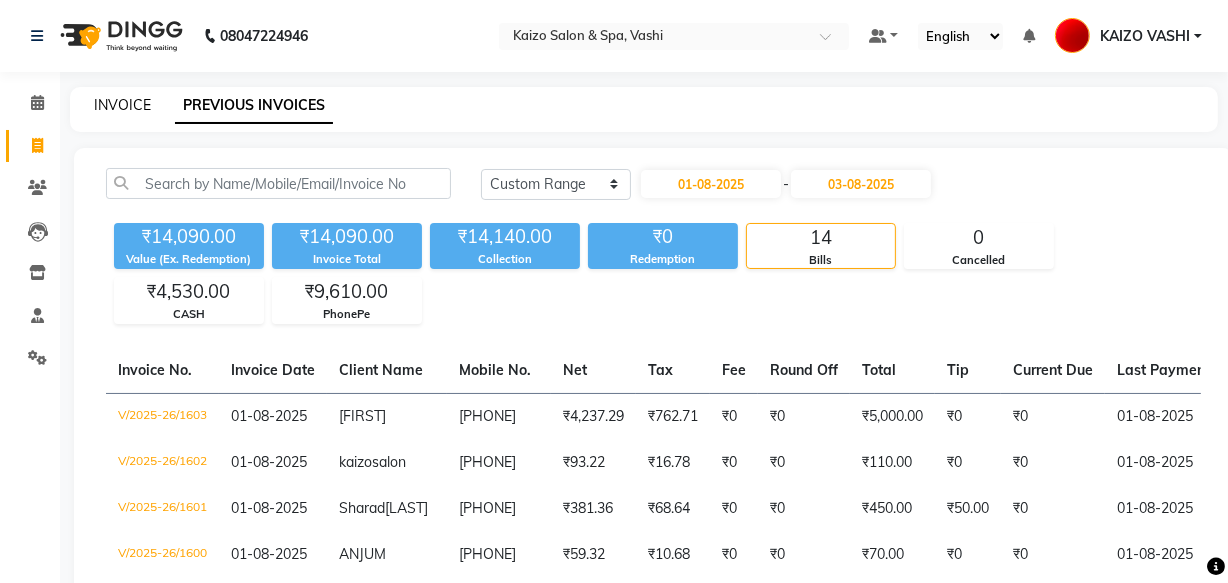 click on "INVOICE" 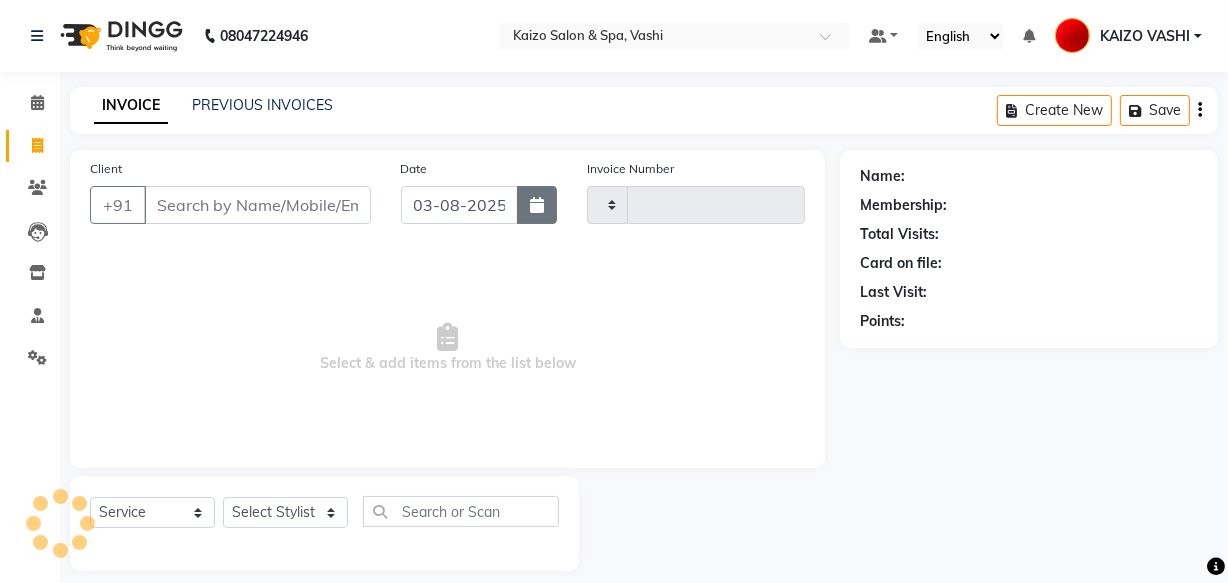 scroll, scrollTop: 19, scrollLeft: 0, axis: vertical 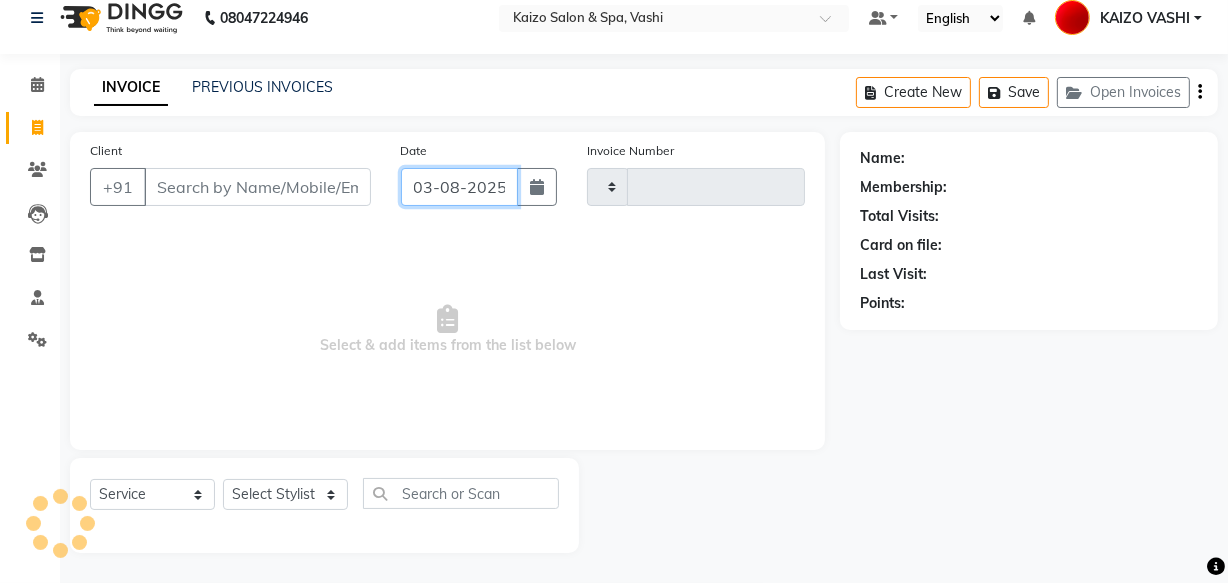 click on "03-08-2025" 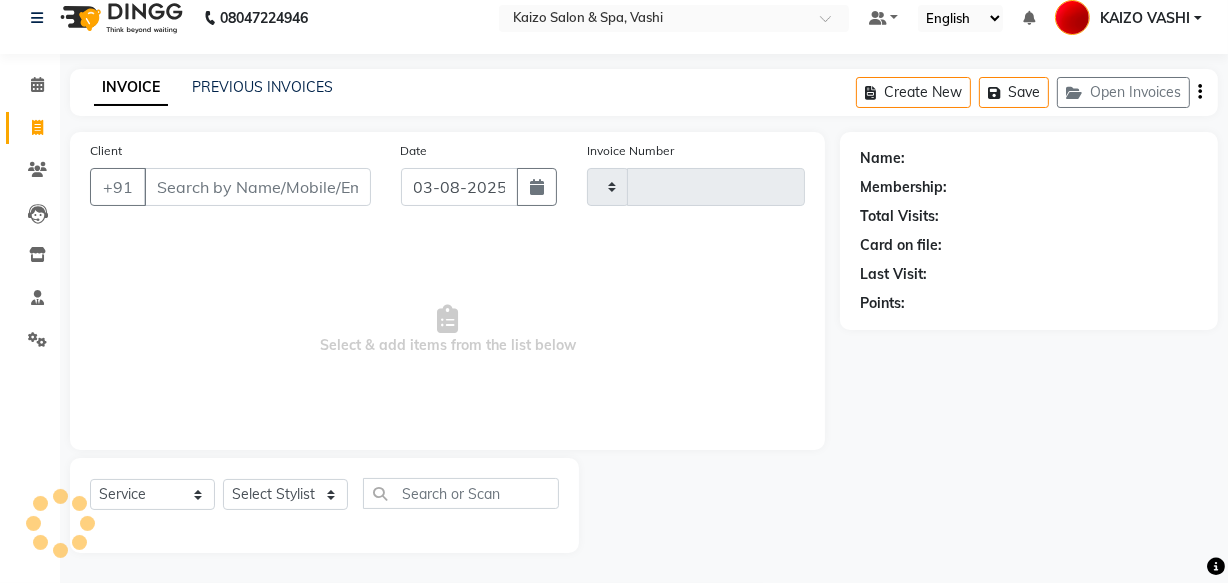 select on "8" 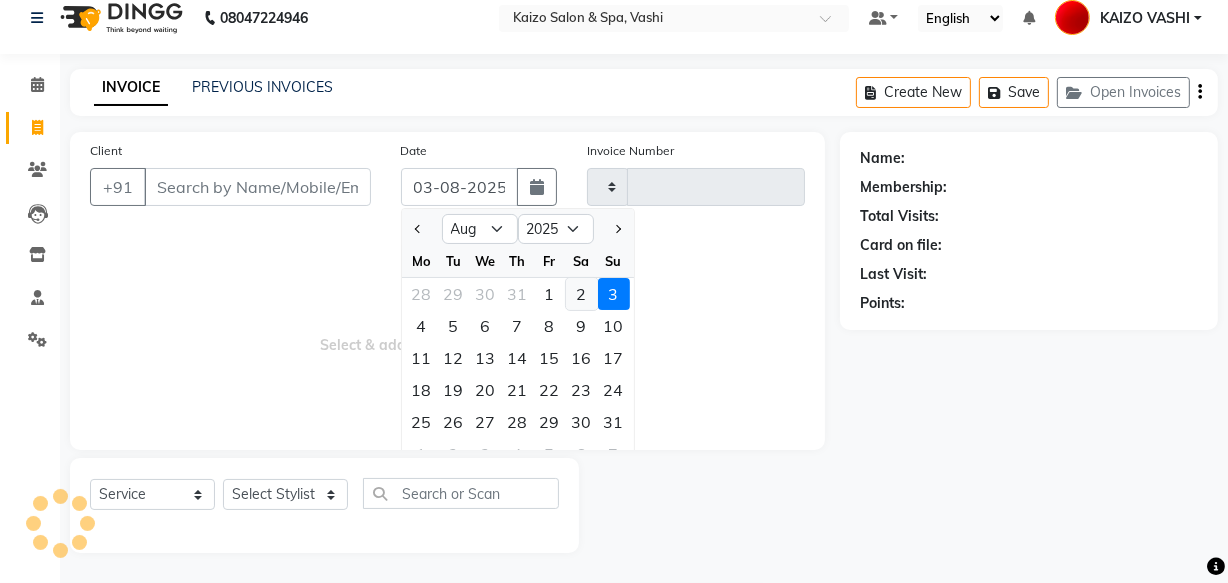 click on "2" 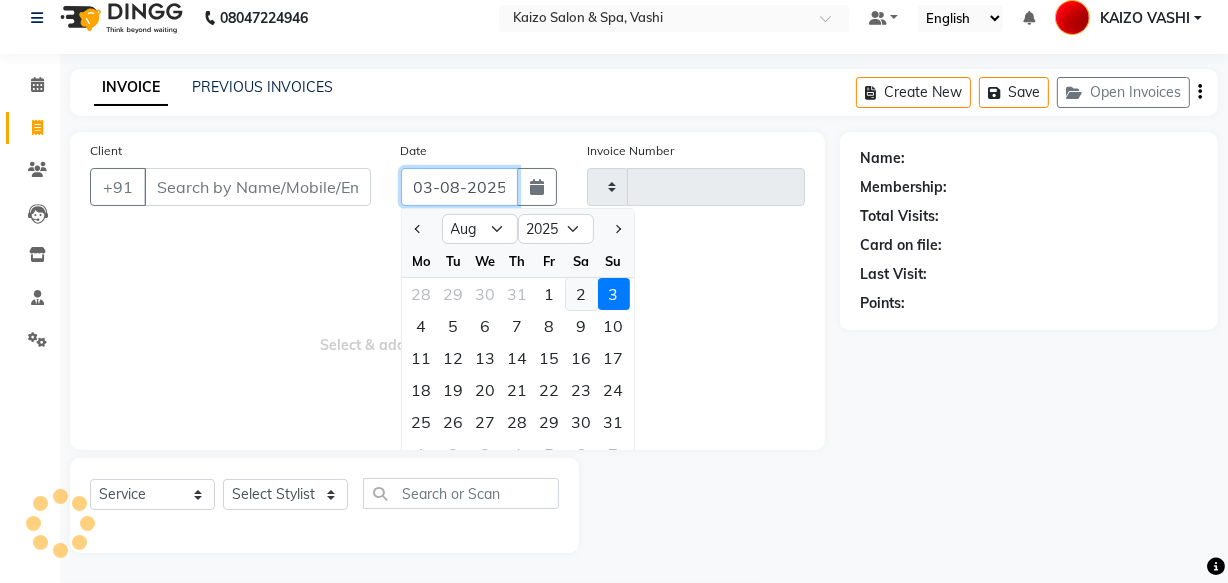 type on "02-08-2025" 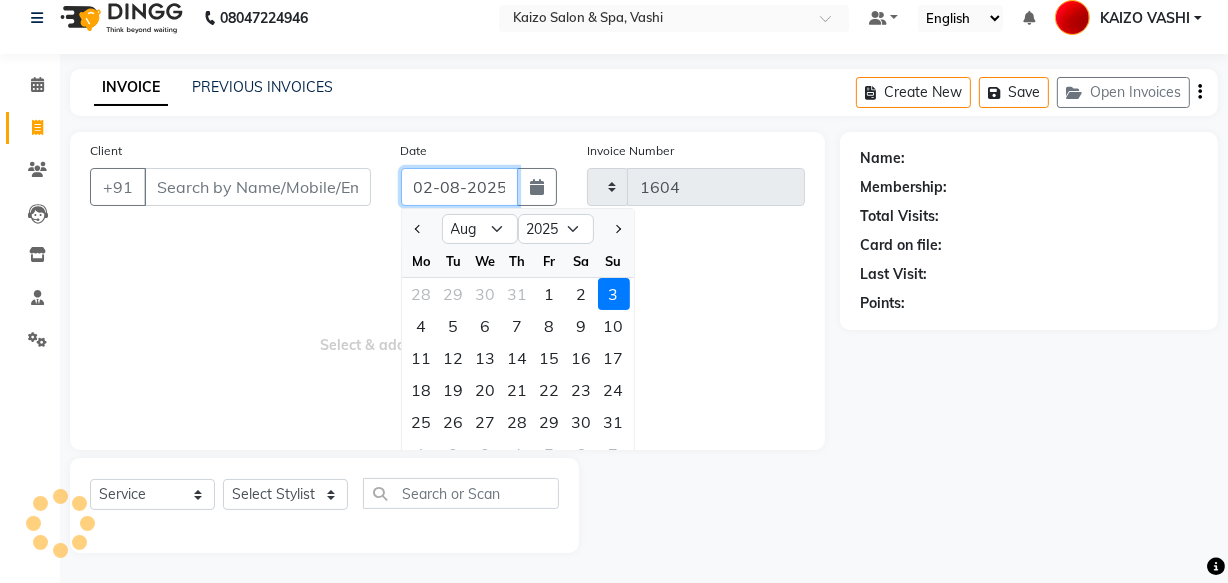 select on "1544" 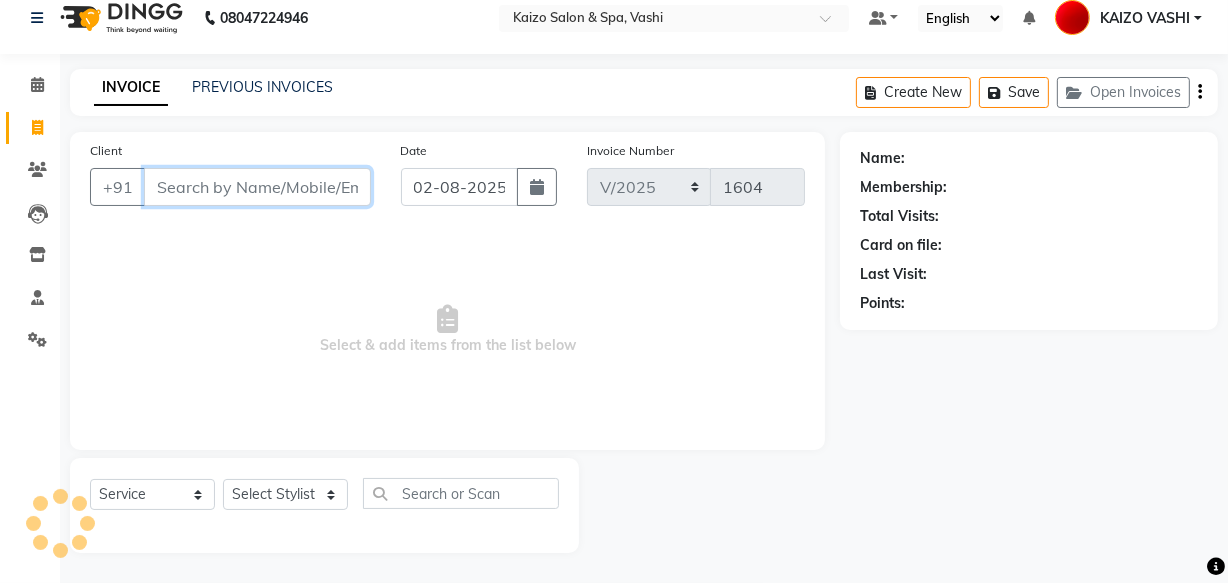 click on "Client" at bounding box center (257, 187) 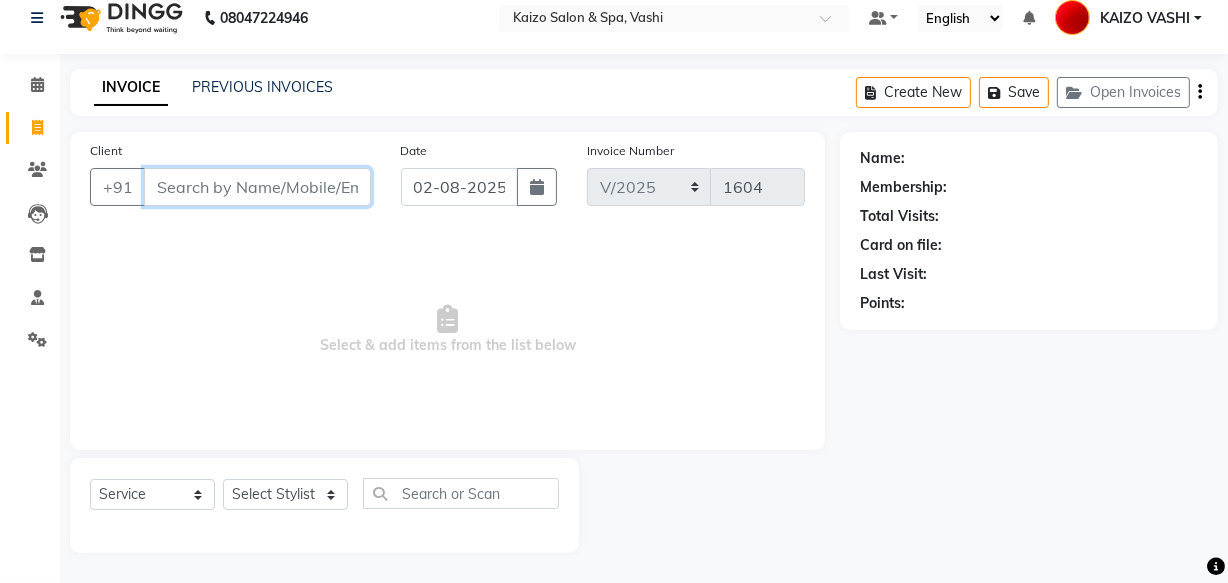 paste on "[PHONE]" 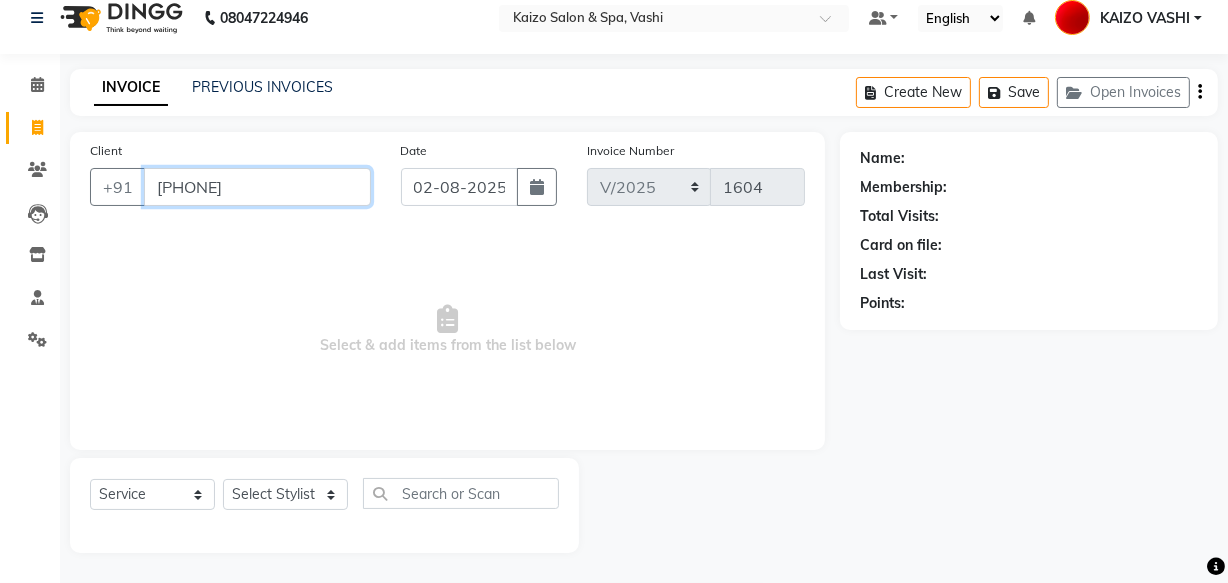 type on "[PHONE]" 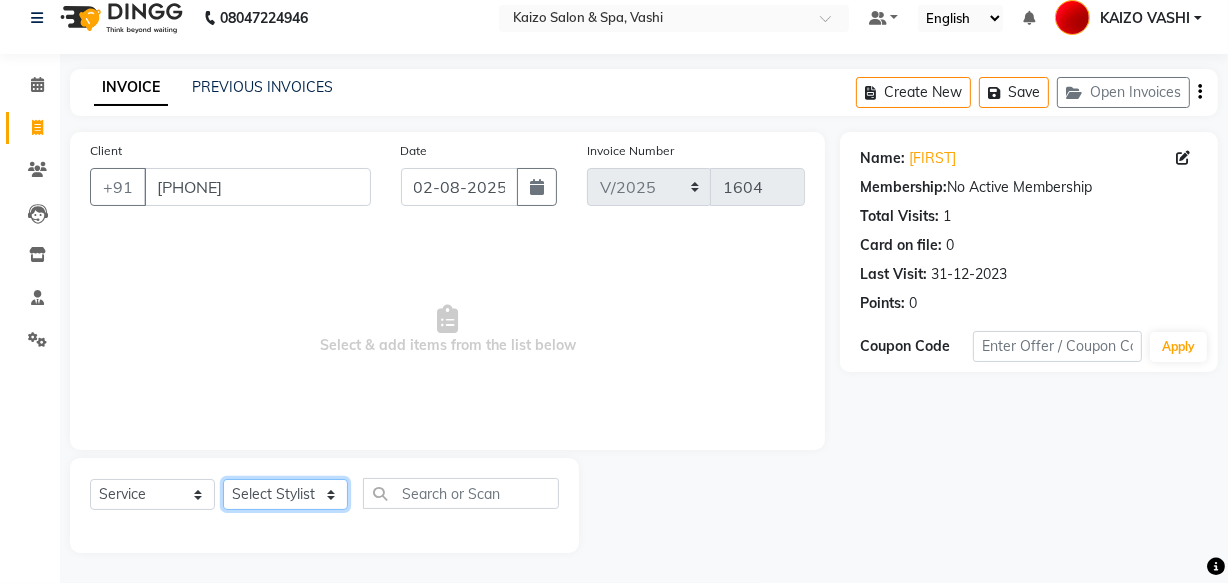 click on "Select Stylist [FIRST] [FIRST] [FIRST] [FIRST] [FIRST] [FIRST] [FIRST] [FIRST] [FIRST] [FIRST] [FIRST]" 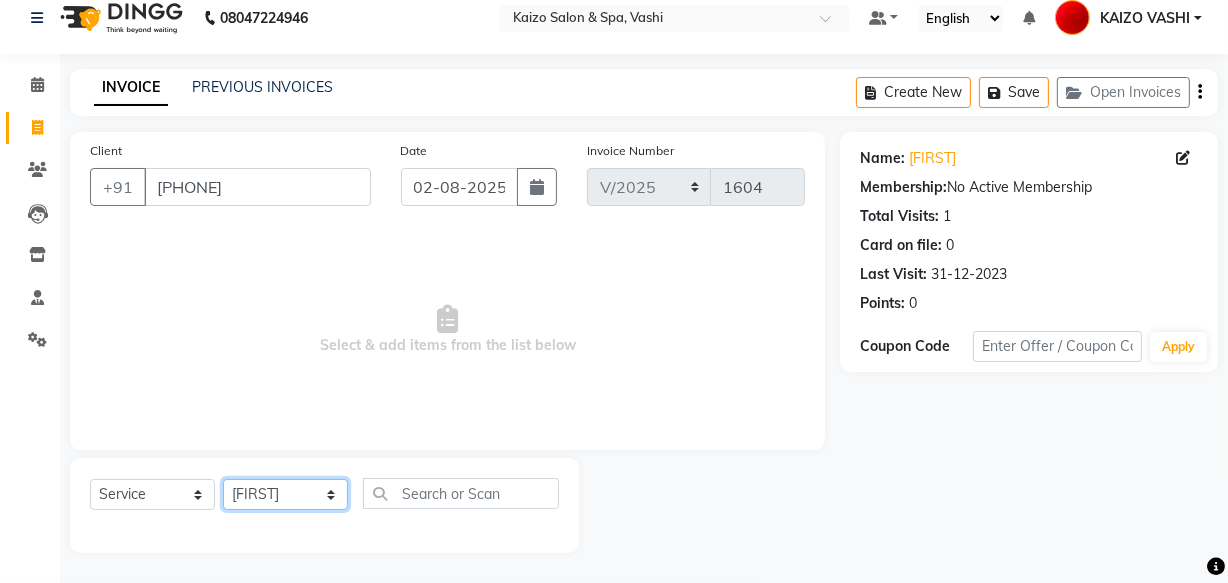 click on "Select Stylist [FIRST] [FIRST] [FIRST] [FIRST] [FIRST] [FIRST] [FIRST] [FIRST] [FIRST] [FIRST] [FIRST]" 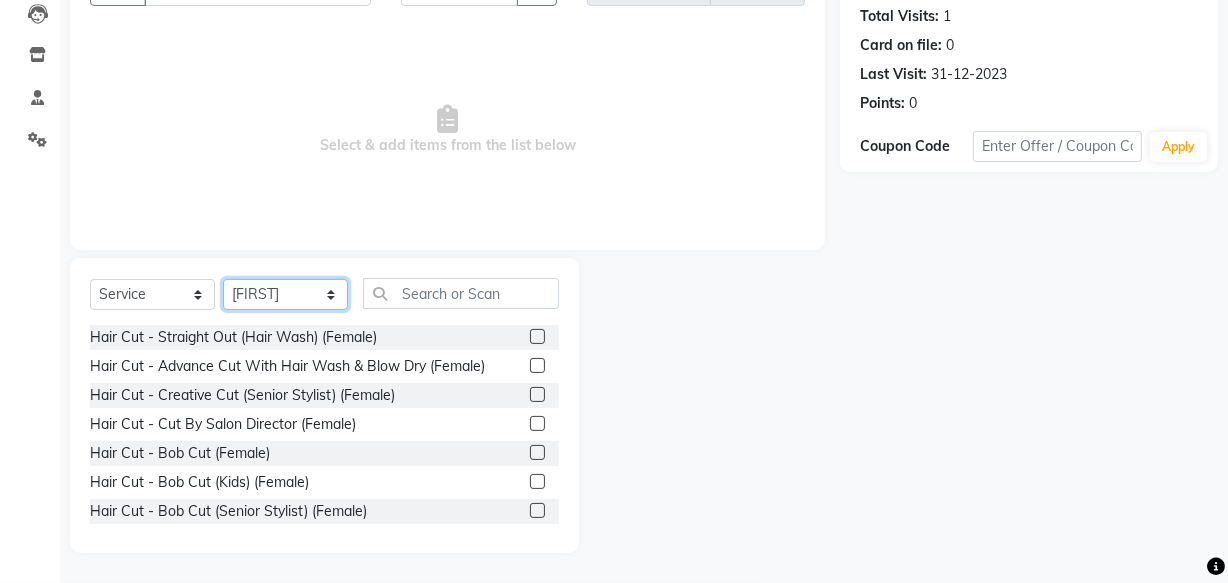 scroll, scrollTop: 219, scrollLeft: 0, axis: vertical 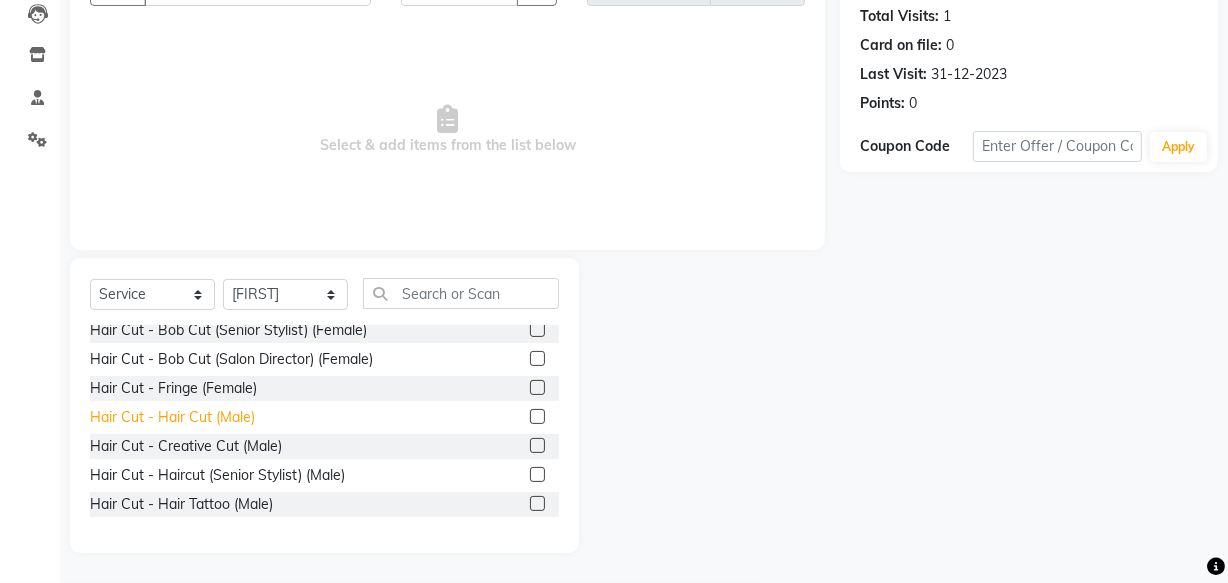 click on "Hair Cut - Hair Cut (Male)" 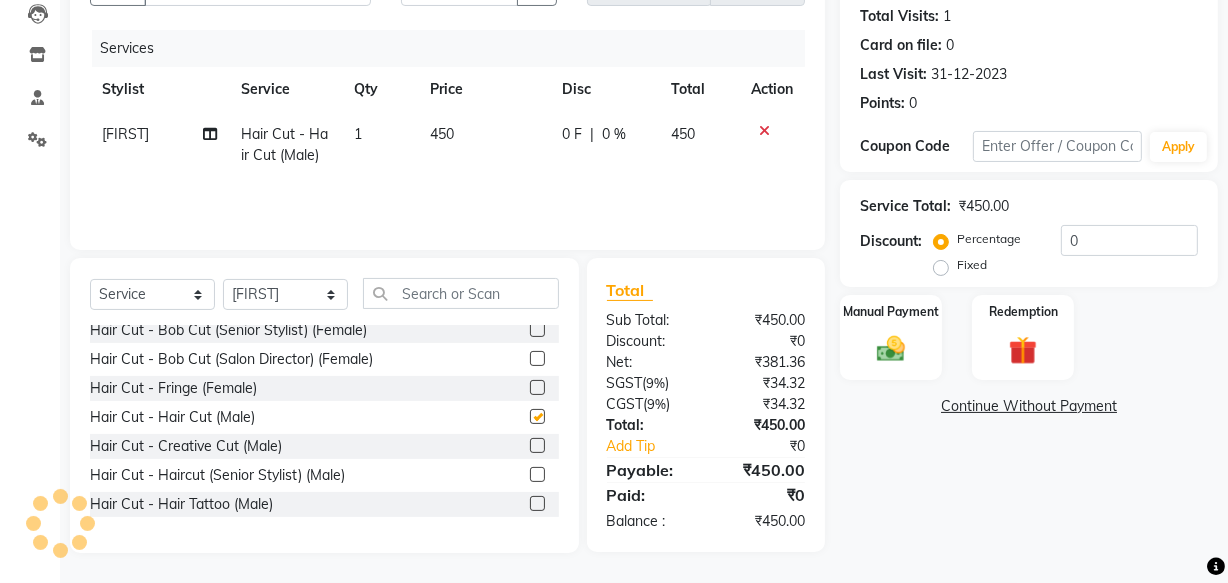 checkbox on "false" 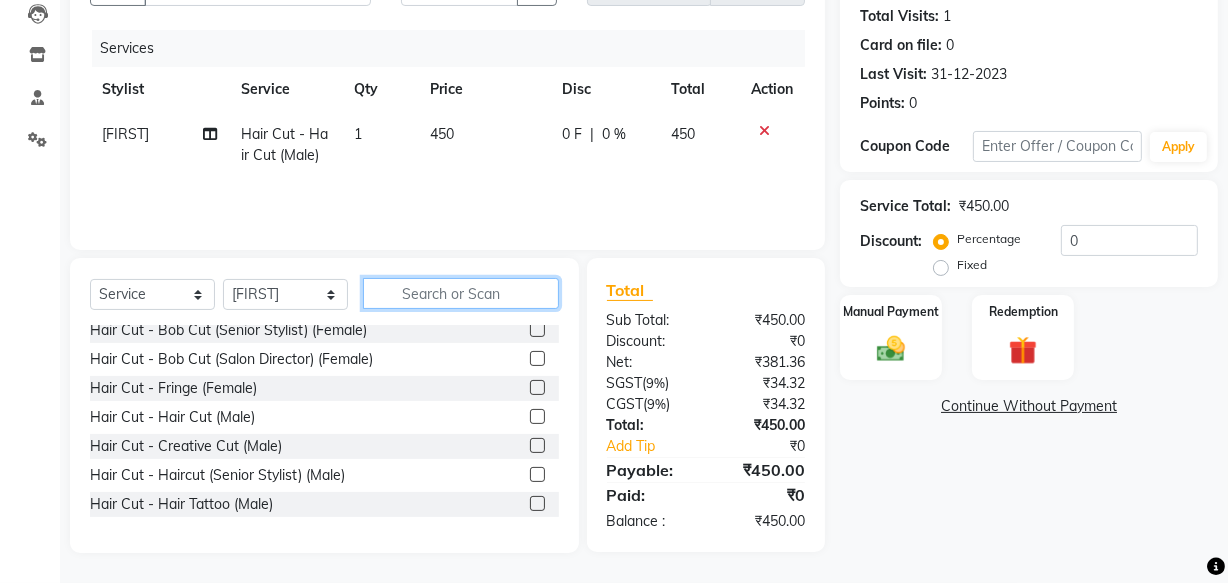 click 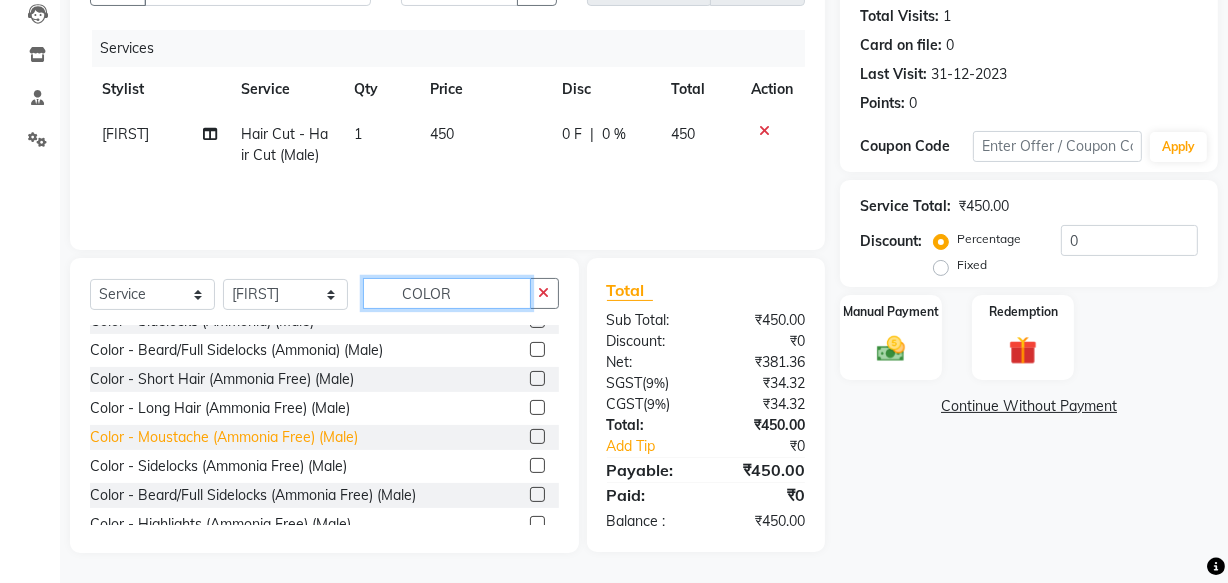 scroll, scrollTop: 380, scrollLeft: 0, axis: vertical 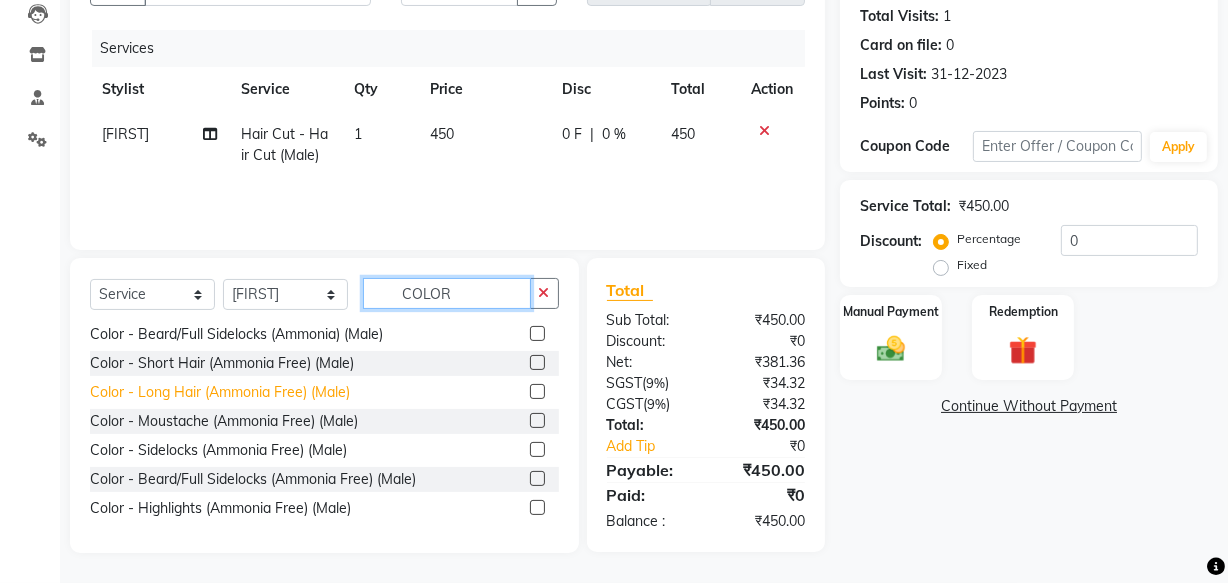 type on "COLOR" 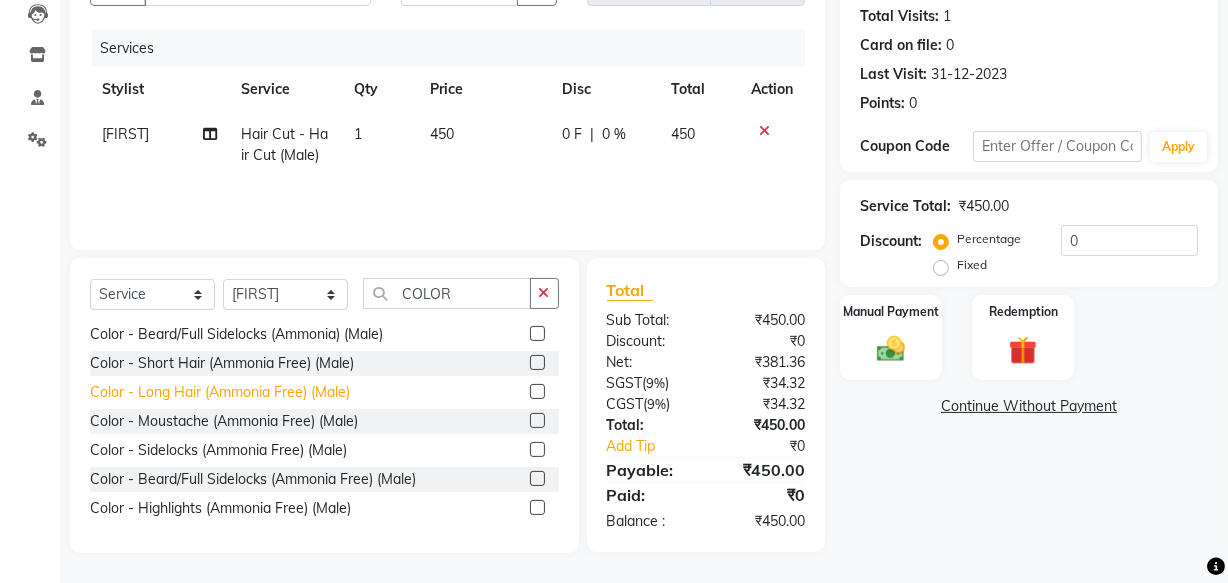 click on "Color - Long Hair (Ammonia Free) (Male)" 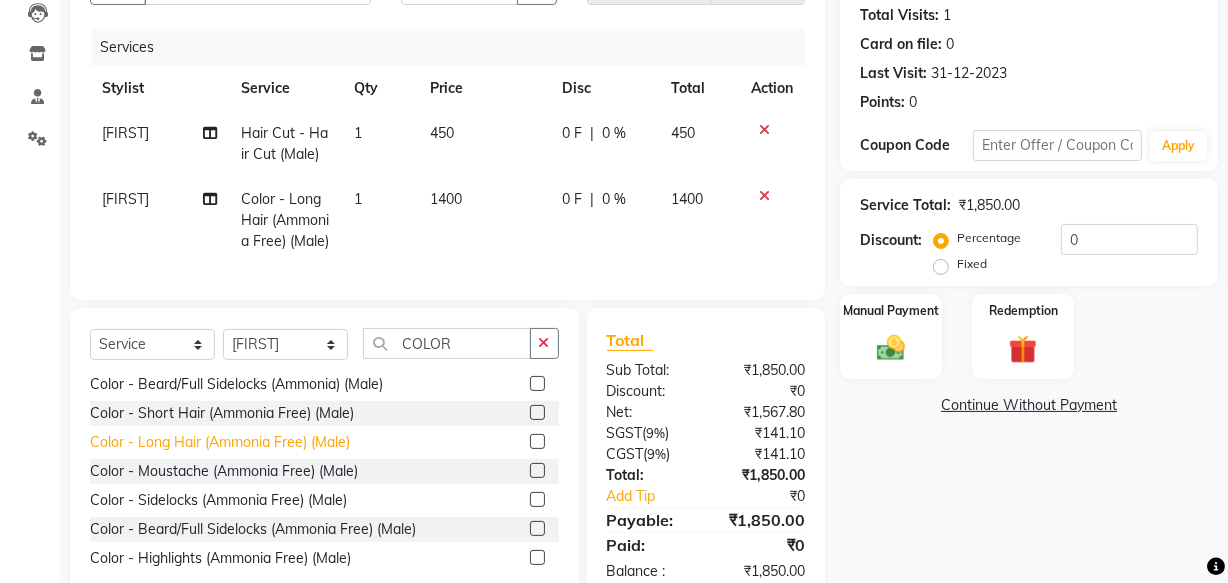 click on "Color - Long Hair (Ammonia Free) (Male)" 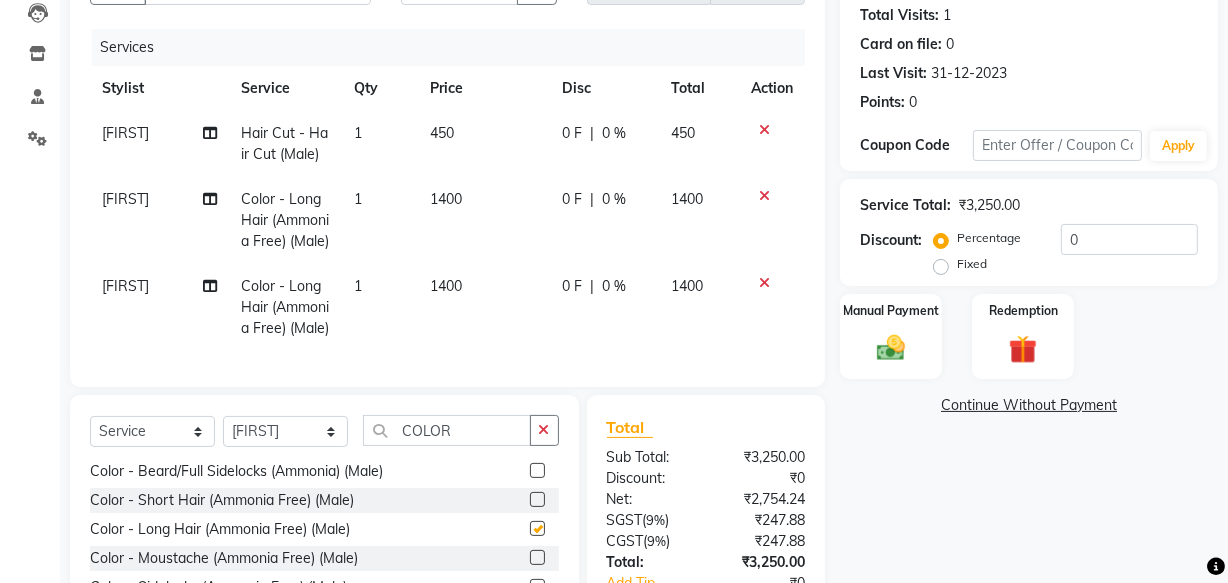 checkbox on "false" 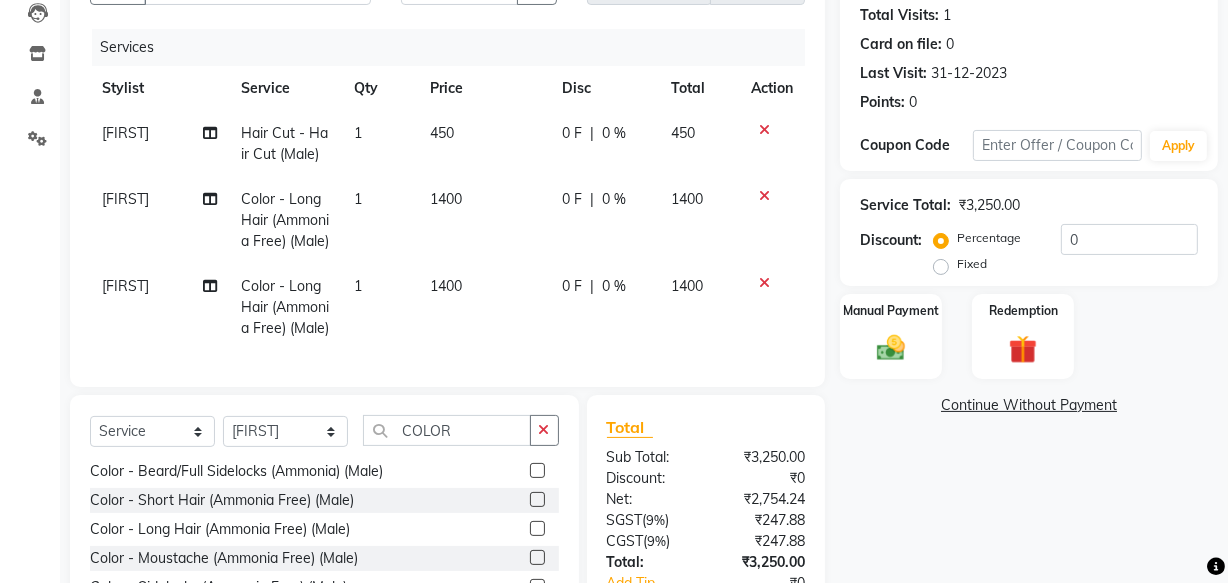 click 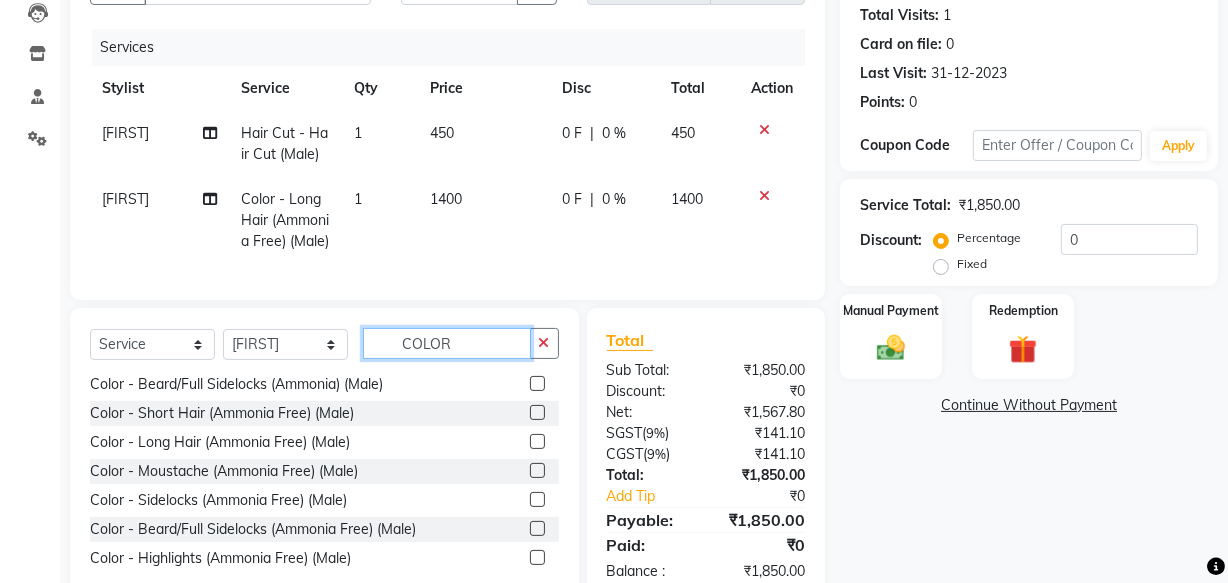 click on "COLOR" 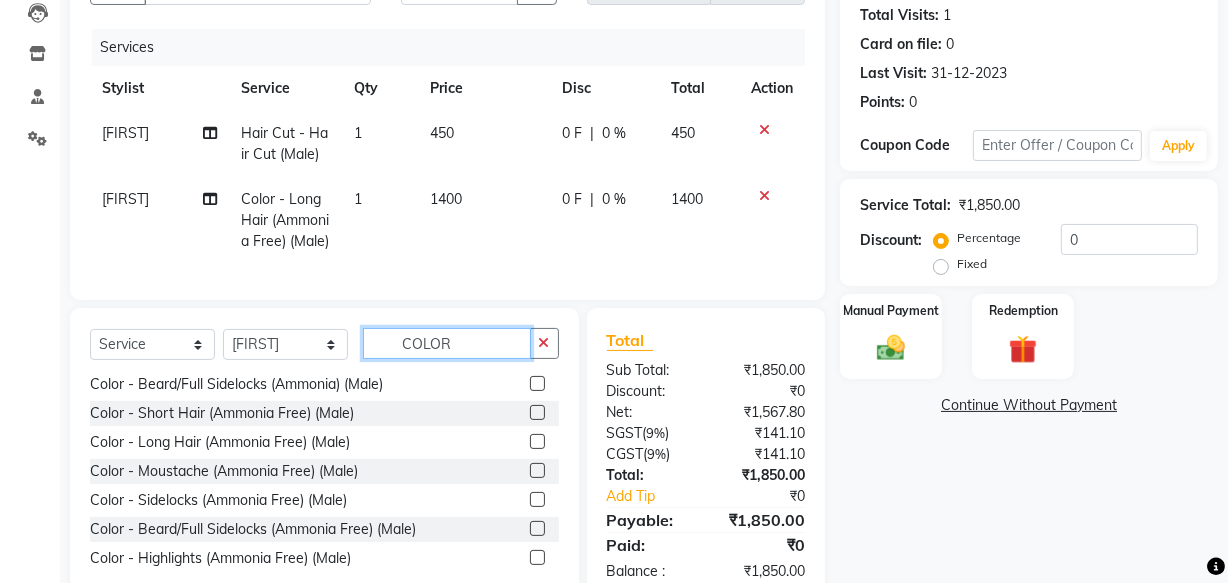 click on "COLOR" 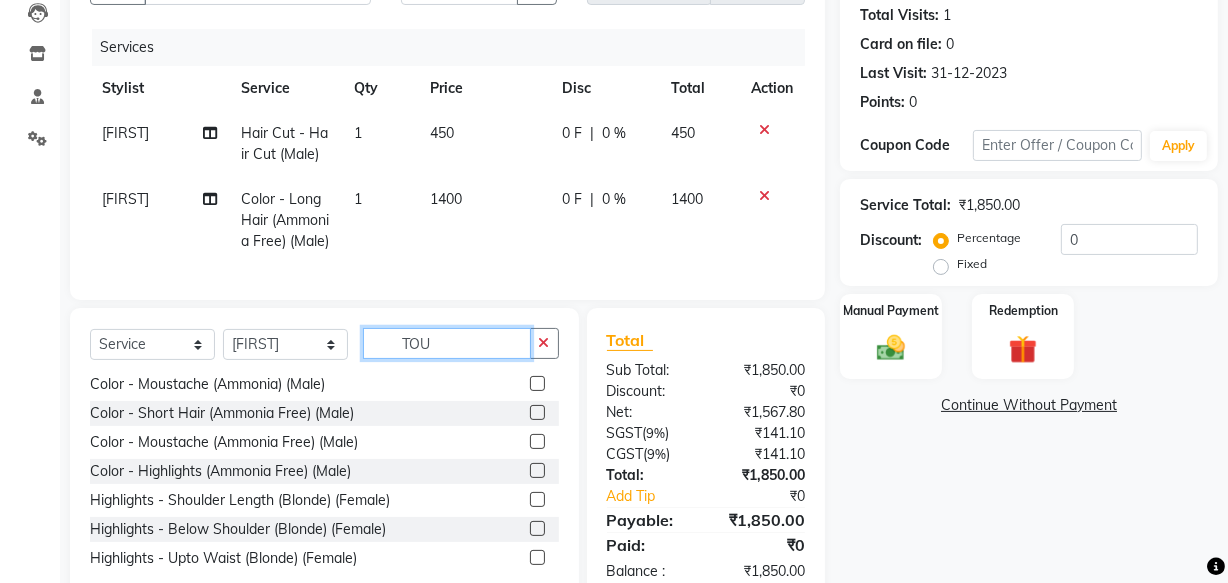 scroll, scrollTop: 0, scrollLeft: 0, axis: both 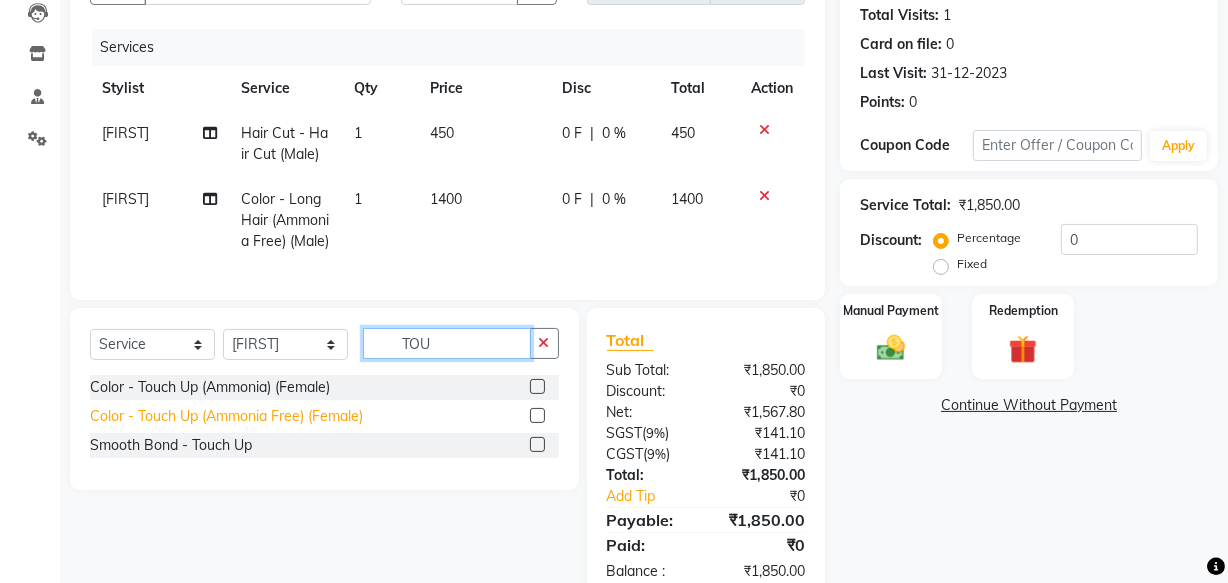 type on "TOU" 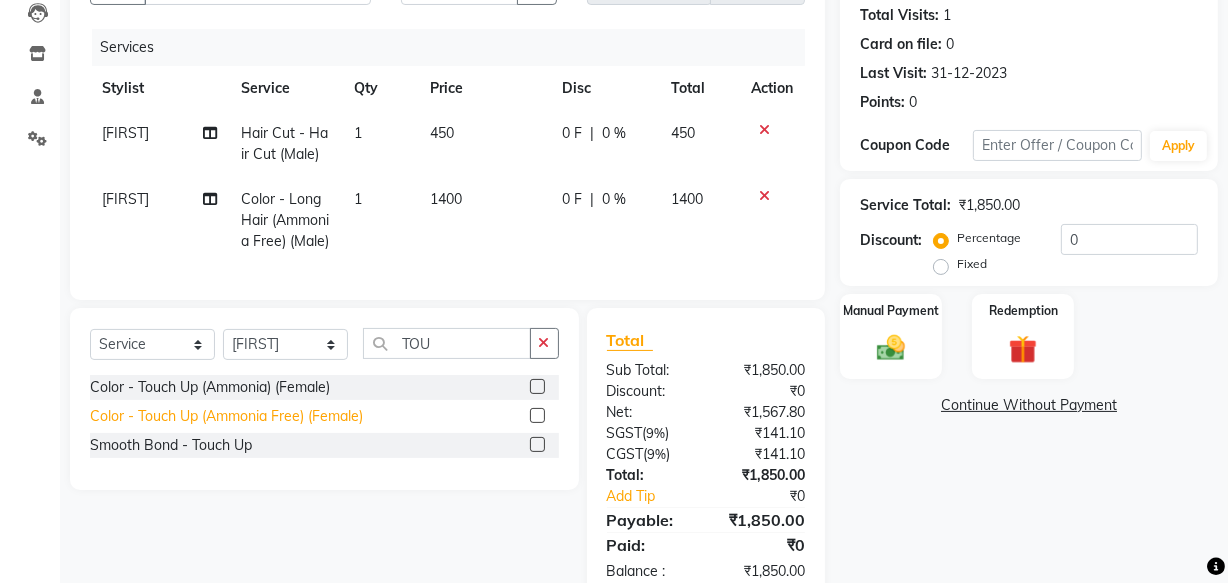 click on "Color - Touch Up (Ammonia Free) (Female)" 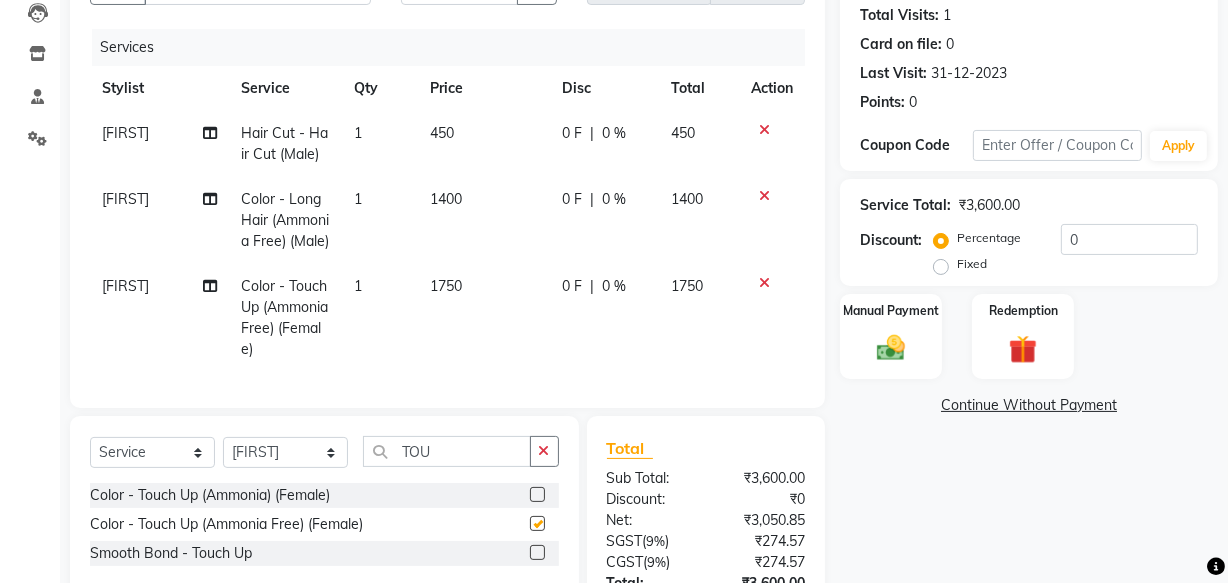 checkbox on "false" 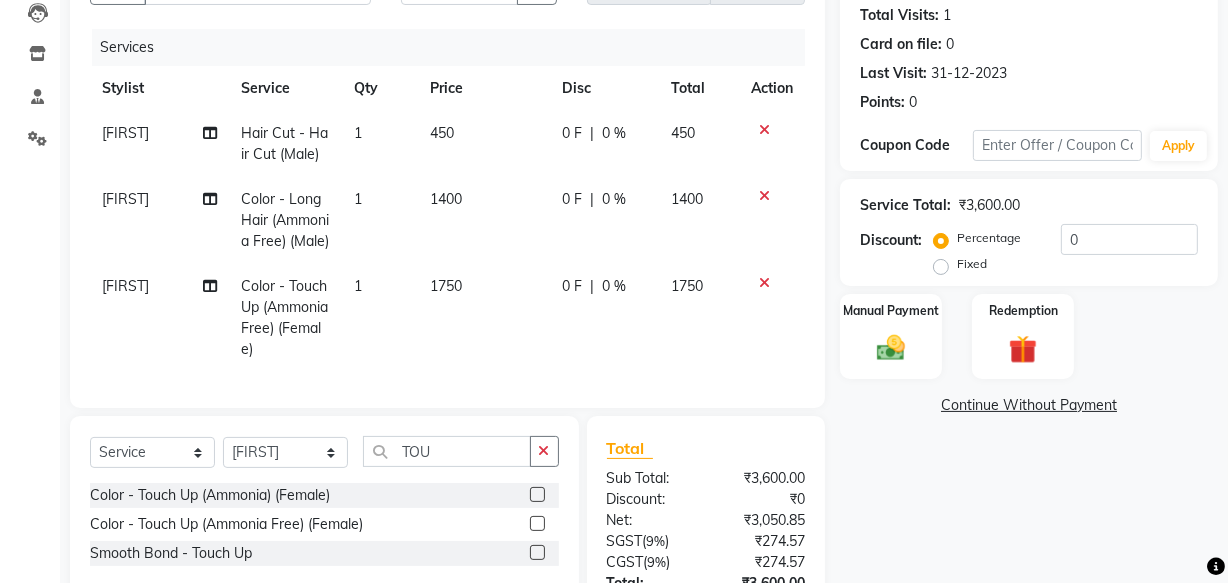 click on "1750" 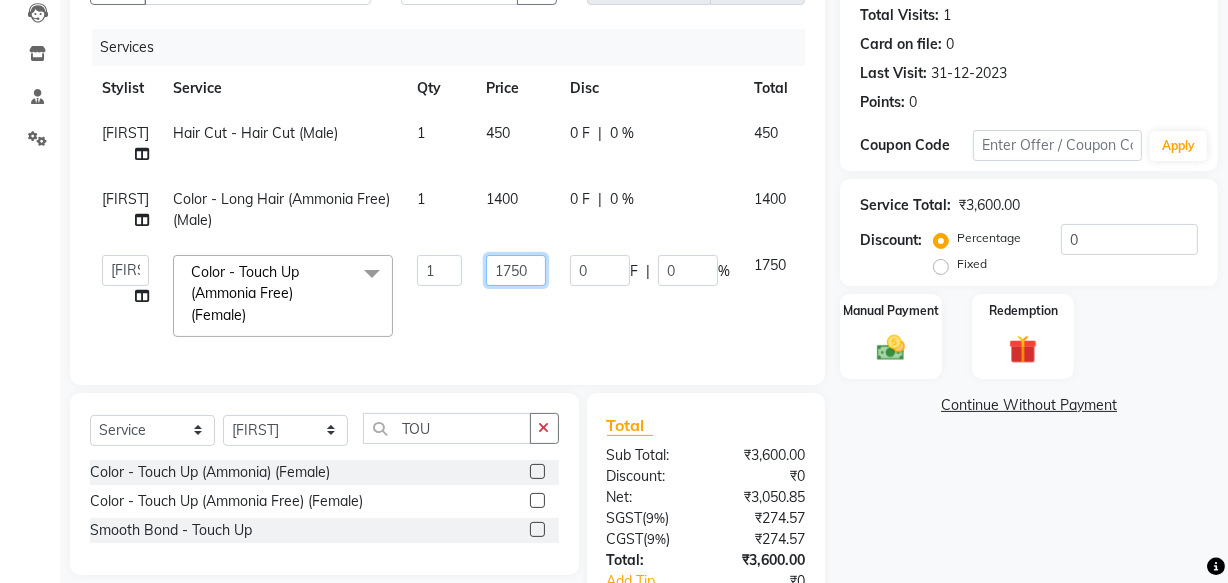 click on "1750" 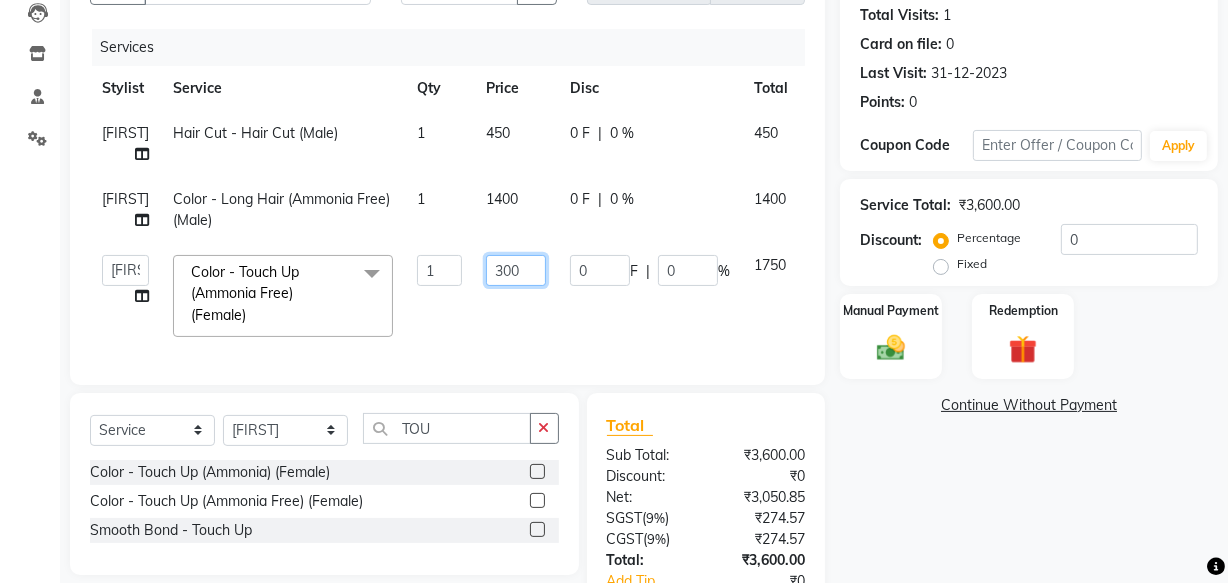 type on "3000" 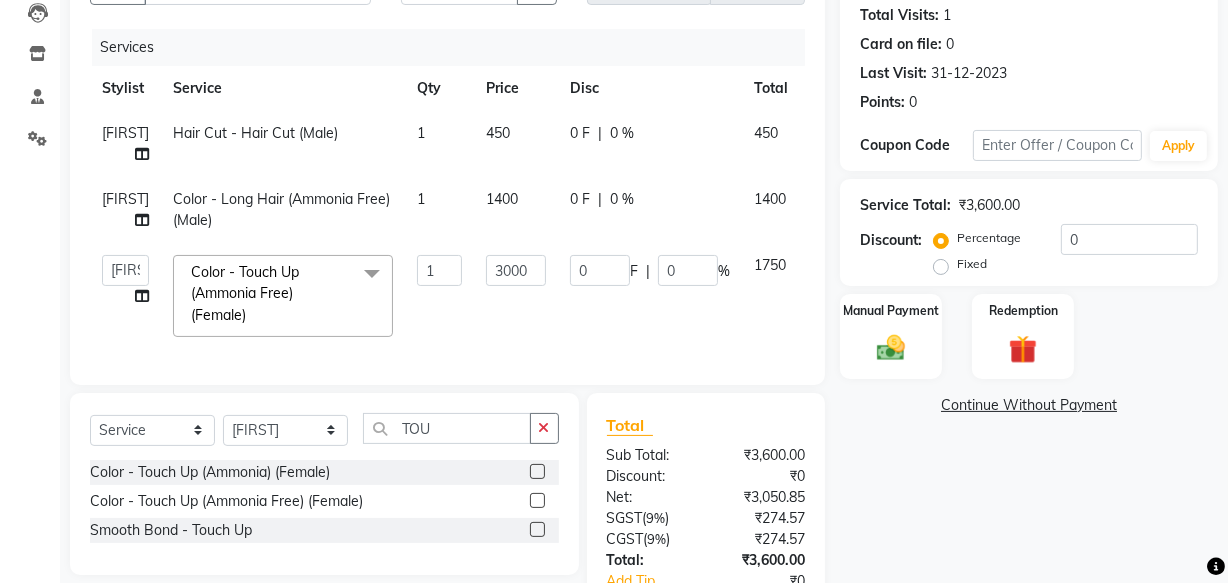 drag, startPoint x: 508, startPoint y: 320, endPoint x: 543, endPoint y: 312, distance: 35.902645 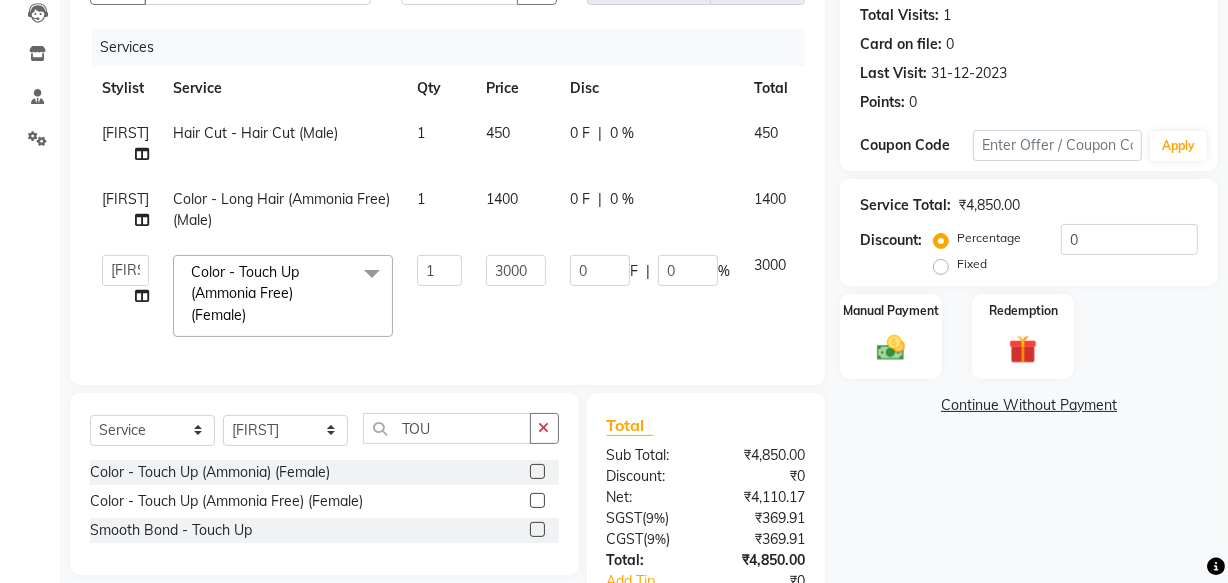 click on "1400" 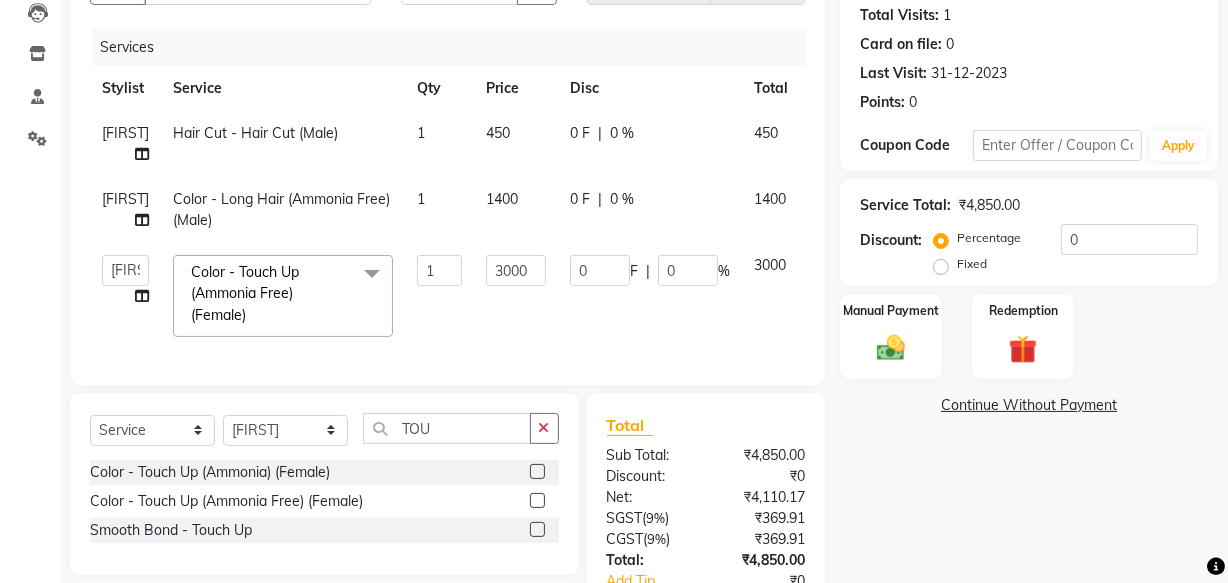 select on "18283" 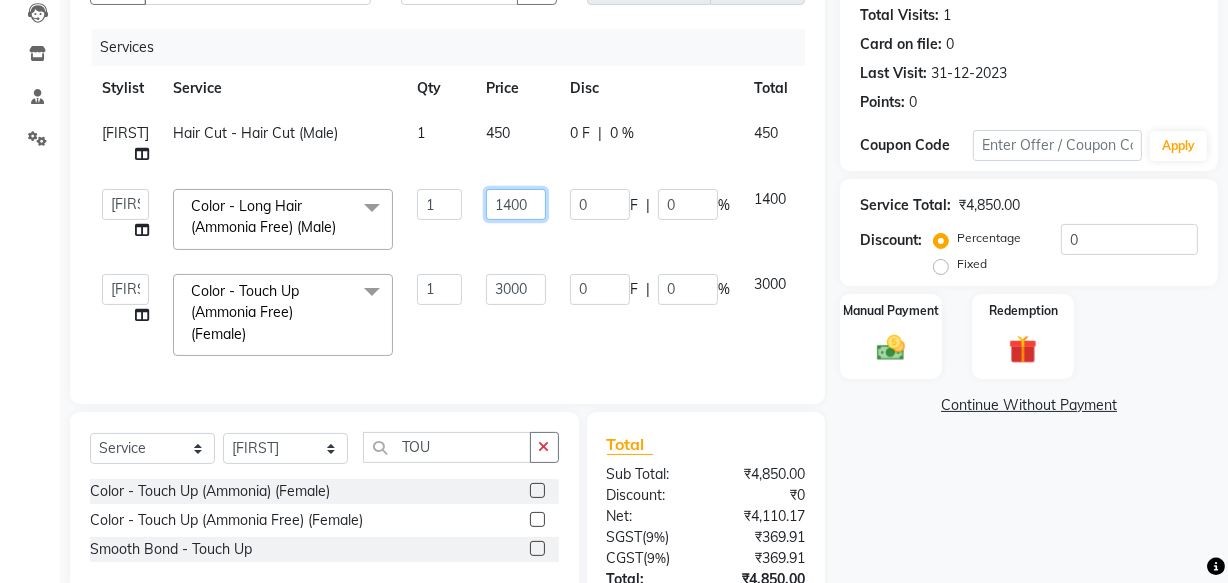 click on "1400" 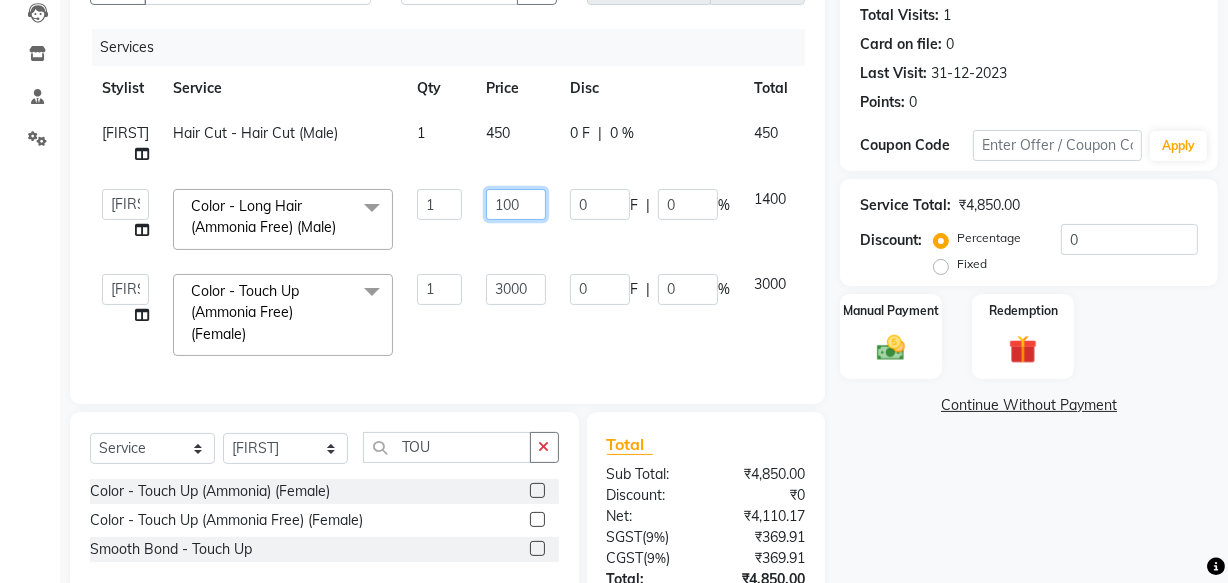 type on "1200" 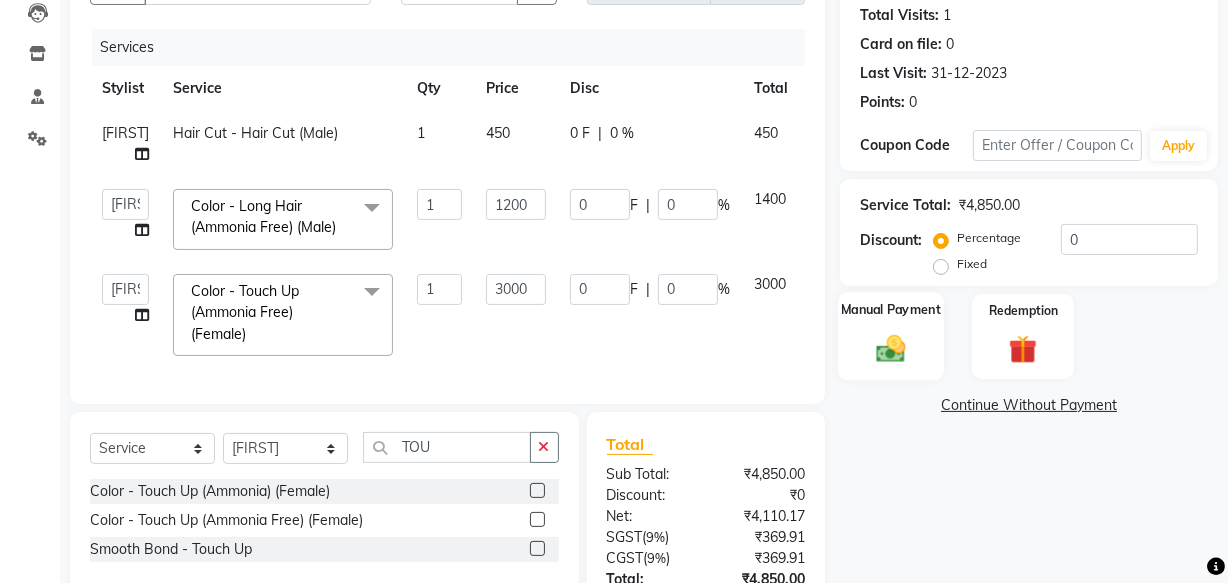 click on "Manual Payment" 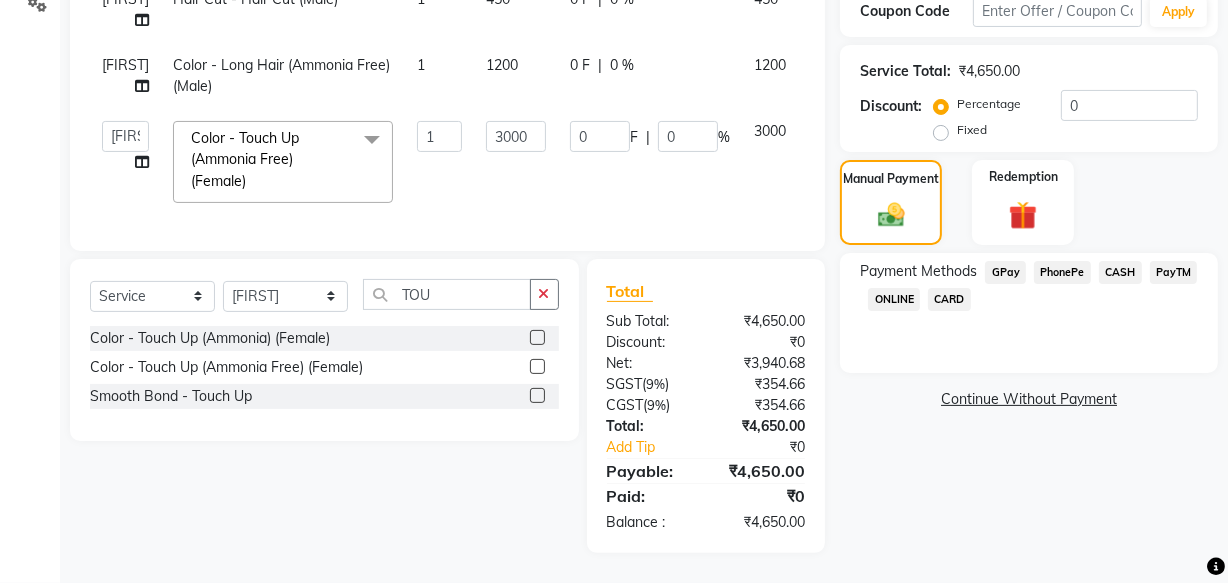 scroll, scrollTop: 368, scrollLeft: 0, axis: vertical 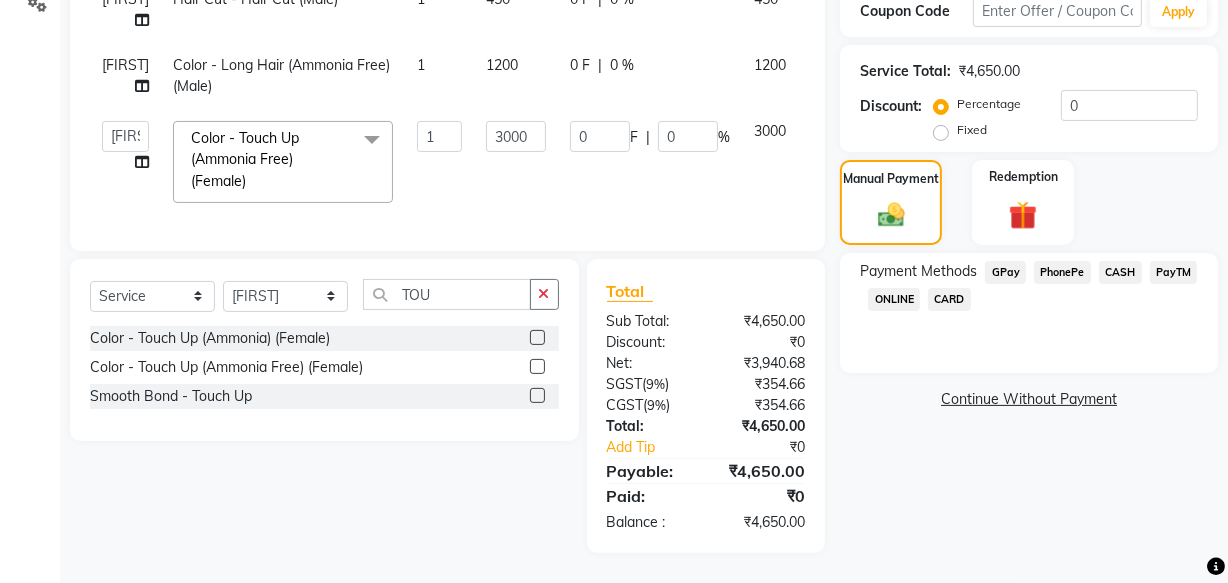 click on "CARD" 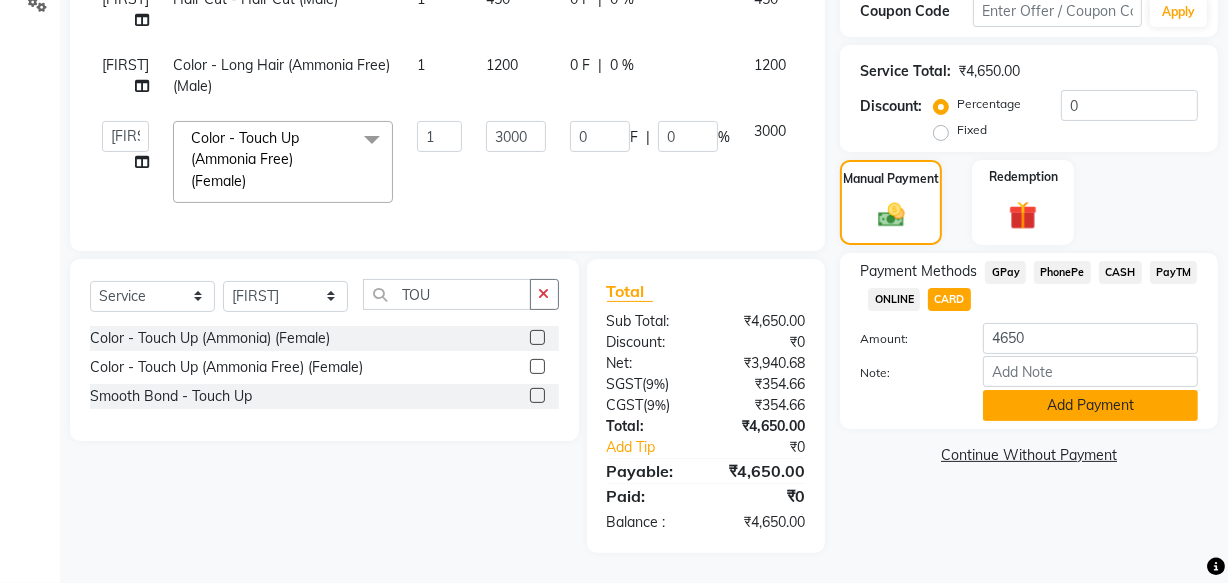 click on "Add Payment" 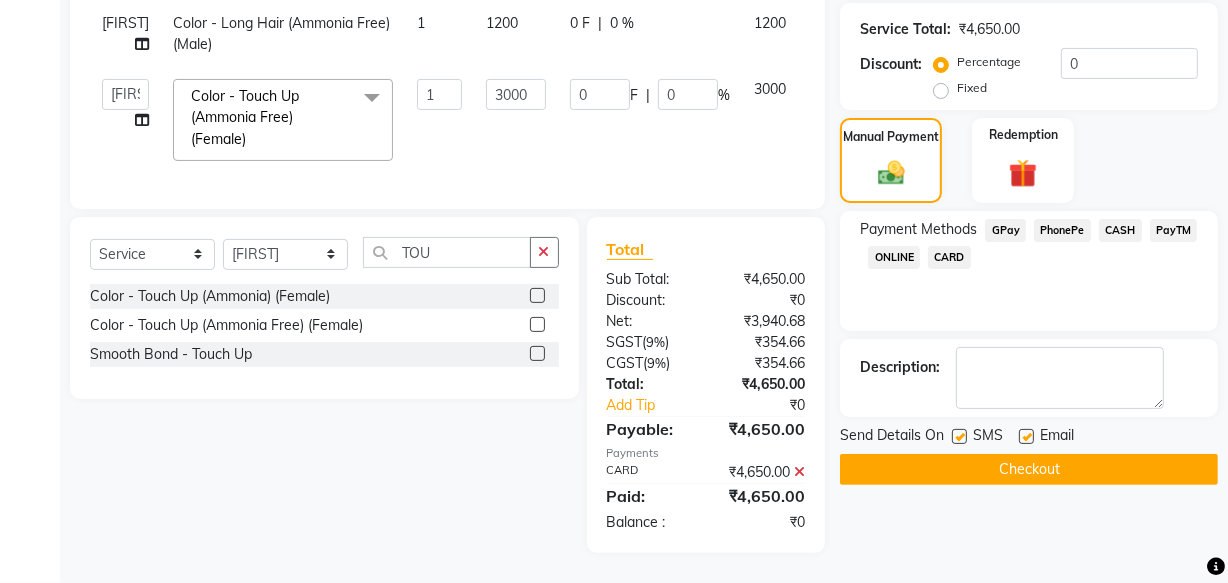 scroll, scrollTop: 410, scrollLeft: 0, axis: vertical 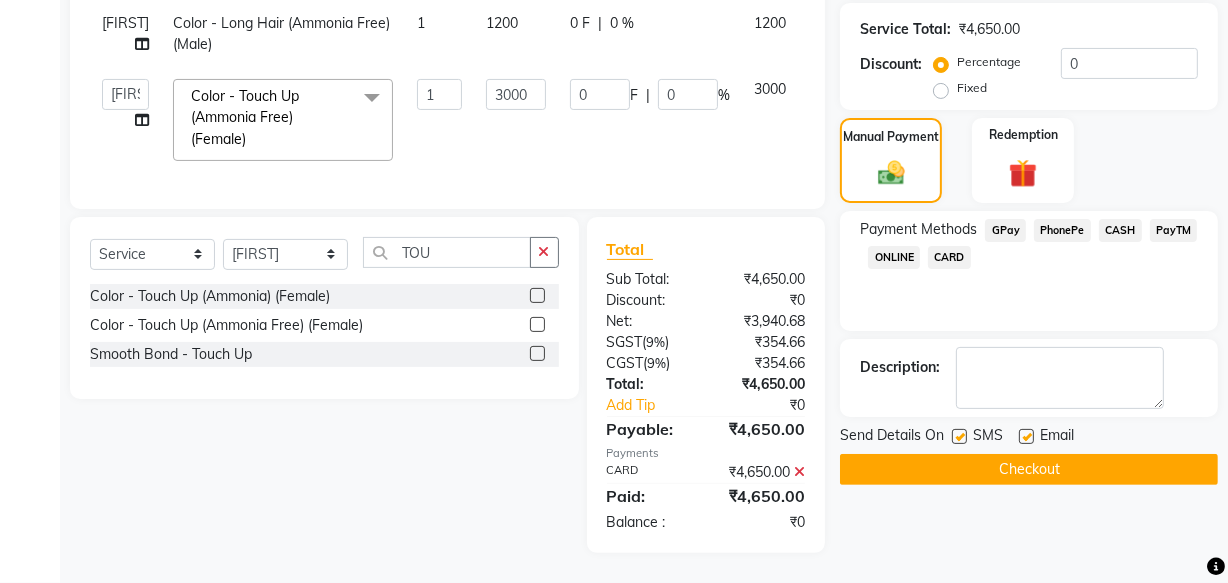 click 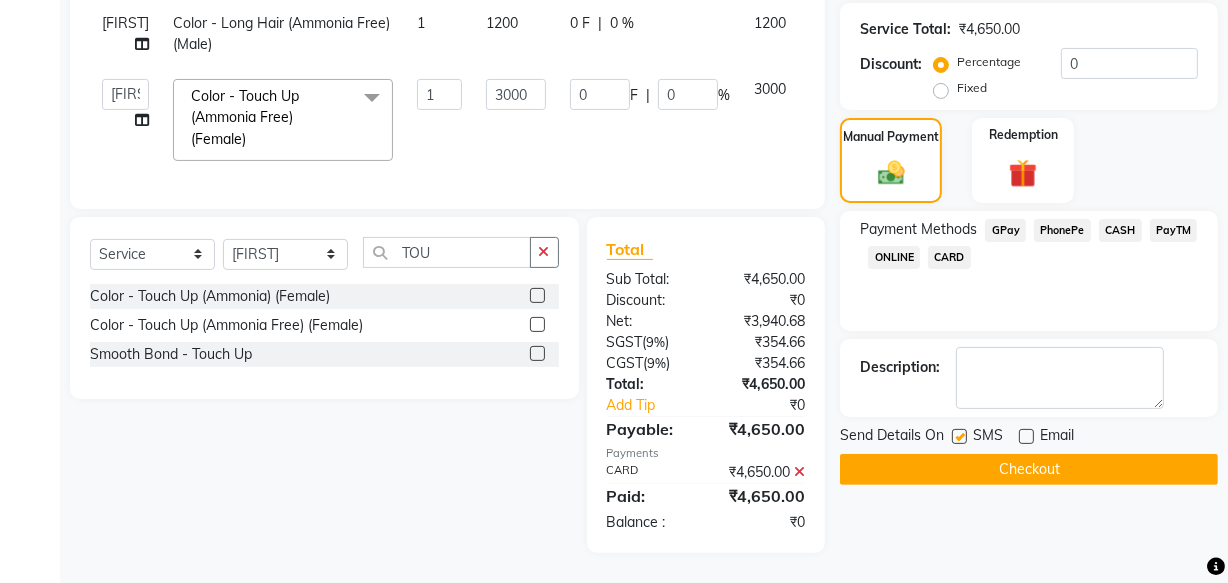 click 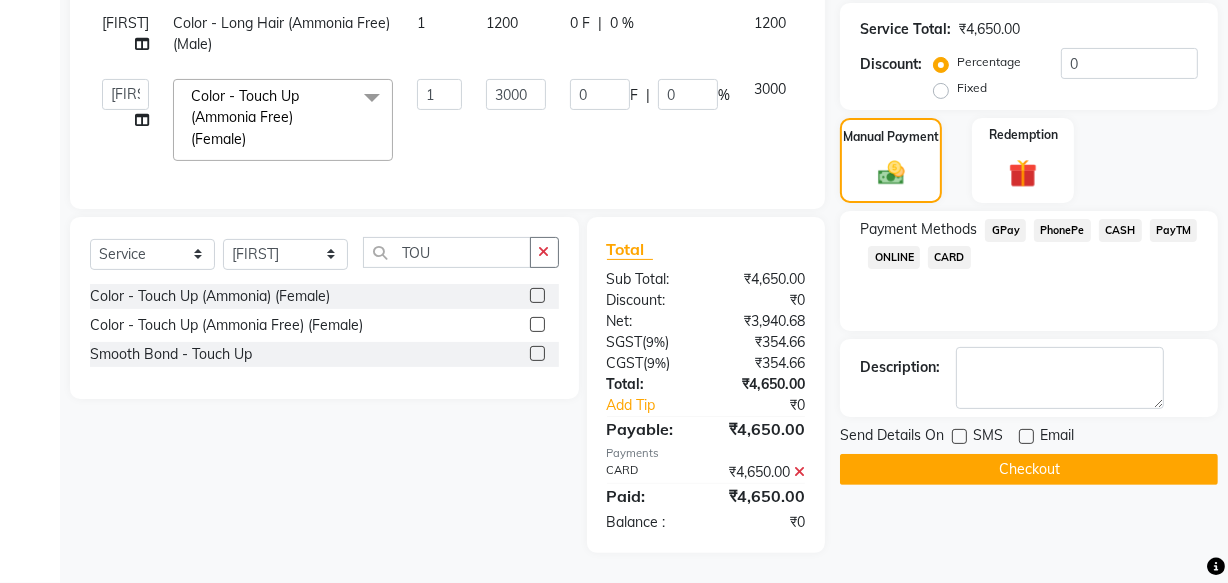 click on "Checkout" 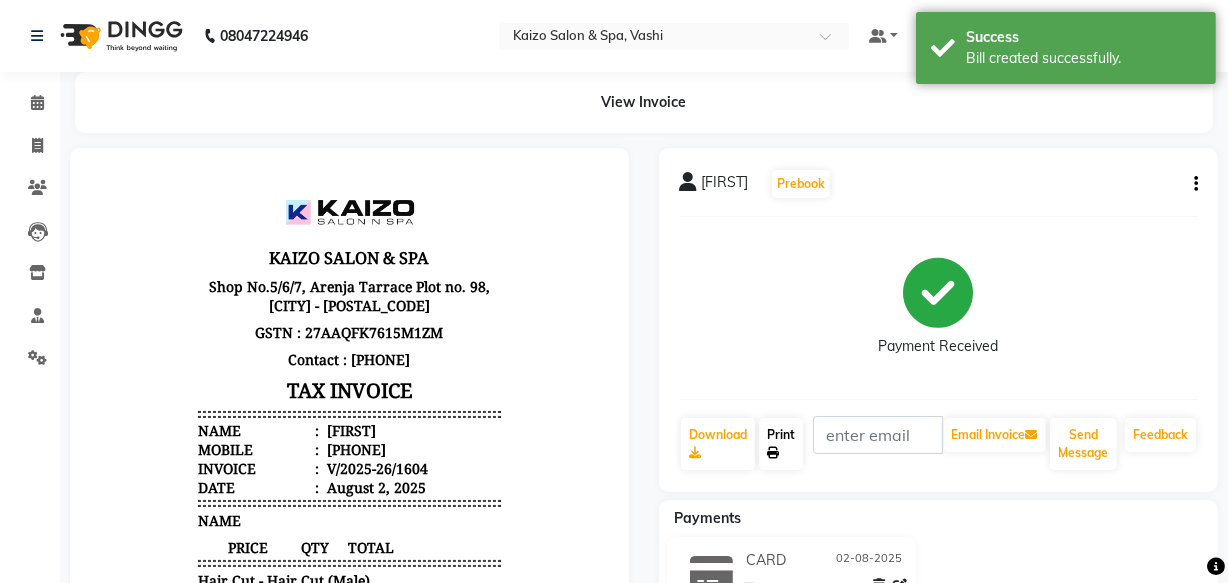 scroll, scrollTop: 0, scrollLeft: 0, axis: both 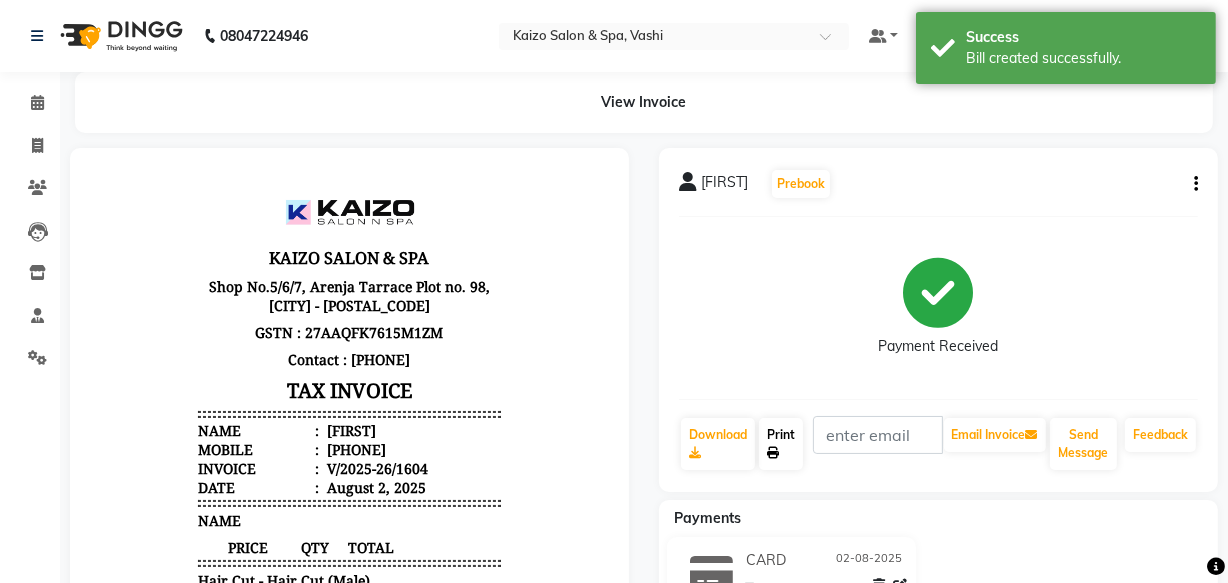 click 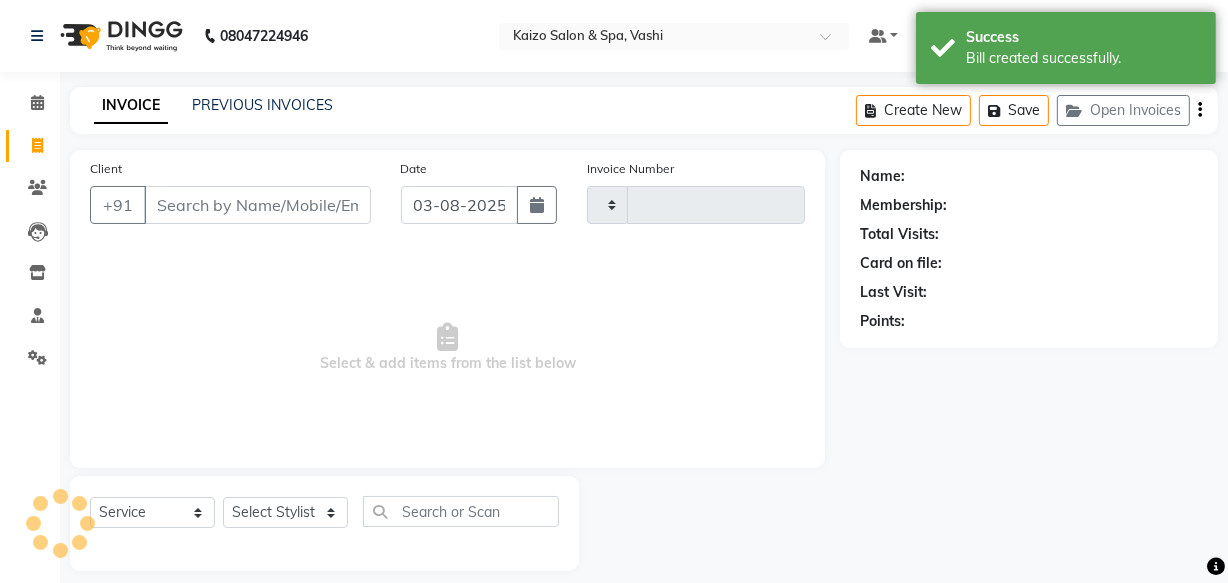 scroll, scrollTop: 19, scrollLeft: 0, axis: vertical 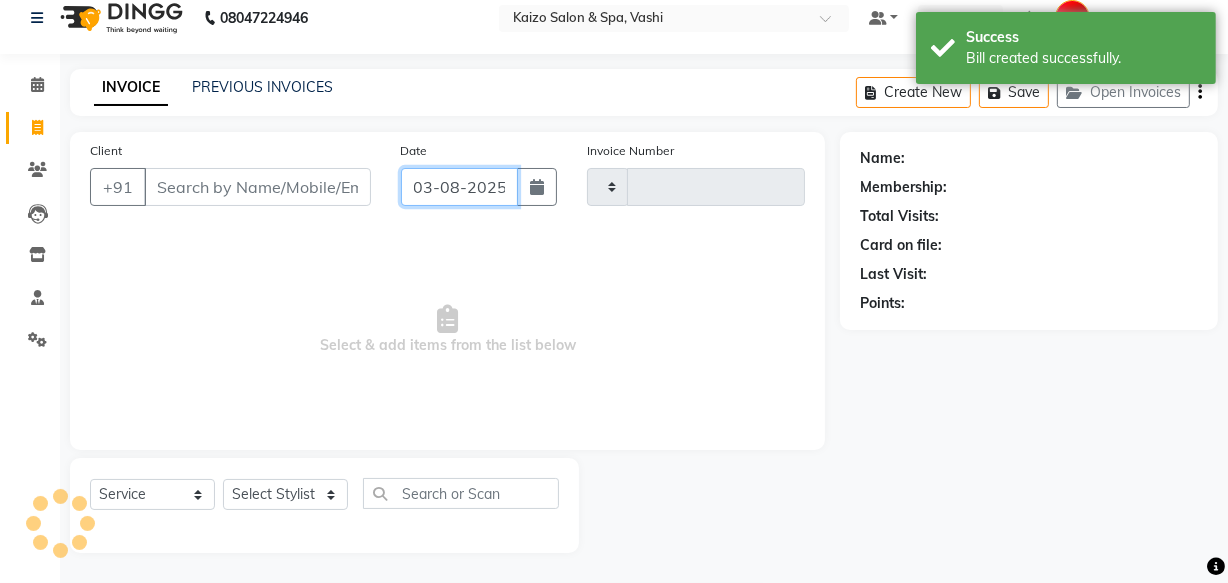 click on "03-08-2025" 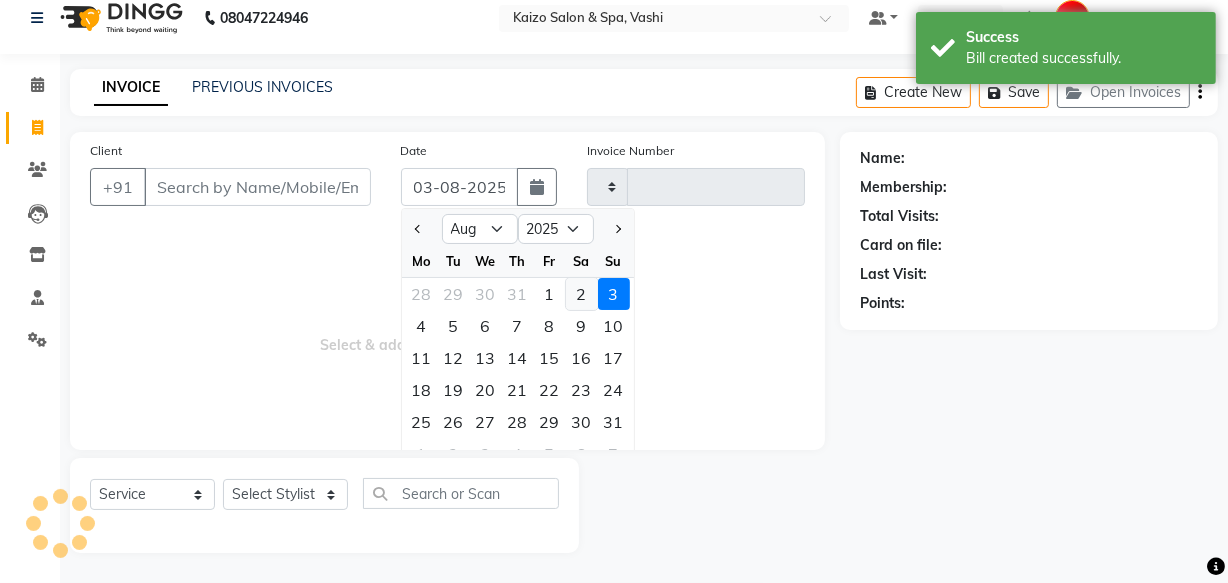 type on "1605" 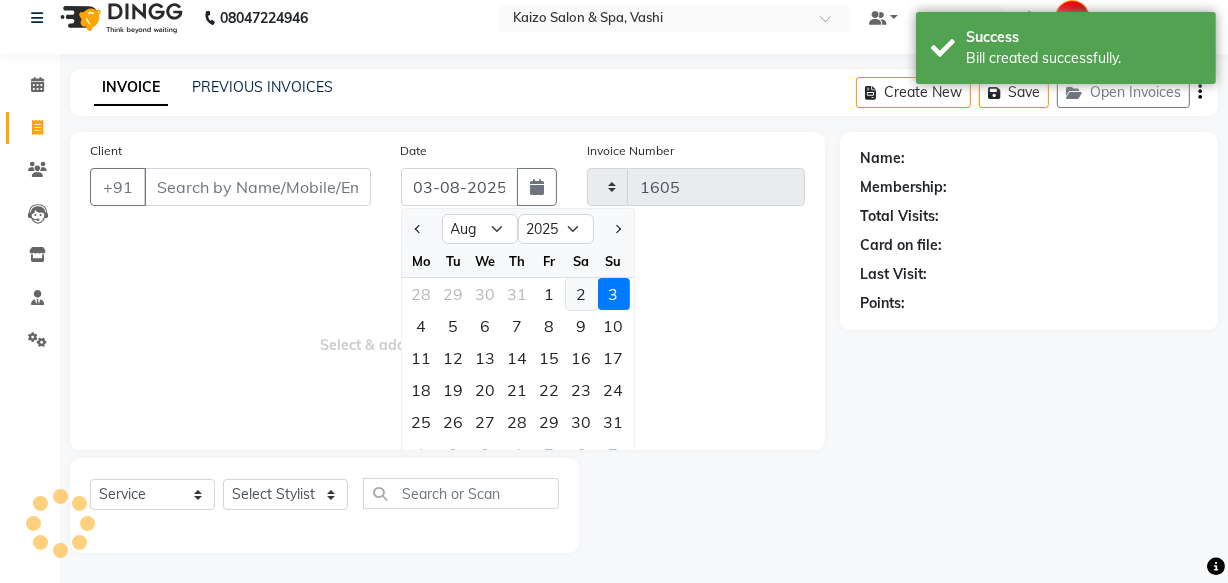 select on "616" 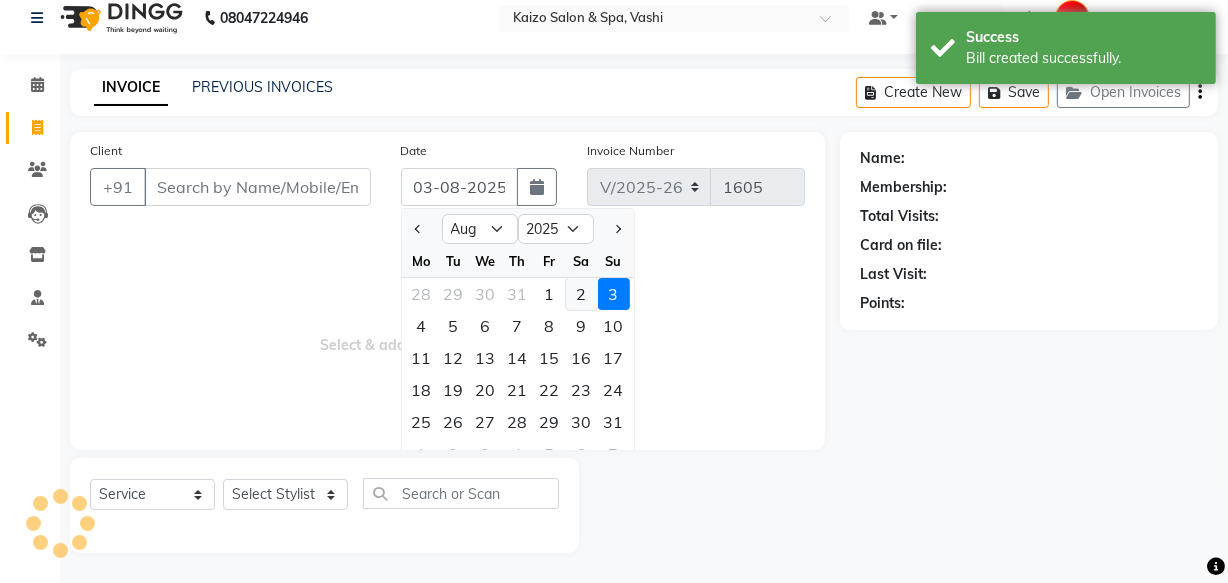 click on "2" 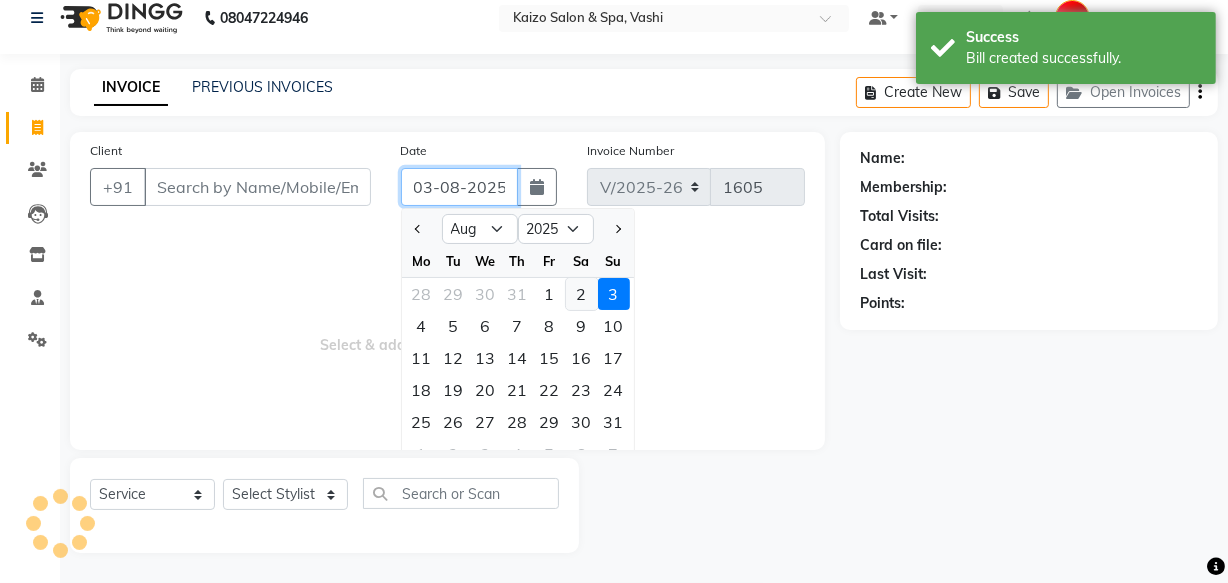 type on "02-08-2025" 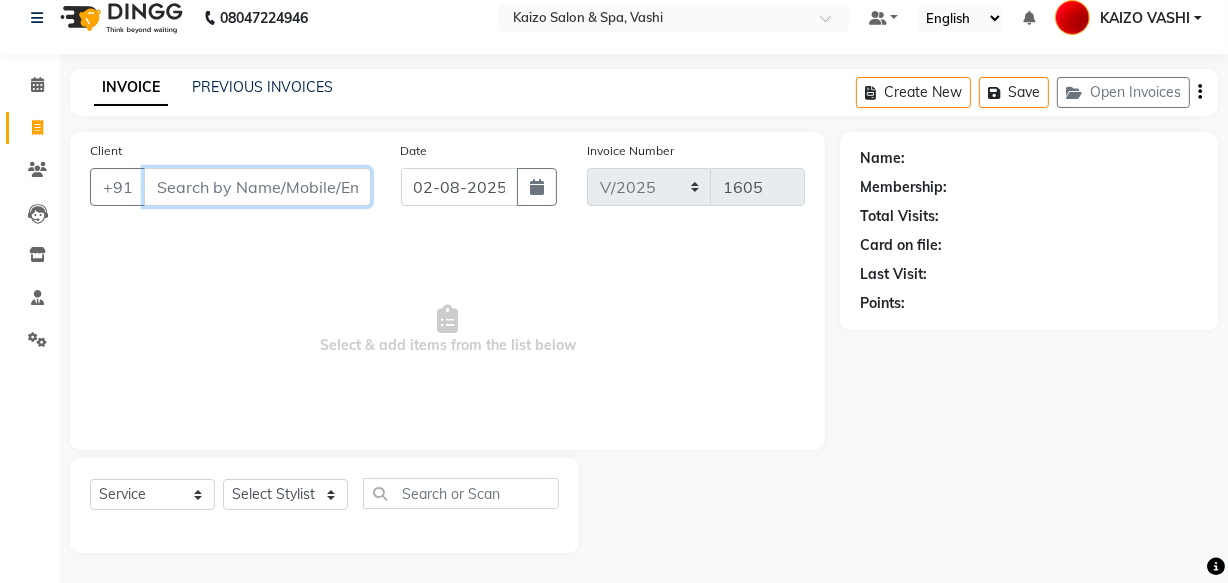 click on "Client" at bounding box center [257, 187] 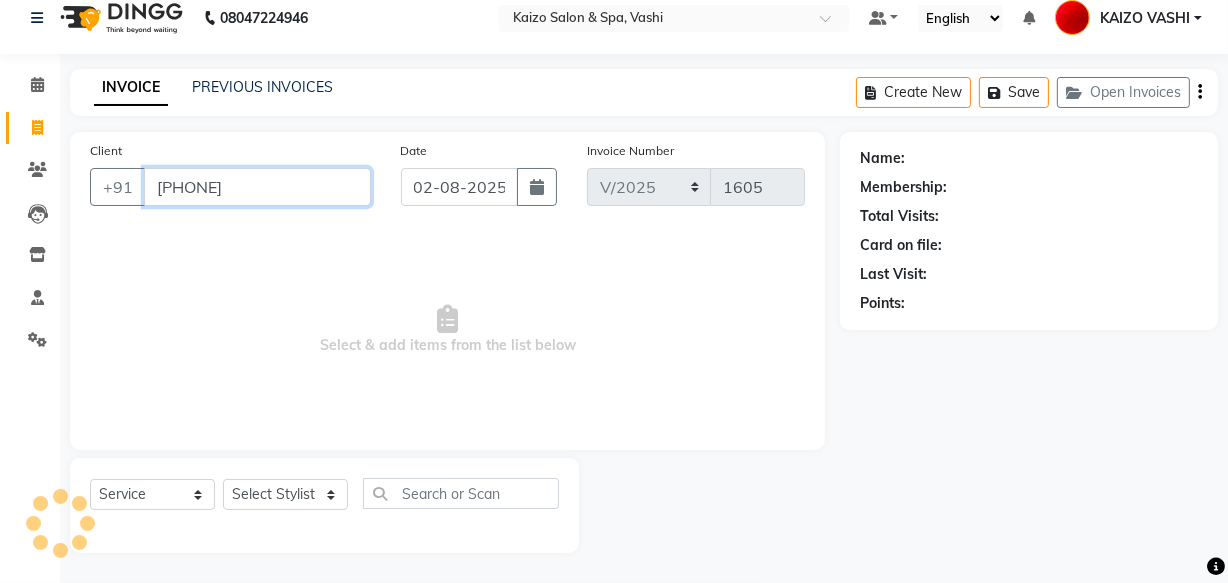 type on "[PHONE]" 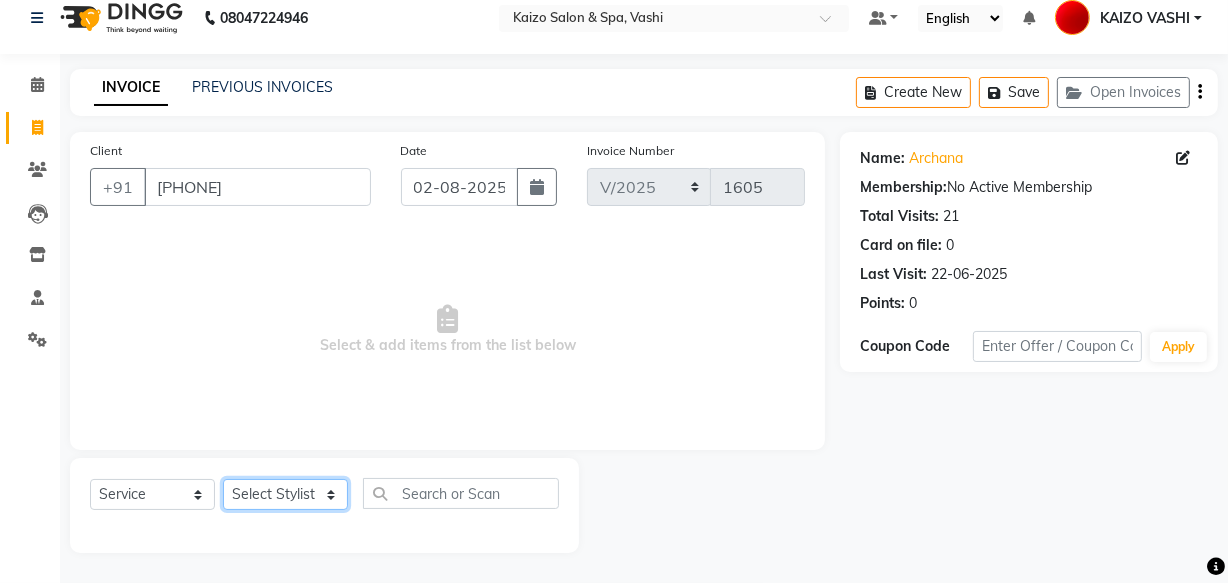 click on "Select Stylist [FIRST] [FIRST] [FIRST] [FIRST] [FIRST] [FIRST] [FIRST] [FIRST] [FIRST] [FIRST] [FIRST]" 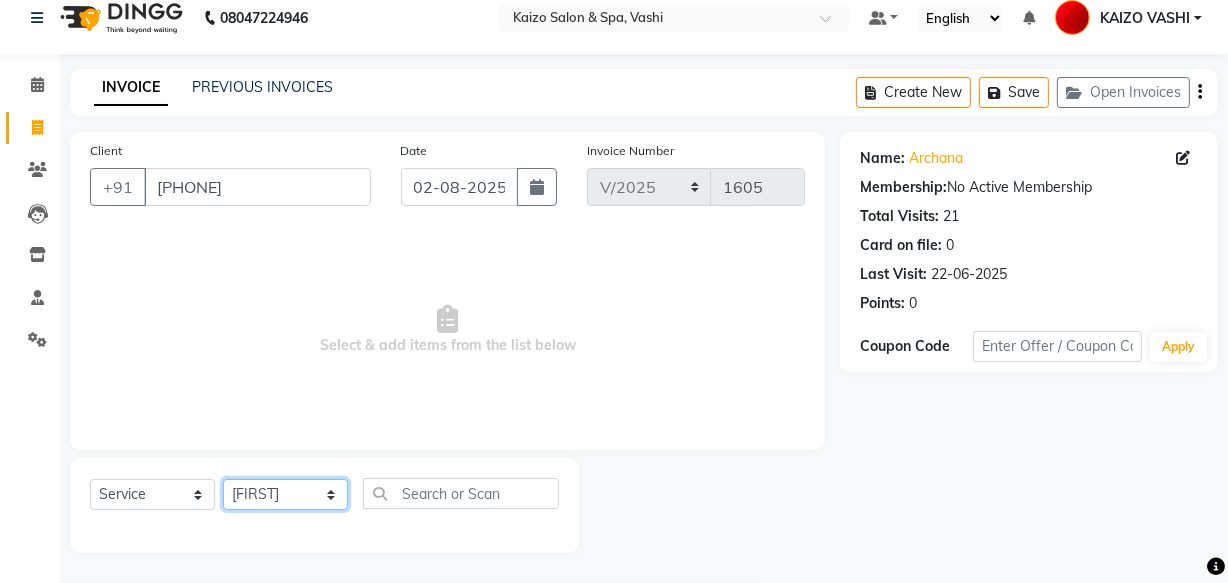 click on "Select Stylist [FIRST] [FIRST] [FIRST] [FIRST] [FIRST] [FIRST] [FIRST] [FIRST] [FIRST] [FIRST] [FIRST]" 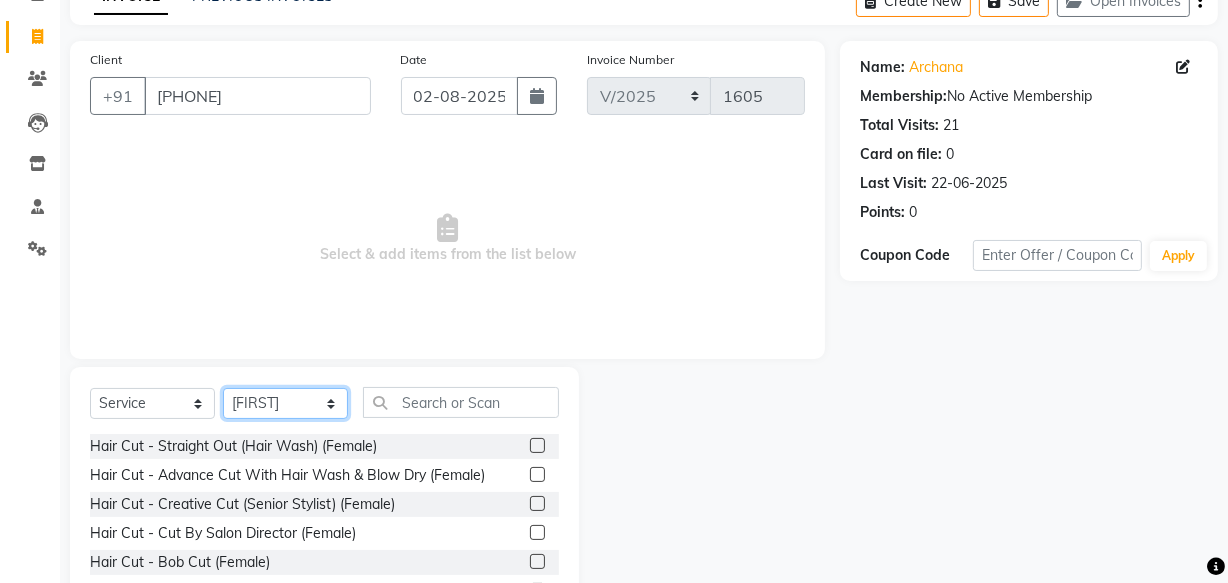 scroll, scrollTop: 219, scrollLeft: 0, axis: vertical 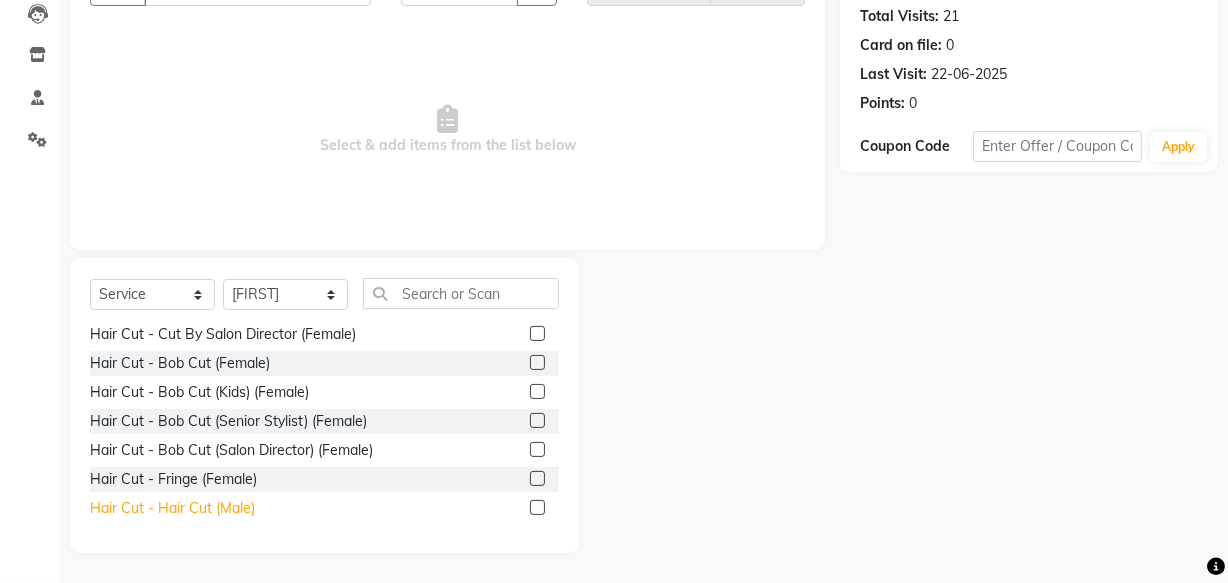 click on "Hair Cut - Hair Cut (Male)" 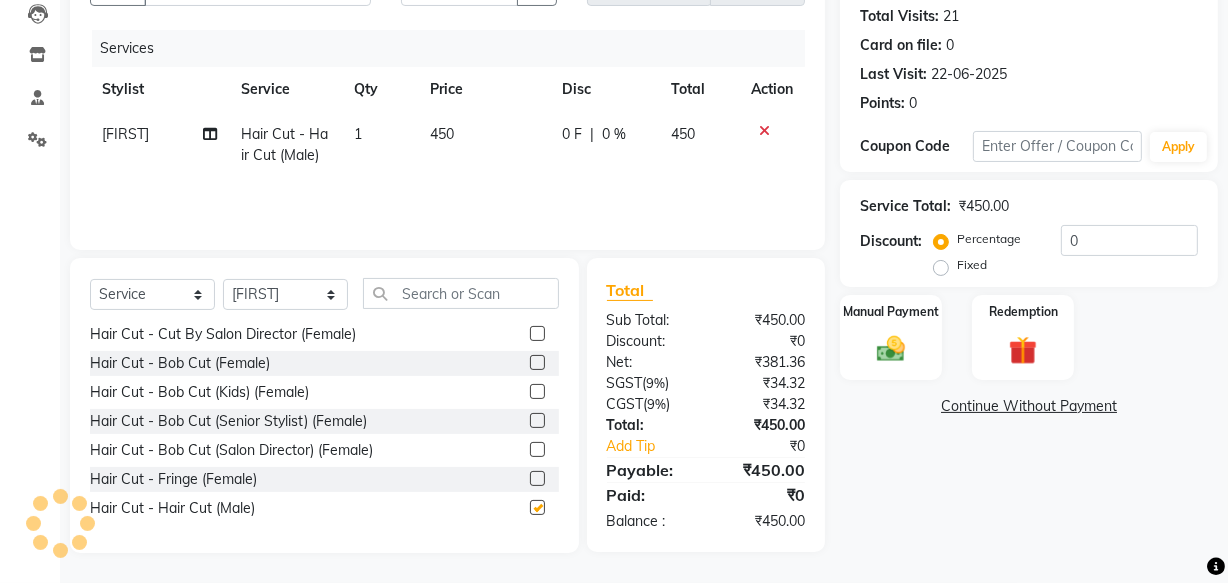 checkbox on "false" 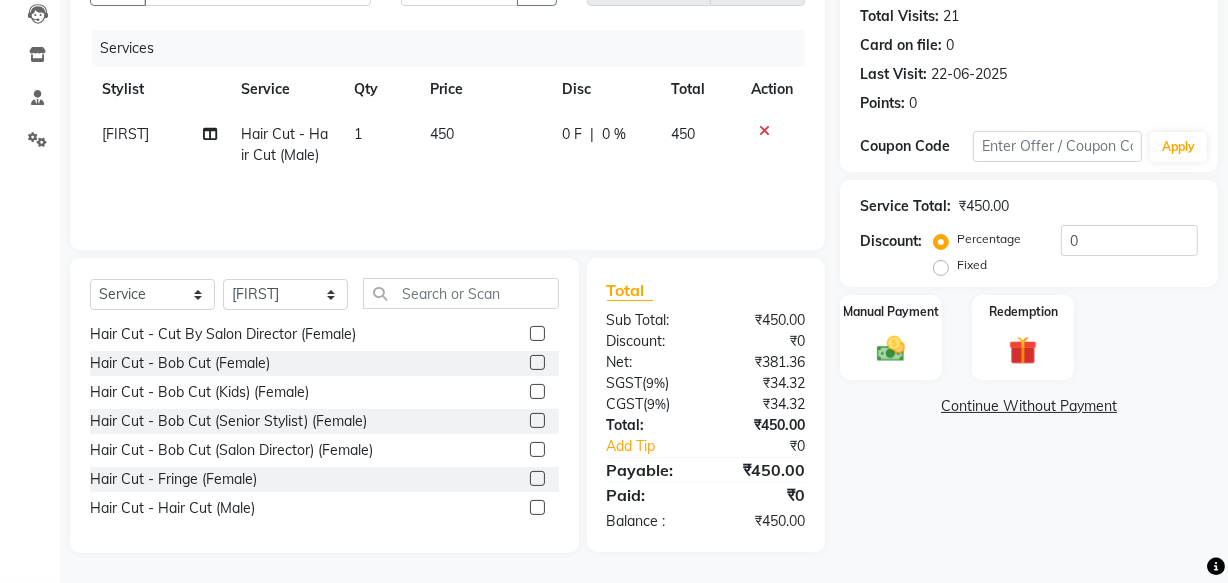 drag, startPoint x: 947, startPoint y: 268, endPoint x: 1034, endPoint y: 249, distance: 89.050545 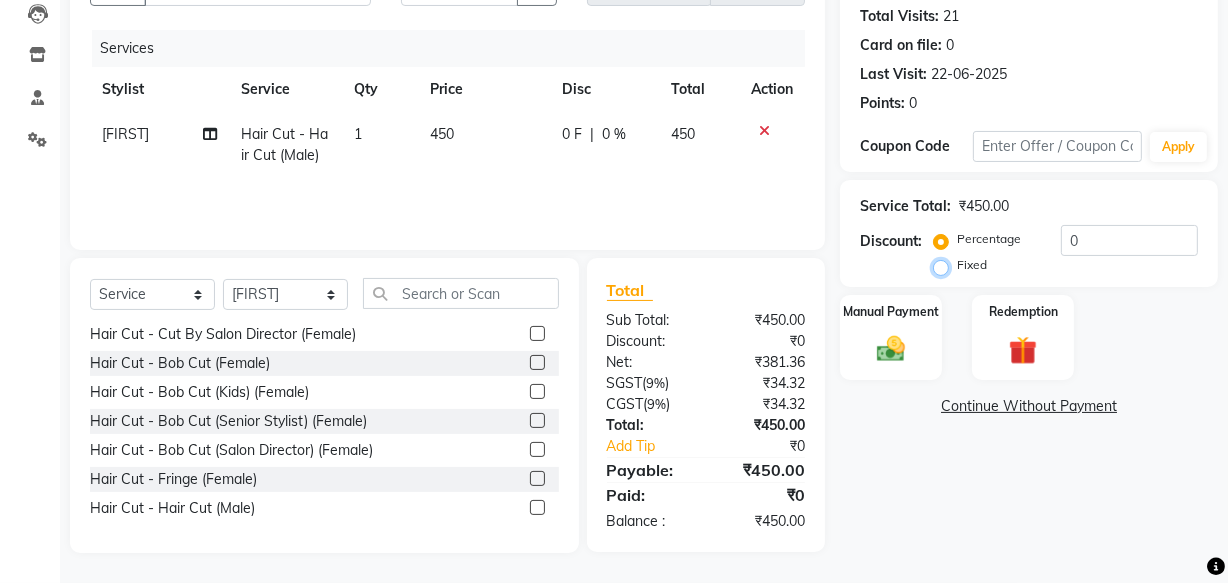 click on "Fixed" at bounding box center (945, 265) 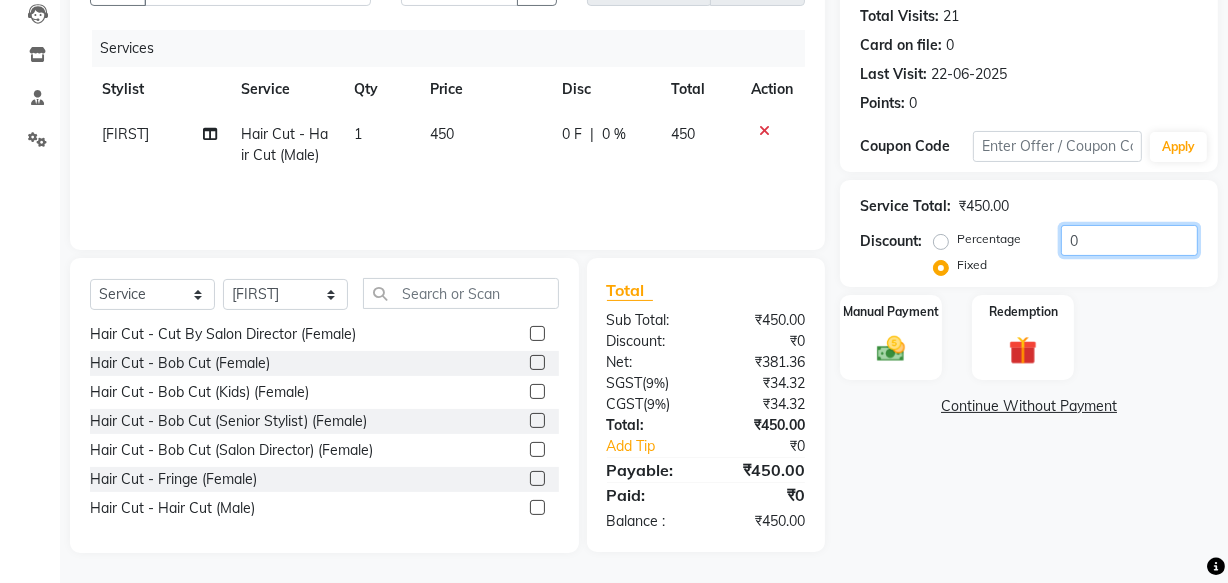 click on "0" 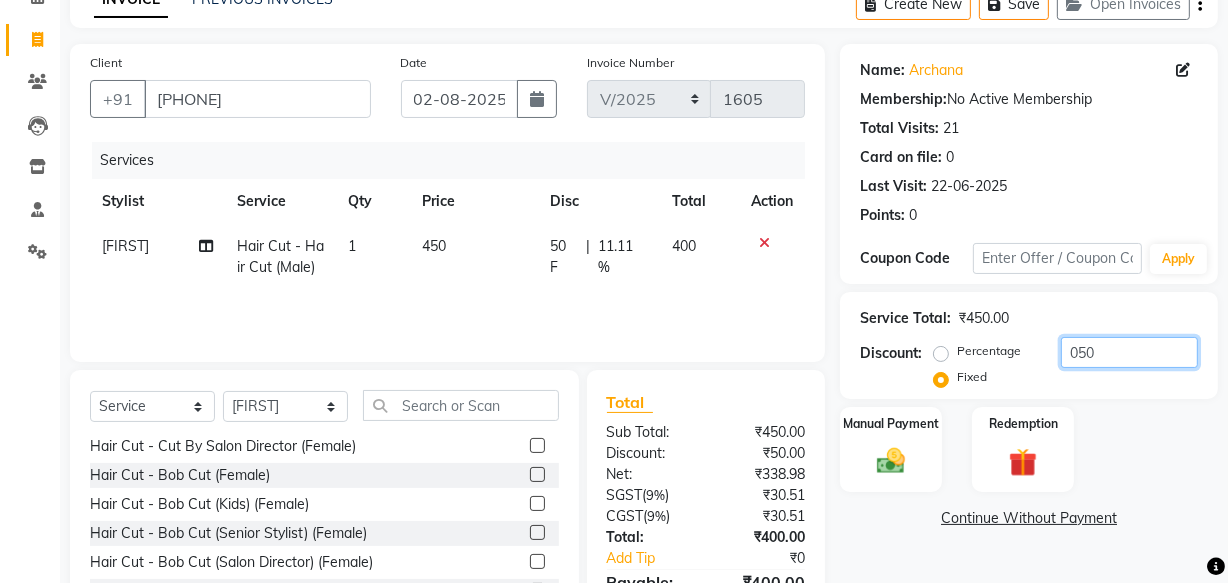 scroll, scrollTop: 37, scrollLeft: 0, axis: vertical 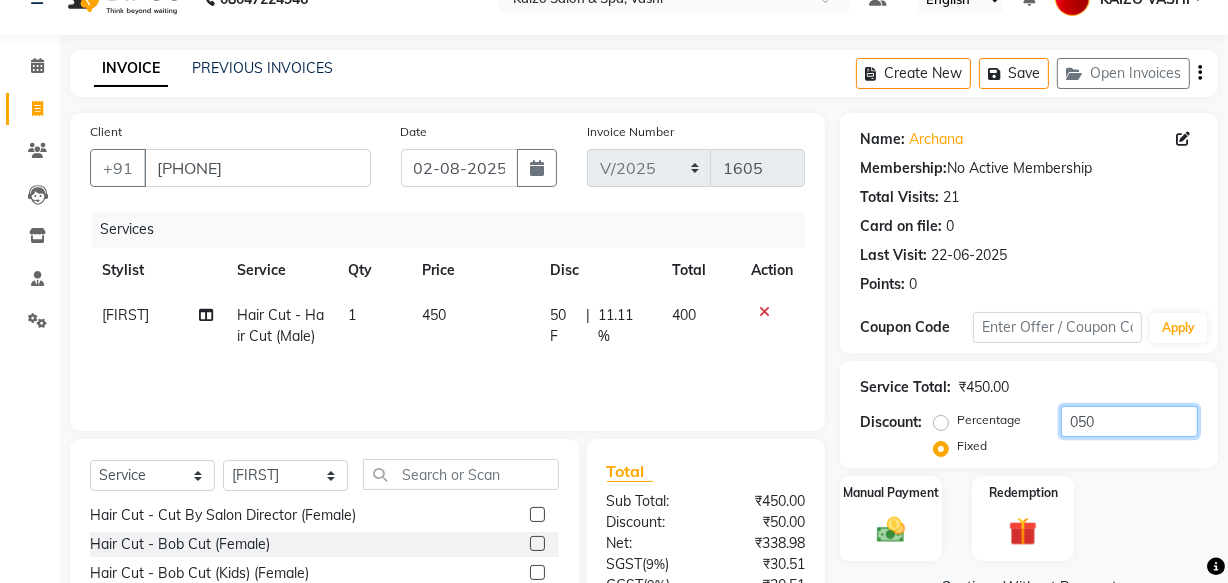 type on "050" 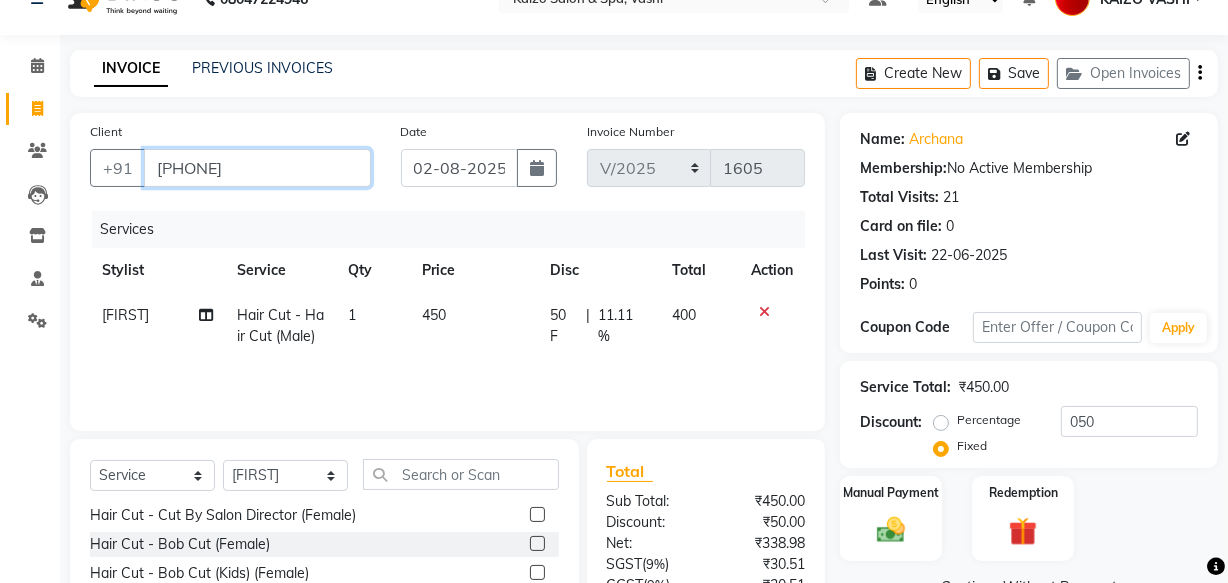 click on "[PHONE]" at bounding box center [257, 168] 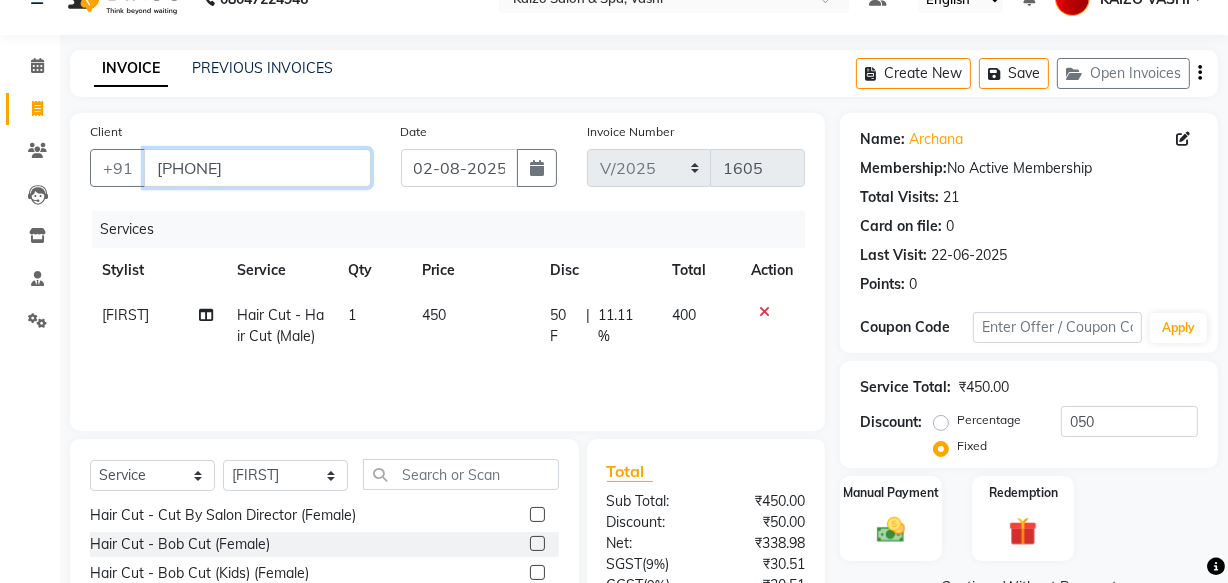 click on "[PHONE]" at bounding box center [257, 168] 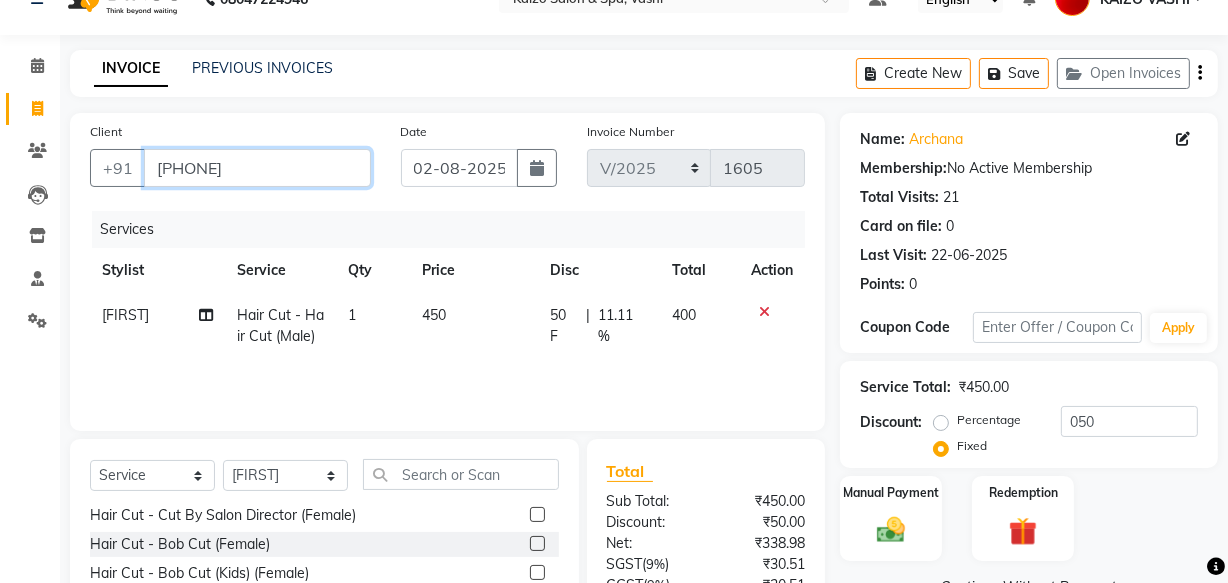 click on "[PHONE]" at bounding box center [257, 168] 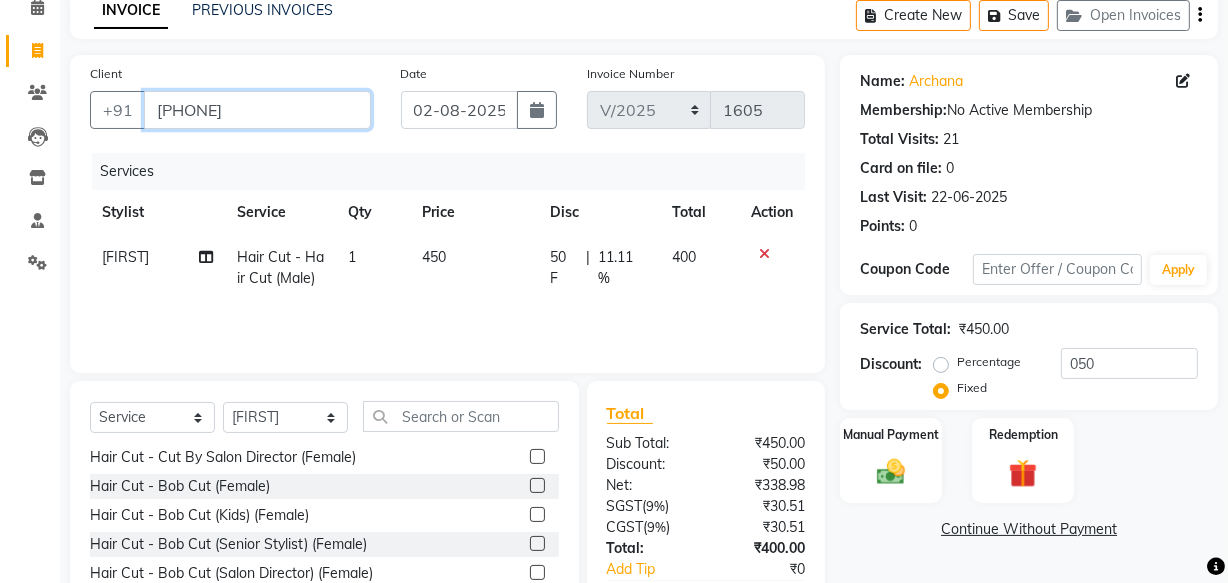 scroll, scrollTop: 219, scrollLeft: 0, axis: vertical 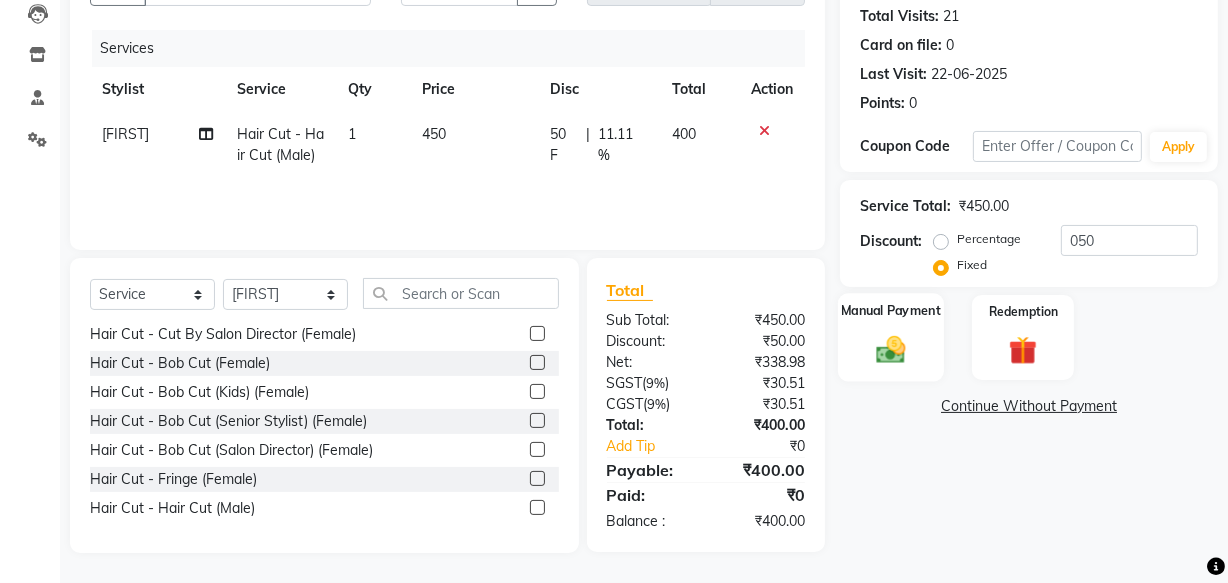 click on "Manual Payment" 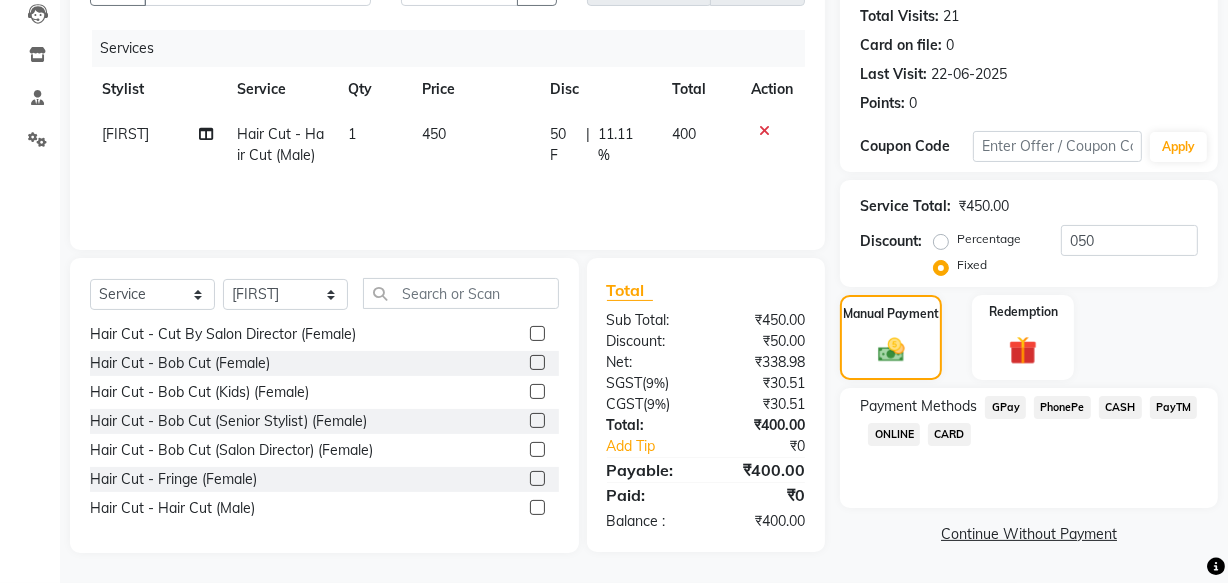 click on "PhonePe" 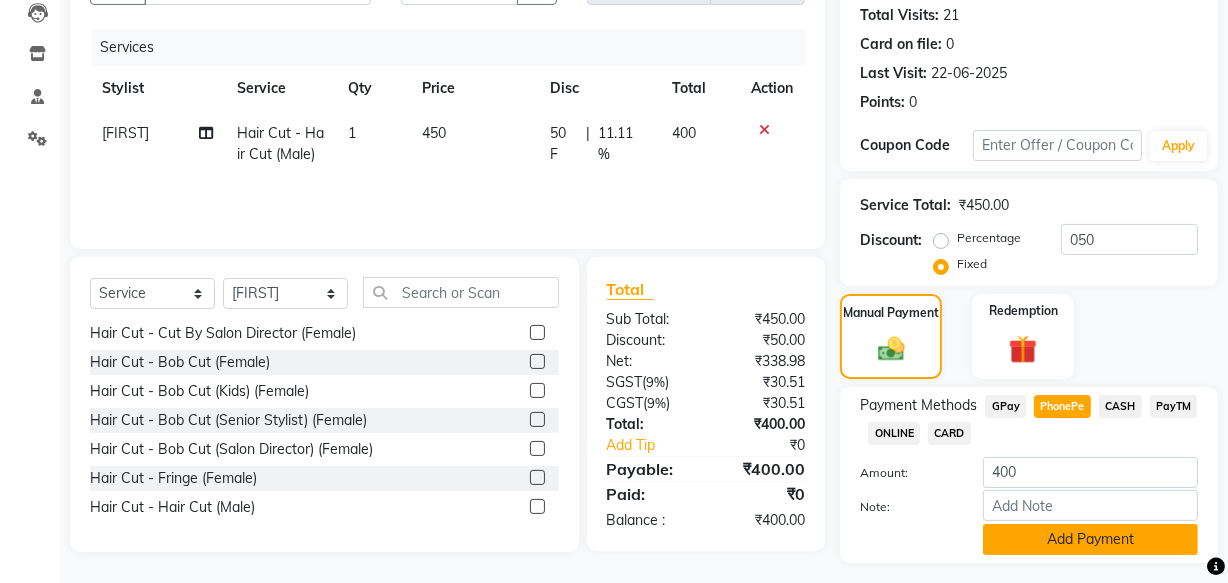 click on "Add Payment" 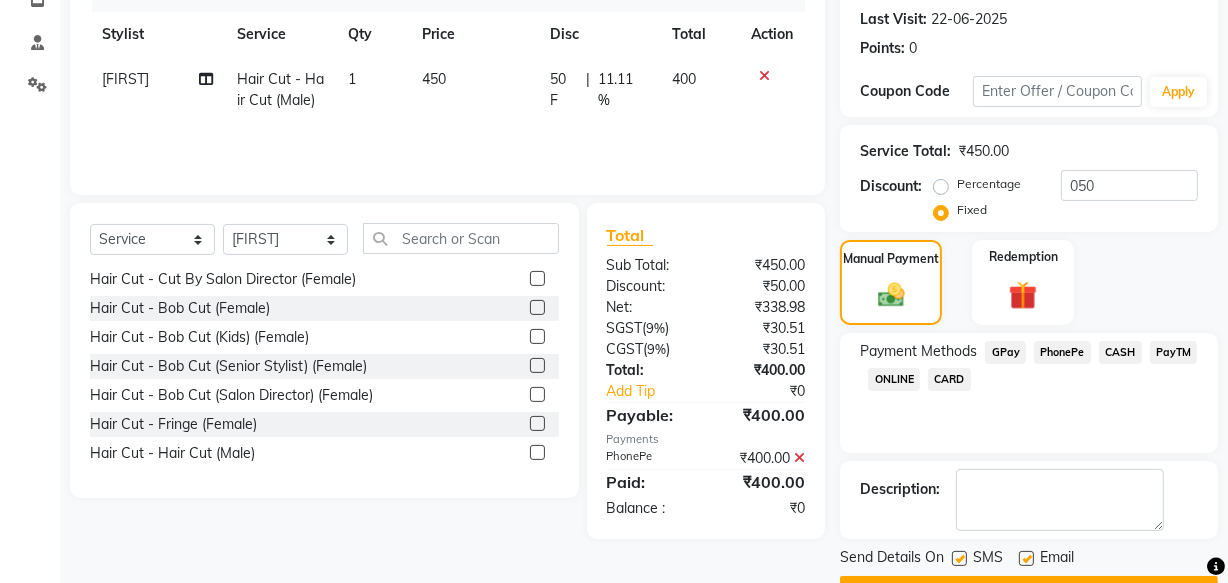 scroll, scrollTop: 326, scrollLeft: 0, axis: vertical 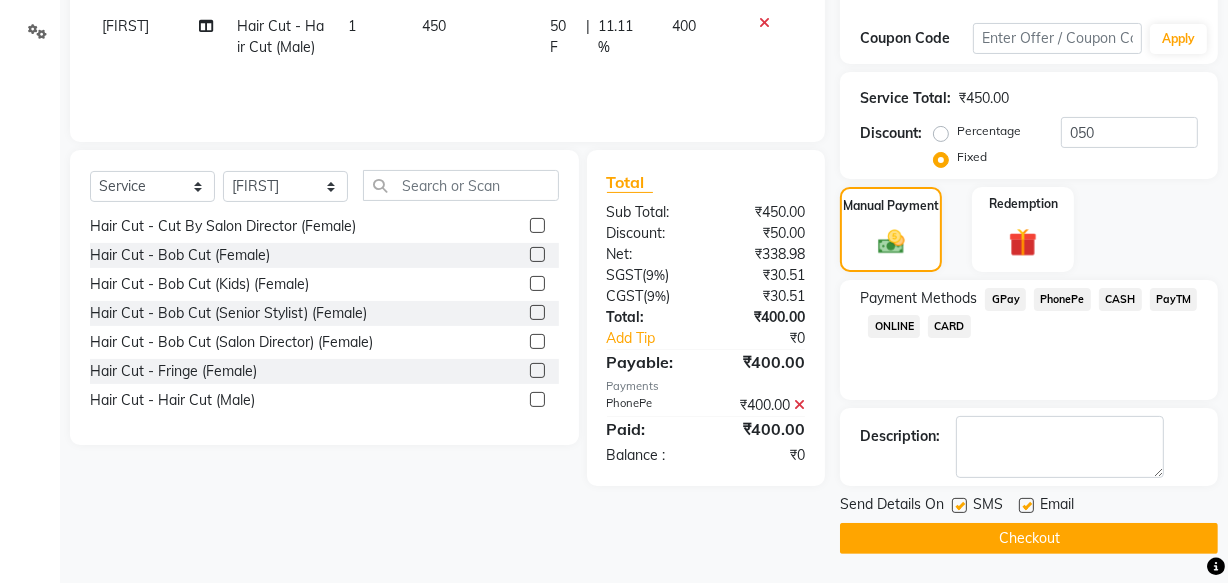 click on "SMS" 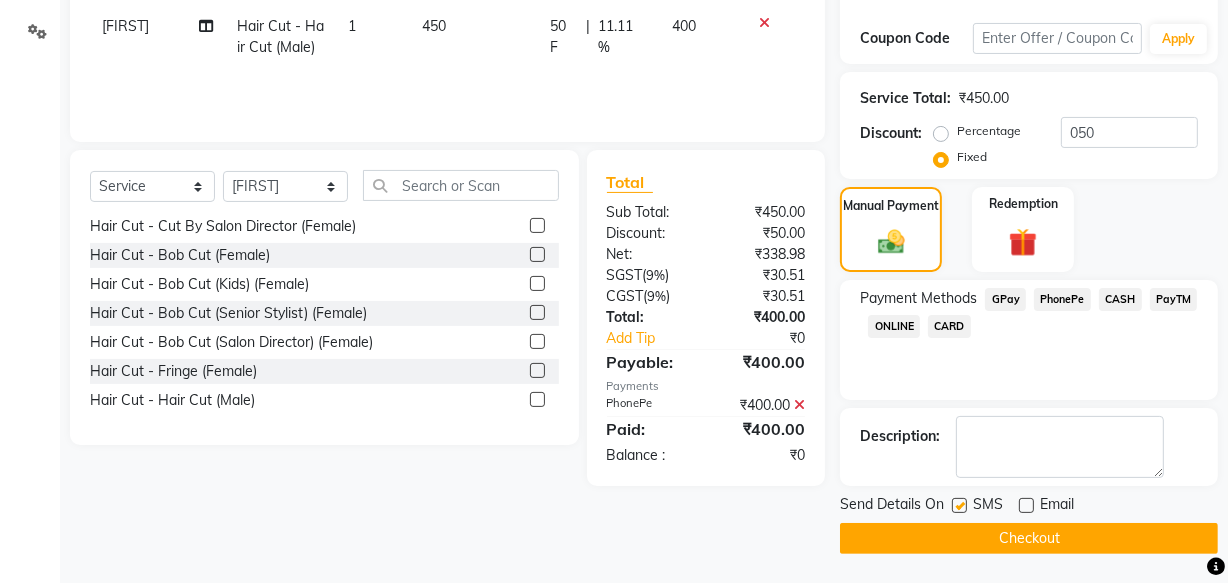 click 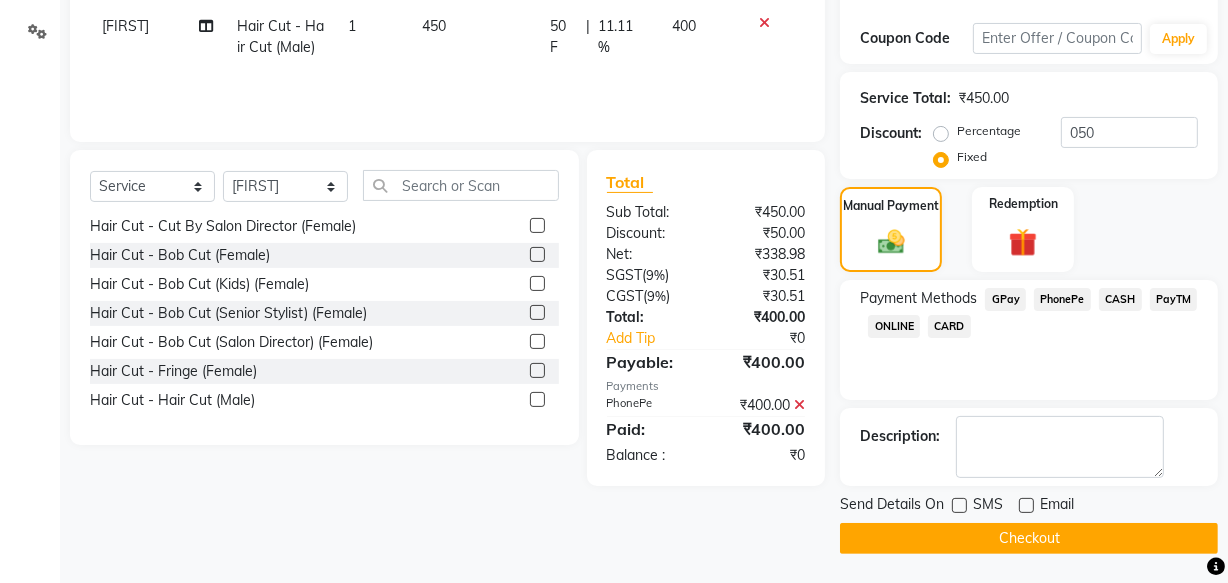 click on "Checkout" 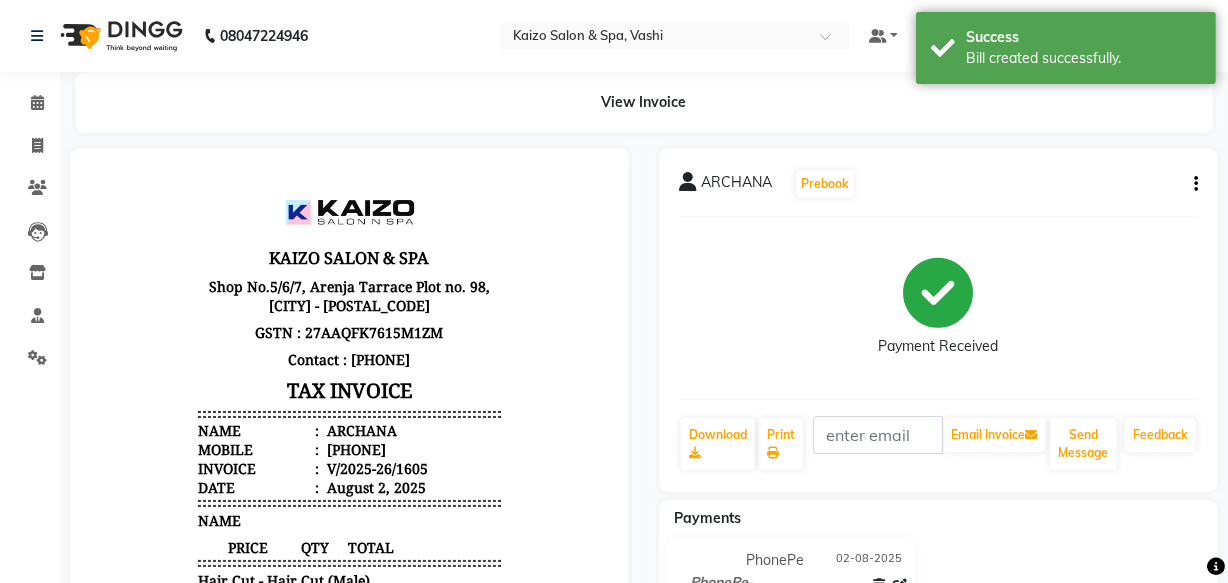 scroll, scrollTop: 0, scrollLeft: 0, axis: both 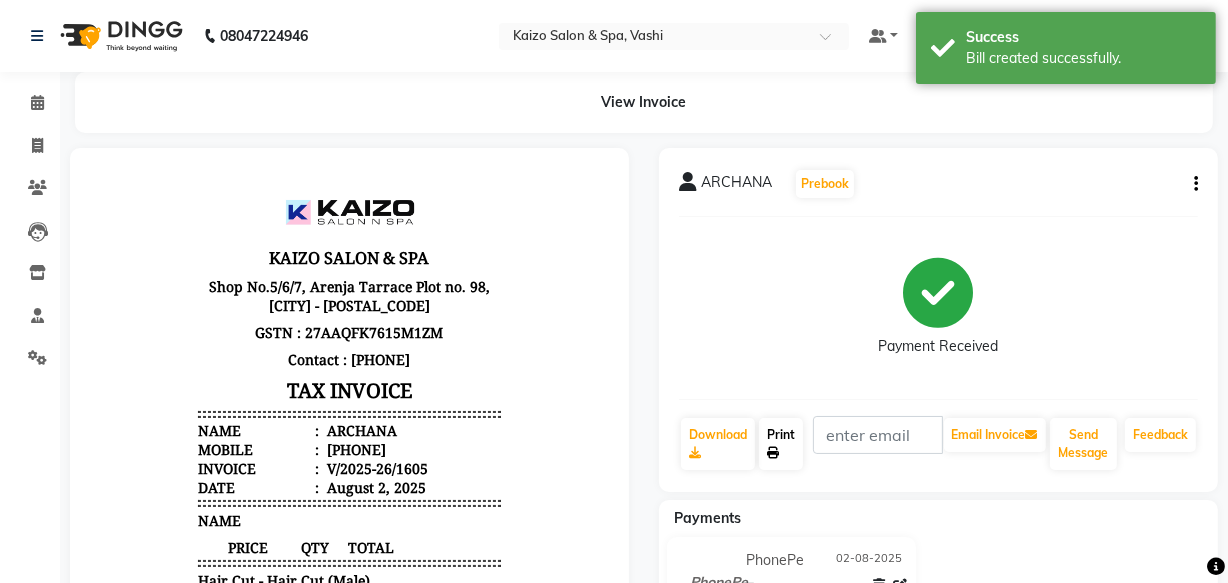 click on "Print" 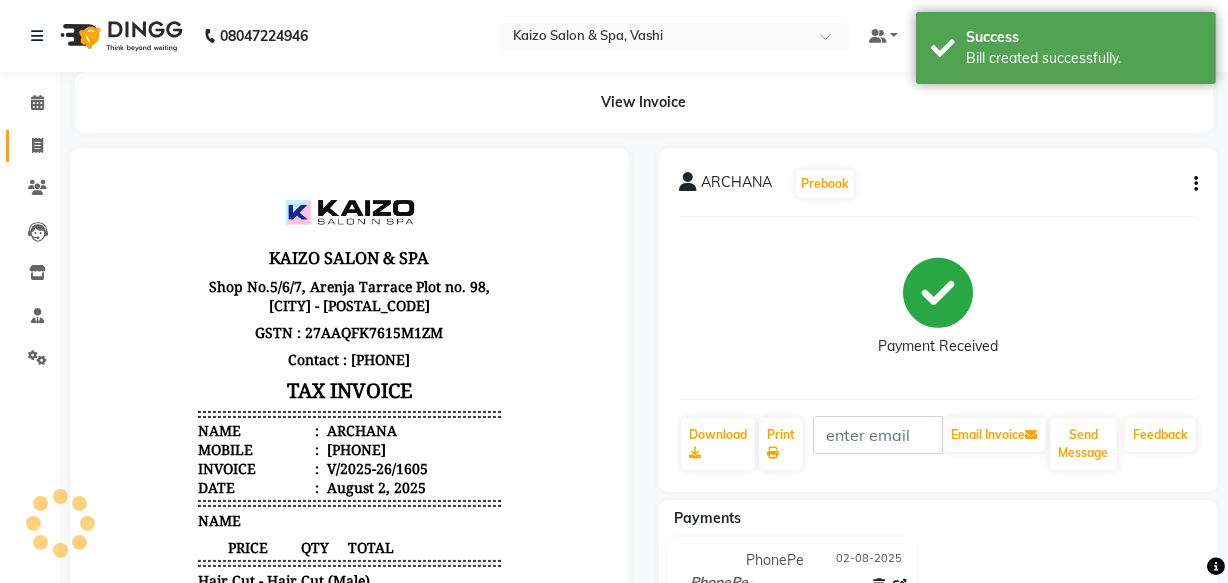 drag, startPoint x: 780, startPoint y: 460, endPoint x: 37, endPoint y: 140, distance: 808.9802 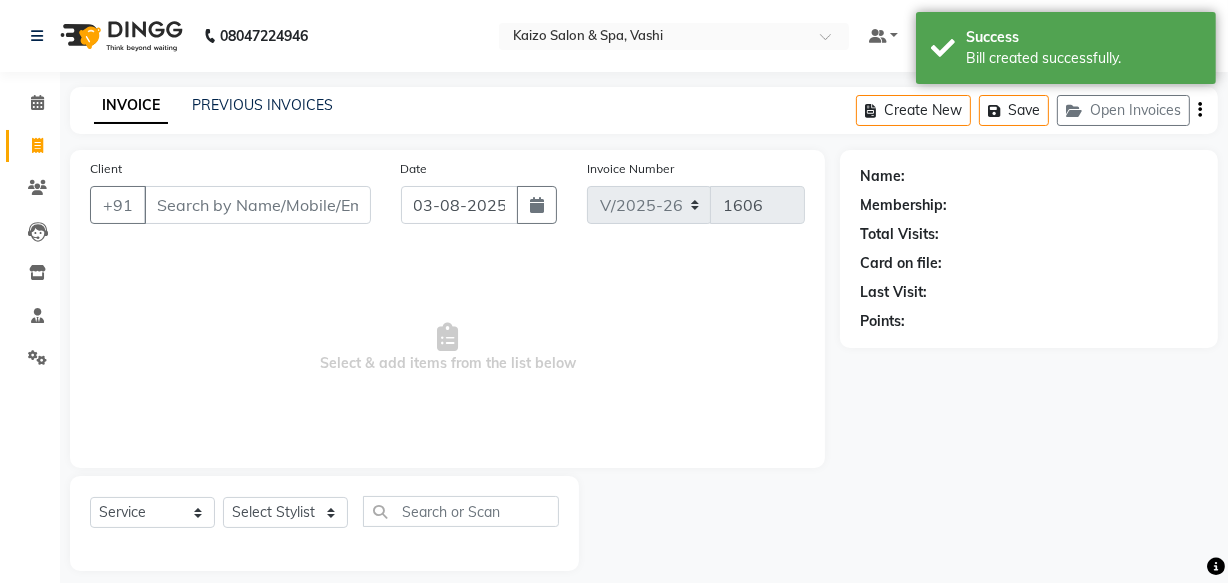 scroll, scrollTop: 19, scrollLeft: 0, axis: vertical 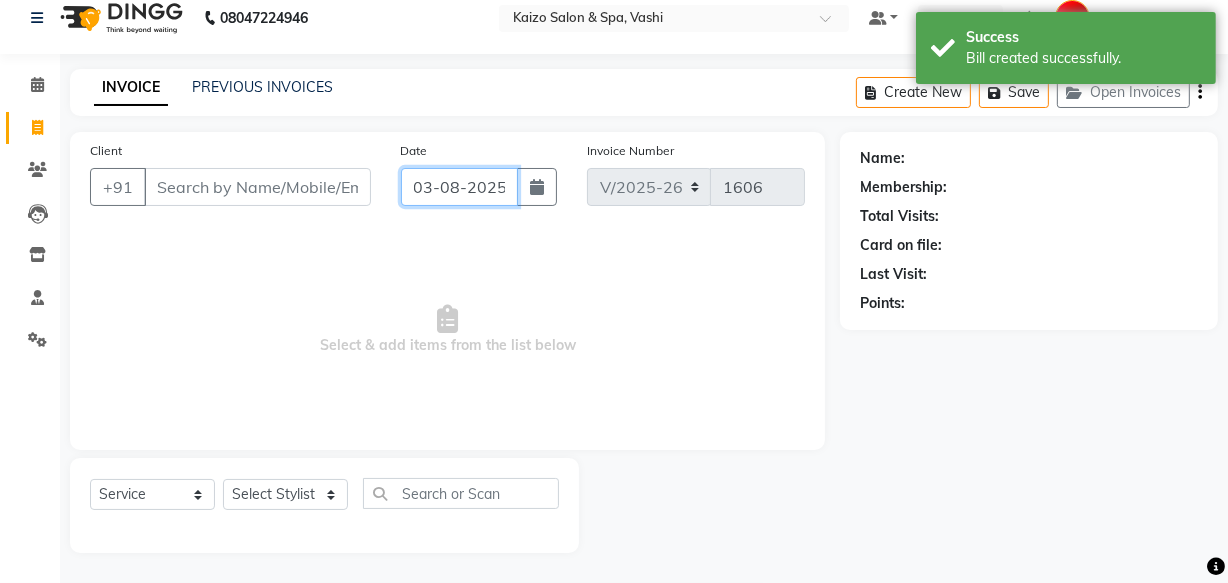 click on "03-08-2025" 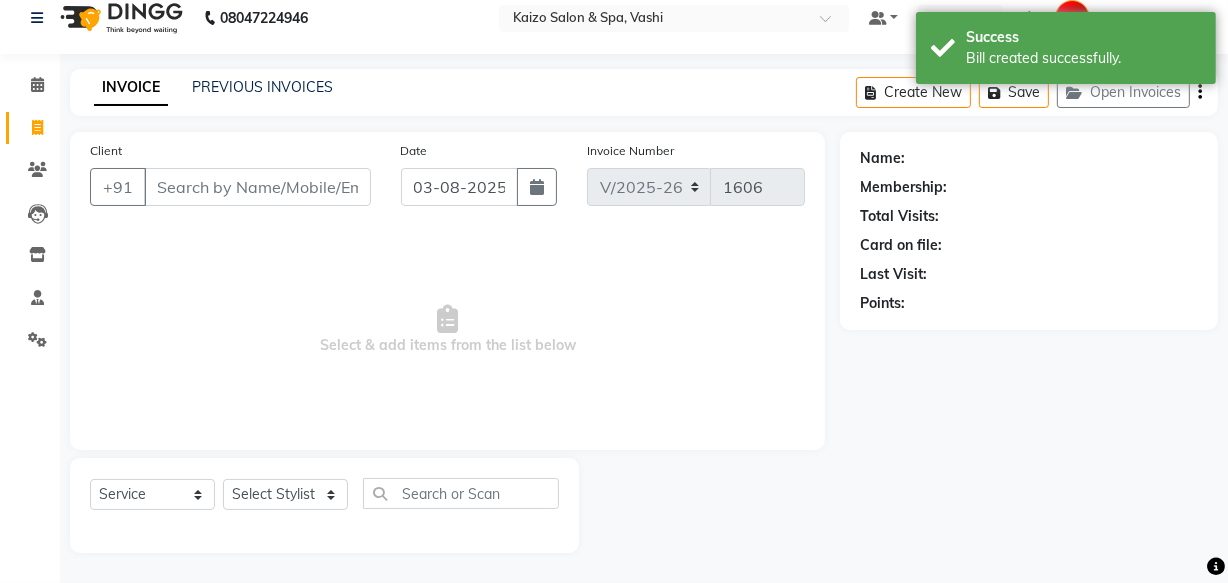 select on "8" 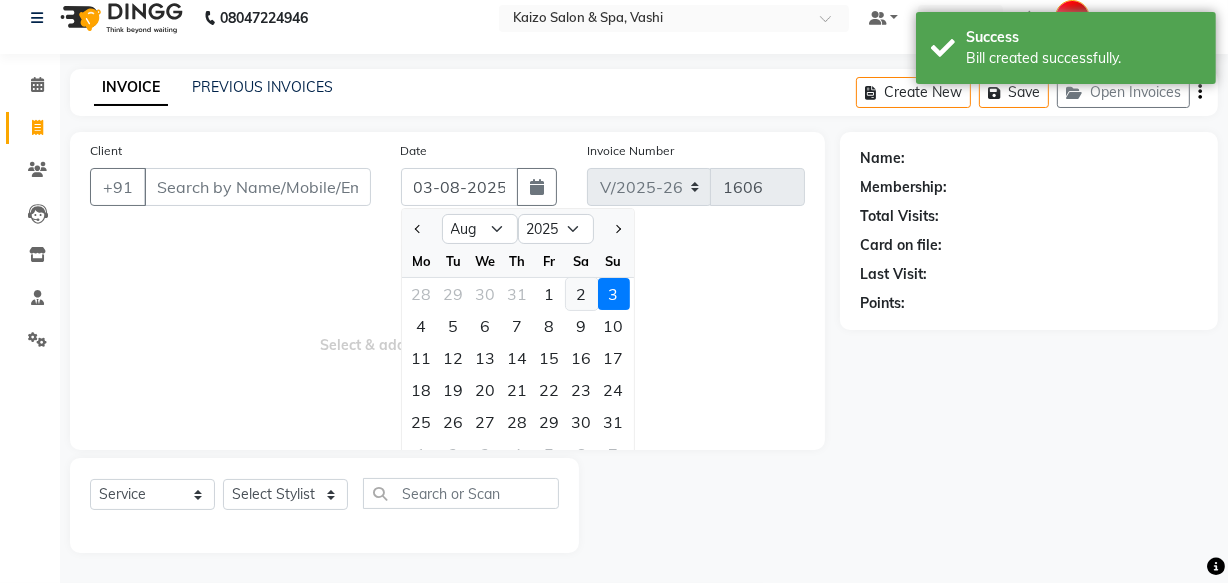 click on "2" 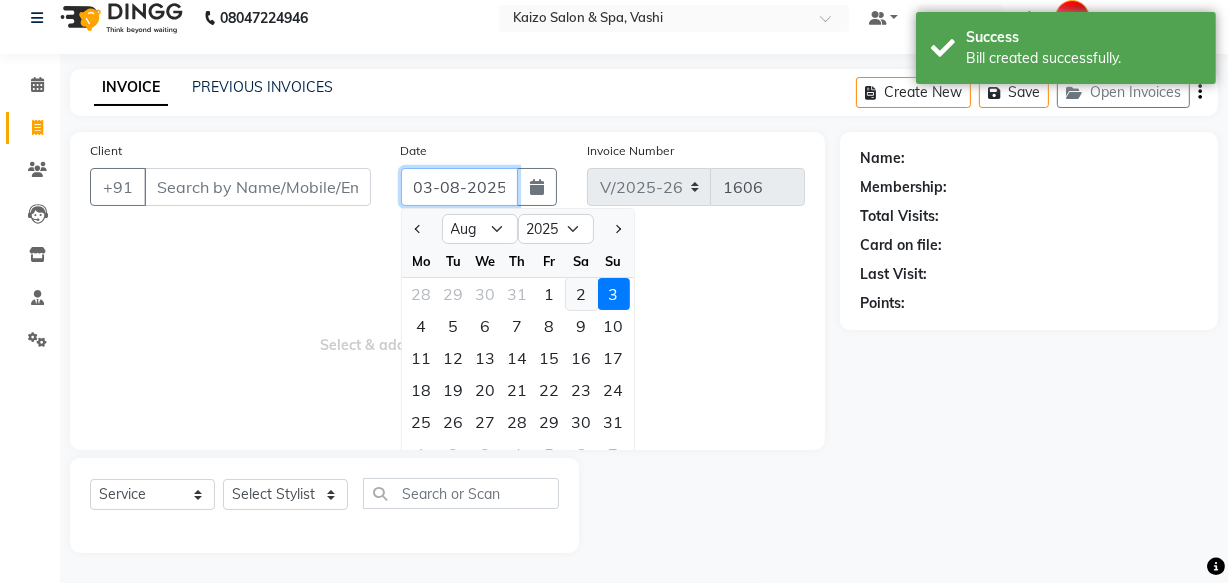 type on "02-08-2025" 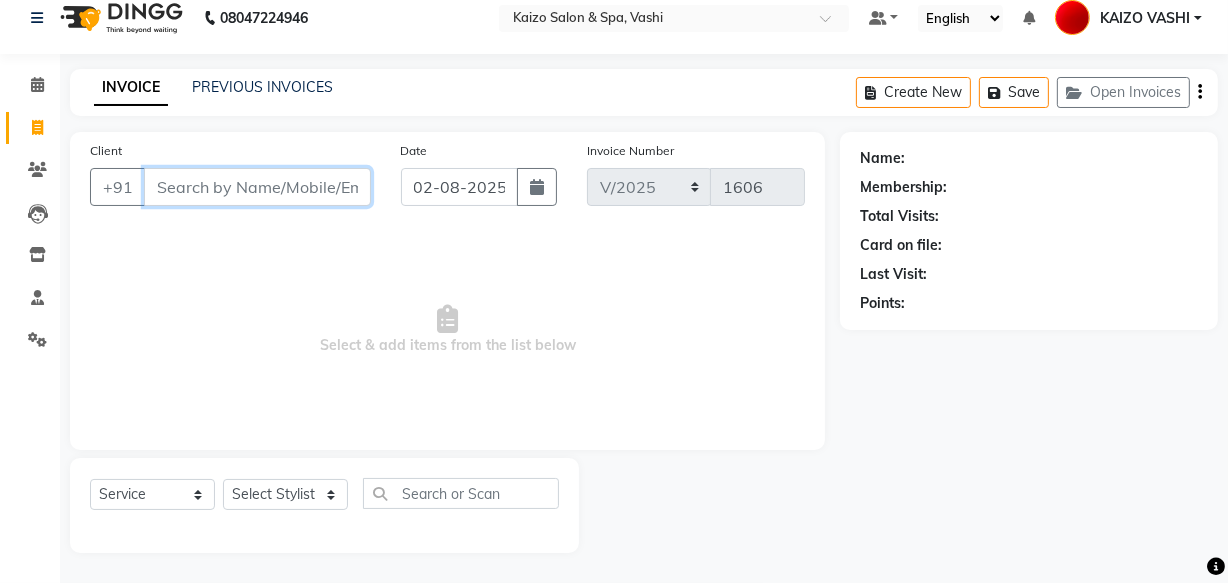 click on "Client" at bounding box center (257, 187) 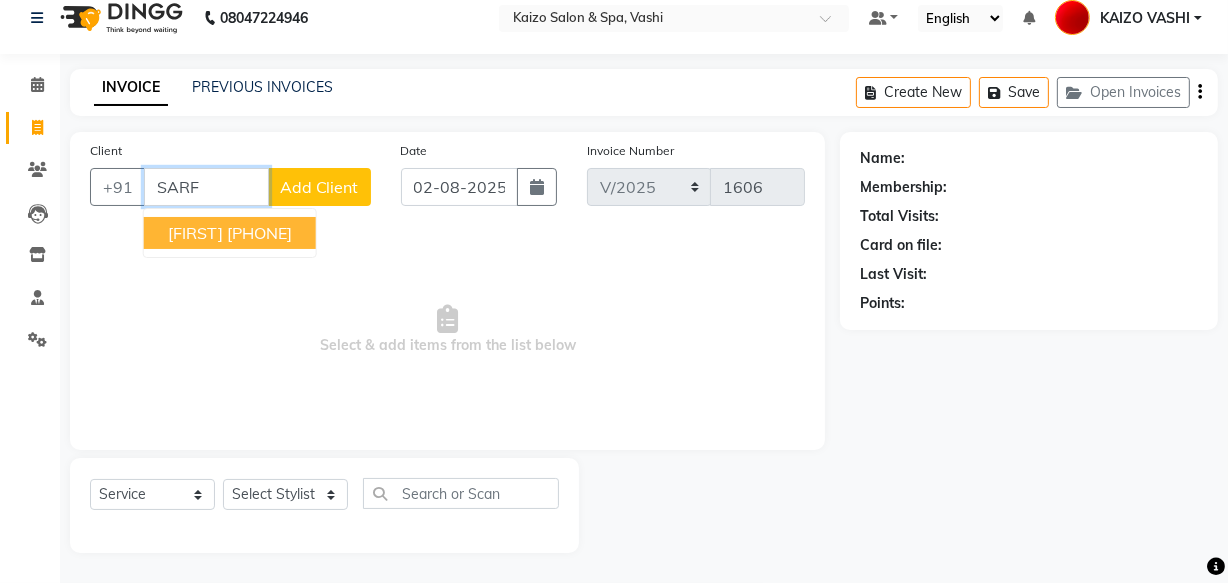 click on "[FIRST] [PHONE]" at bounding box center (230, 233) 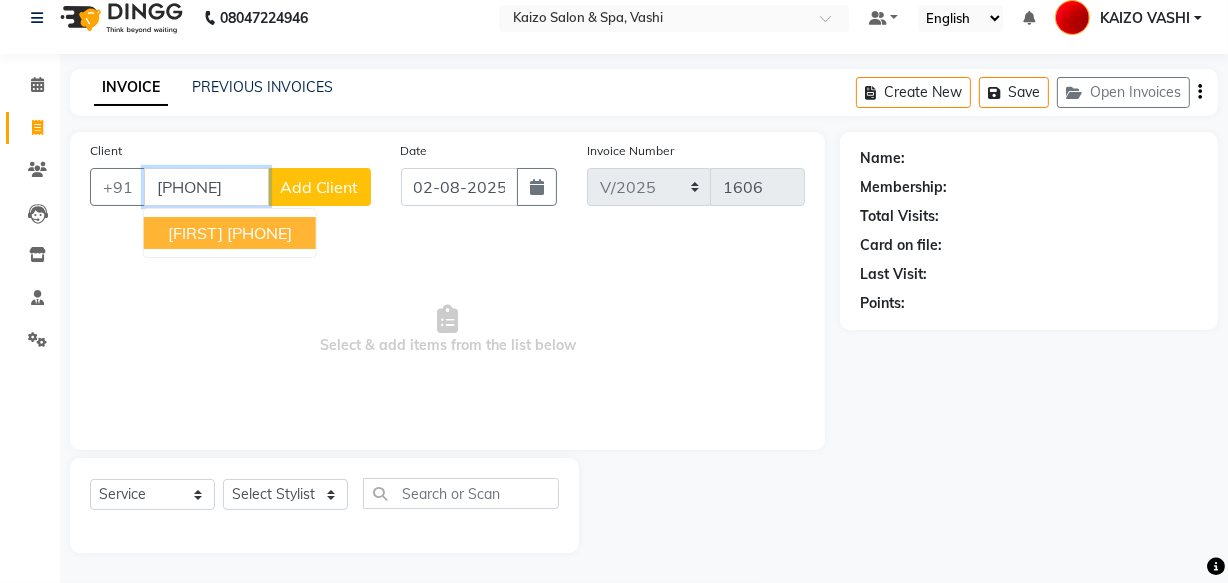 type on "[PHONE]" 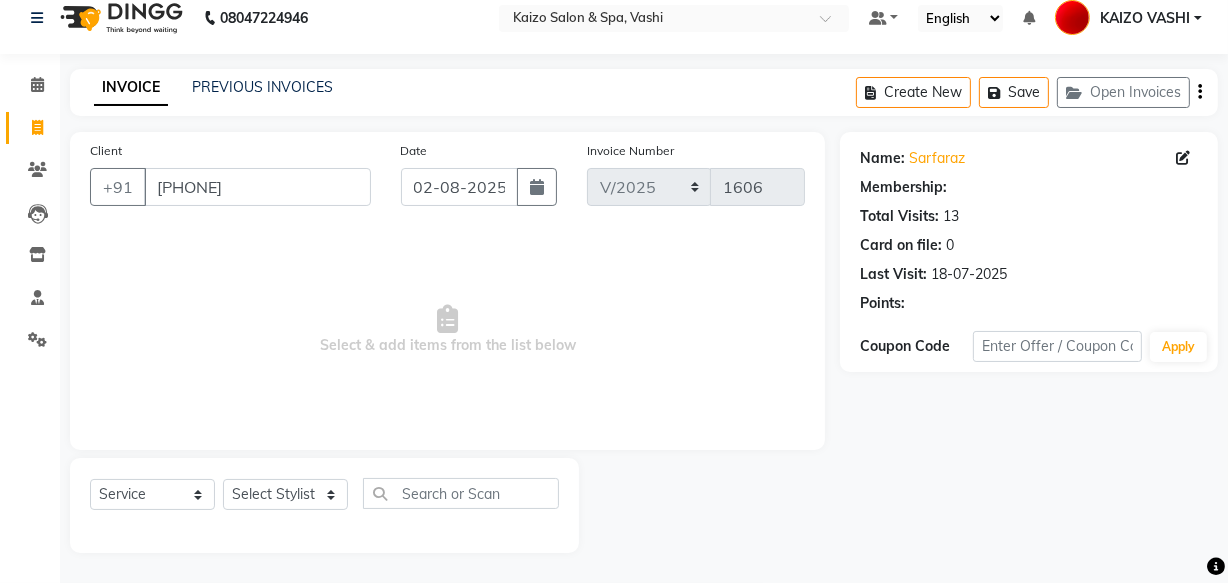 select on "1: Object" 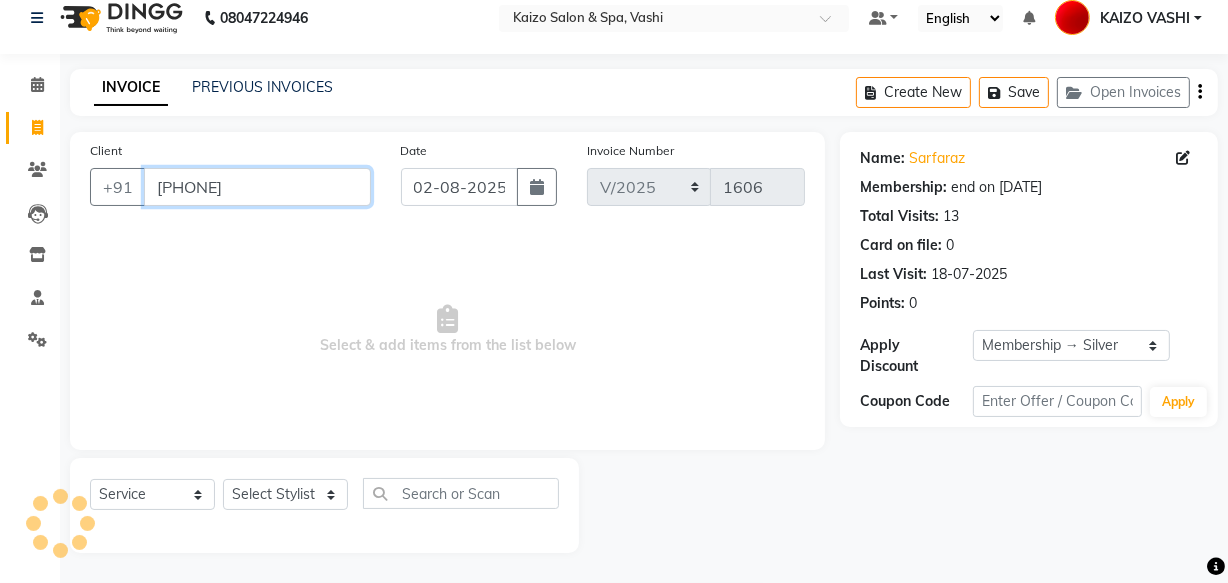 click on "[PHONE]" at bounding box center (257, 187) 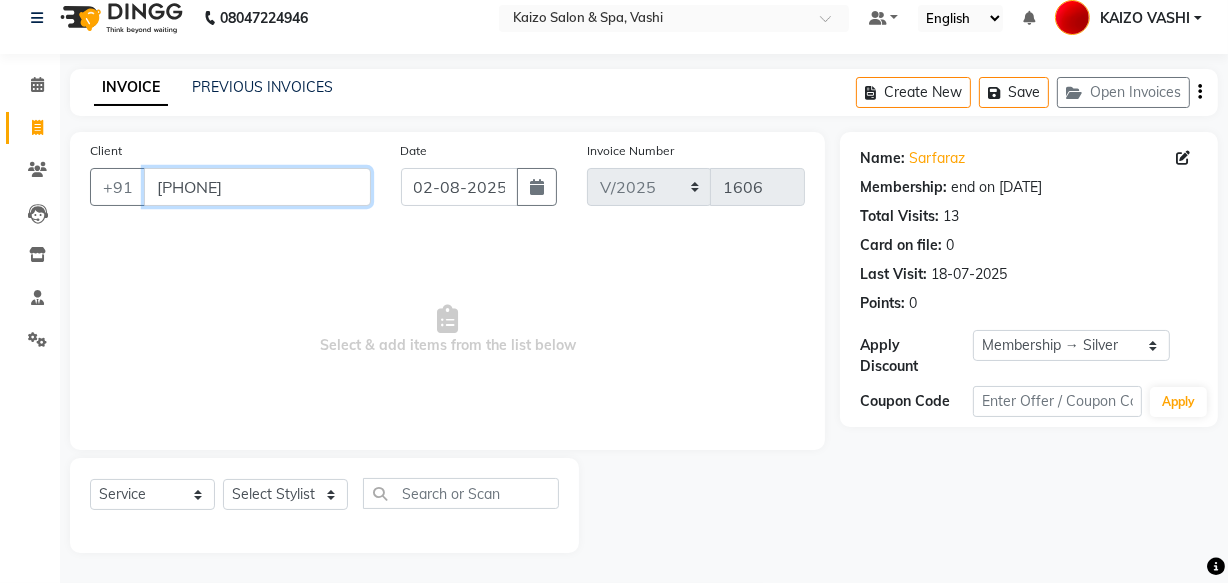 click on "[PHONE]" at bounding box center (257, 187) 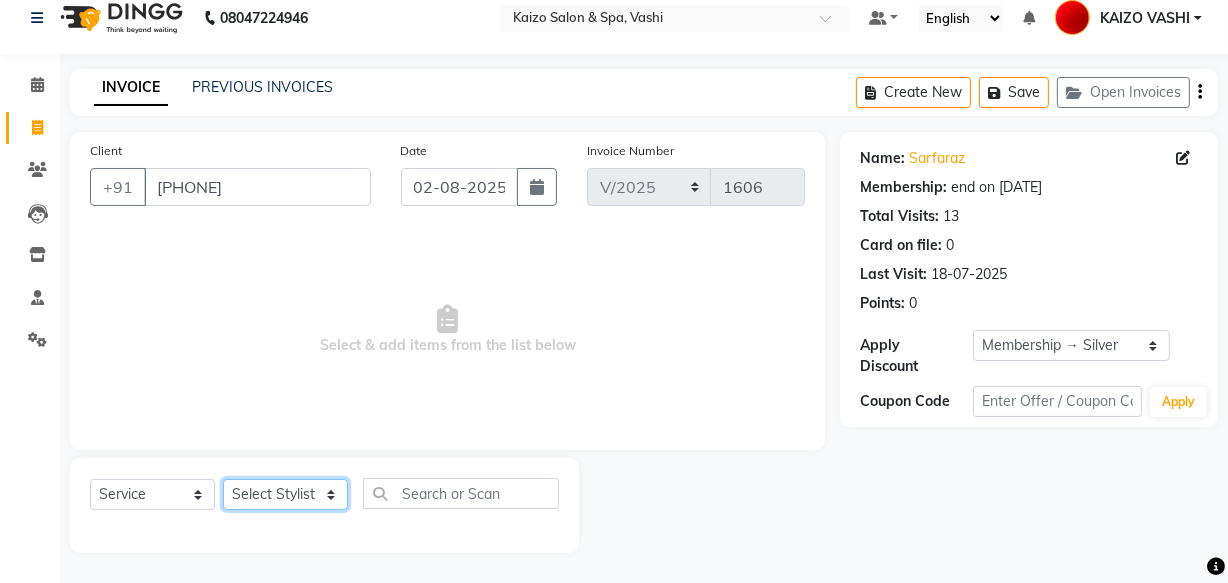 click on "Select Stylist [FIRST] [FIRST] [FIRST] [FIRST] [FIRST] [FIRST] [FIRST] [FIRST] [FIRST] [FIRST] [FIRST]" 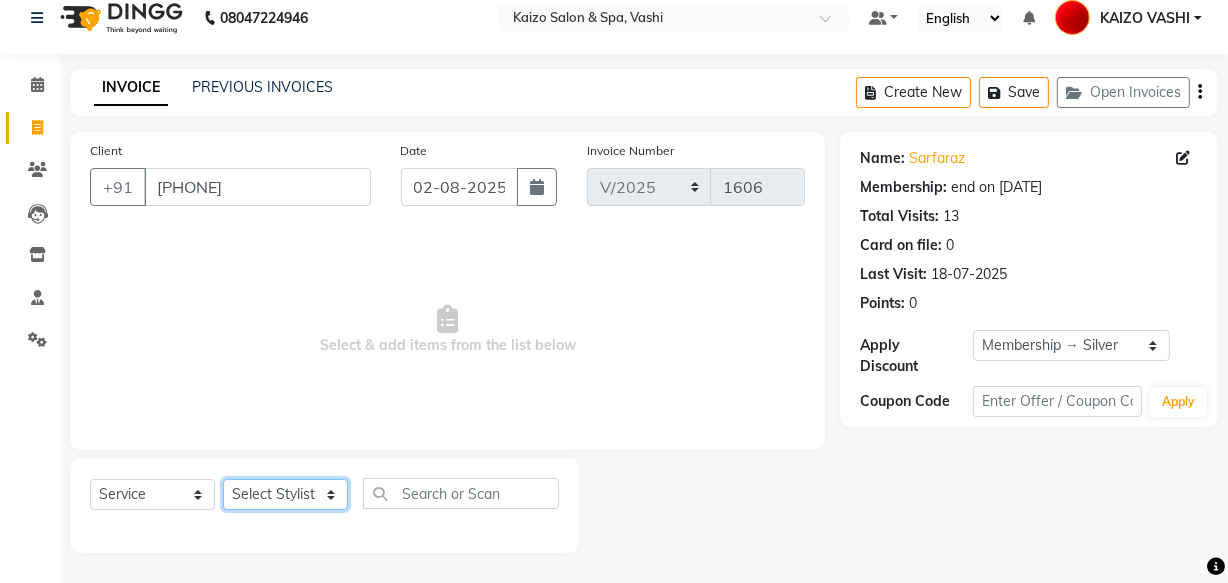 select on "20760" 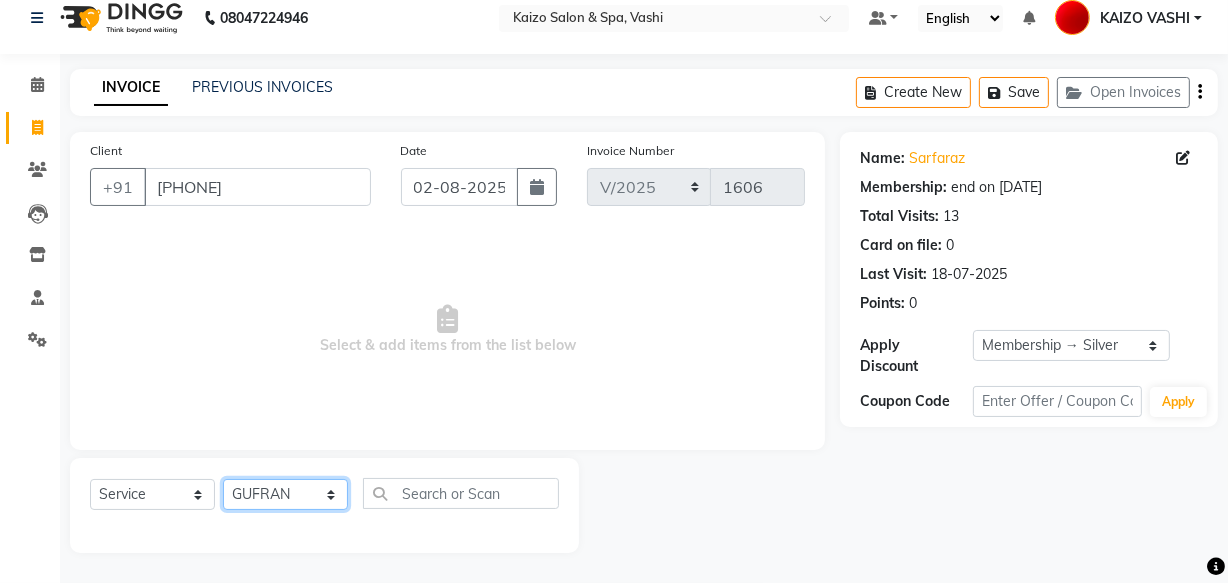 click on "Select Stylist [FIRST] [FIRST] [FIRST] [FIRST] [FIRST] [FIRST] [FIRST] [FIRST] [FIRST] [FIRST] [FIRST]" 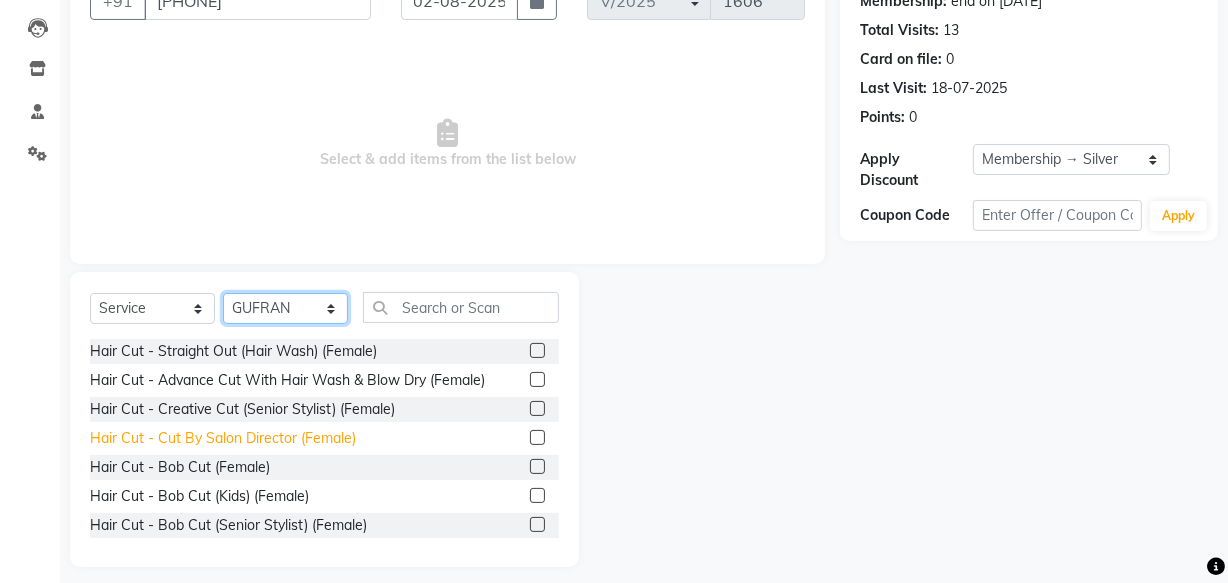 scroll, scrollTop: 219, scrollLeft: 0, axis: vertical 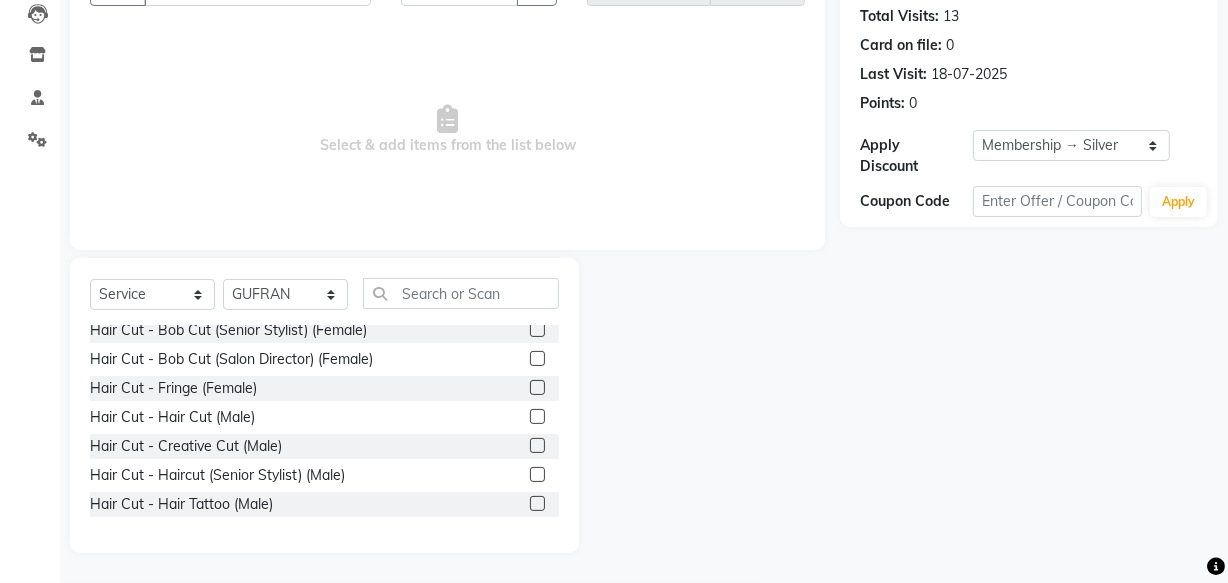 drag, startPoint x: 213, startPoint y: 418, endPoint x: 510, endPoint y: 280, distance: 327.49503 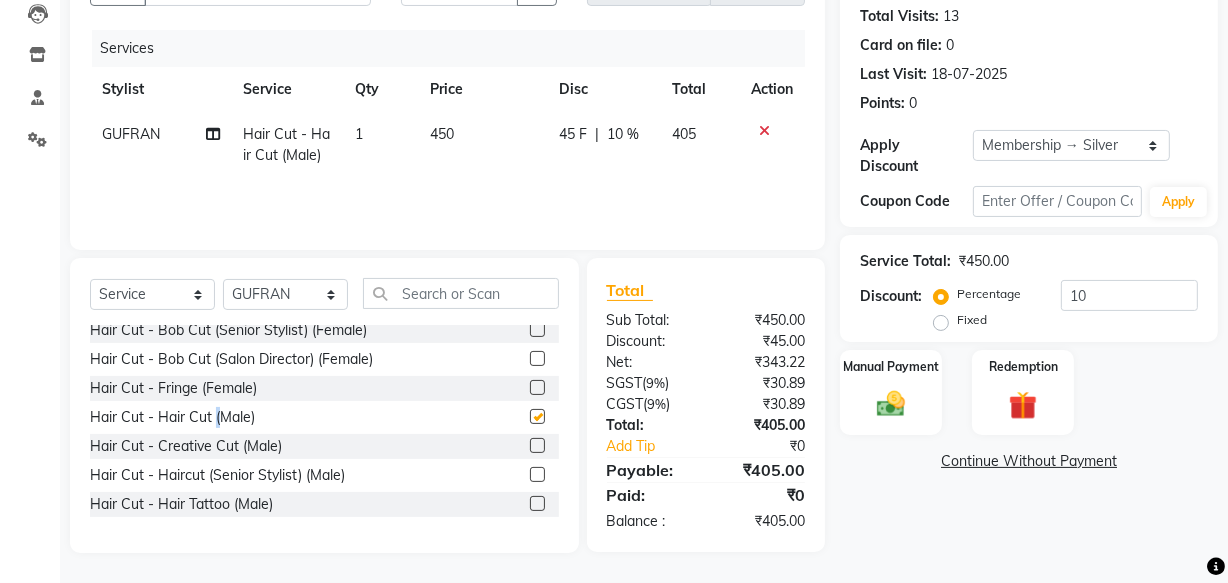 checkbox on "false" 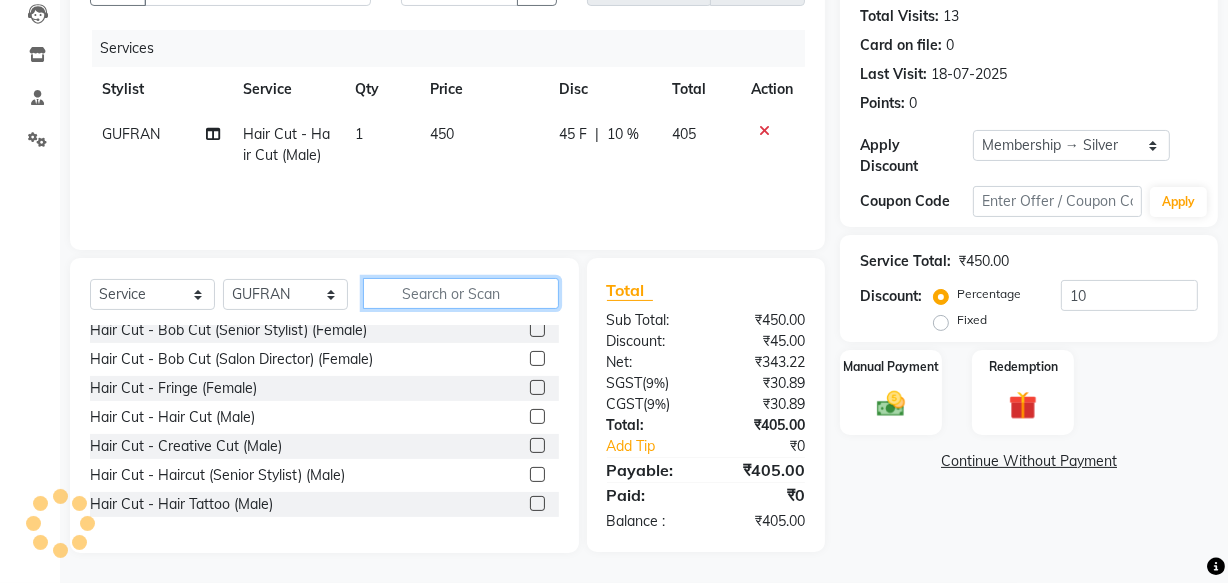 click 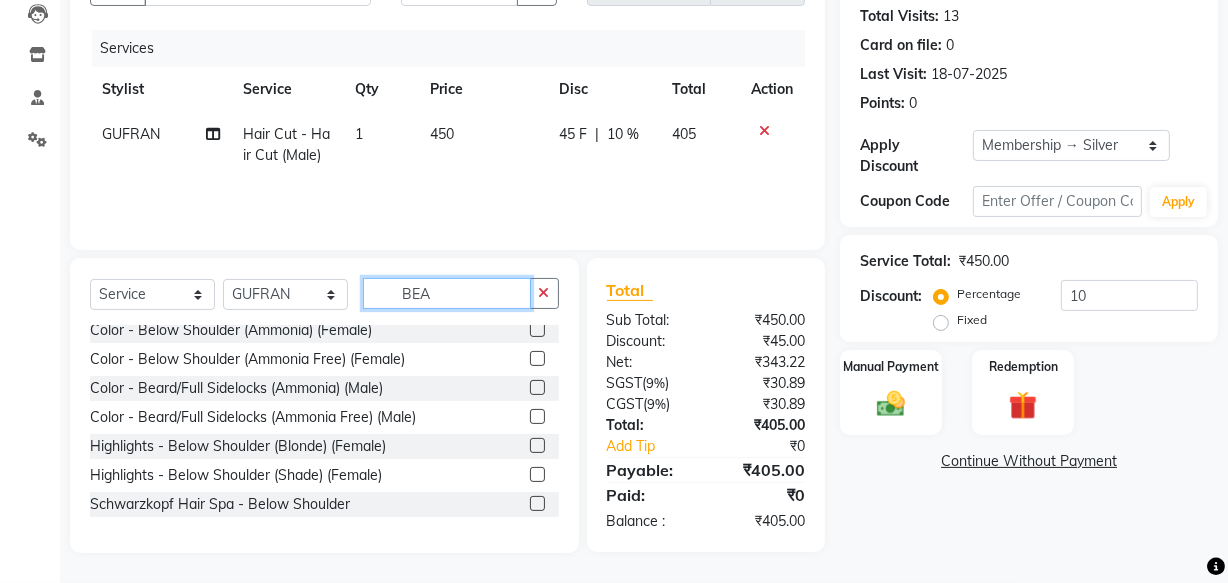 scroll, scrollTop: 0, scrollLeft: 0, axis: both 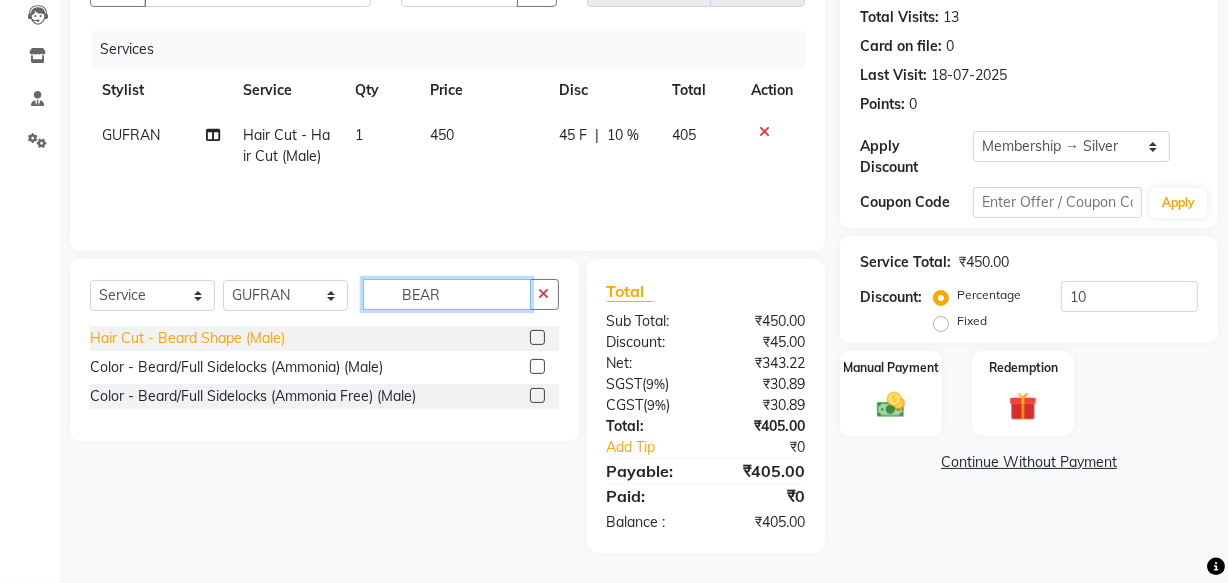 type on "BEAR" 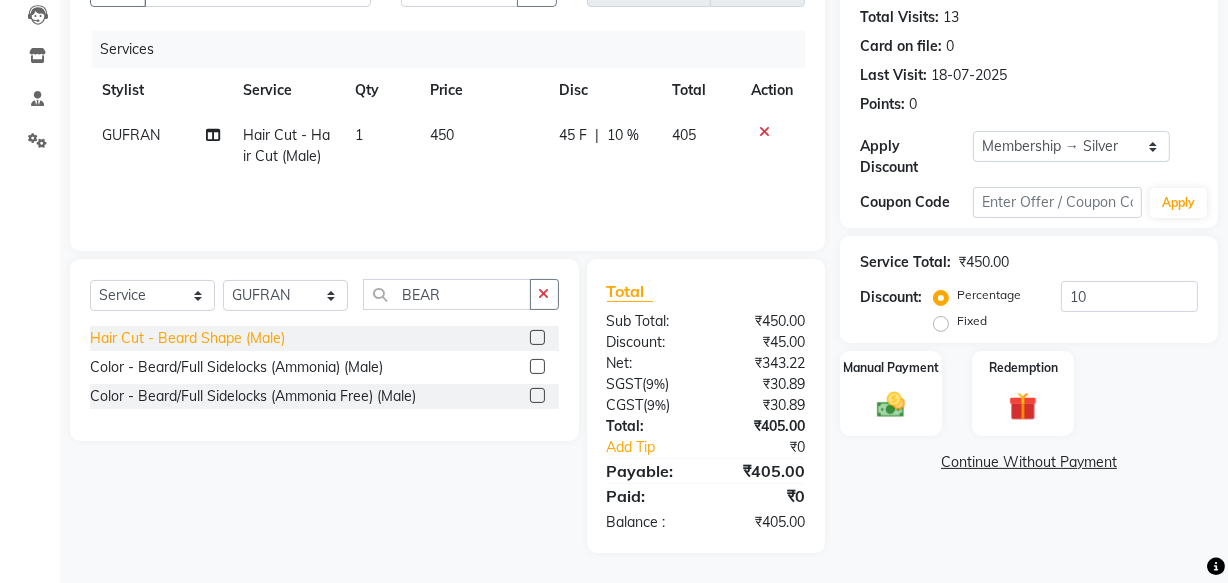 click on "Hair Cut - Beard Shape (Male)" 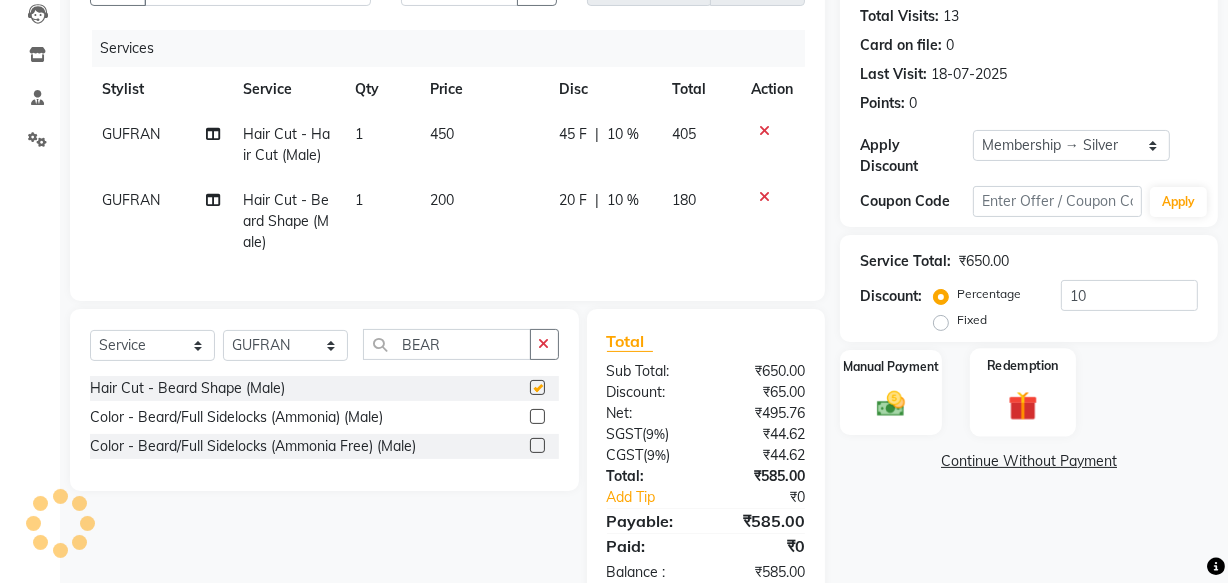 checkbox on "false" 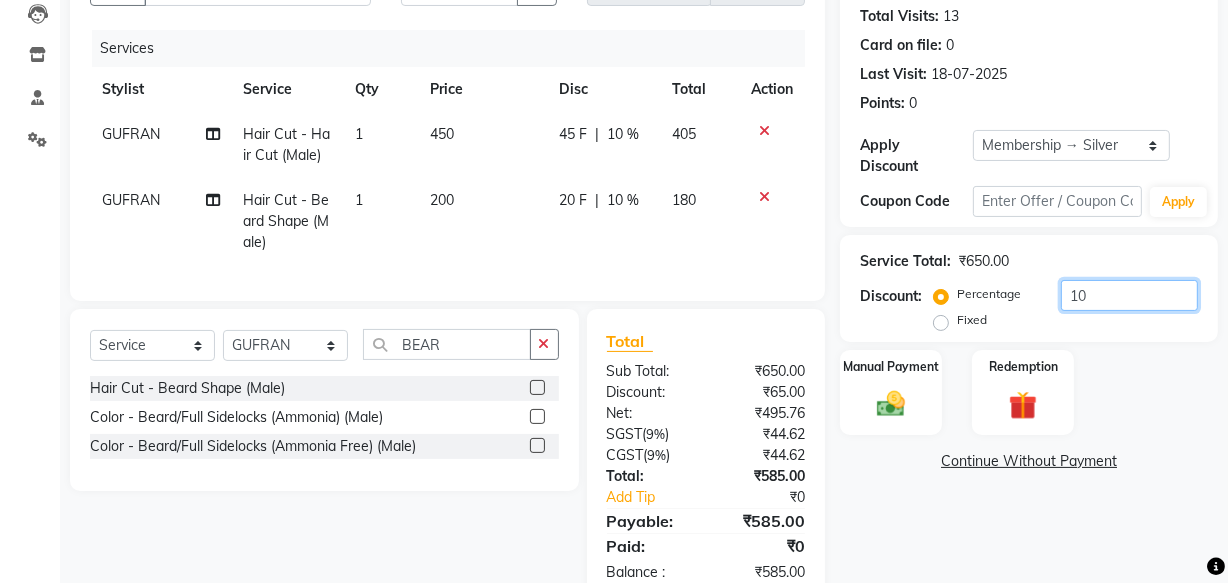 drag, startPoint x: 1110, startPoint y: 295, endPoint x: 950, endPoint y: 302, distance: 160.15305 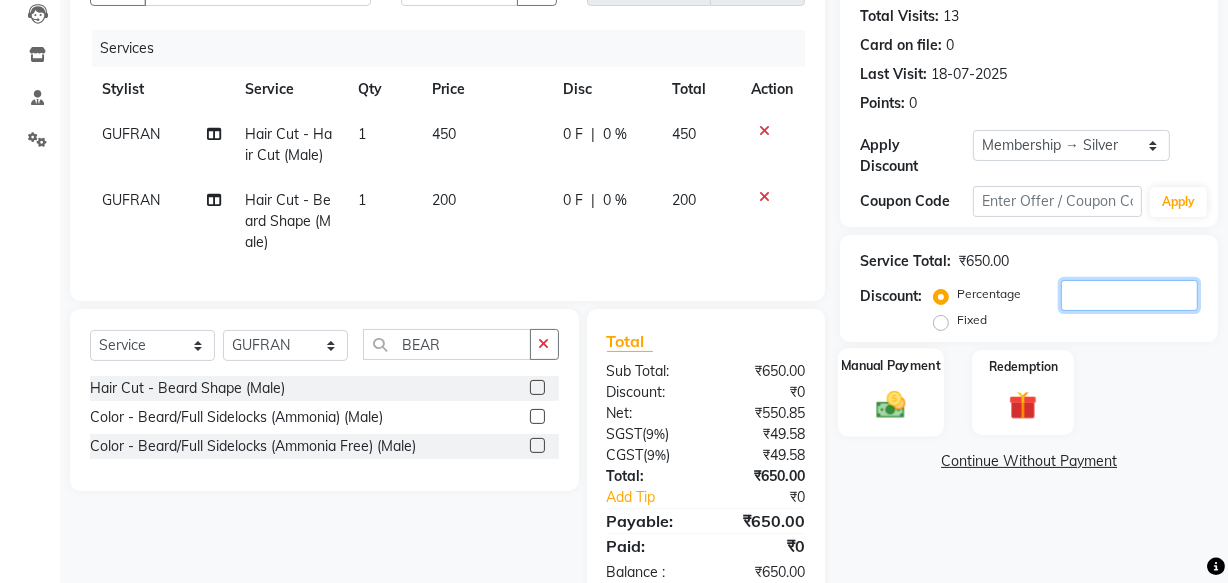 type 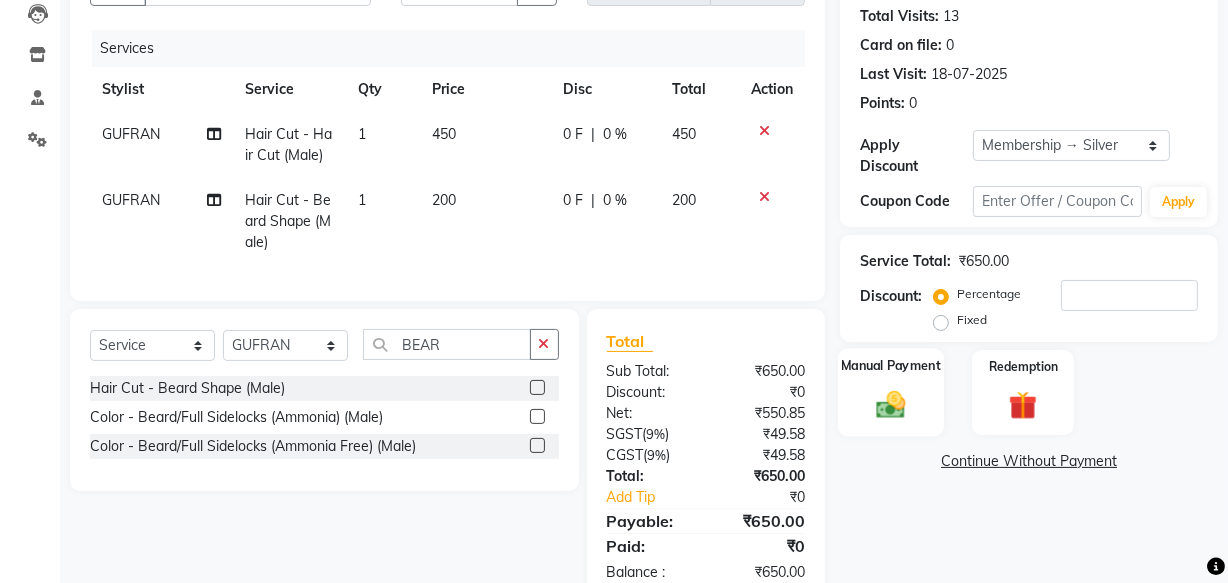 click 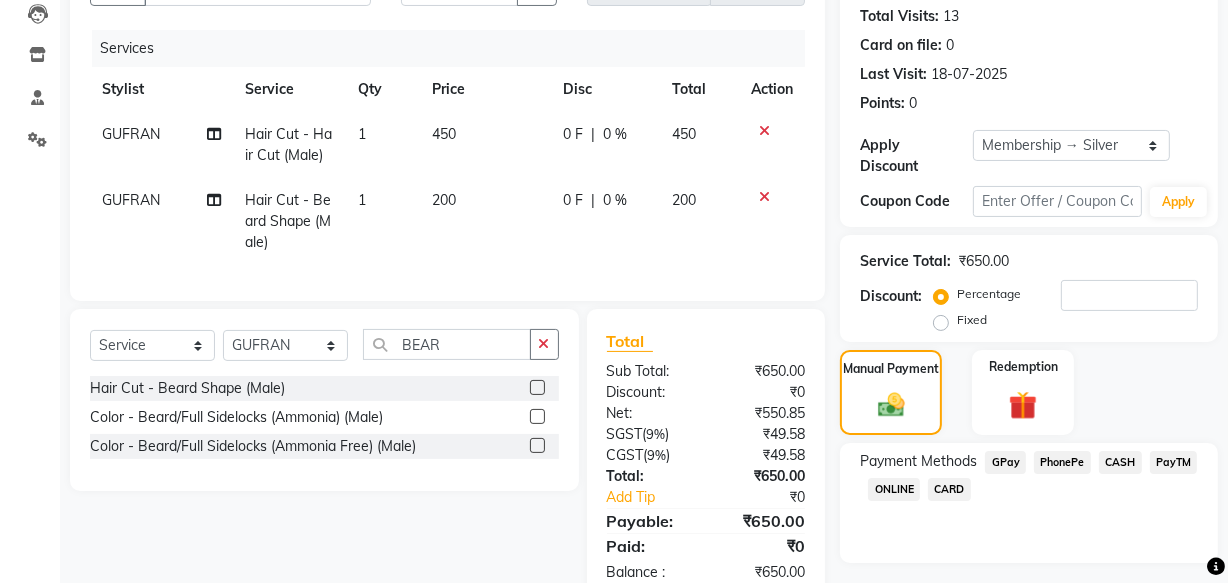 click on "CASH" 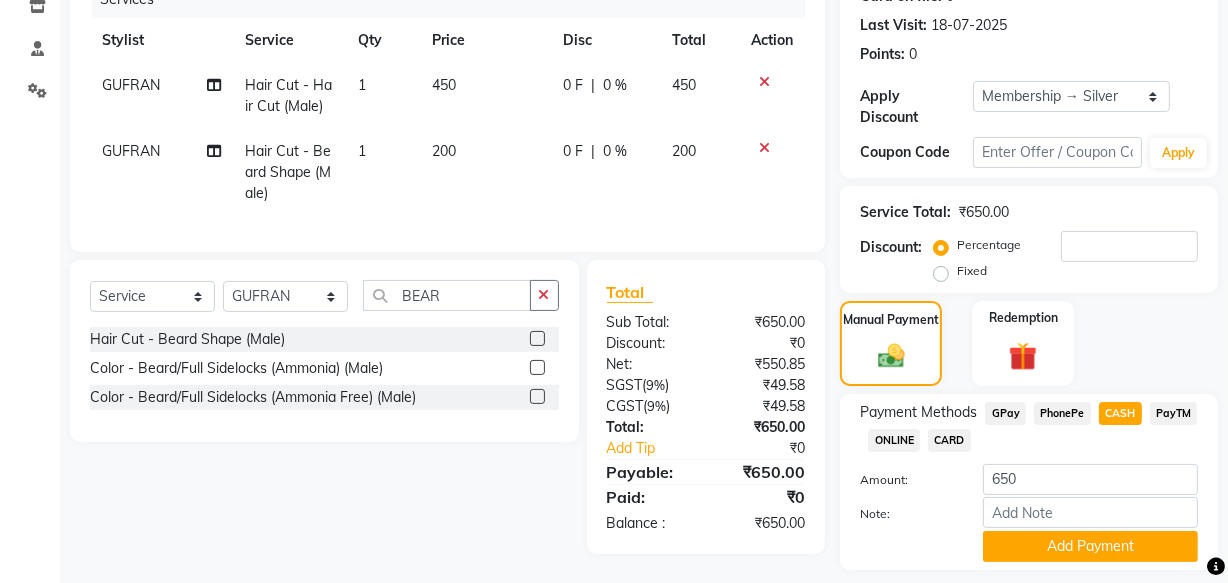 scroll, scrollTop: 309, scrollLeft: 0, axis: vertical 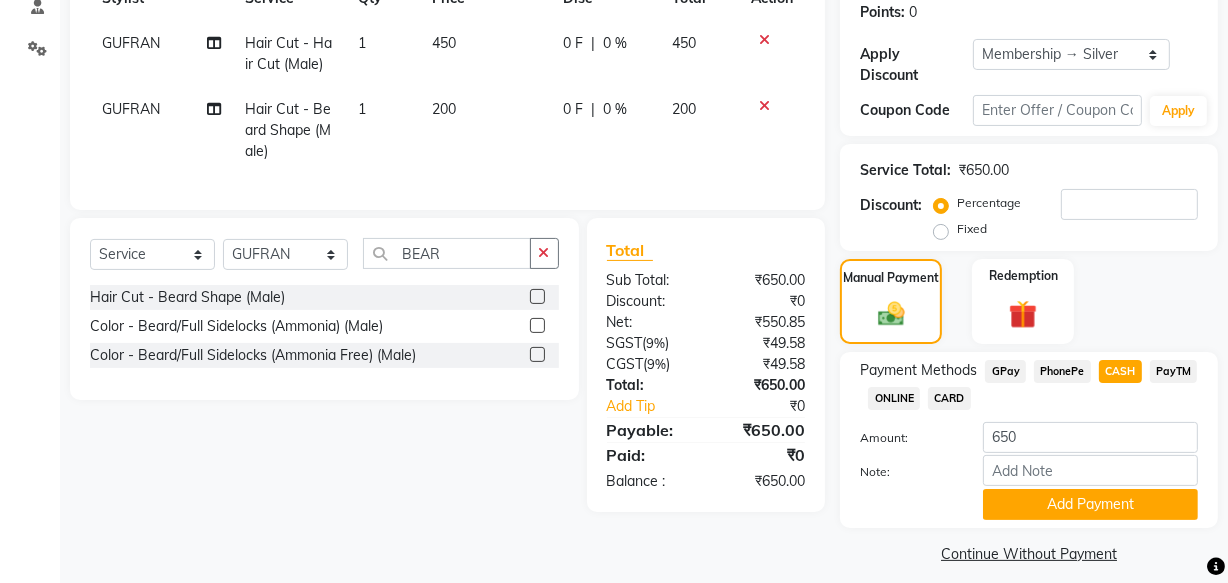 click on "Add Payment" 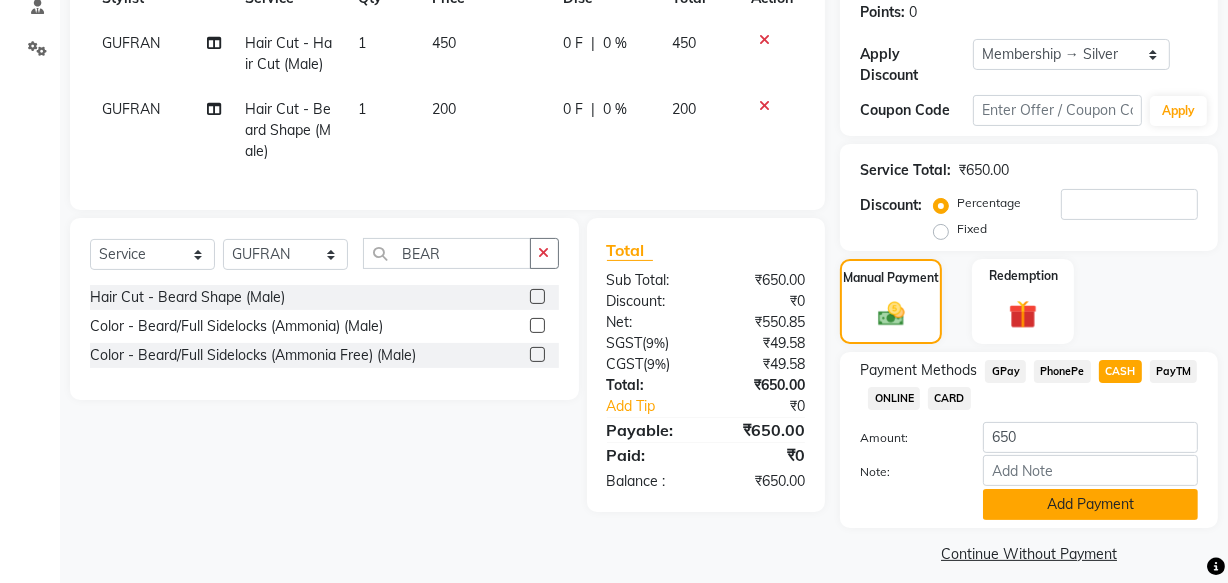 click on "Add Payment" 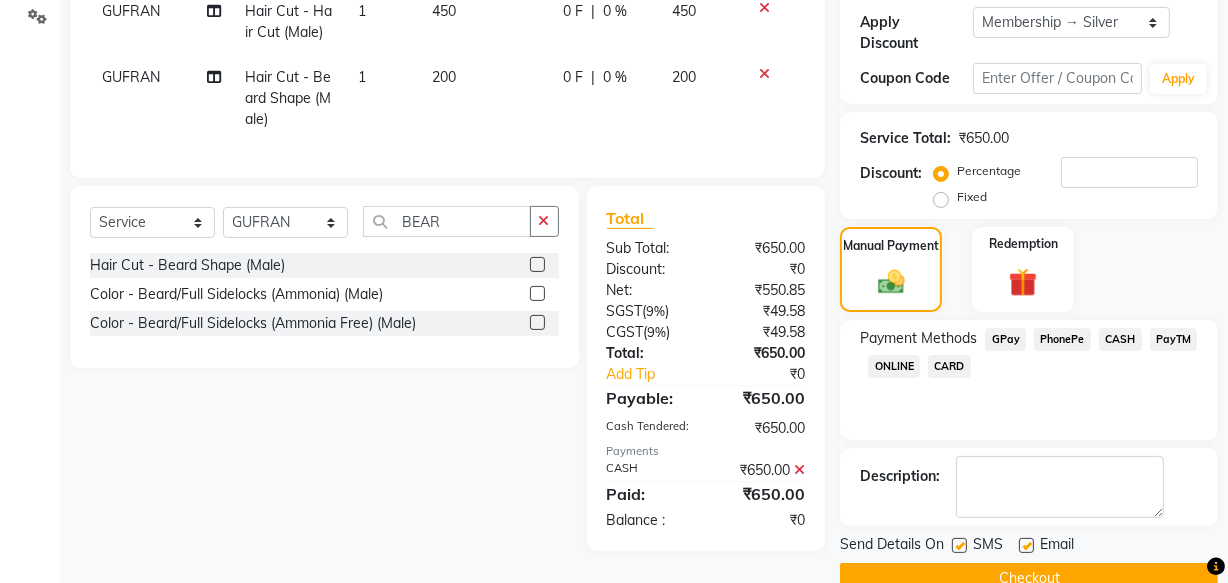 scroll, scrollTop: 381, scrollLeft: 0, axis: vertical 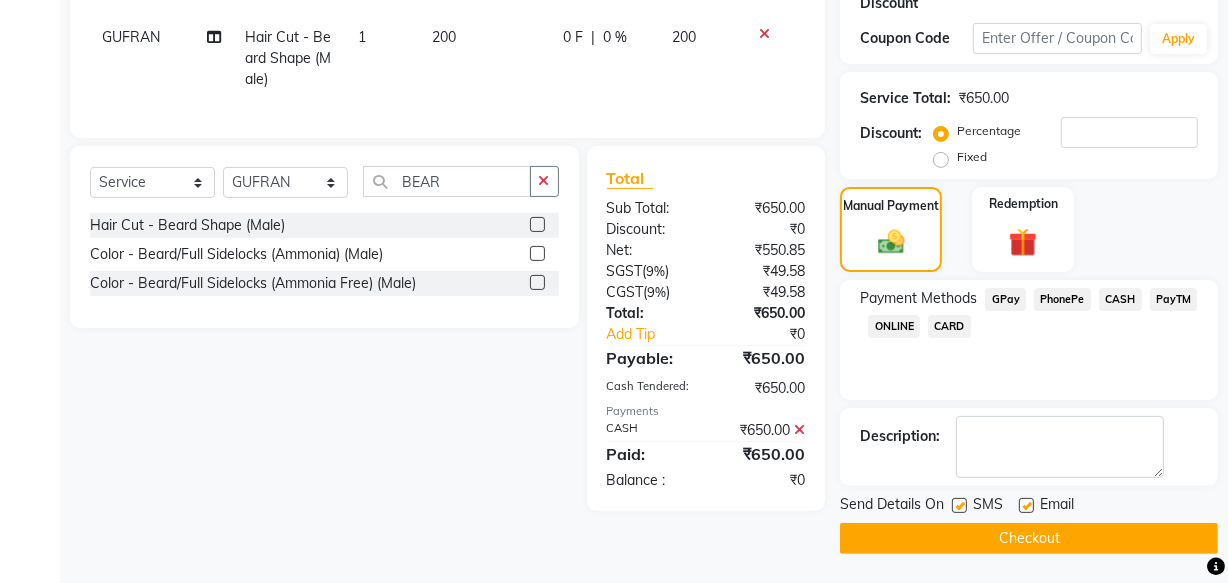 drag, startPoint x: 1024, startPoint y: 504, endPoint x: 971, endPoint y: 510, distance: 53.338543 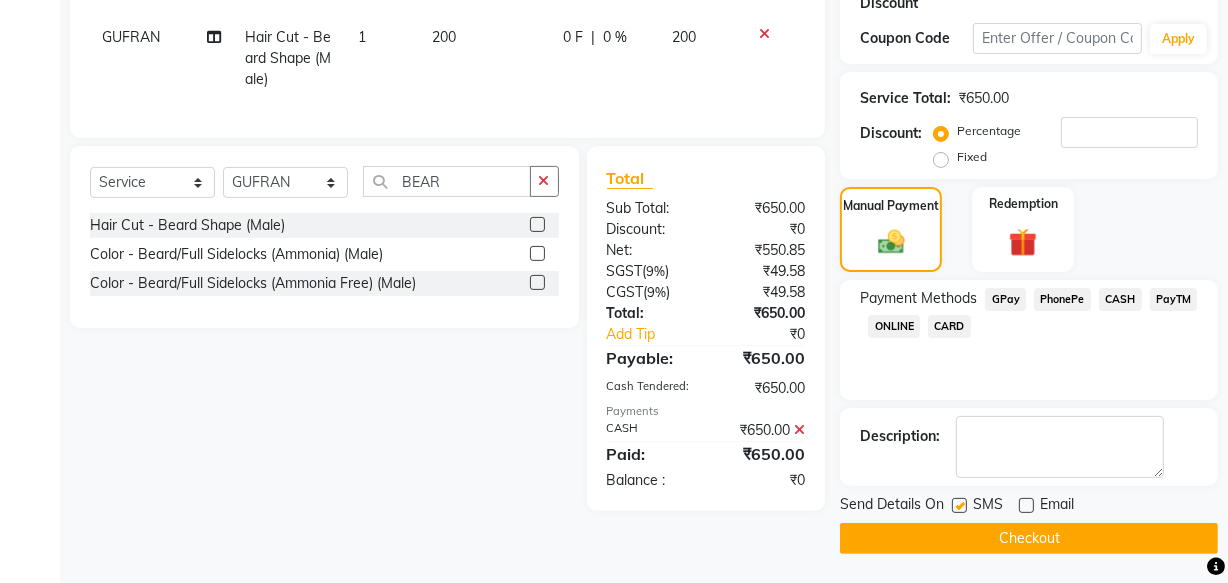click 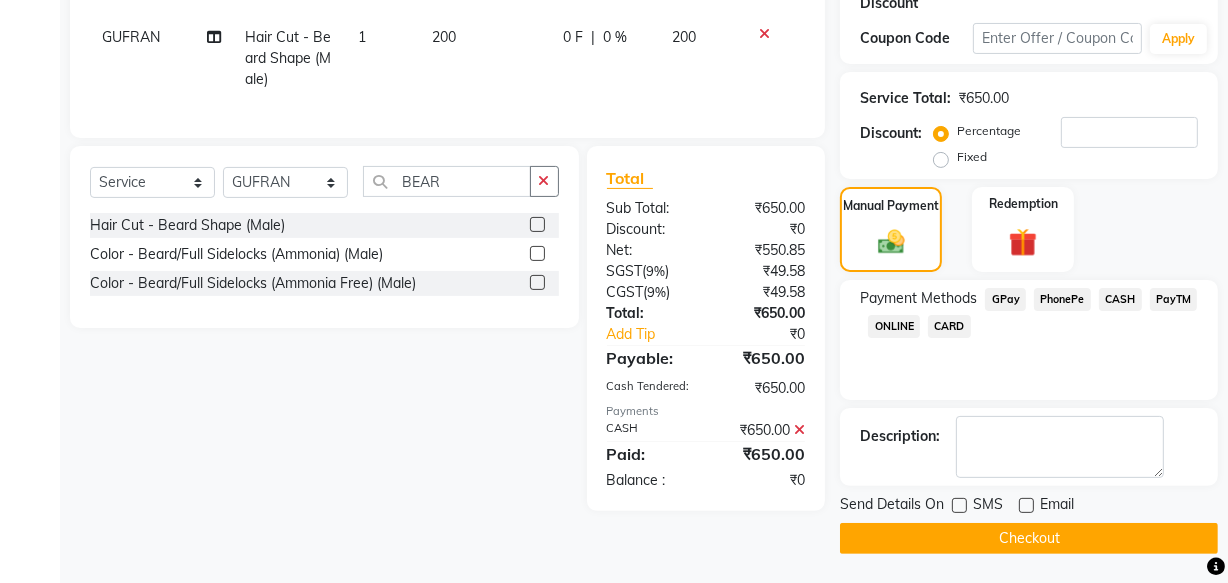 click on "Checkout" 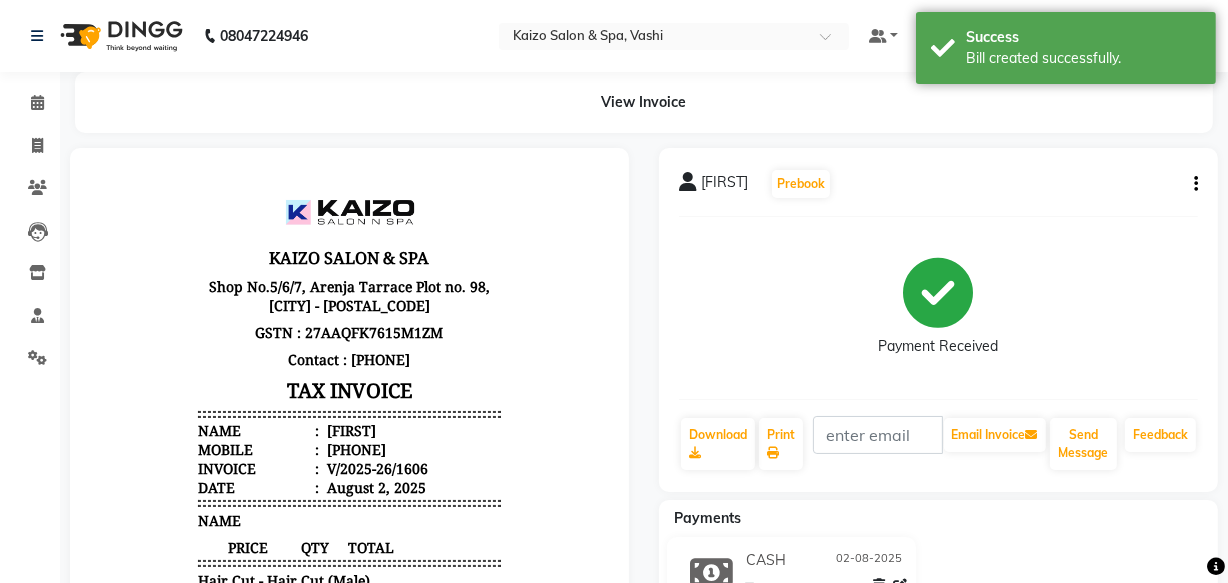 scroll, scrollTop: 0, scrollLeft: 0, axis: both 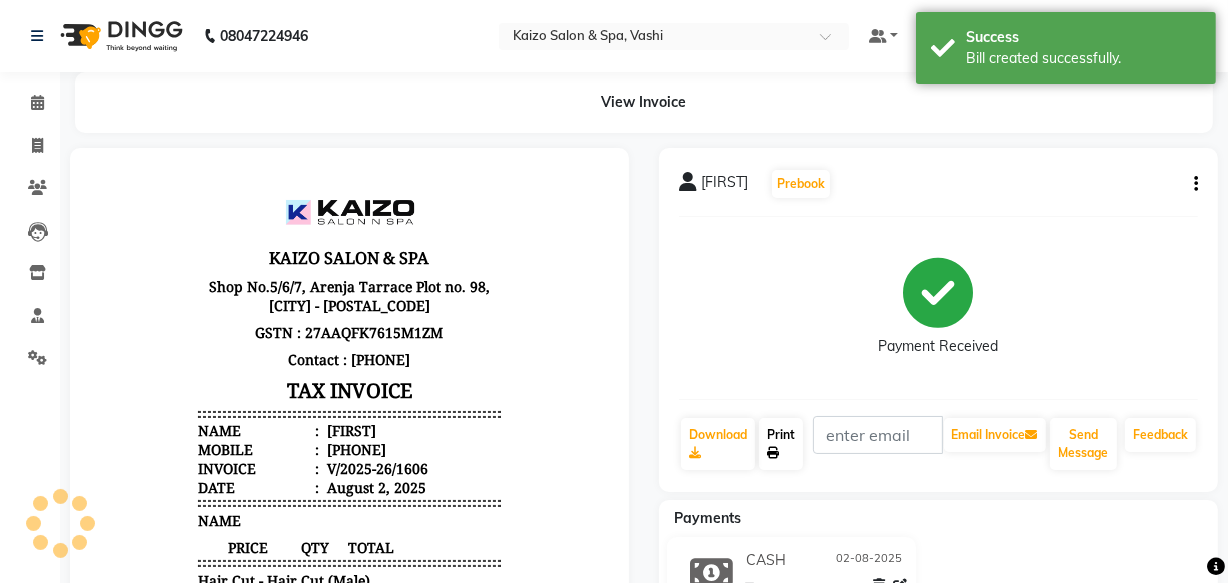click on "Print" 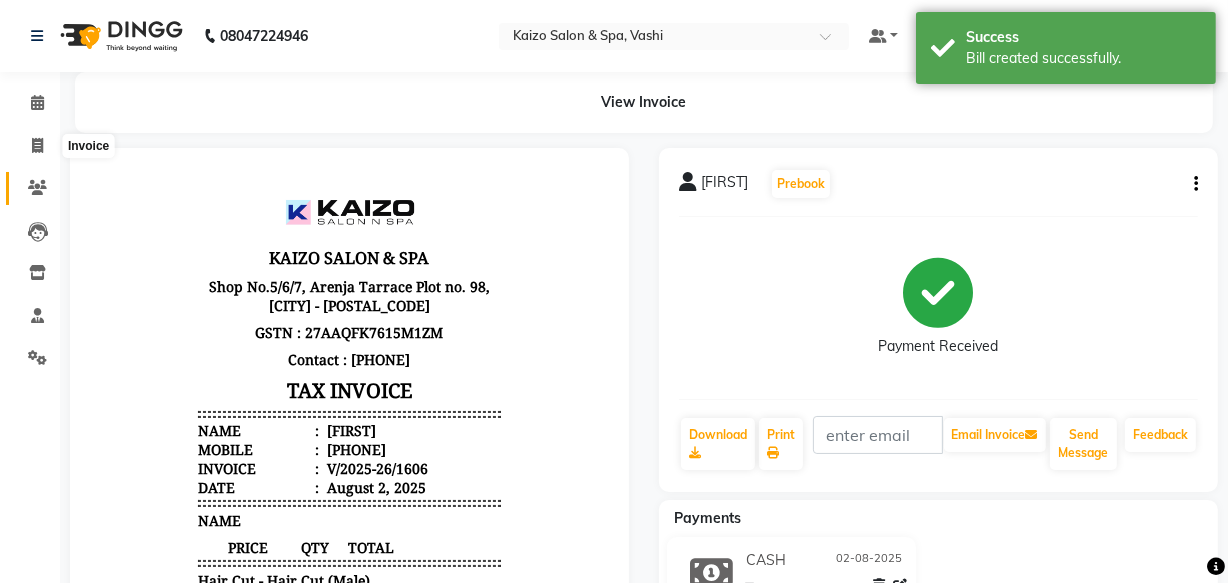scroll, scrollTop: 59, scrollLeft: 0, axis: vertical 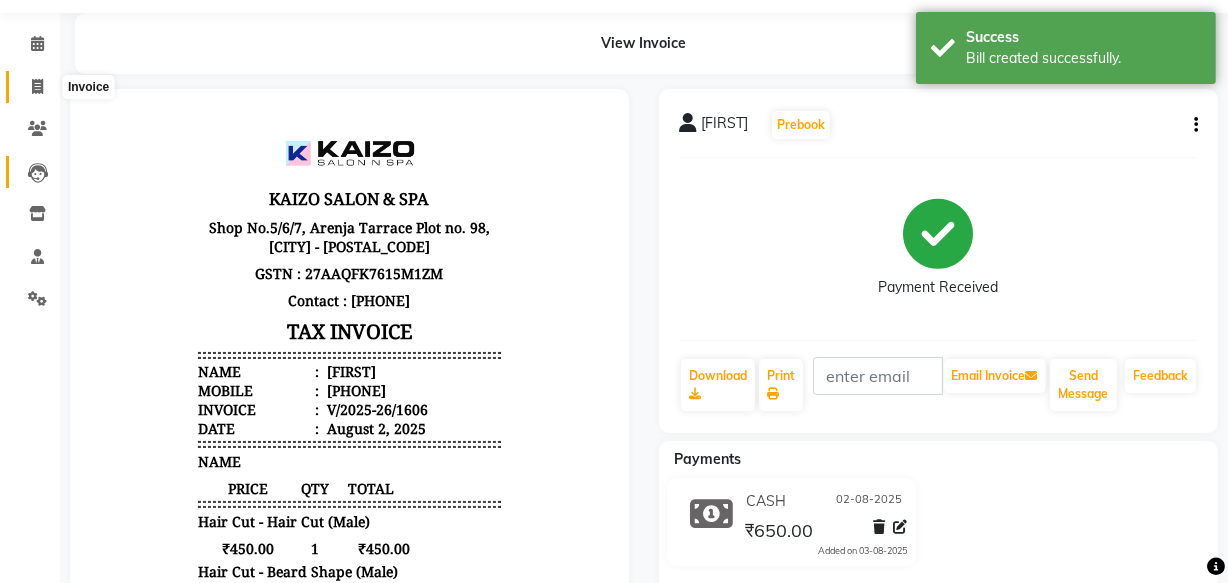 drag, startPoint x: 37, startPoint y: 139, endPoint x: 50, endPoint y: 142, distance: 13.341664 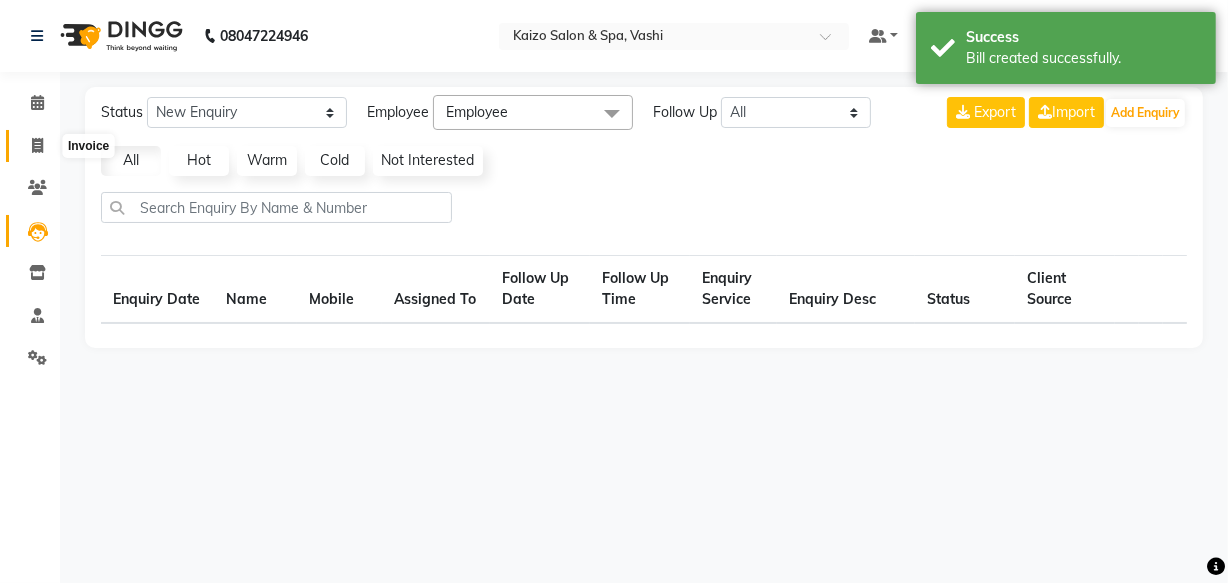 scroll, scrollTop: 0, scrollLeft: 0, axis: both 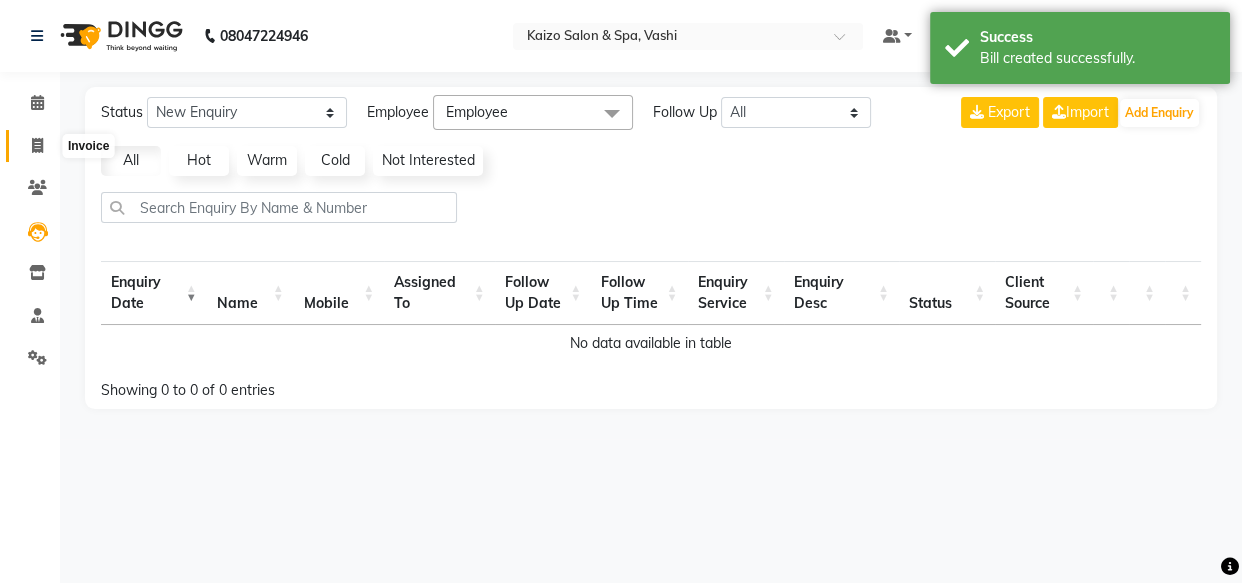 click 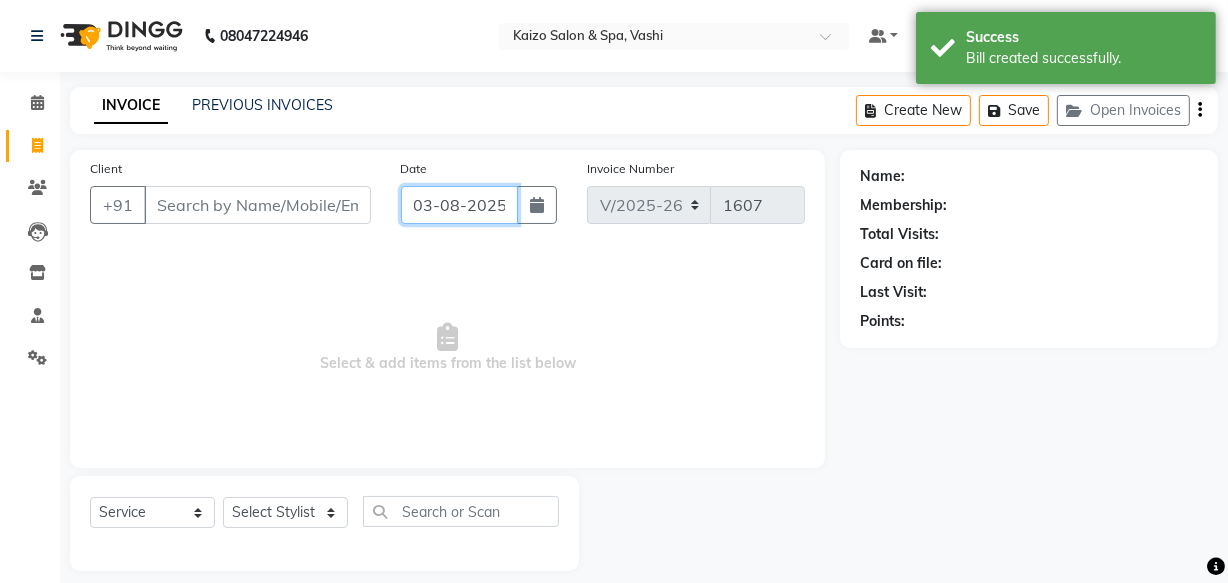 click on "03-08-2025" 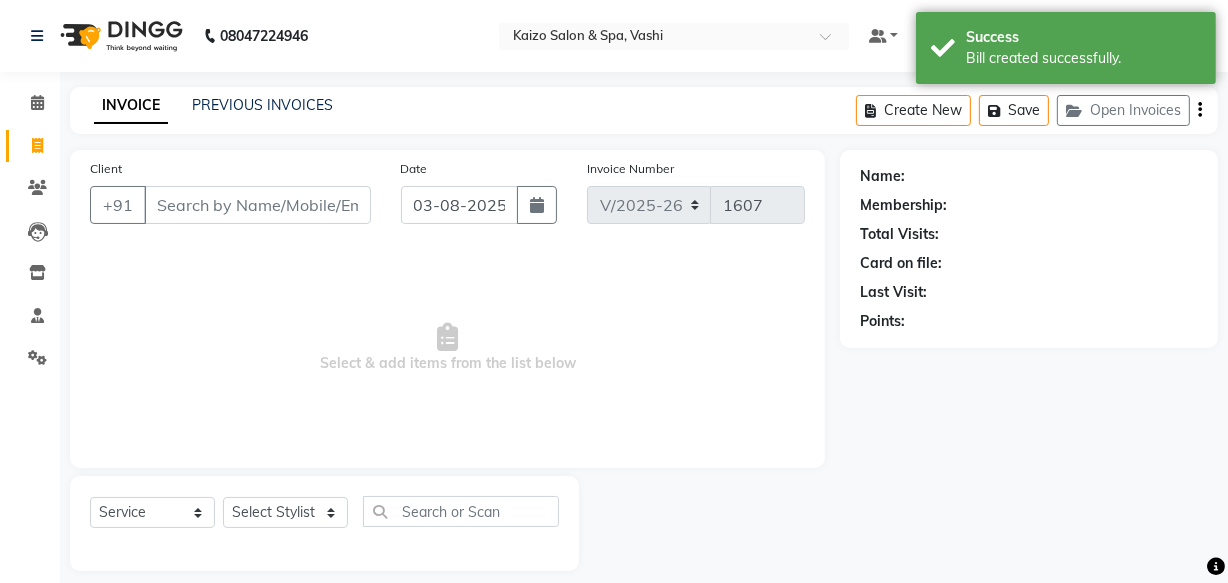 select on "8" 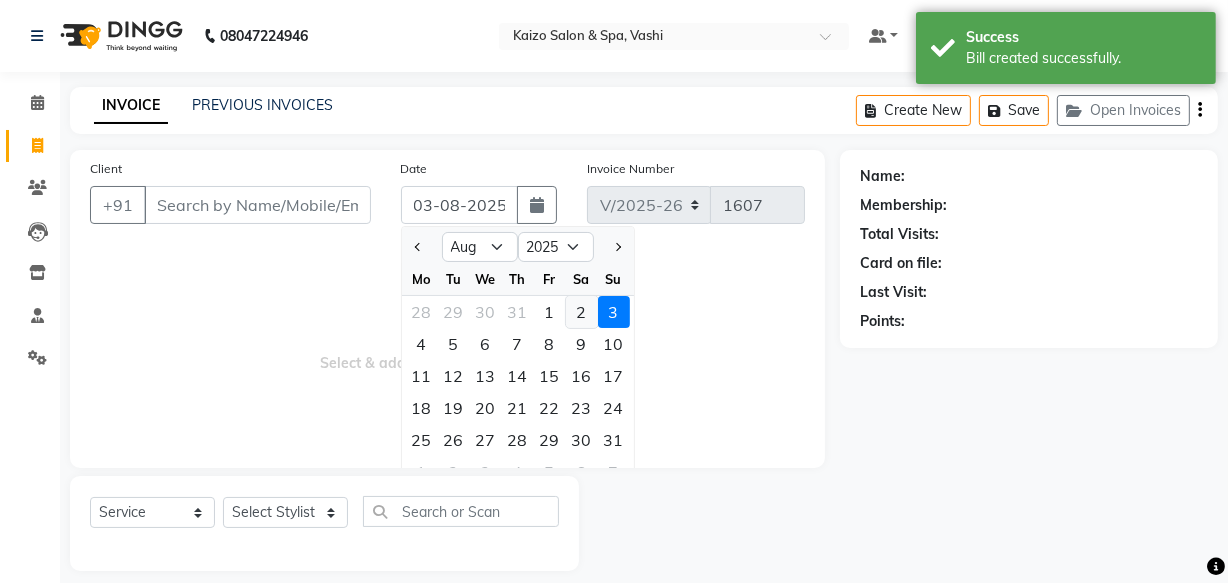 click on "2" 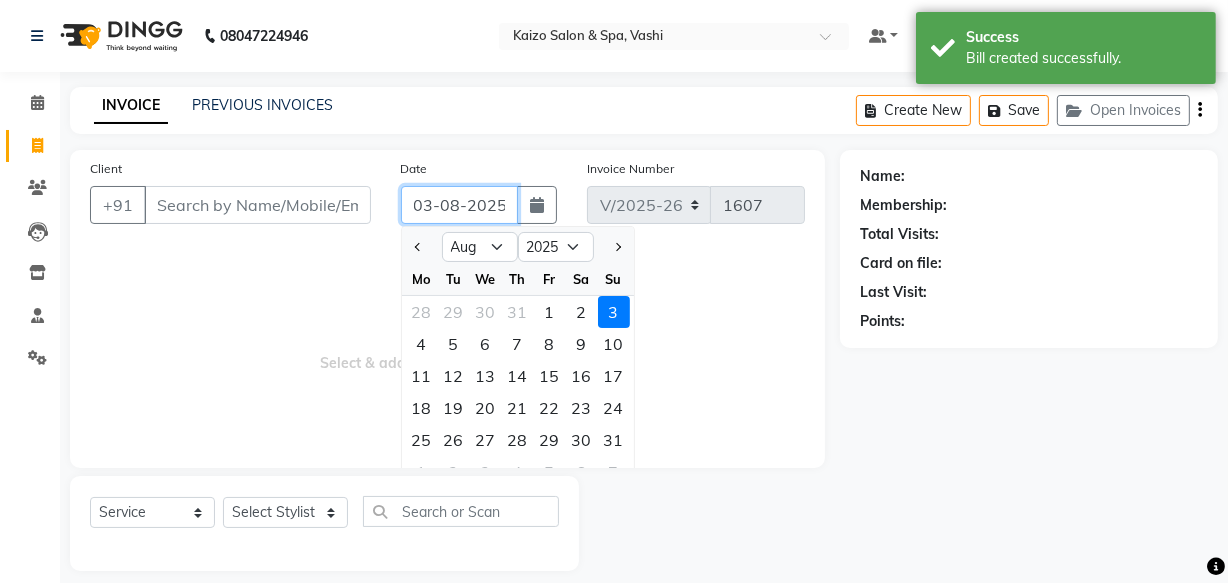type on "02-08-2025" 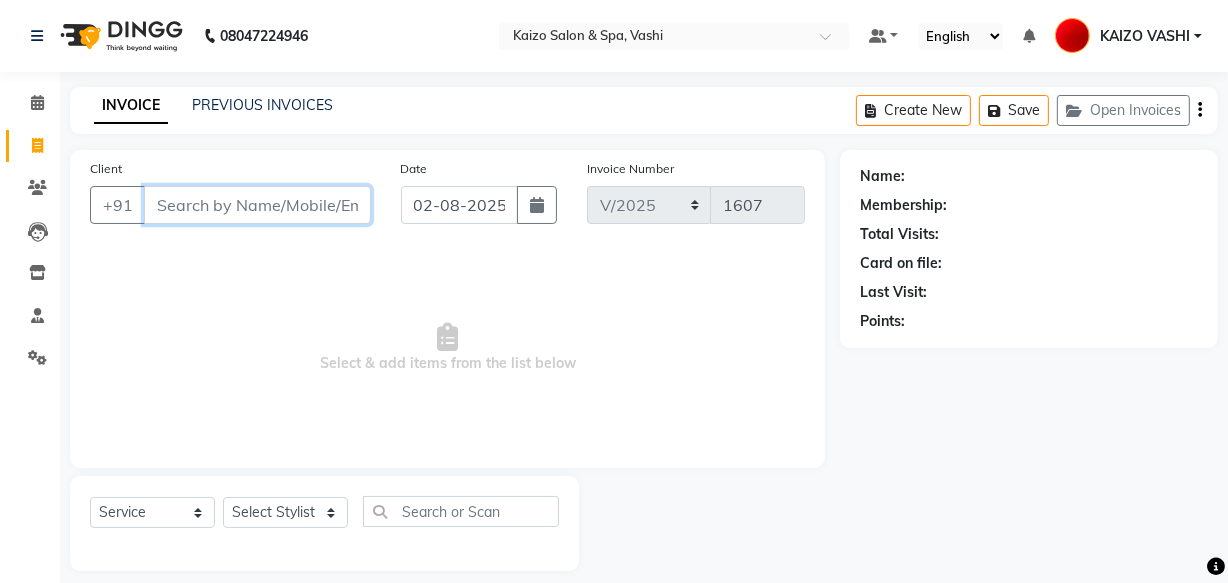 click on "Client" at bounding box center [257, 205] 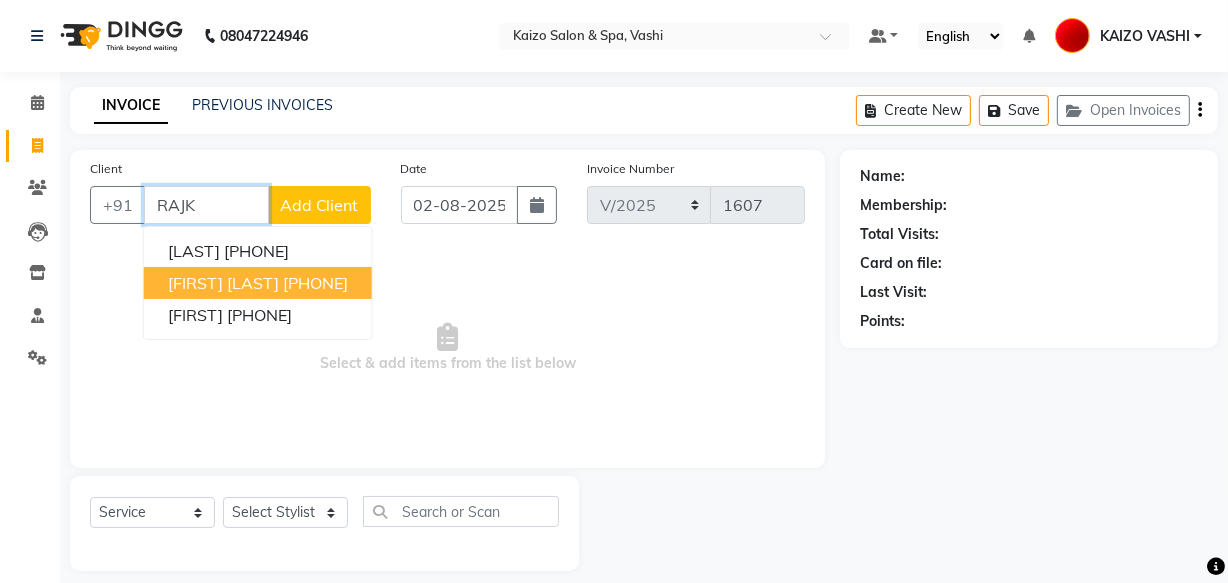 click on "[FIRST] [LAST] [PHONE]" at bounding box center [258, 283] 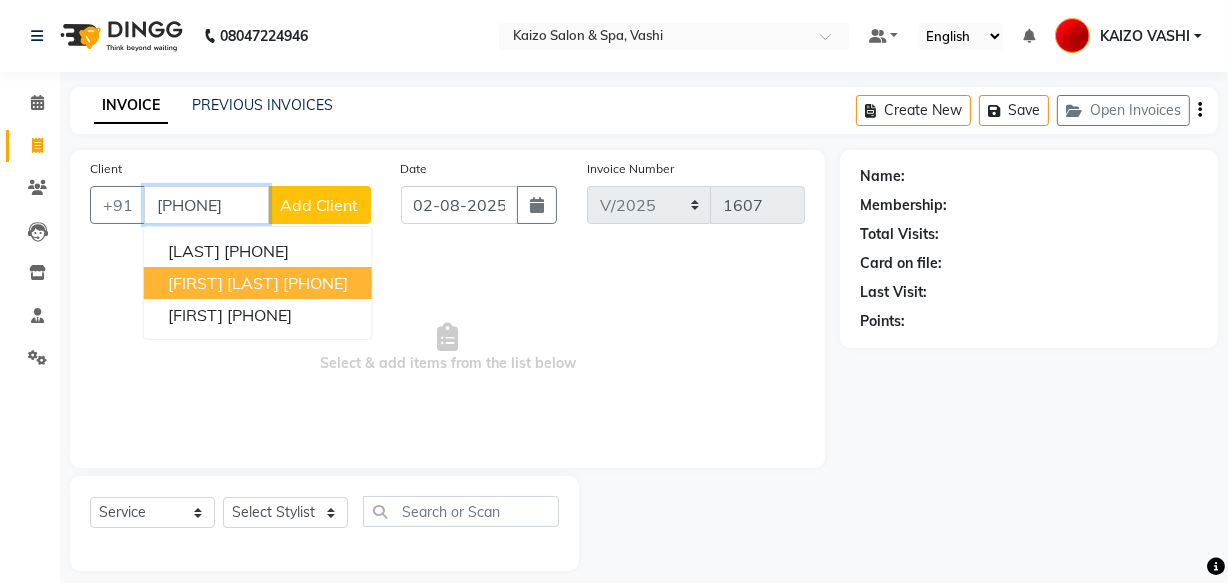 type on "[PHONE]" 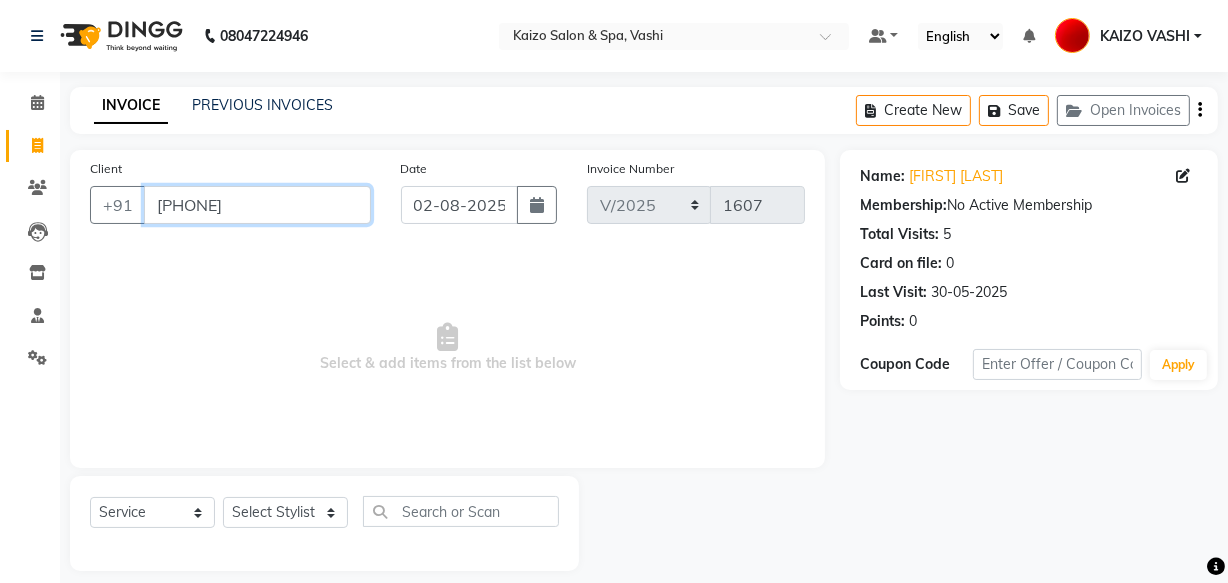 click on "[PHONE]" at bounding box center [257, 205] 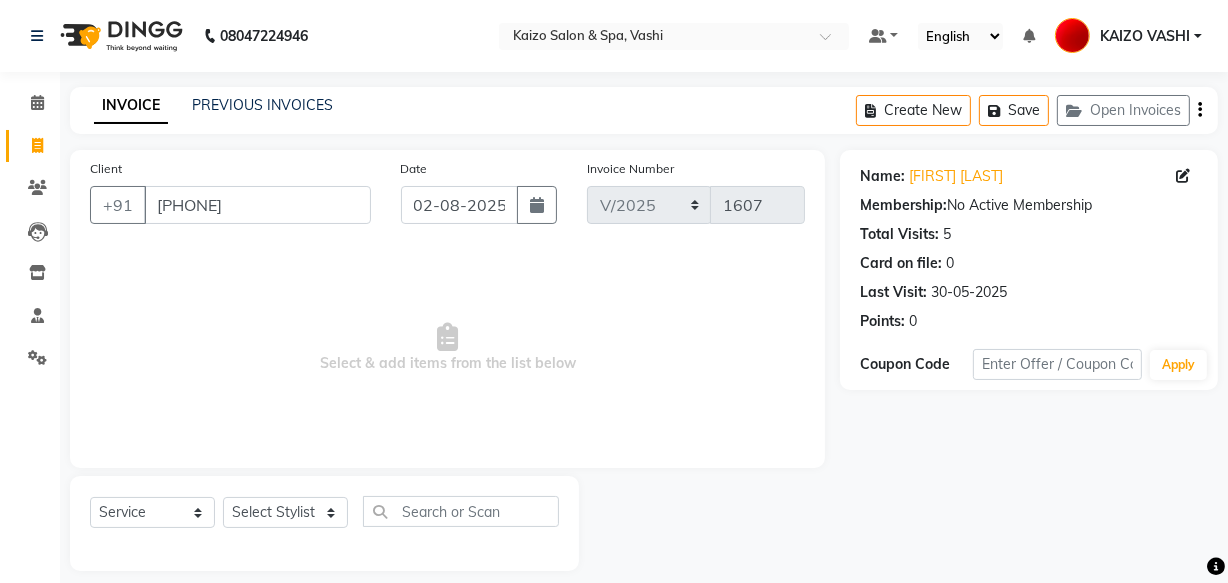 click on "Select  Service  Product  Membership  Package Voucher Prepaid Gift Card  Select Stylist [FIRST] [FIRST] [FIRST] [FIRST] [FIRST] [FIRST] [FIRST] [FIRST] [FIRST] [FIRST] [FIRST]" 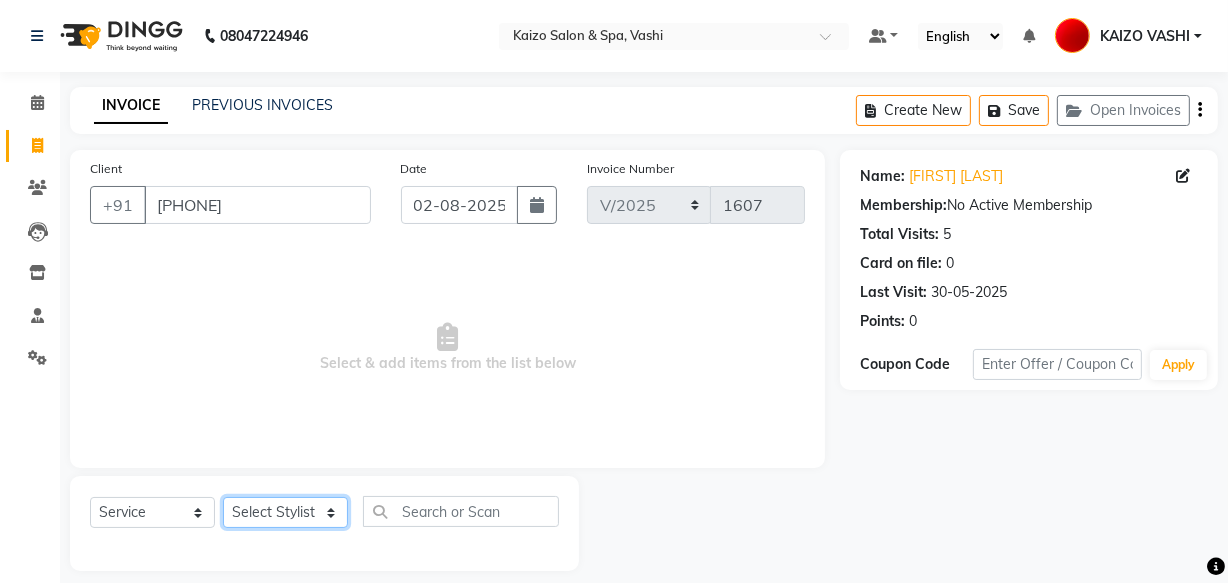 click on "Select Stylist [FIRST] [FIRST] [FIRST] [FIRST] [FIRST] [FIRST] [FIRST] [FIRST] [FIRST] [FIRST] [FIRST]" 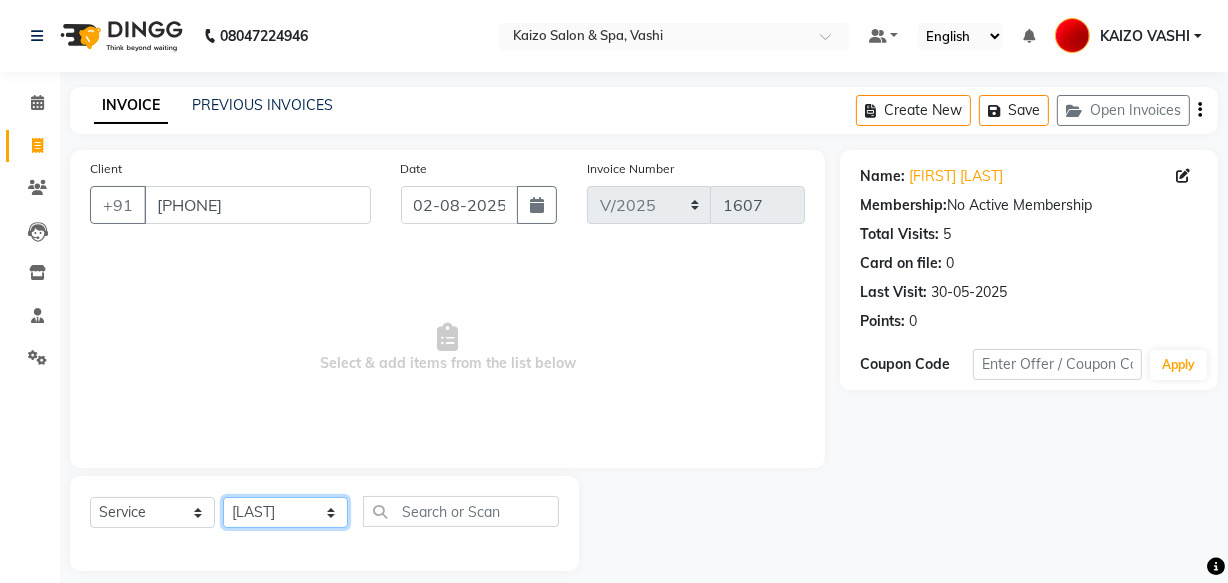 click on "Select Stylist [FIRST] [FIRST] [FIRST] [FIRST] [FIRST] [FIRST] [FIRST] [FIRST] [FIRST] [FIRST] [FIRST]" 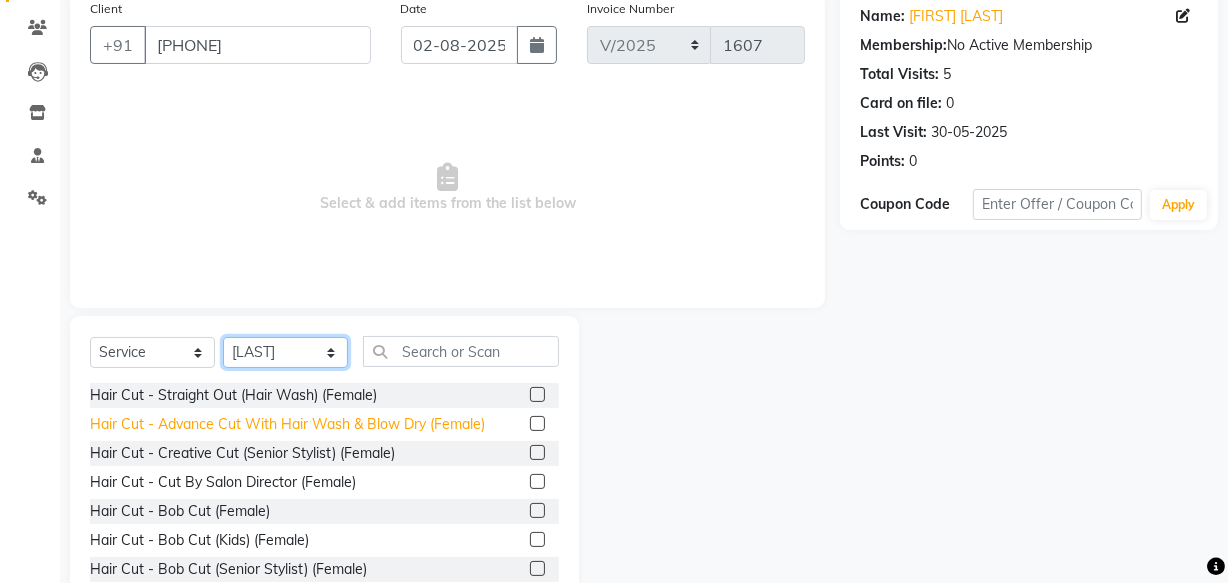 scroll, scrollTop: 181, scrollLeft: 0, axis: vertical 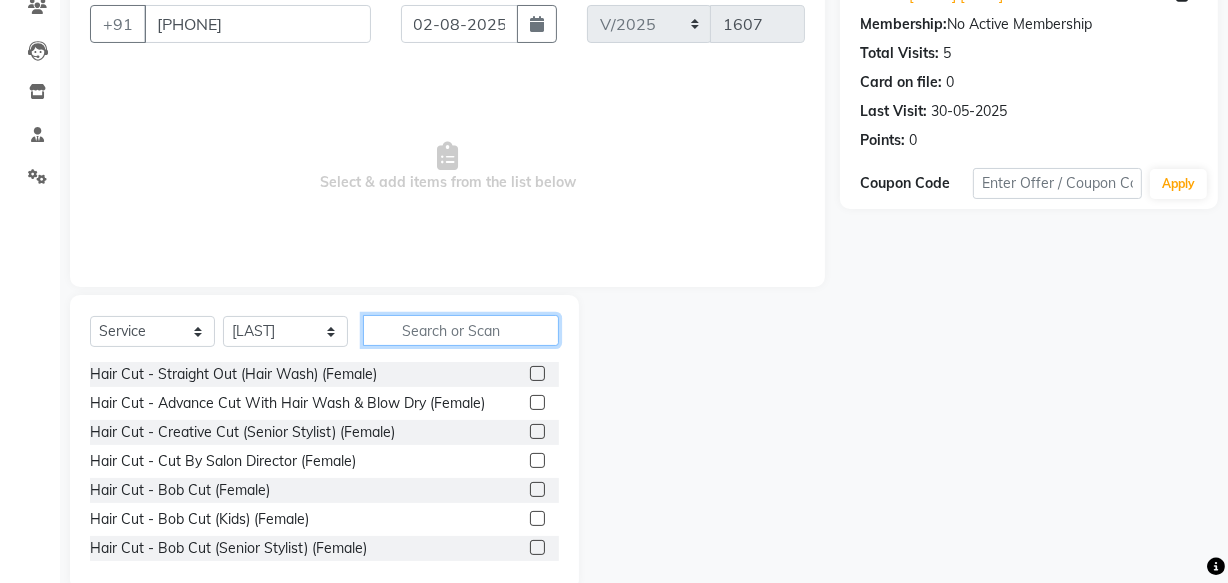 click 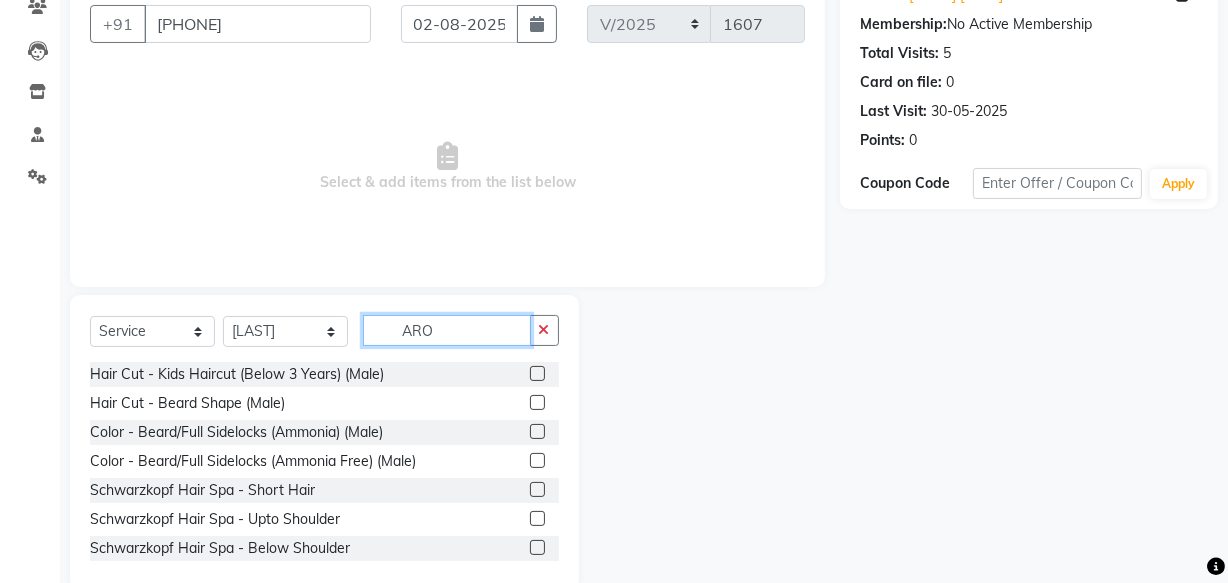 scroll, scrollTop: 163, scrollLeft: 0, axis: vertical 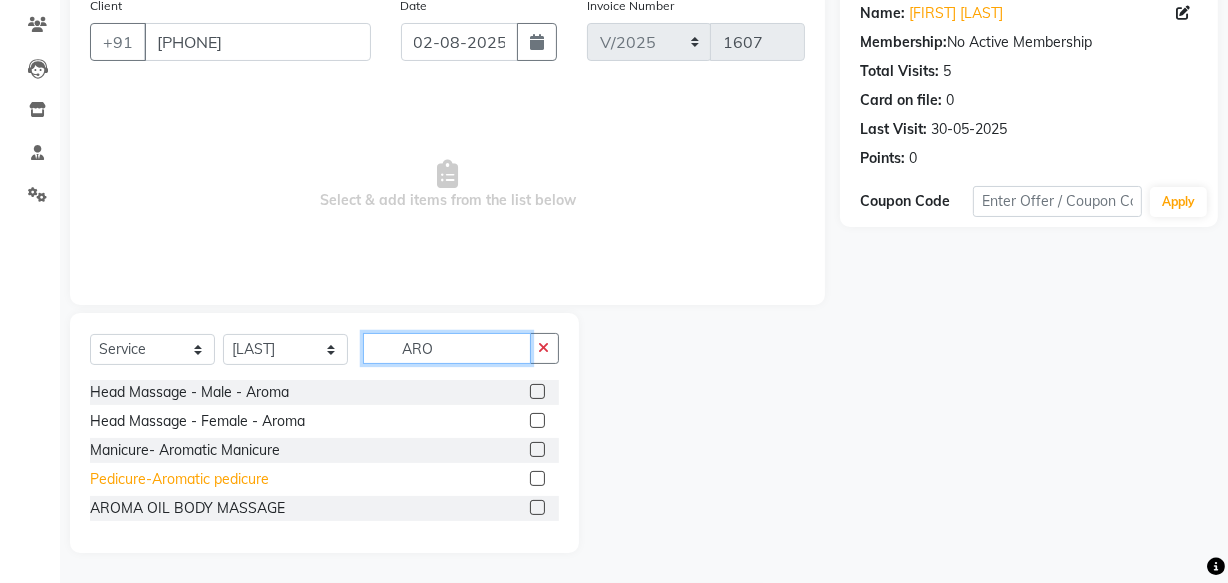 type on "ARO" 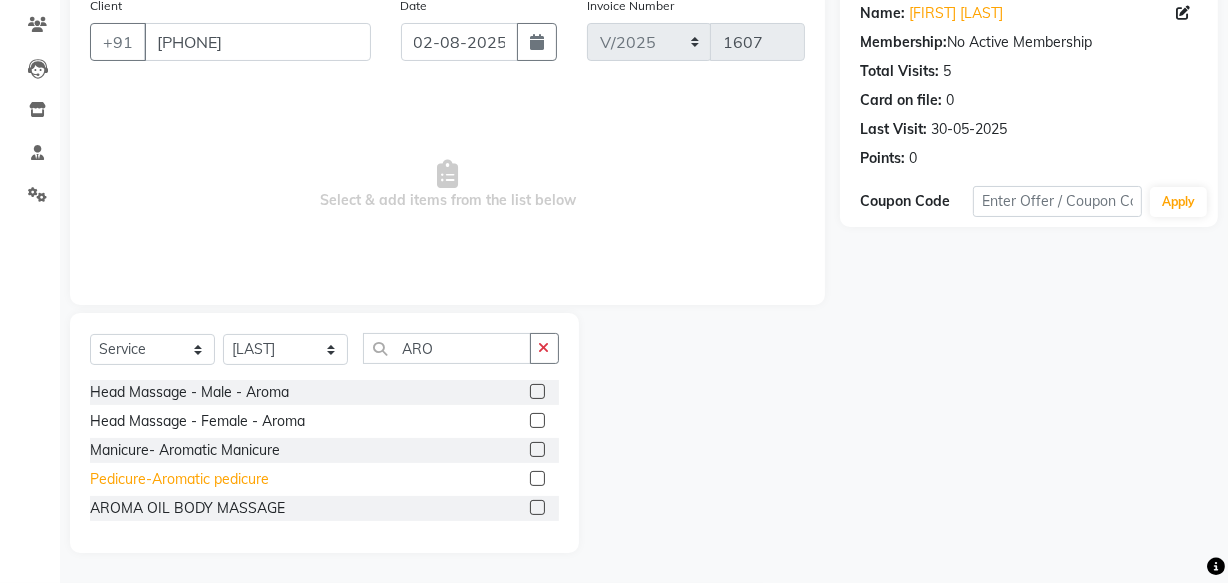click on "Pedicure-Aromatic pedicure" 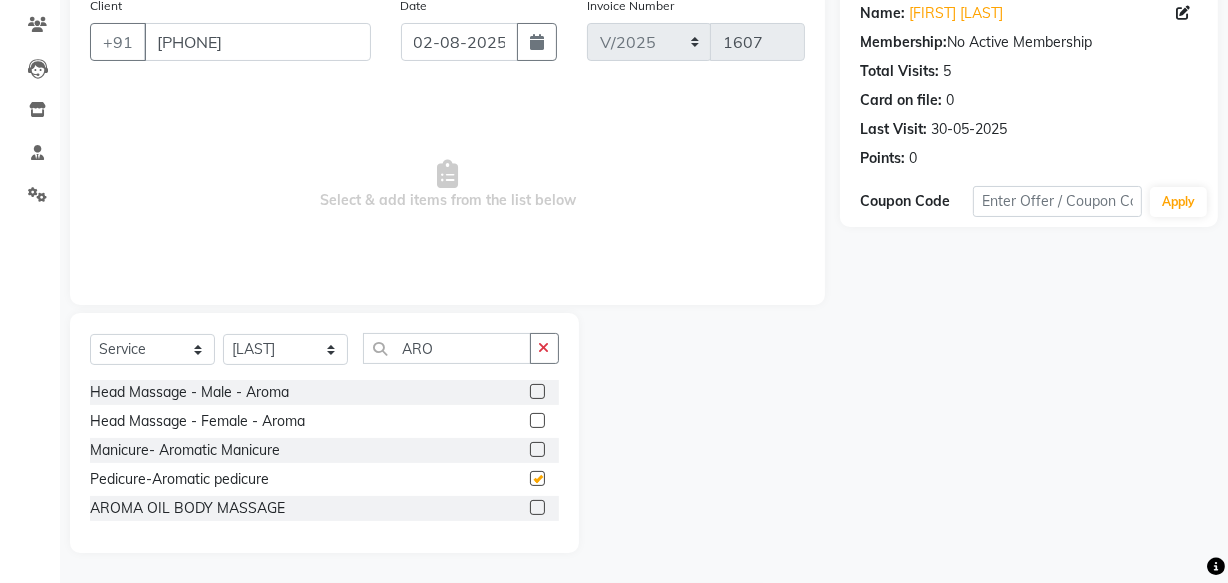 checkbox on "false" 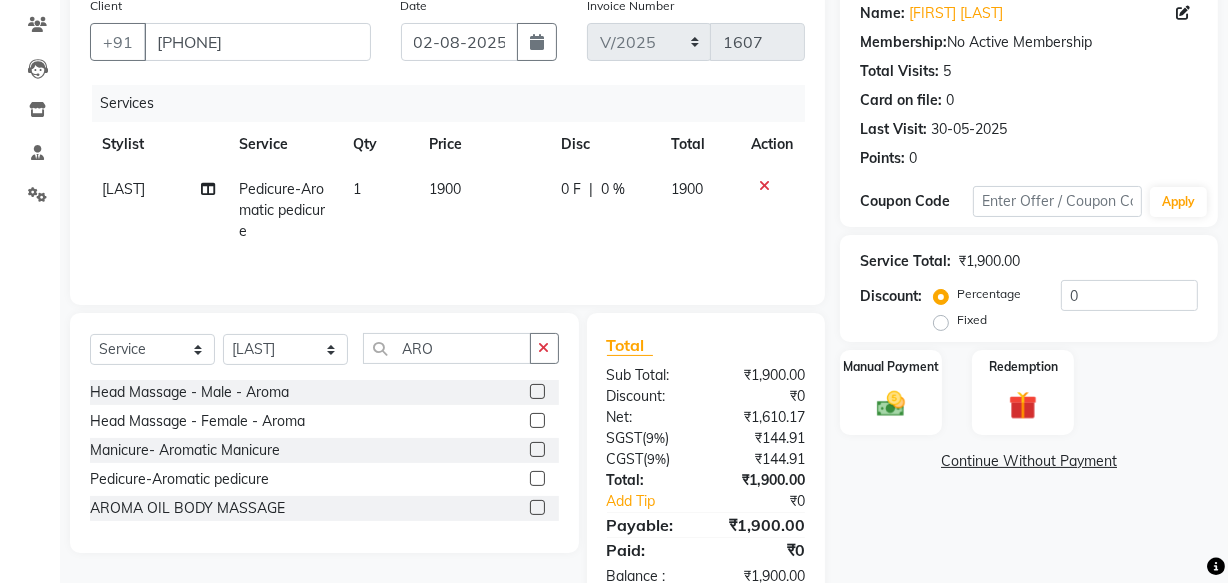 click on "Fixed" 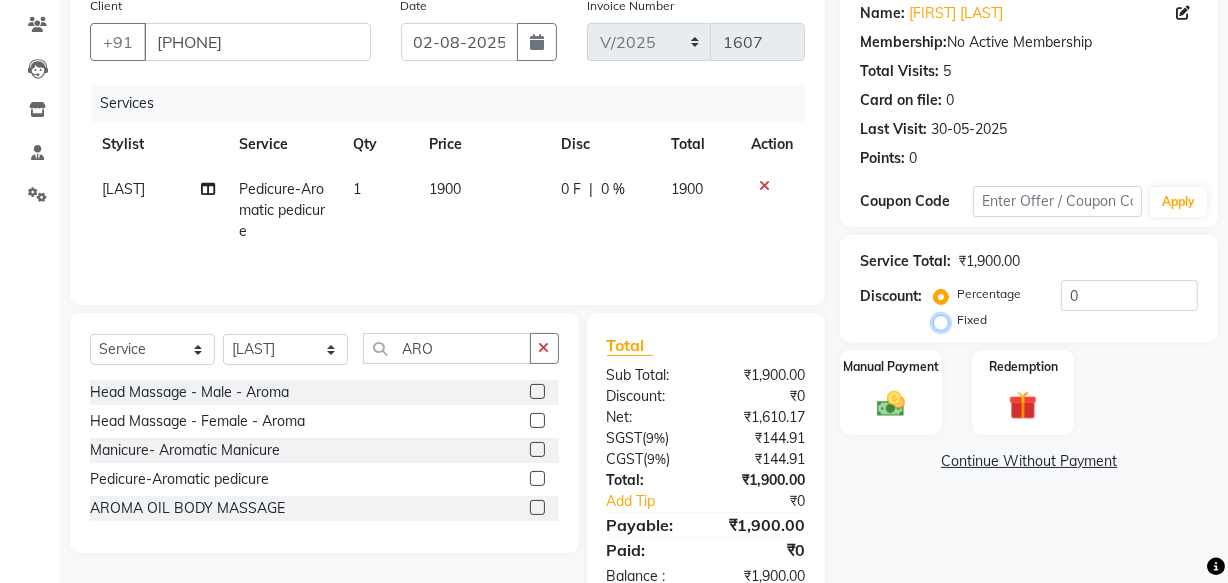 click on "Fixed" at bounding box center (945, 320) 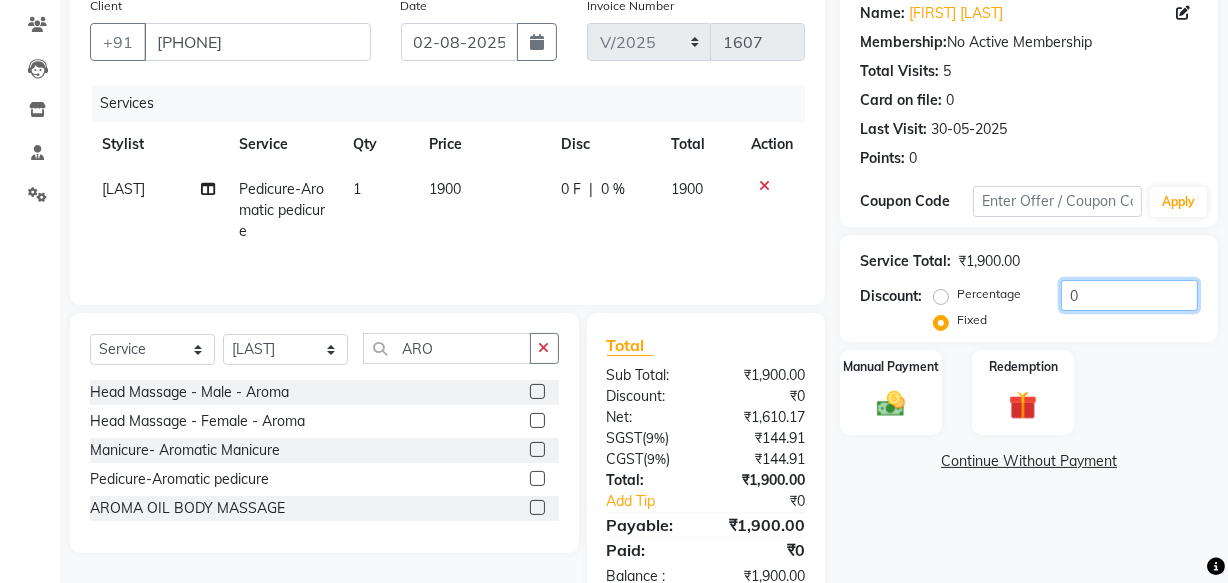 click on "0" 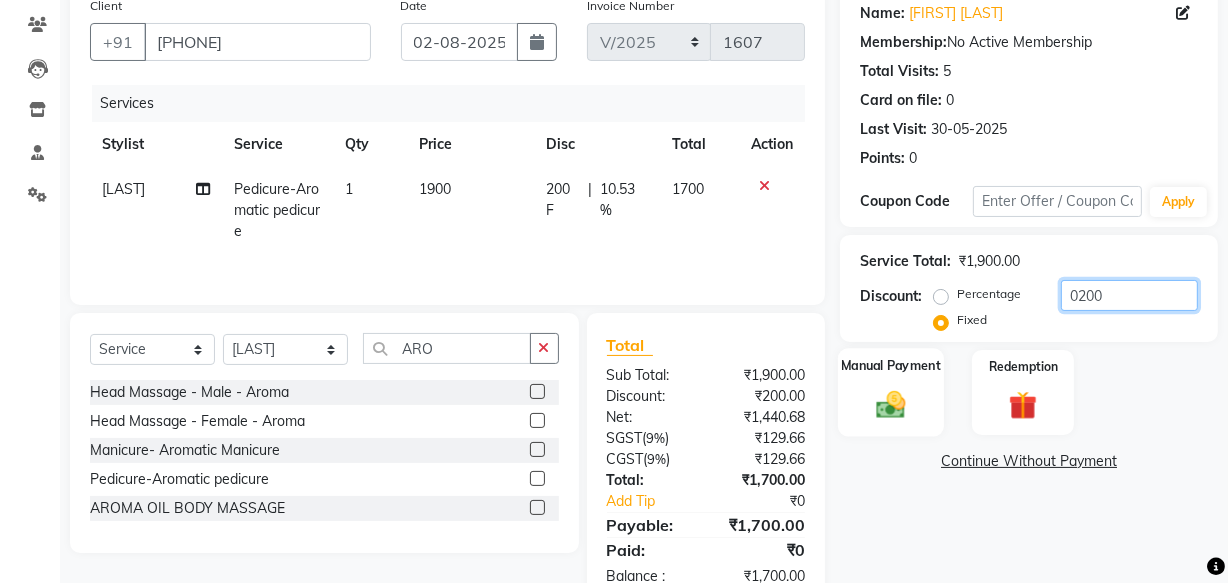 type on "0200" 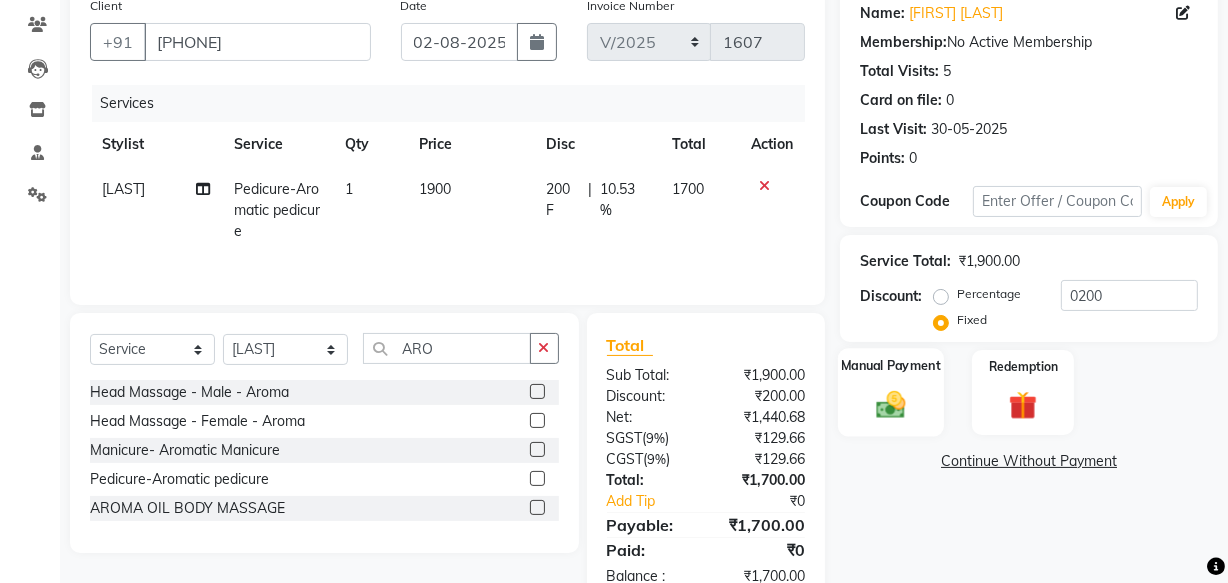 click 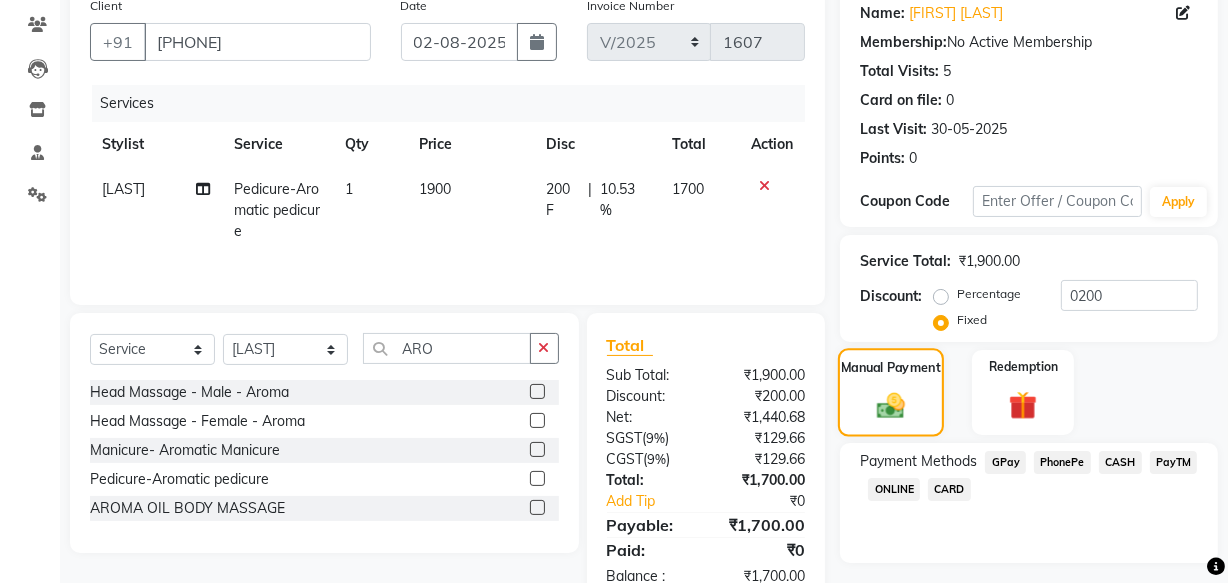 scroll, scrollTop: 218, scrollLeft: 0, axis: vertical 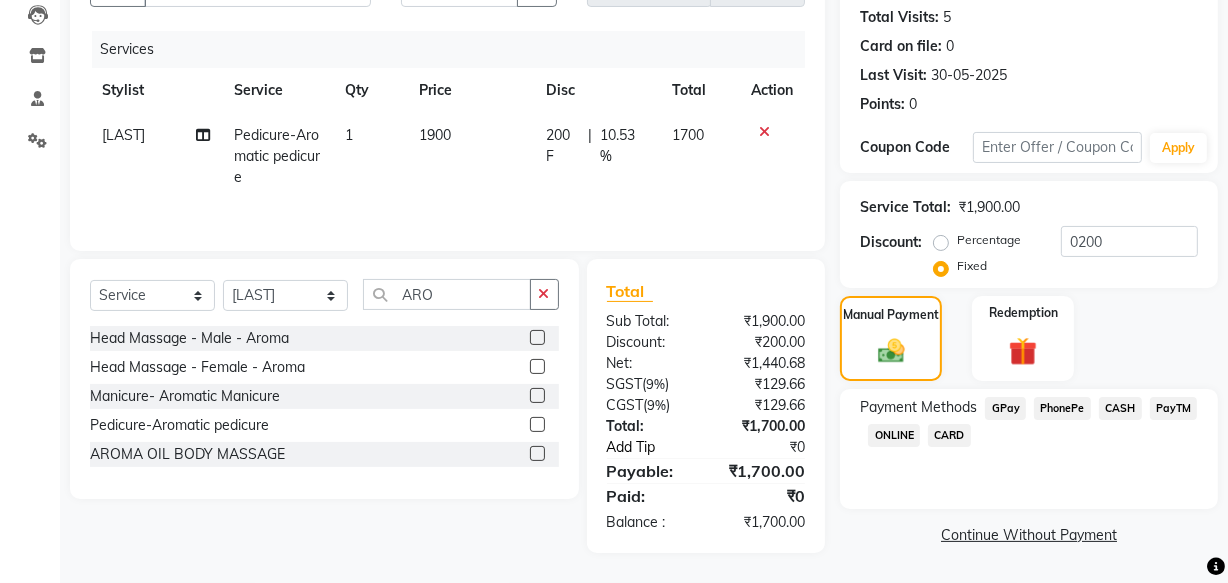 click on "Add Tip" 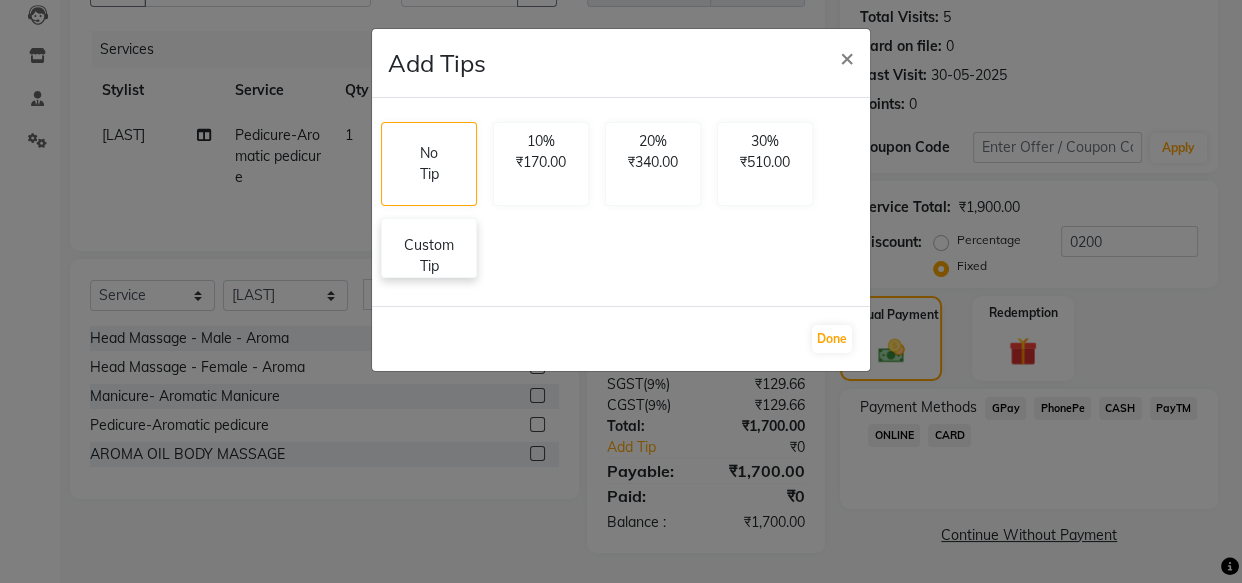 click on "Custom Tip" 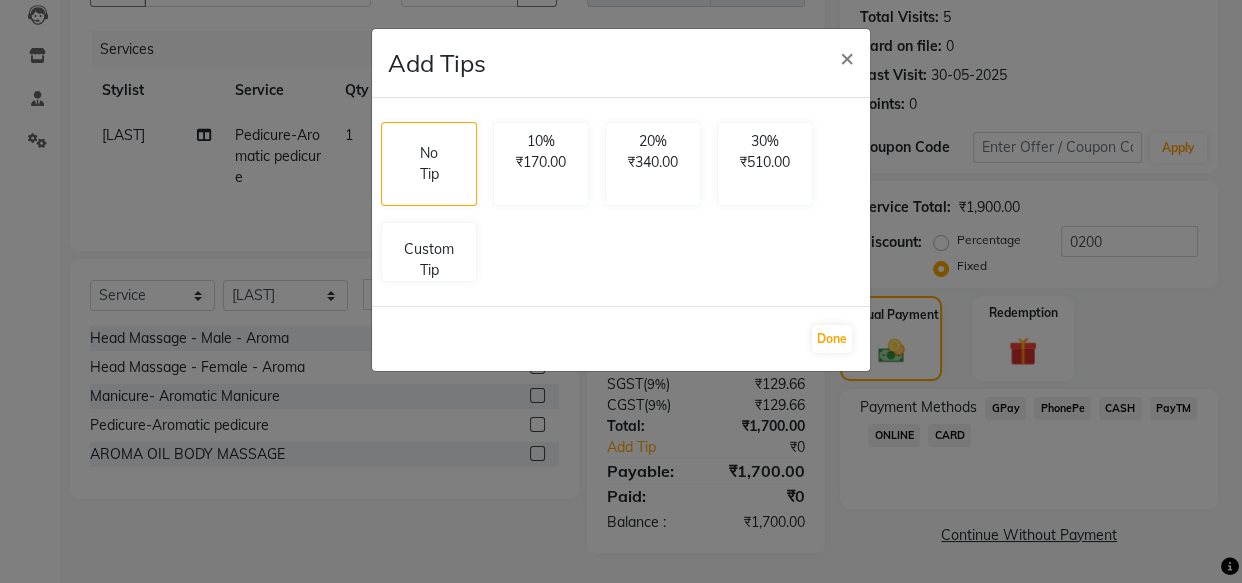 select on "34295" 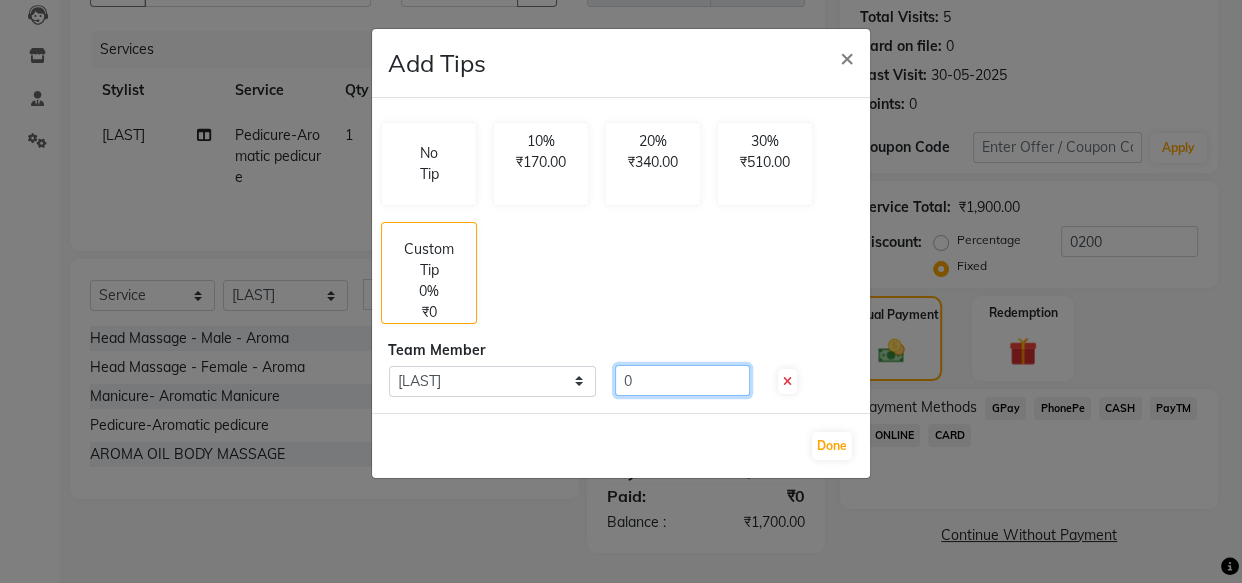 click on "0" 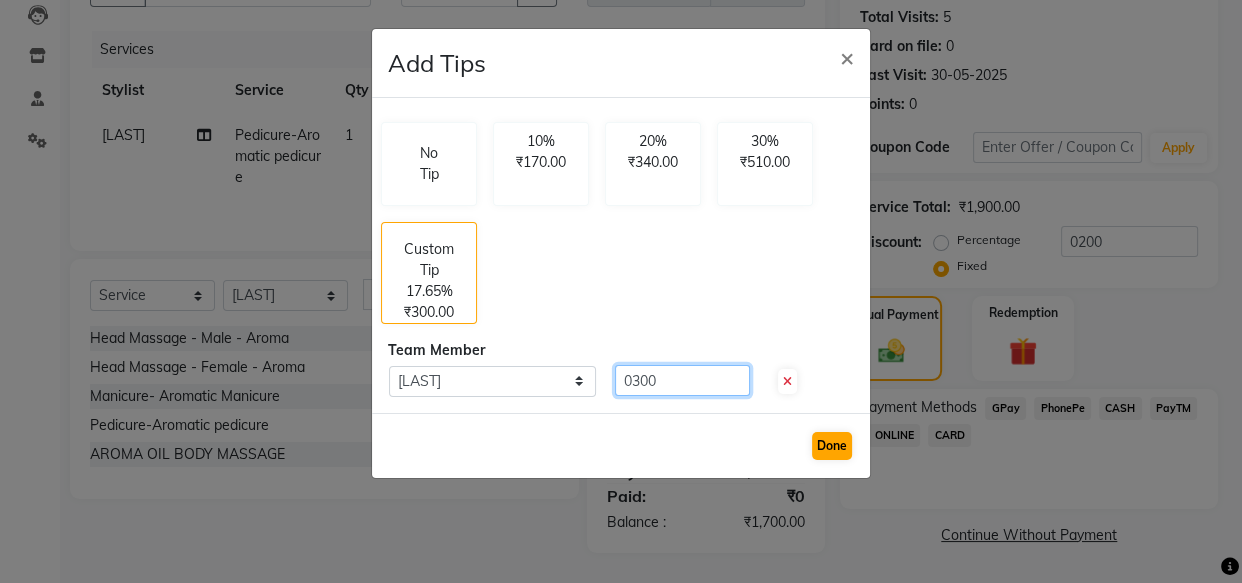 type on "0300" 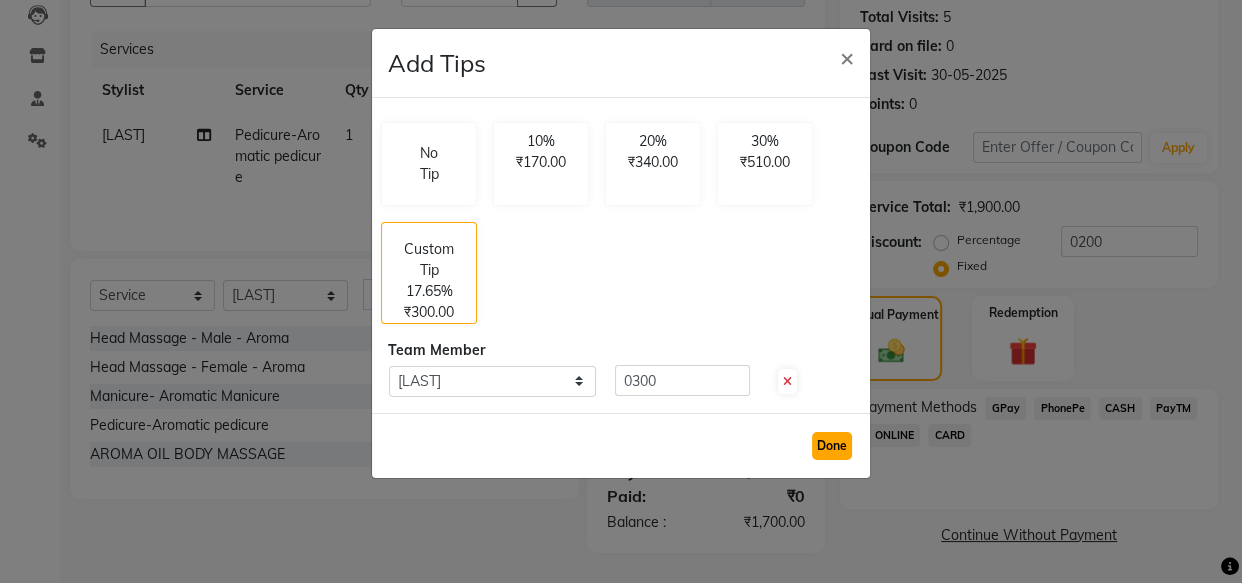 click on "Done" 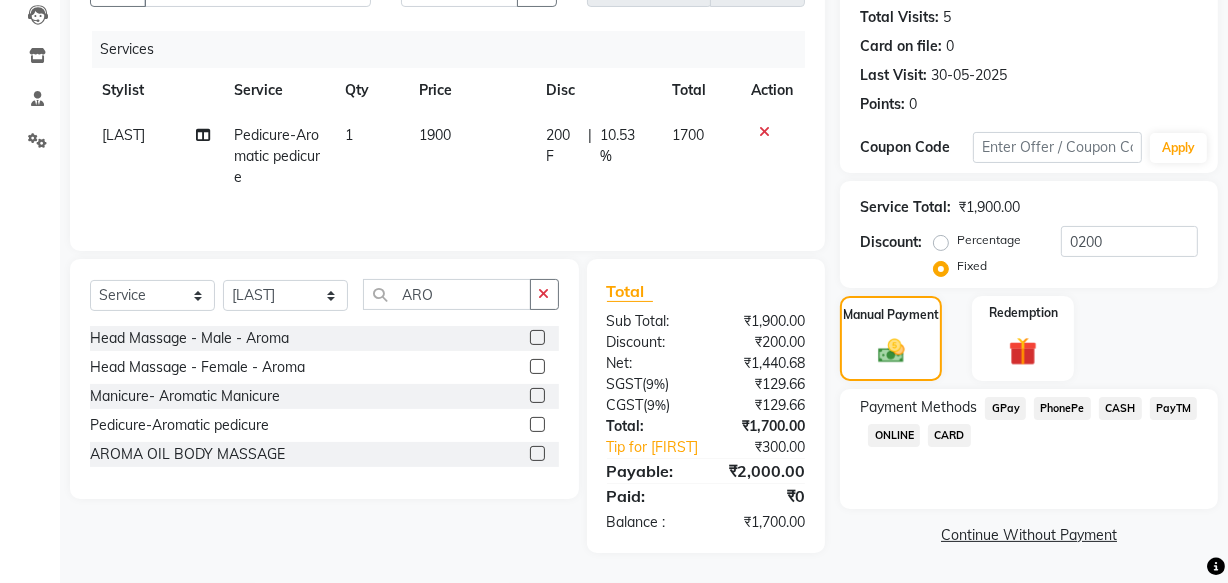 click on "CARD" 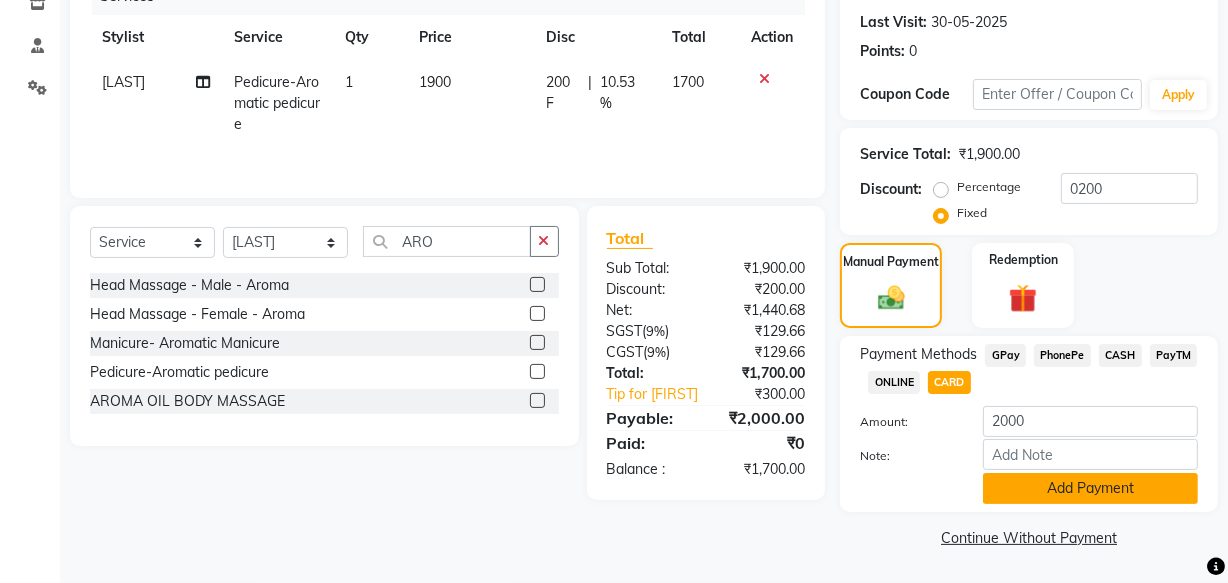 click on "Add Payment" 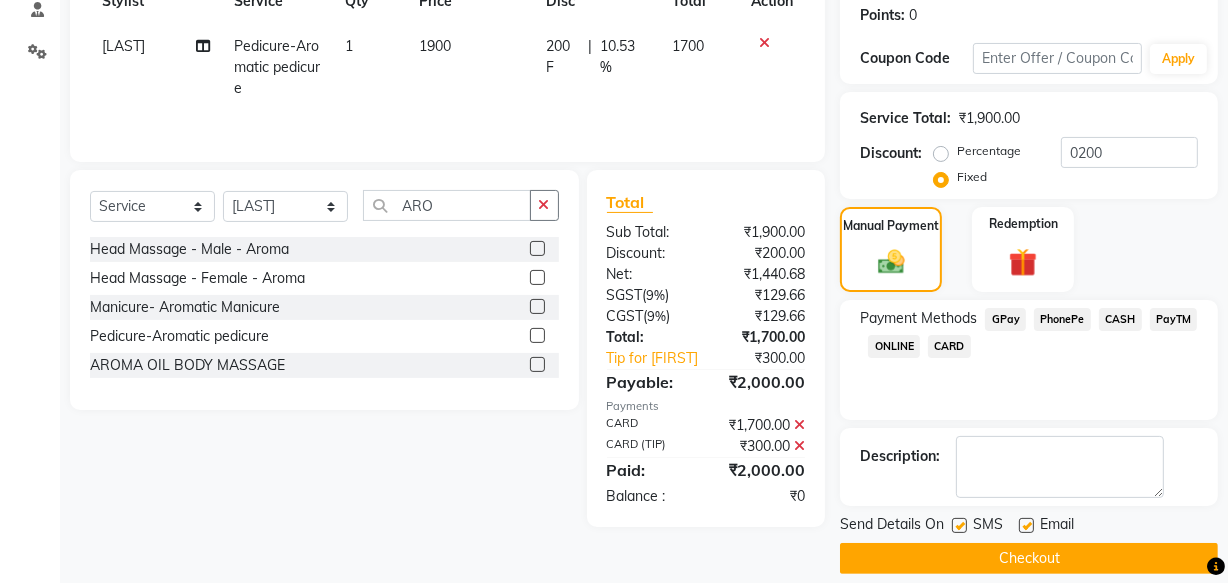 scroll, scrollTop: 326, scrollLeft: 0, axis: vertical 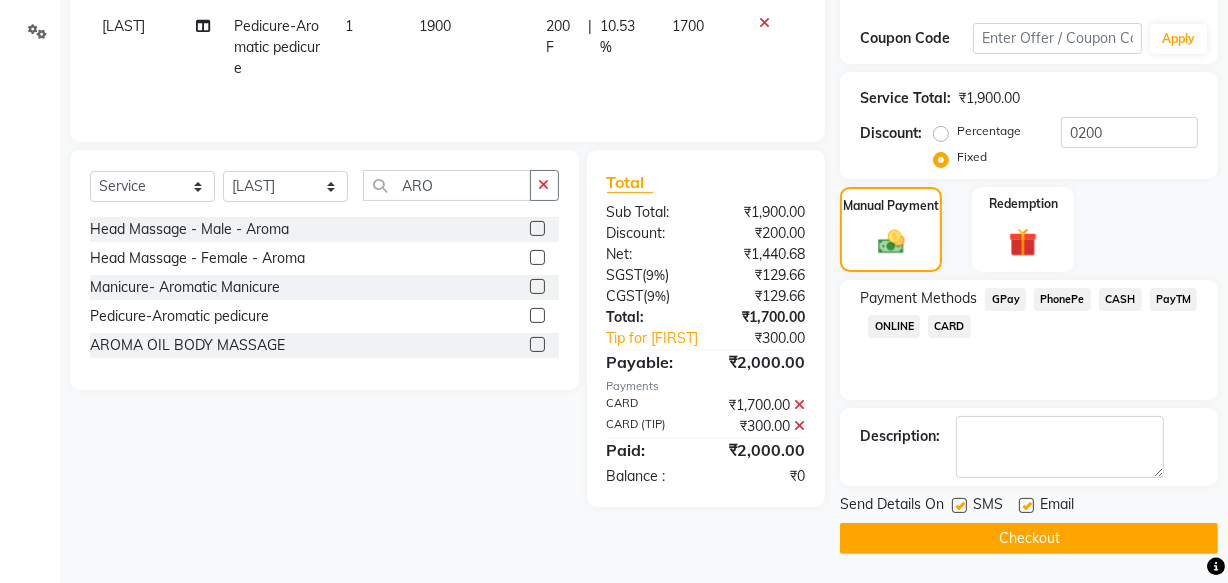 click 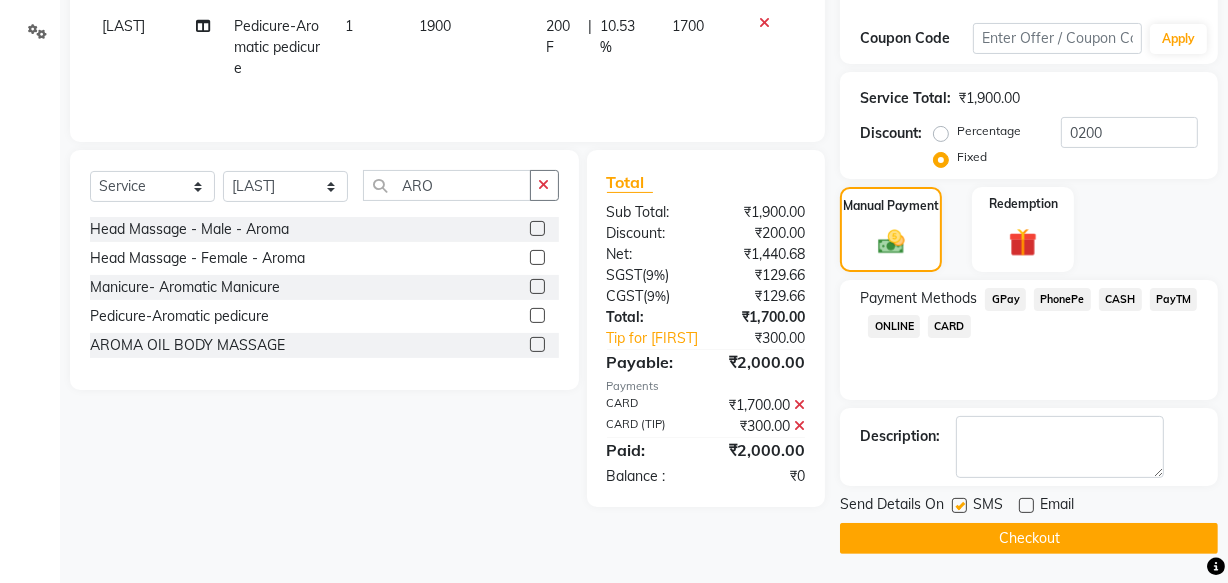 drag, startPoint x: 958, startPoint y: 504, endPoint x: 938, endPoint y: 535, distance: 36.891735 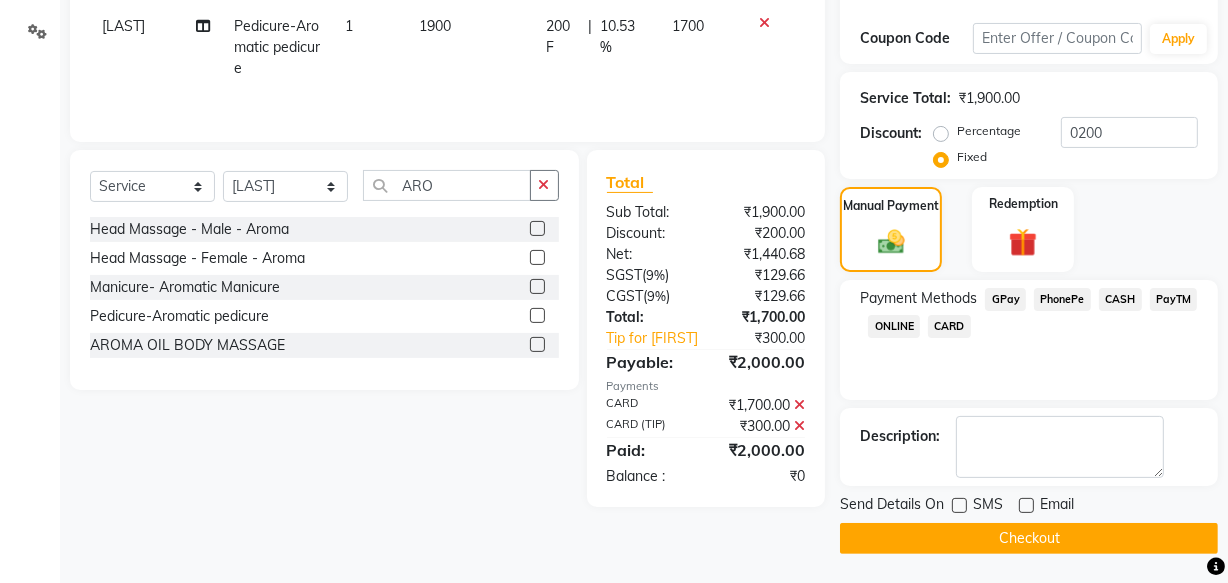 click on "Checkout" 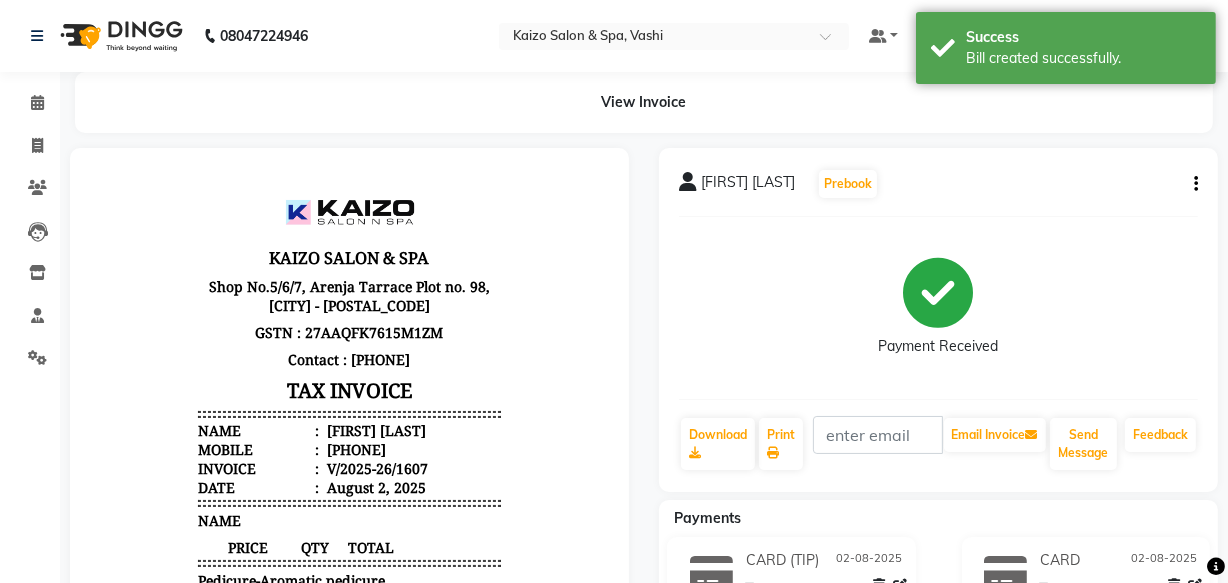 scroll, scrollTop: 0, scrollLeft: 0, axis: both 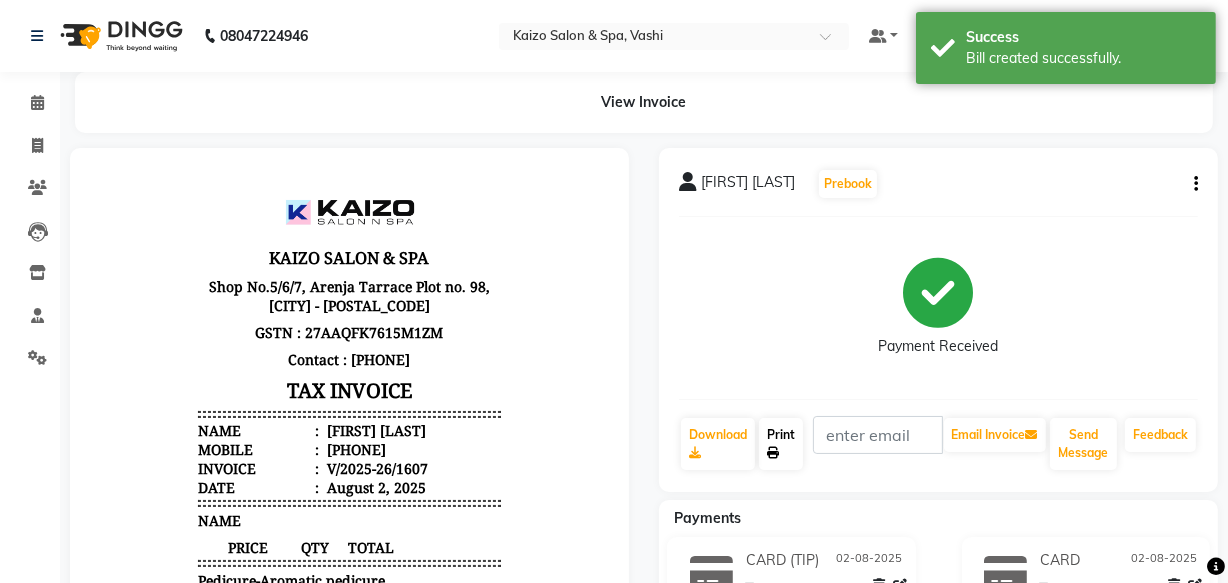 click 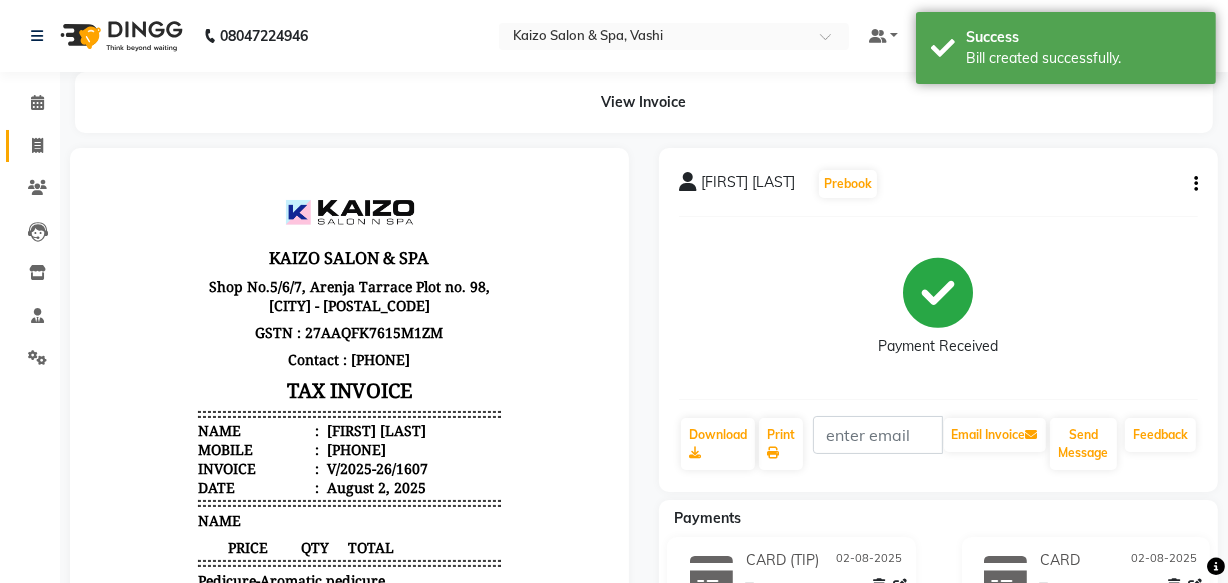 click 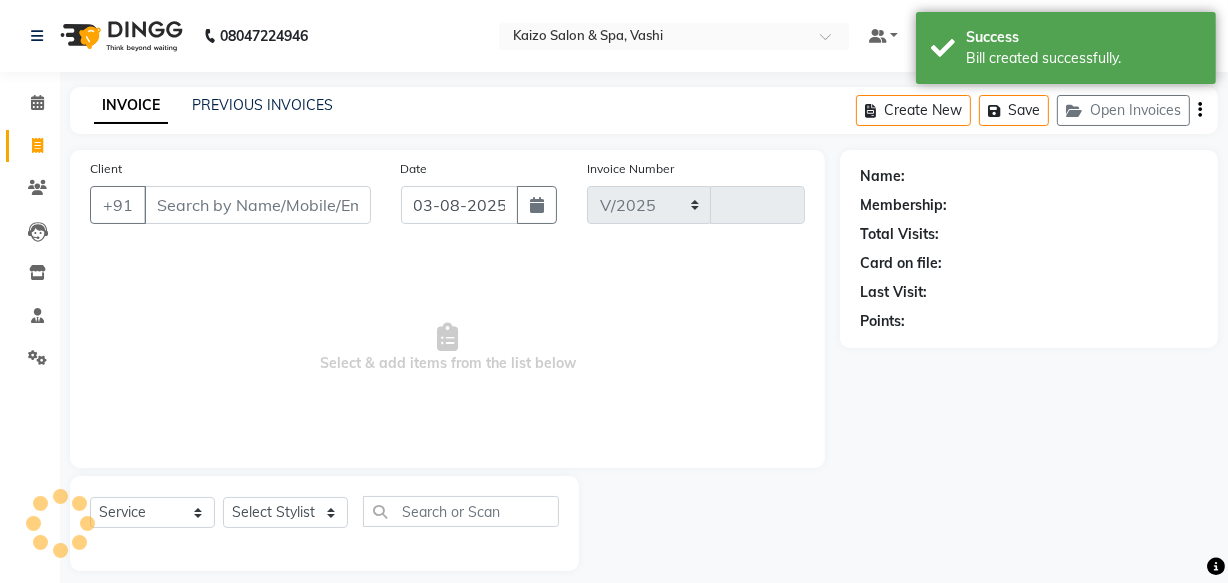 scroll, scrollTop: 19, scrollLeft: 0, axis: vertical 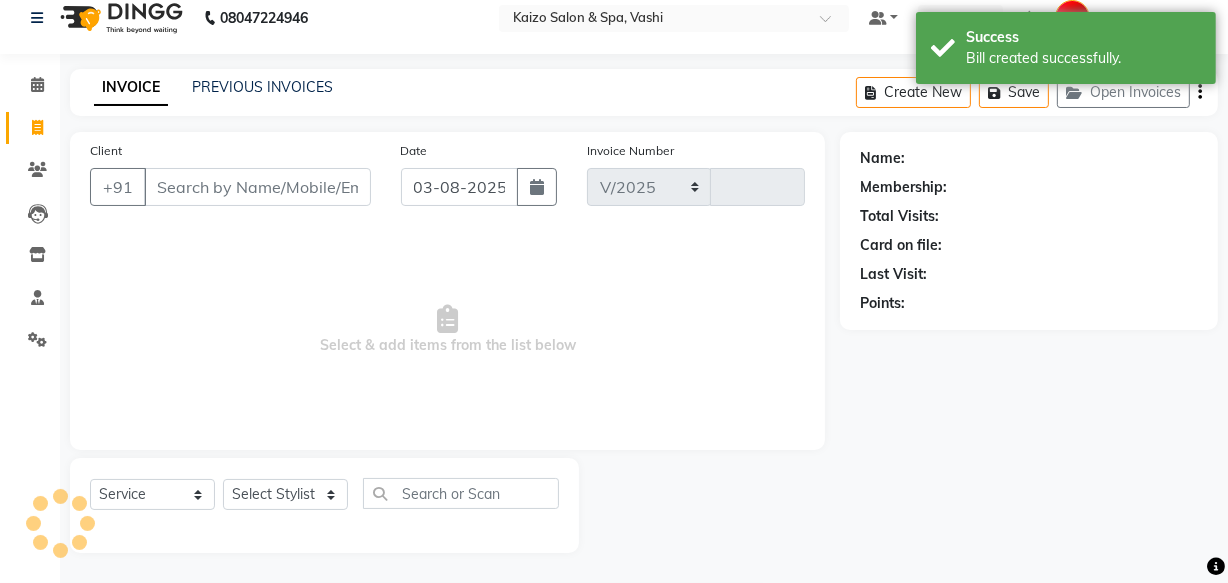 select on "616" 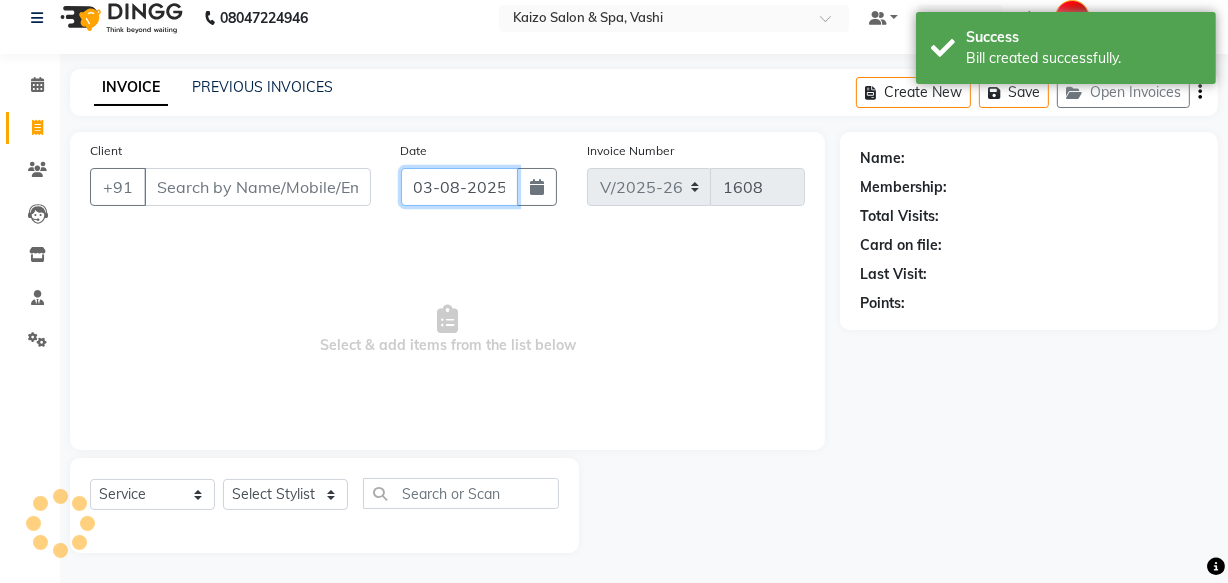 click on "03-08-2025" 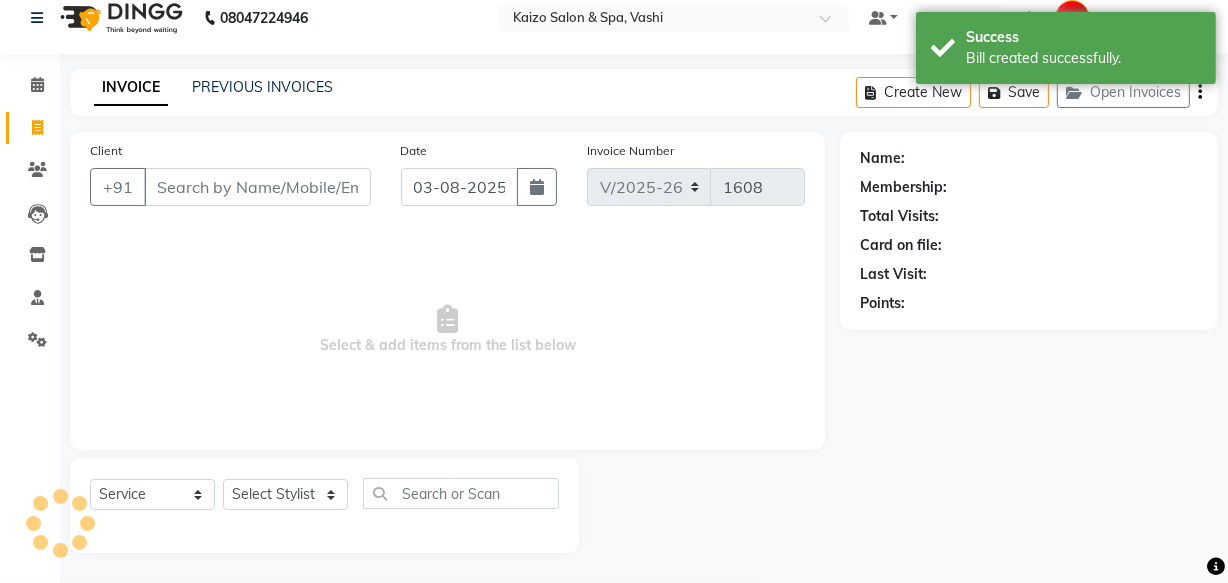 select on "8" 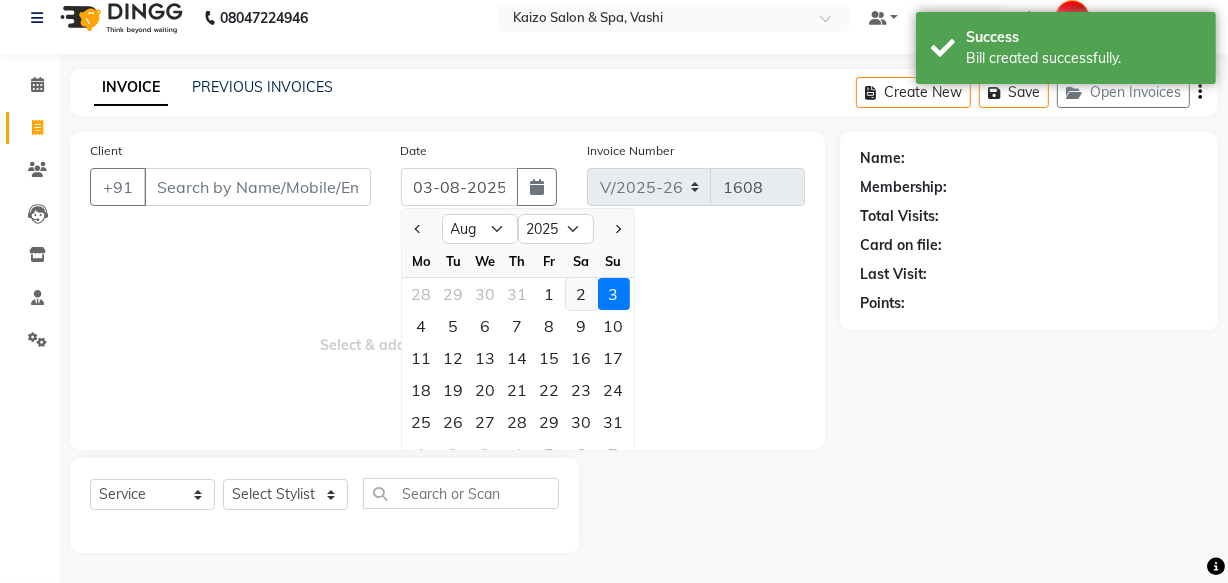 click on "2" 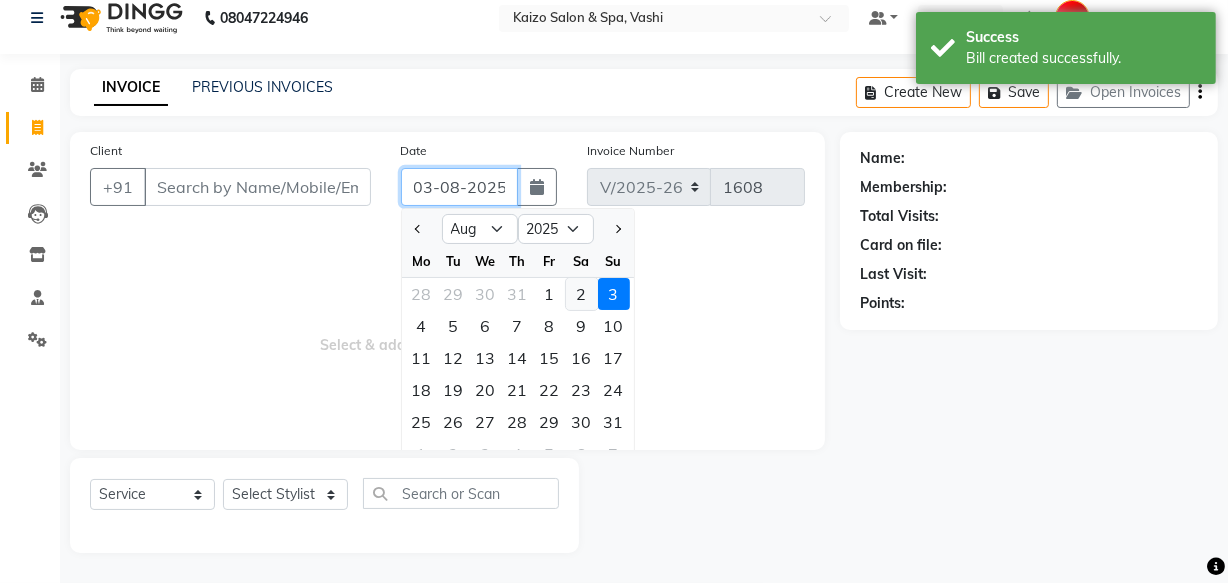 type on "02-08-2025" 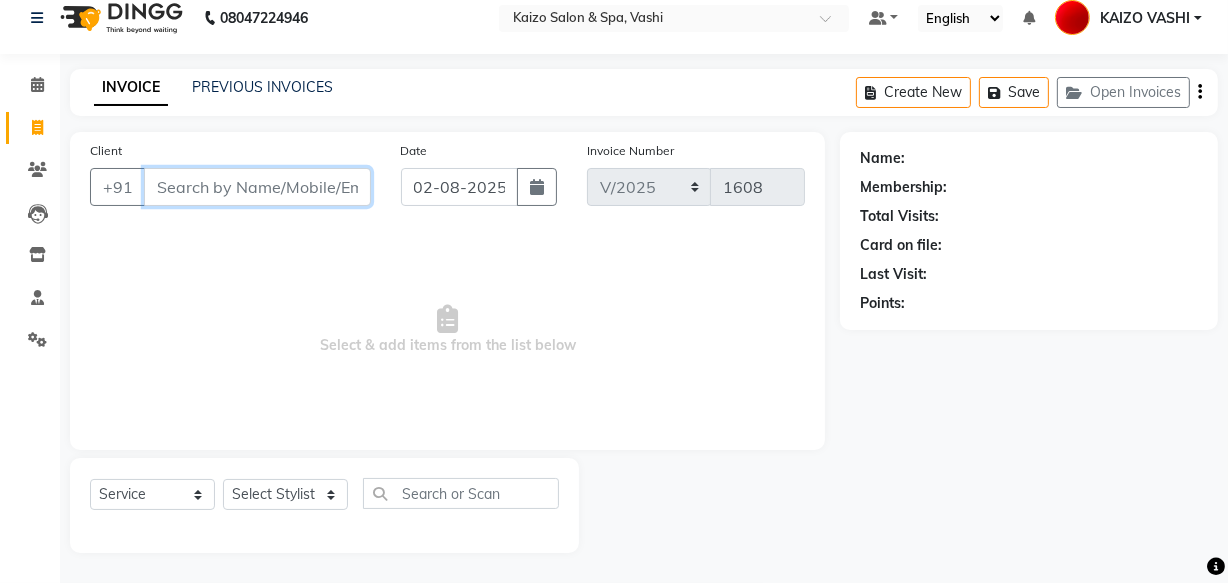 click on "Client" at bounding box center (257, 187) 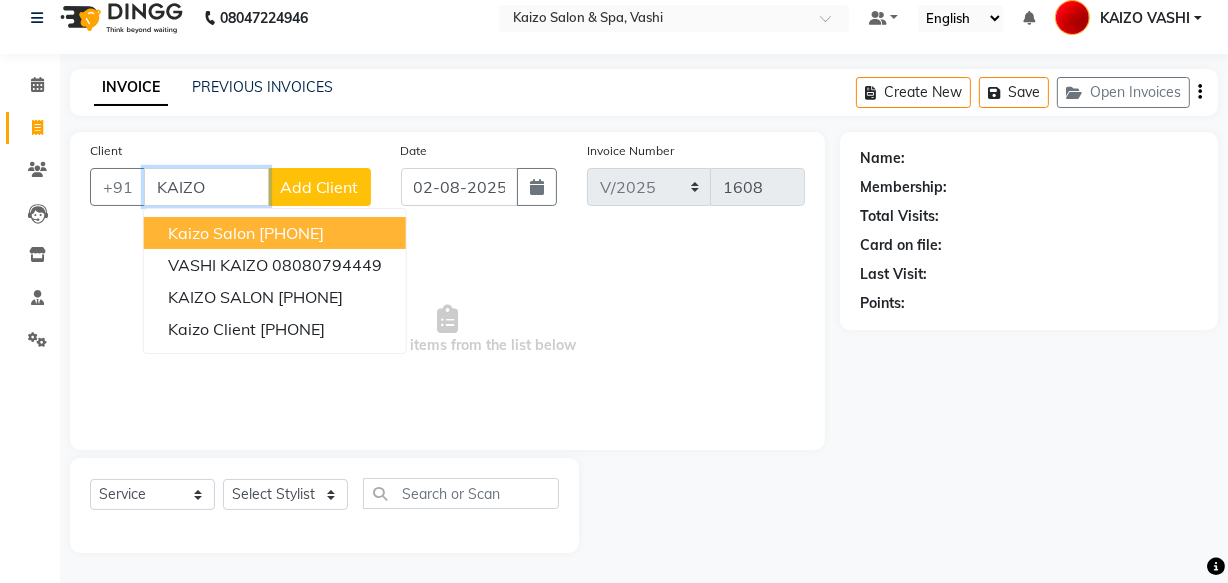 click on "[PHONE]" at bounding box center [291, 233] 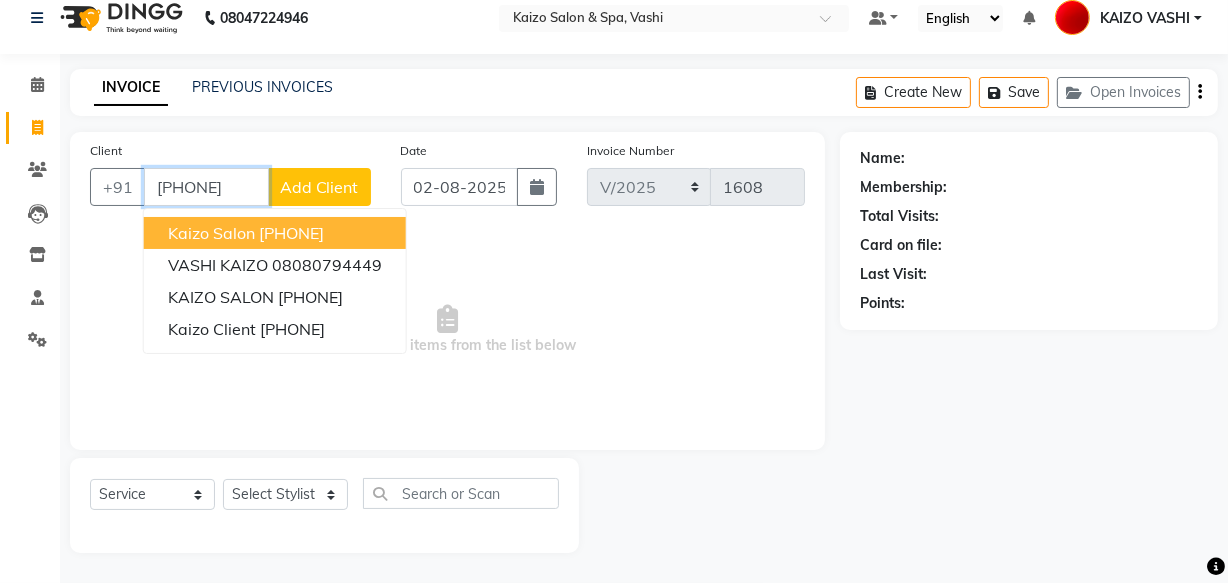 type on "[PHONE]" 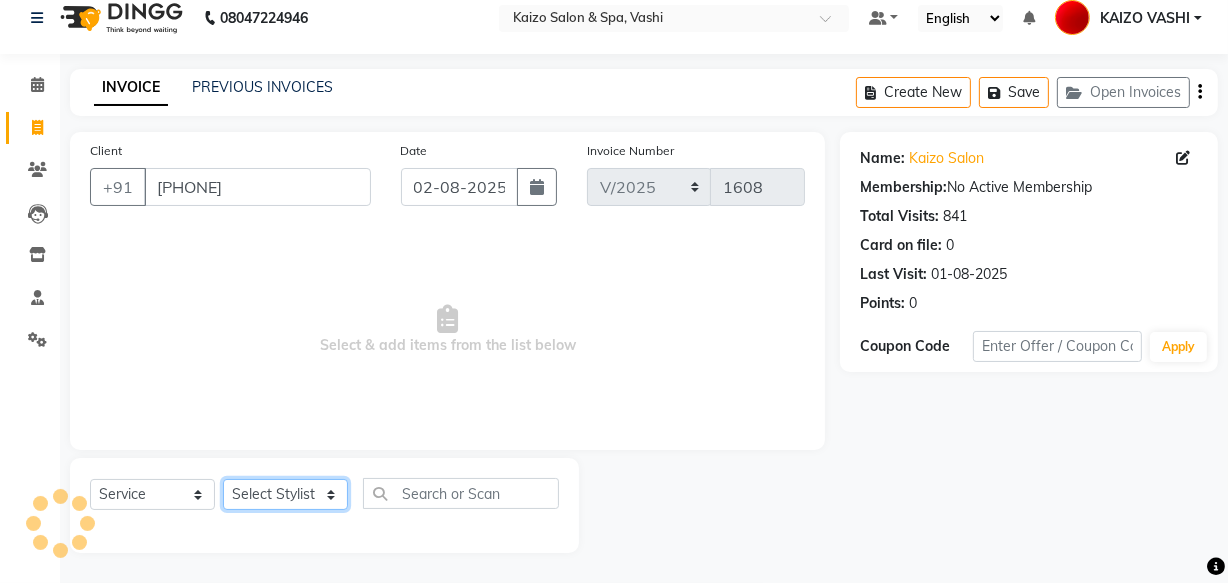 click on "Select Stylist [FIRST] [FIRST] [FIRST] [FIRST] [FIRST] [FIRST] [FIRST] [FIRST] [FIRST] [FIRST] [FIRST]" 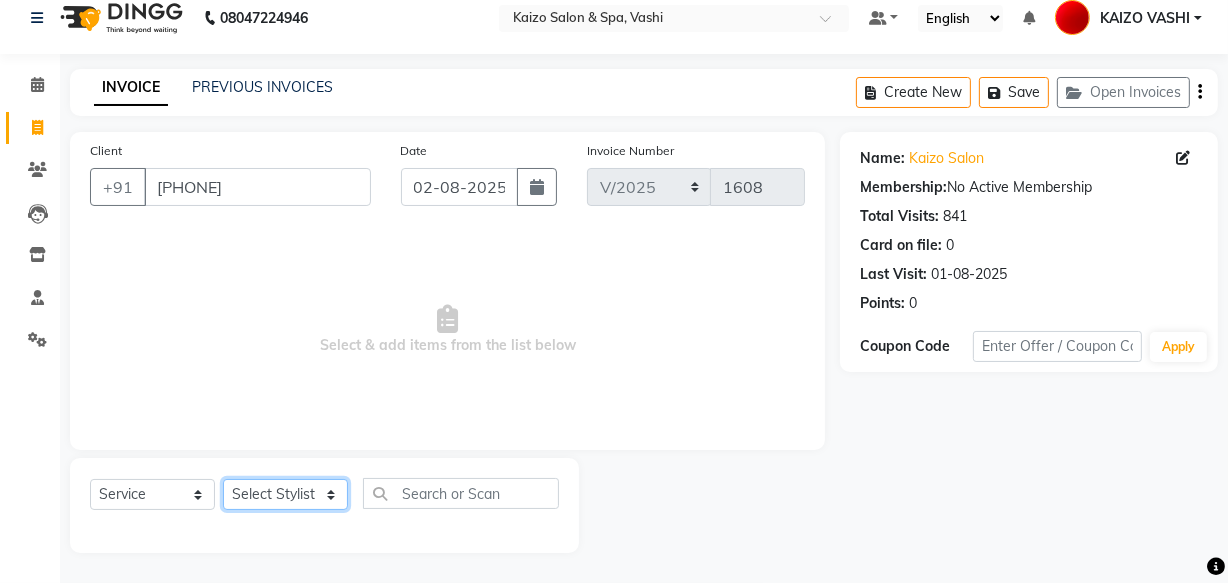 select on "20760" 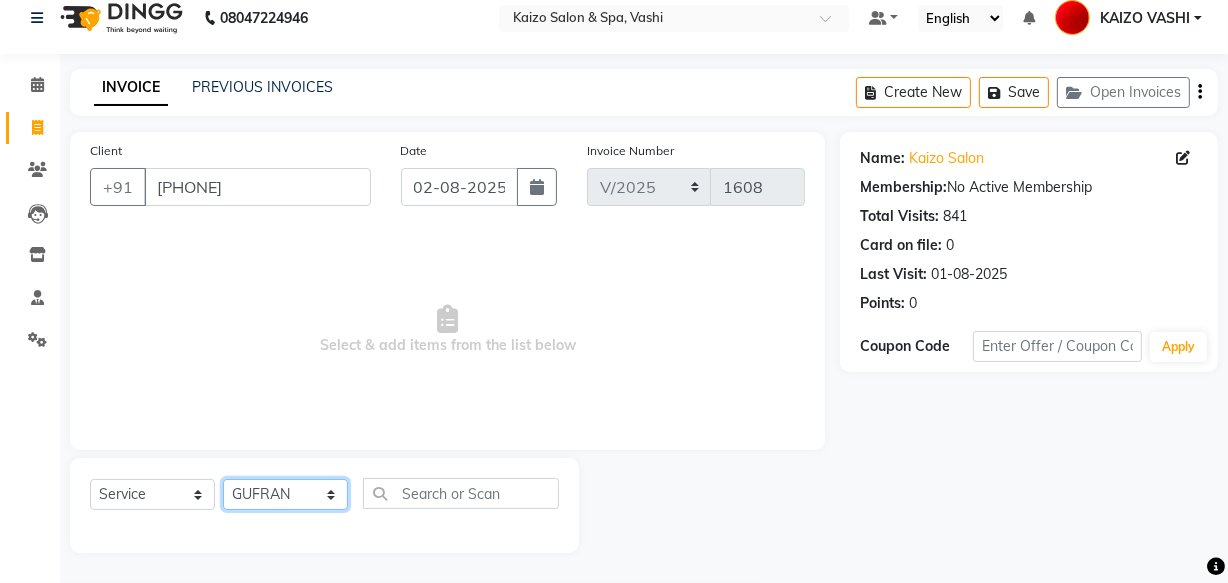 click on "Select Stylist [FIRST] [FIRST] [FIRST] [FIRST] [FIRST] [FIRST] [FIRST] [FIRST] [FIRST] [FIRST] [FIRST]" 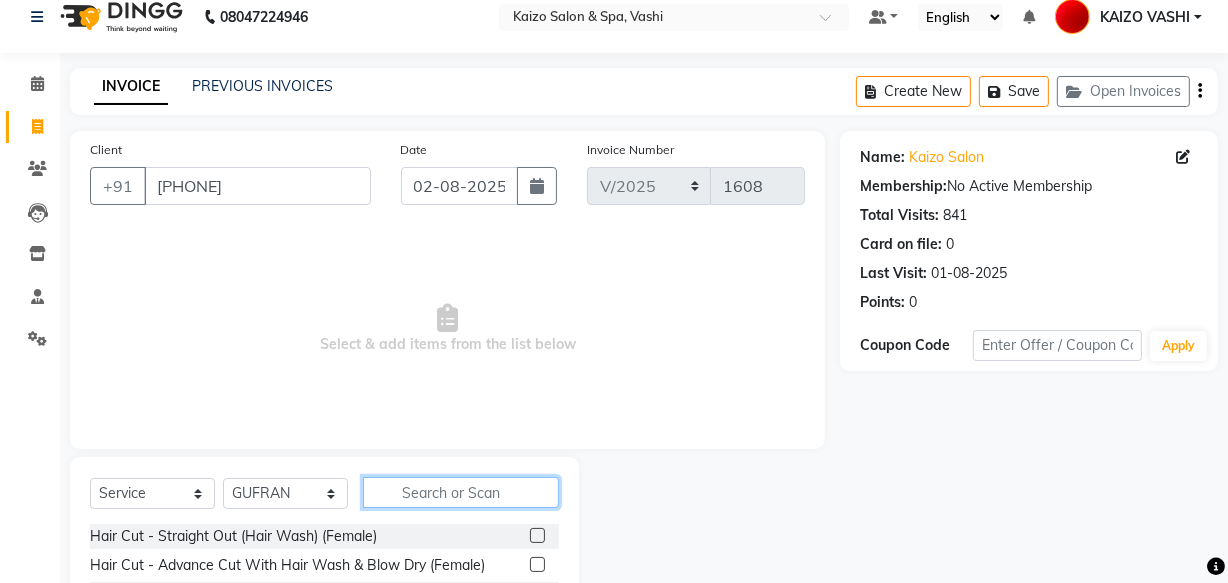 click 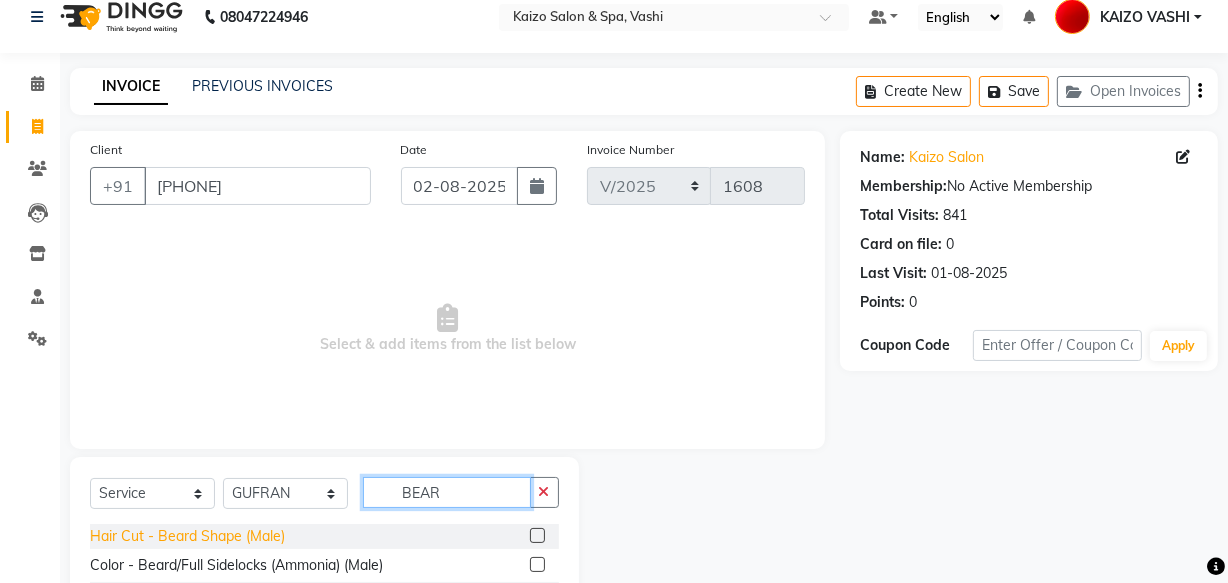 type on "BEAR" 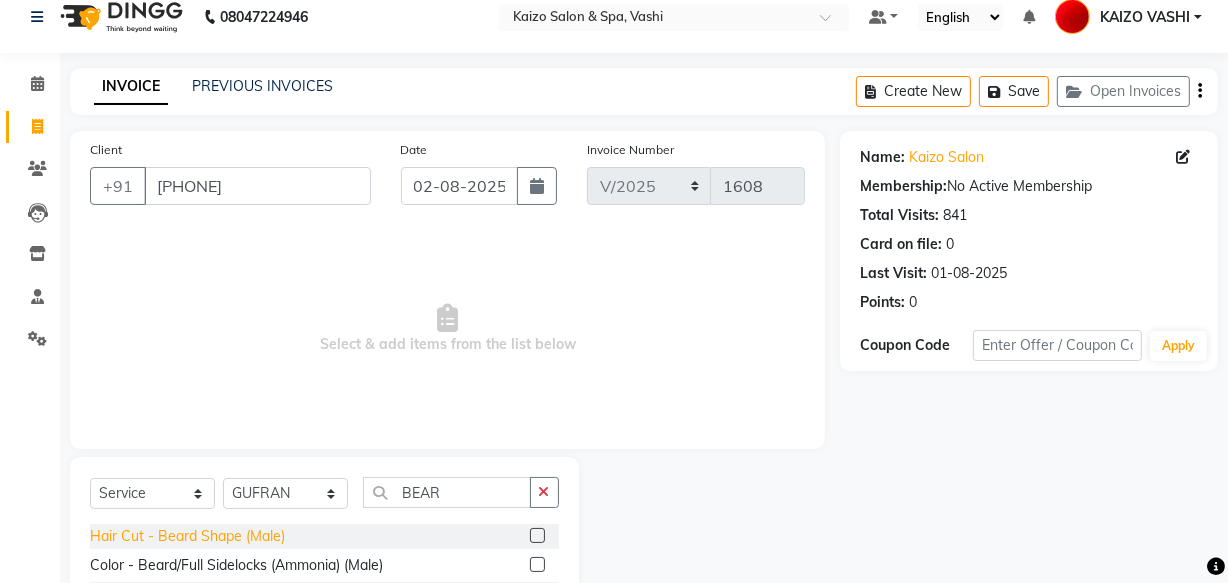 click on "Hair Cut - Beard Shape (Male)" 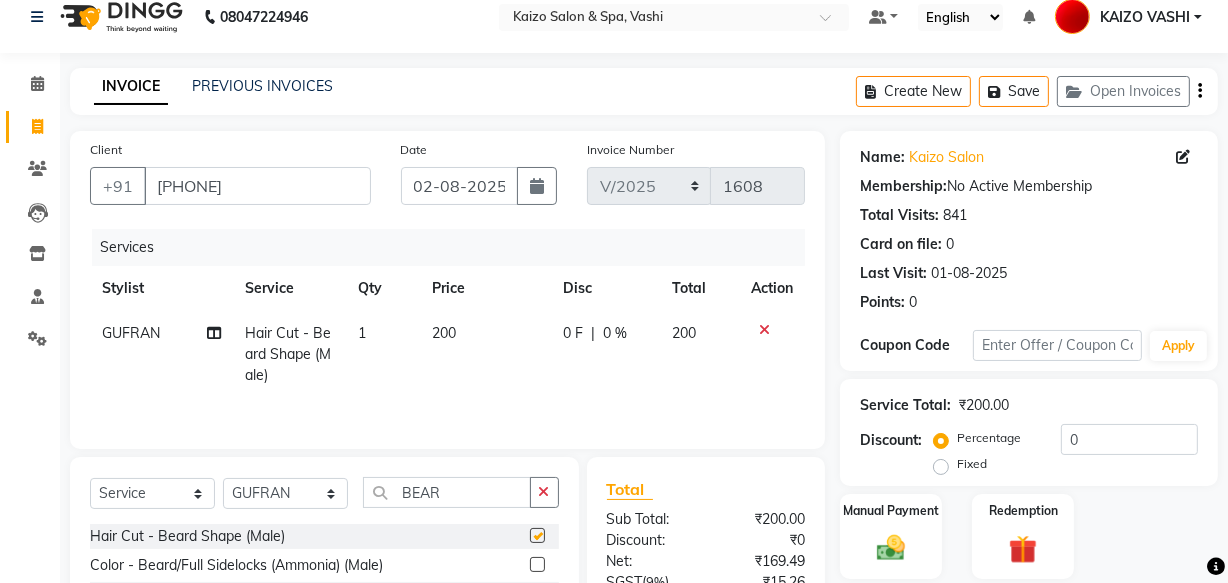 checkbox on "false" 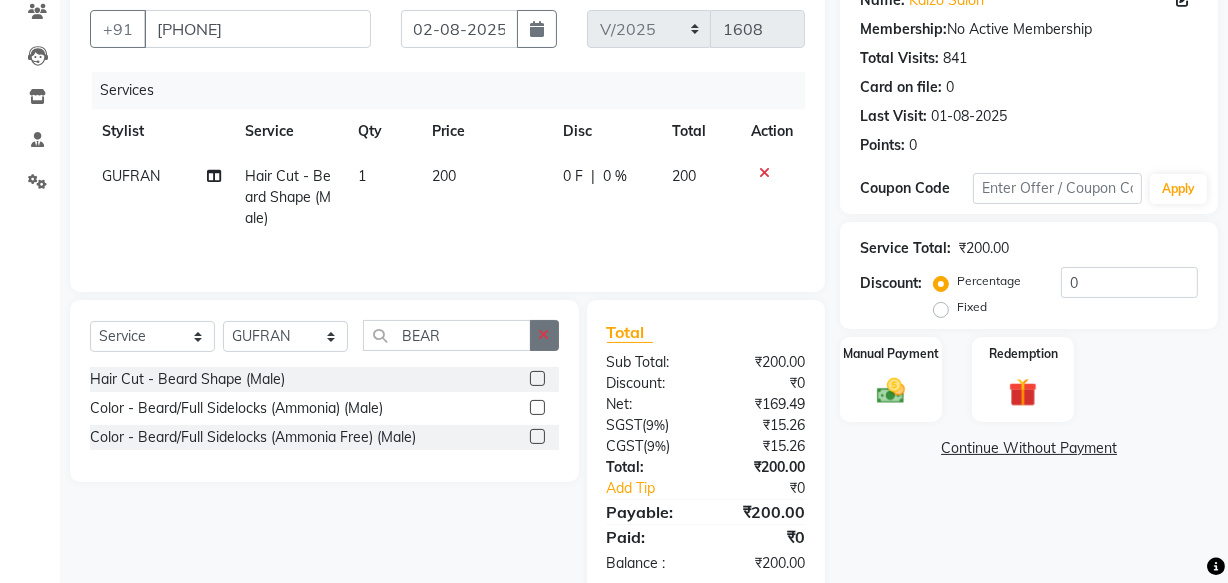 scroll, scrollTop: 218, scrollLeft: 0, axis: vertical 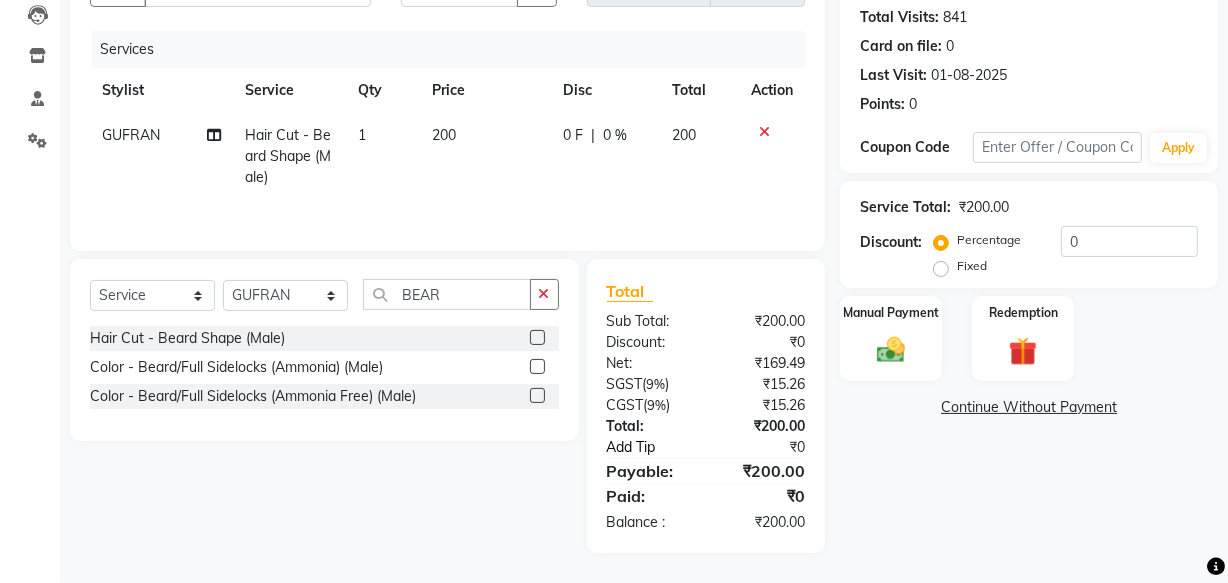 click on "Add Tip" 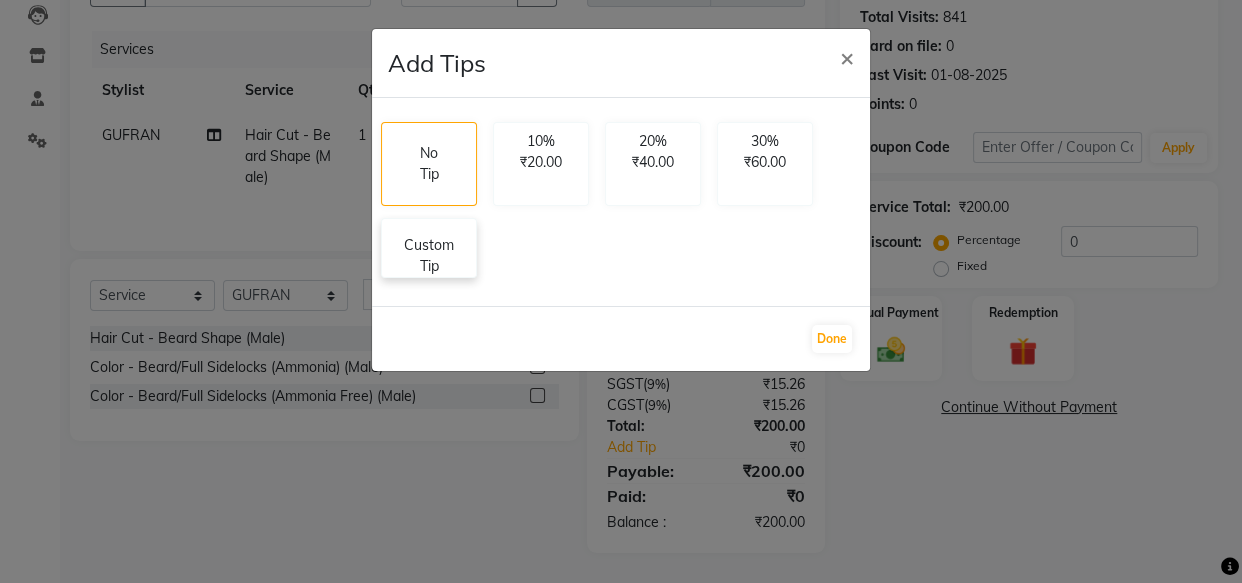 click on "Custom Tip" 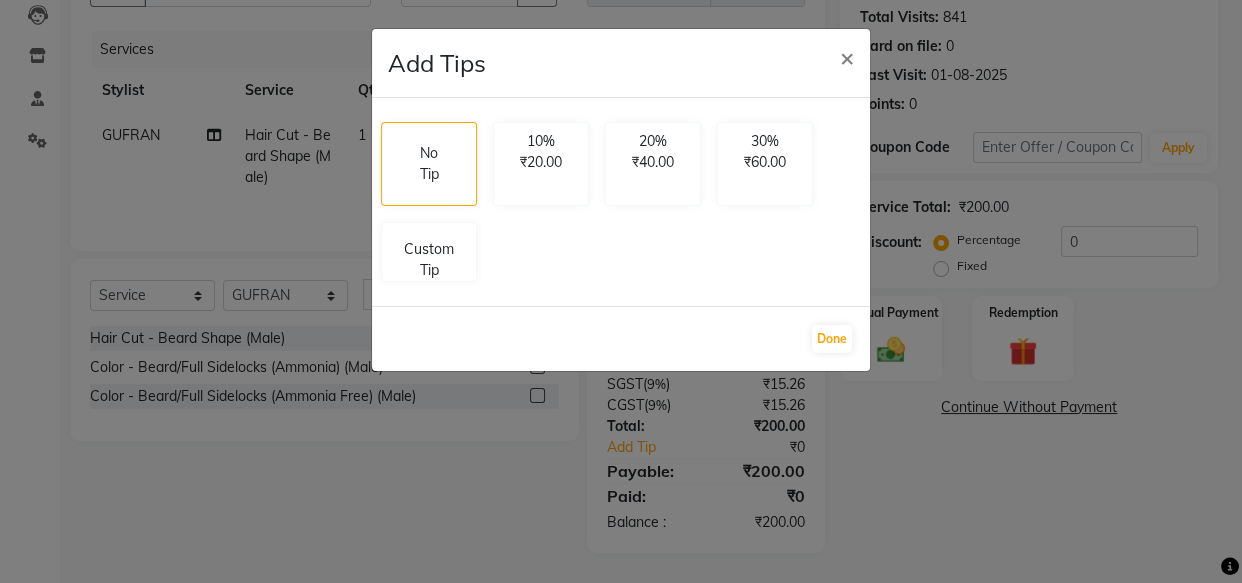 select on "20760" 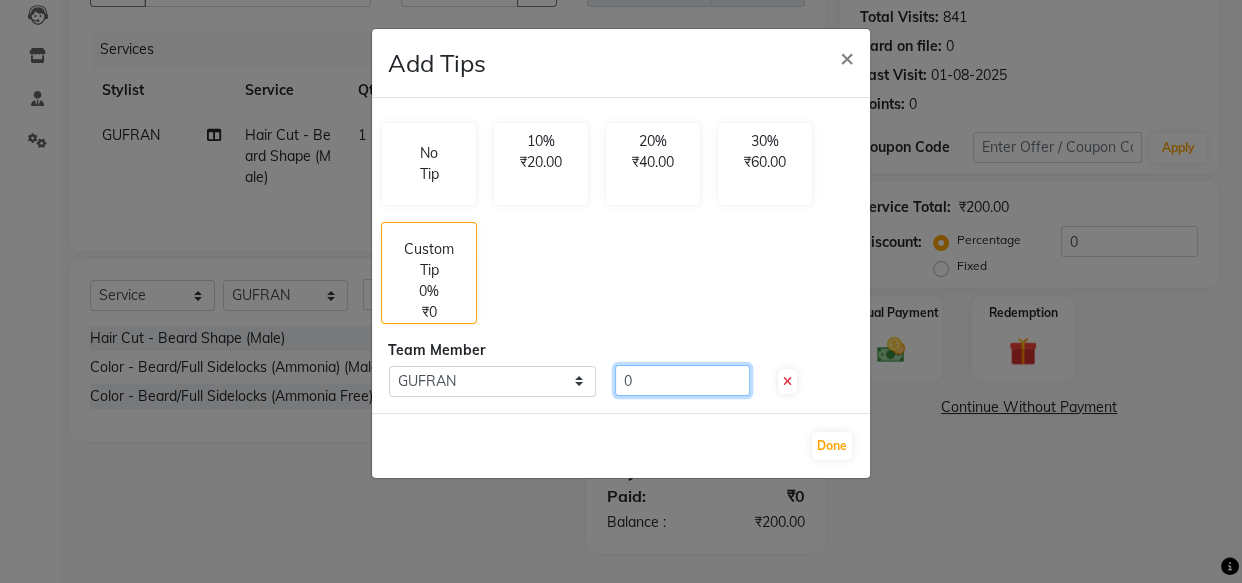 click on "0" 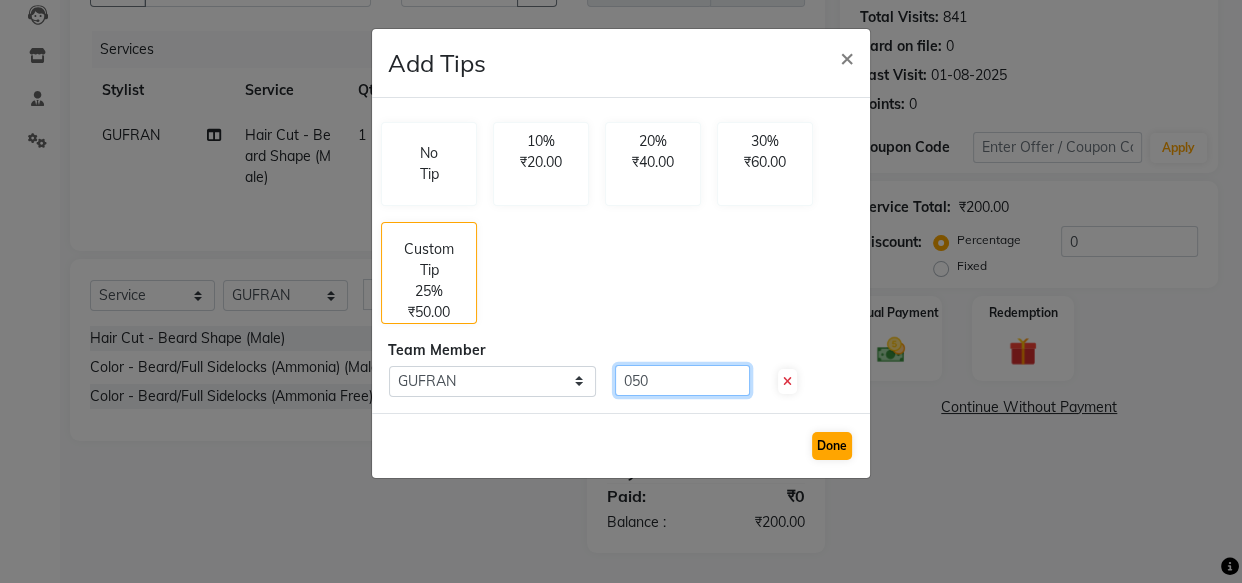 type on "050" 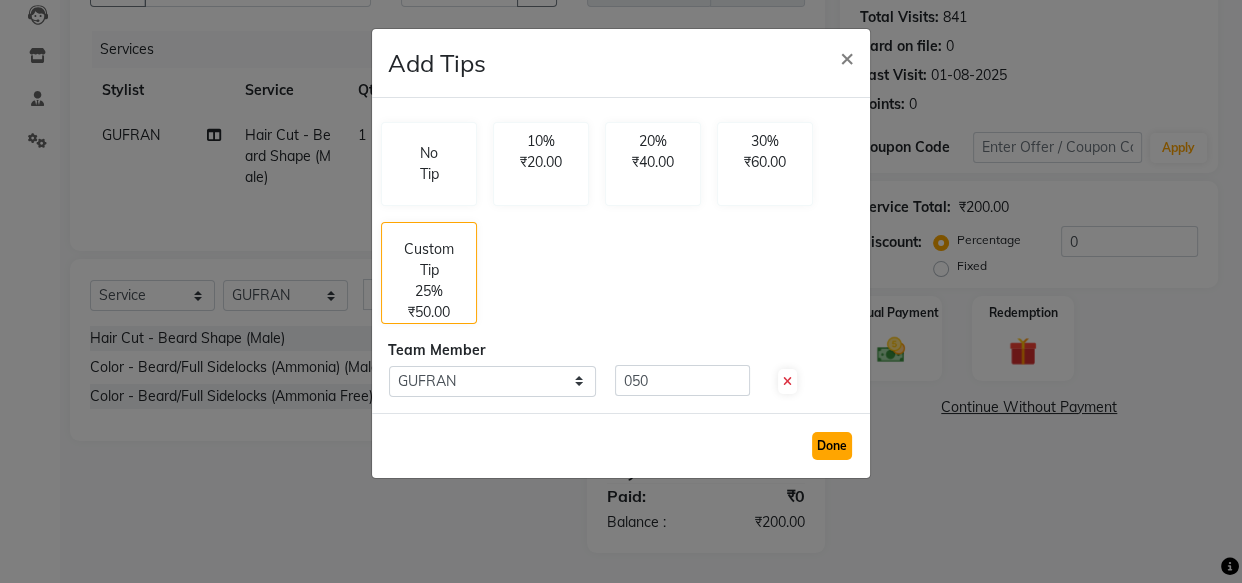 click on "Done" 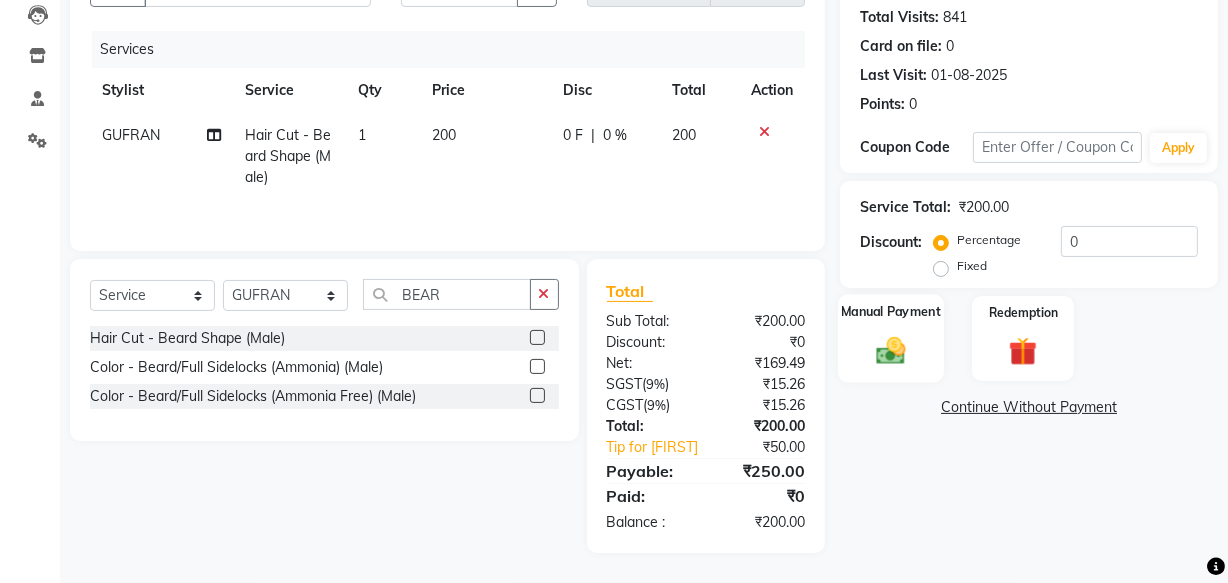 click 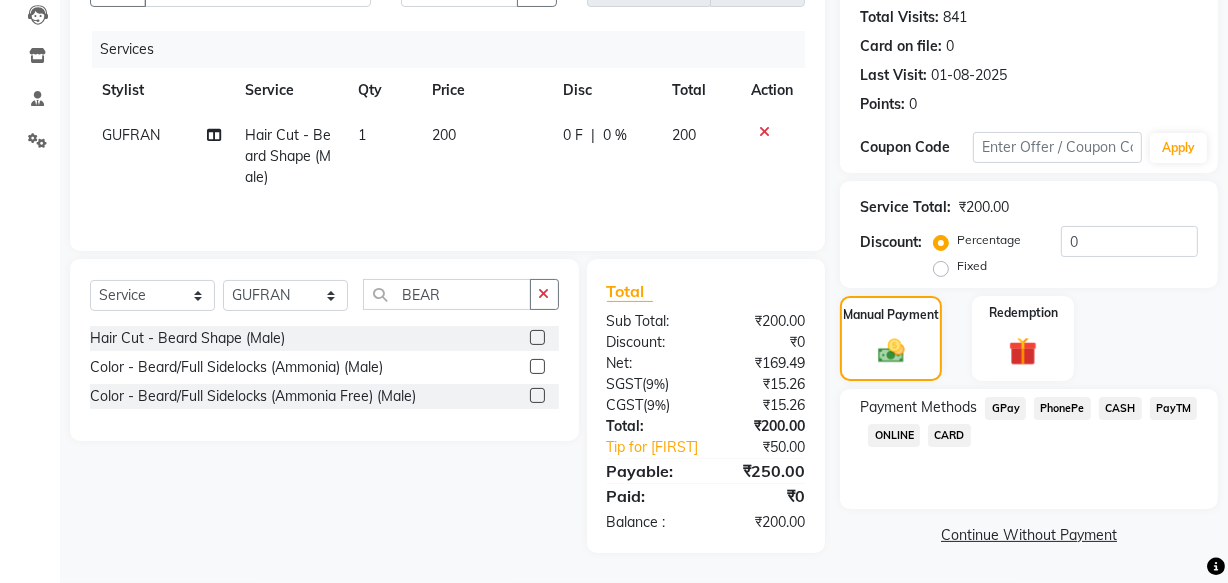 click on "PhonePe" 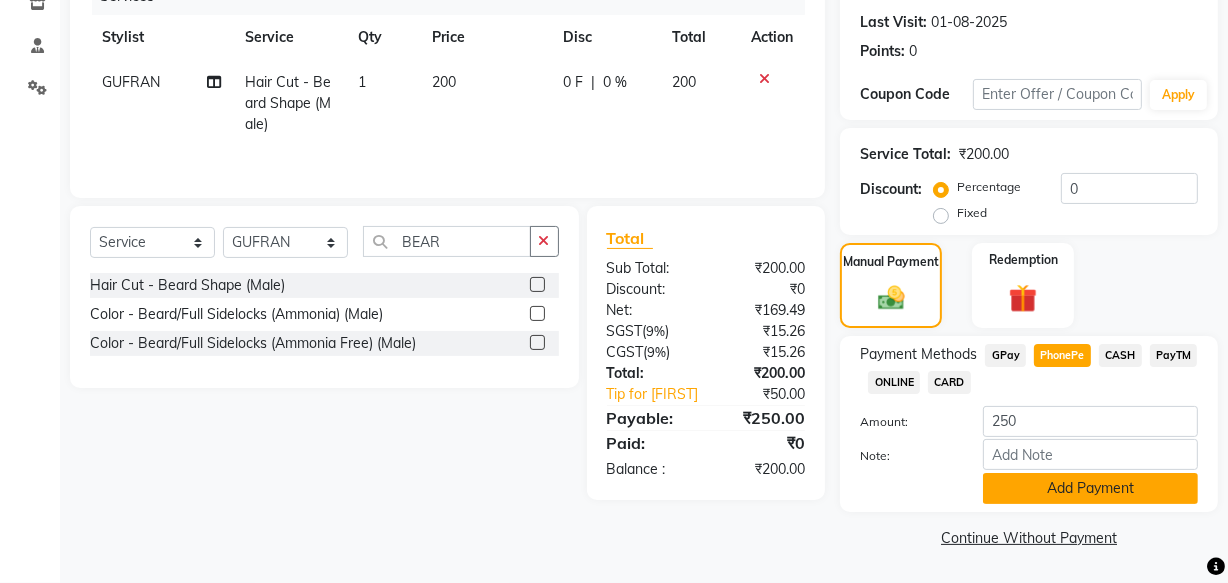 click on "Add Payment" 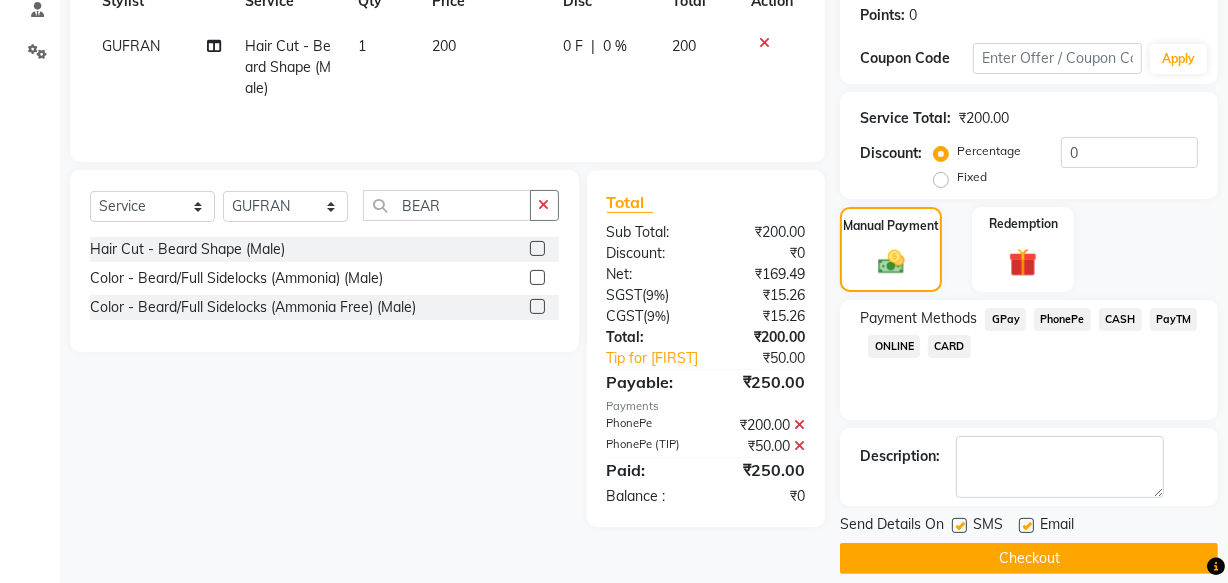 scroll, scrollTop: 326, scrollLeft: 0, axis: vertical 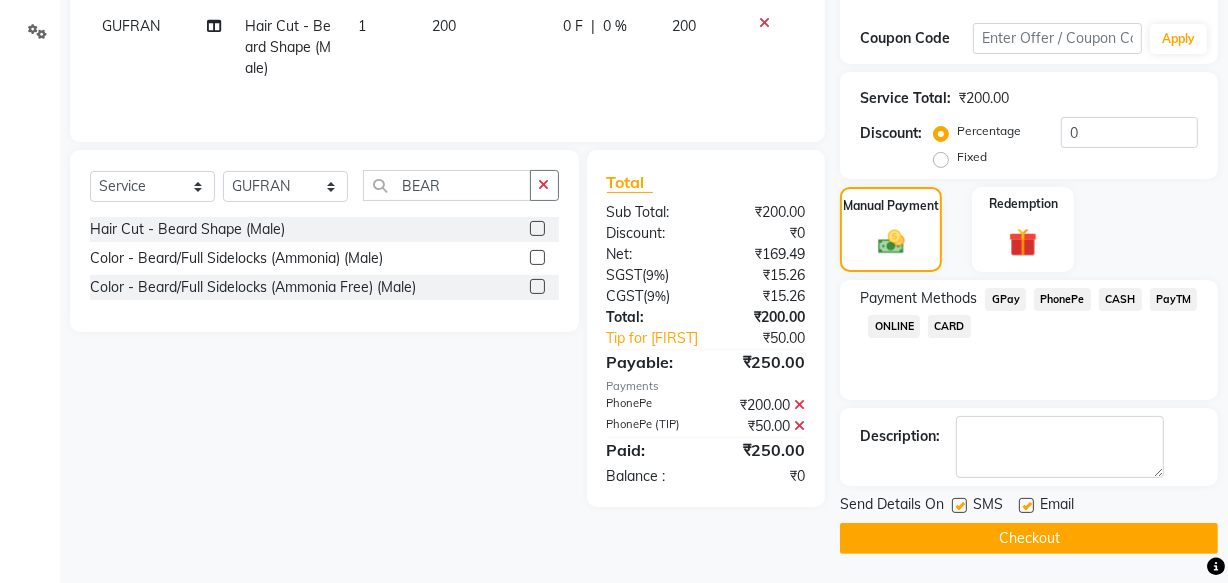 drag, startPoint x: 1029, startPoint y: 503, endPoint x: 927, endPoint y: 505, distance: 102.01961 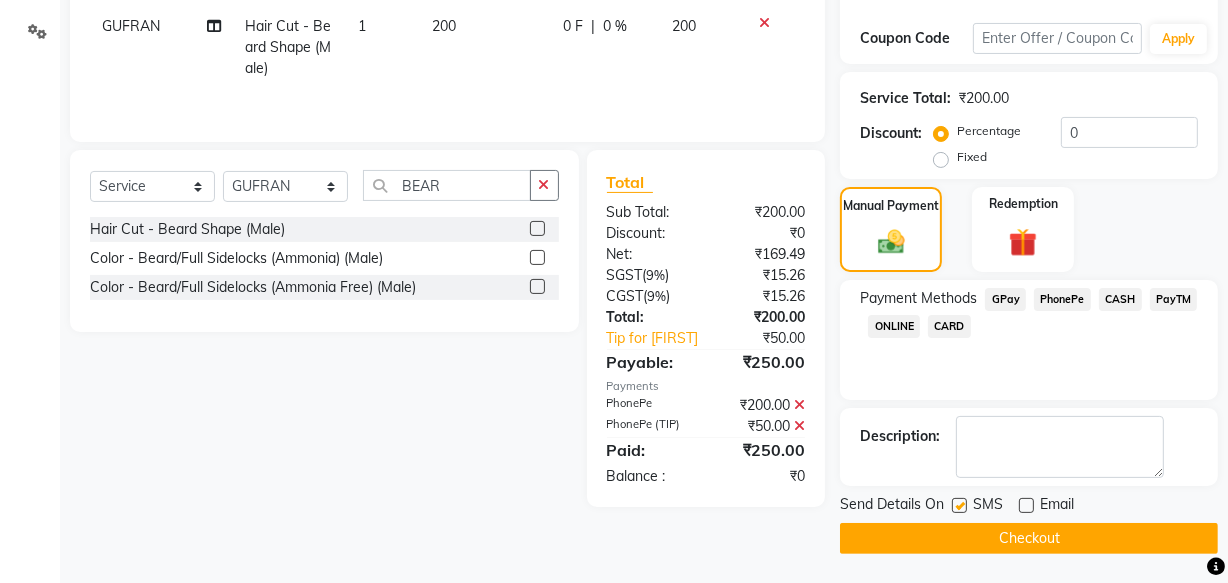 click 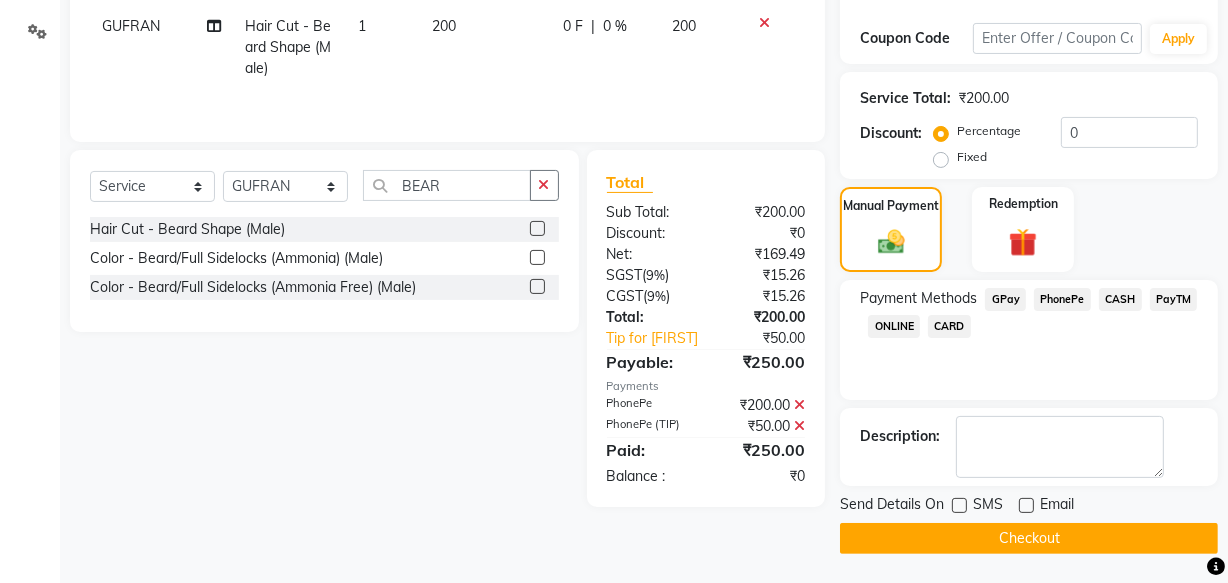 click on "Checkout" 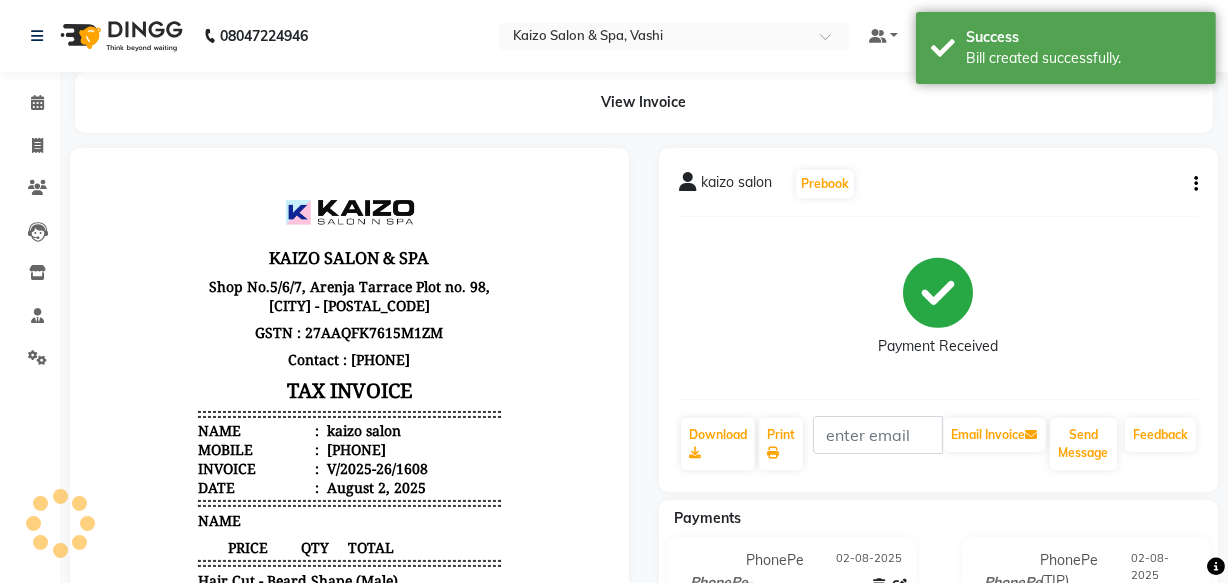 scroll, scrollTop: 0, scrollLeft: 0, axis: both 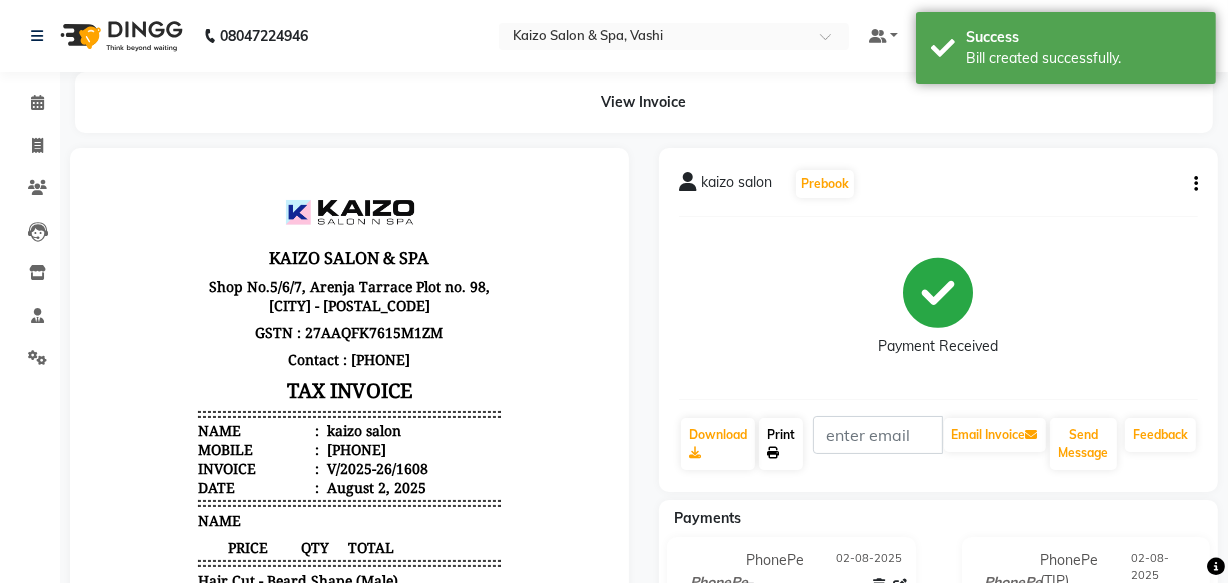drag, startPoint x: 774, startPoint y: 455, endPoint x: 293, endPoint y: 201, distance: 543.94574 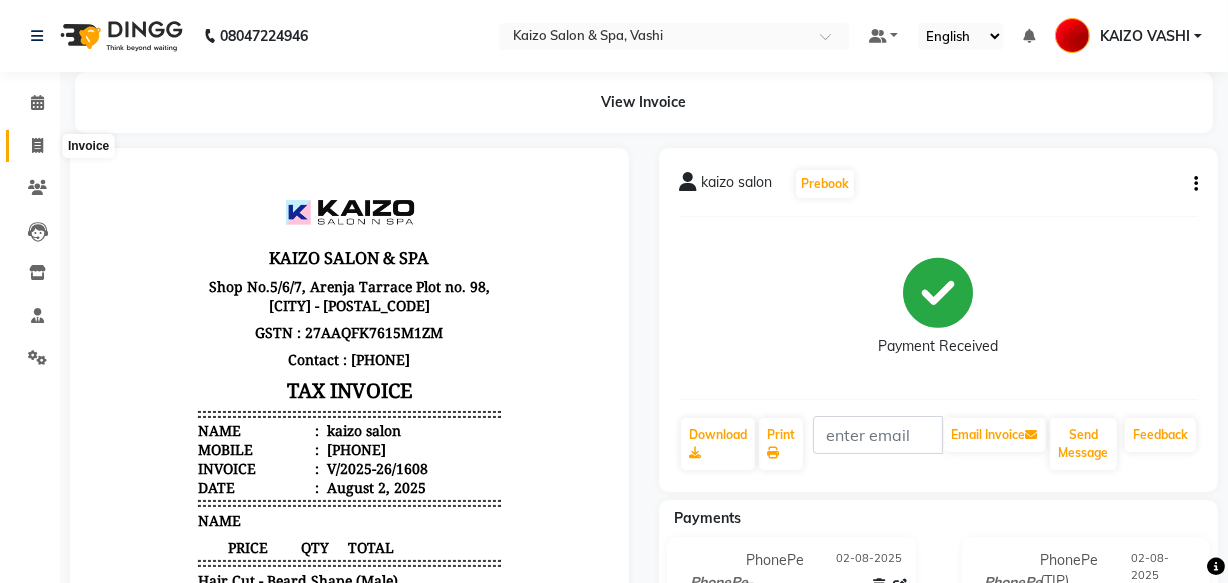 click 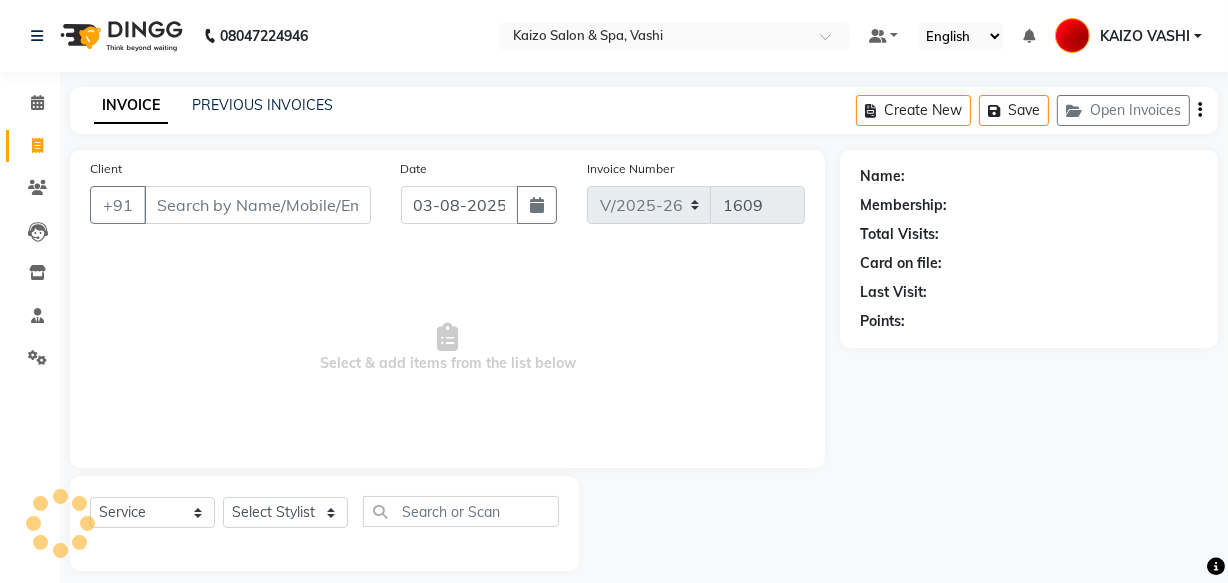 scroll, scrollTop: 19, scrollLeft: 0, axis: vertical 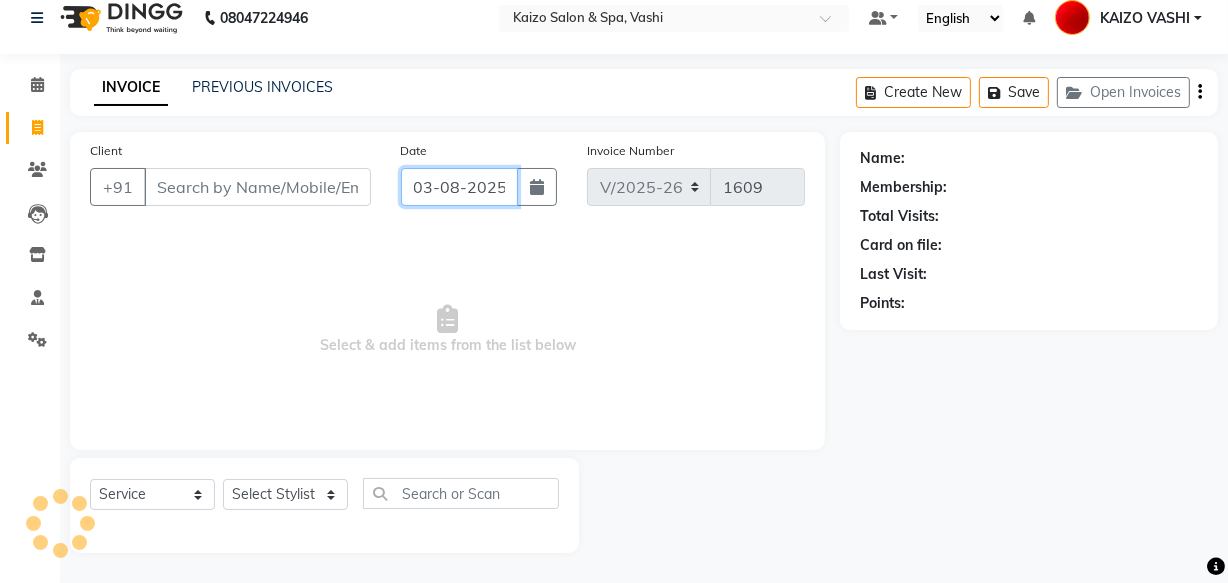 click on "03-08-2025" 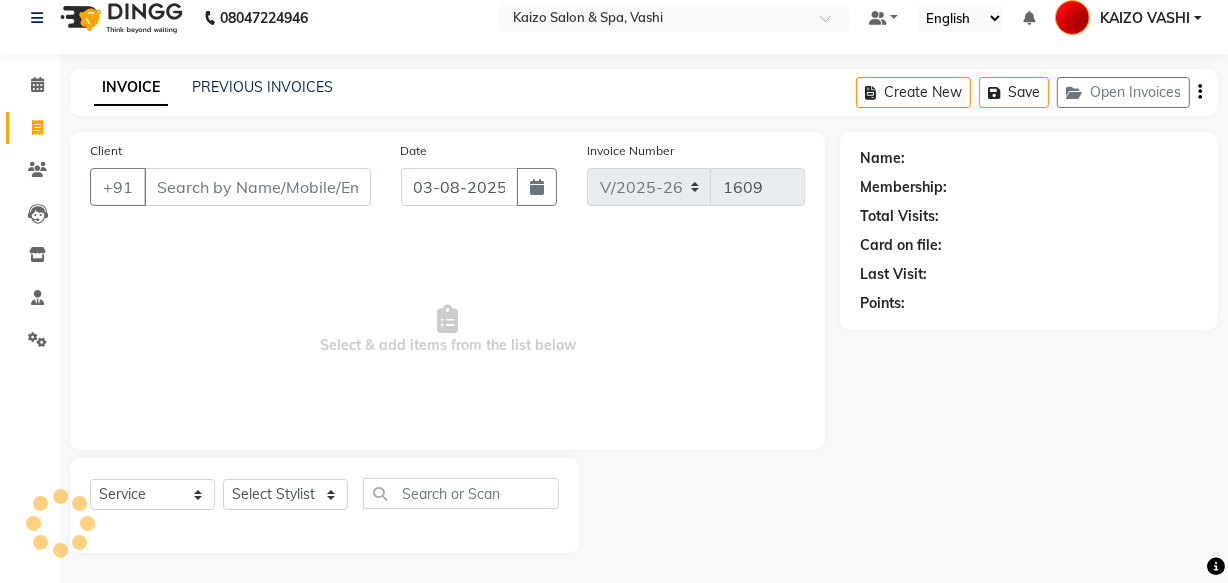 select on "8" 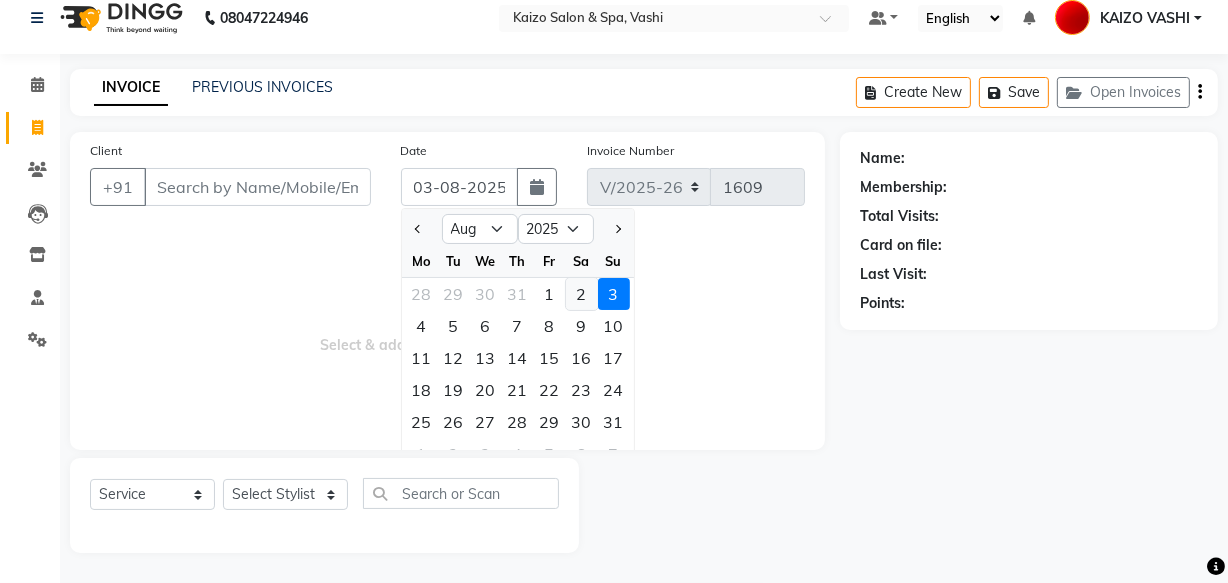 click on "2" 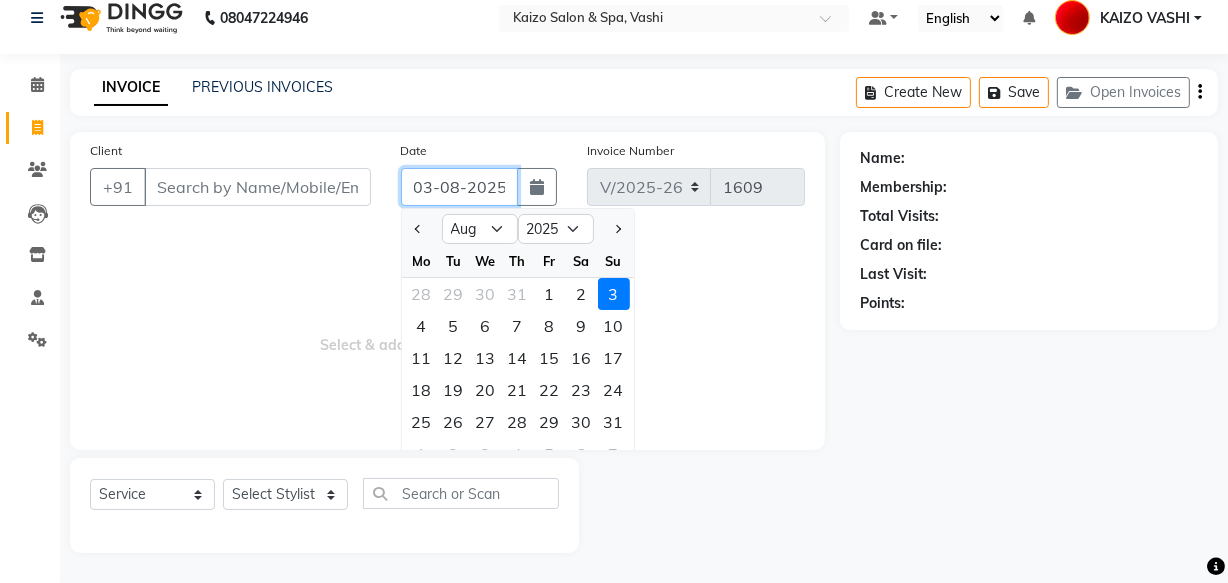 type on "02-08-2025" 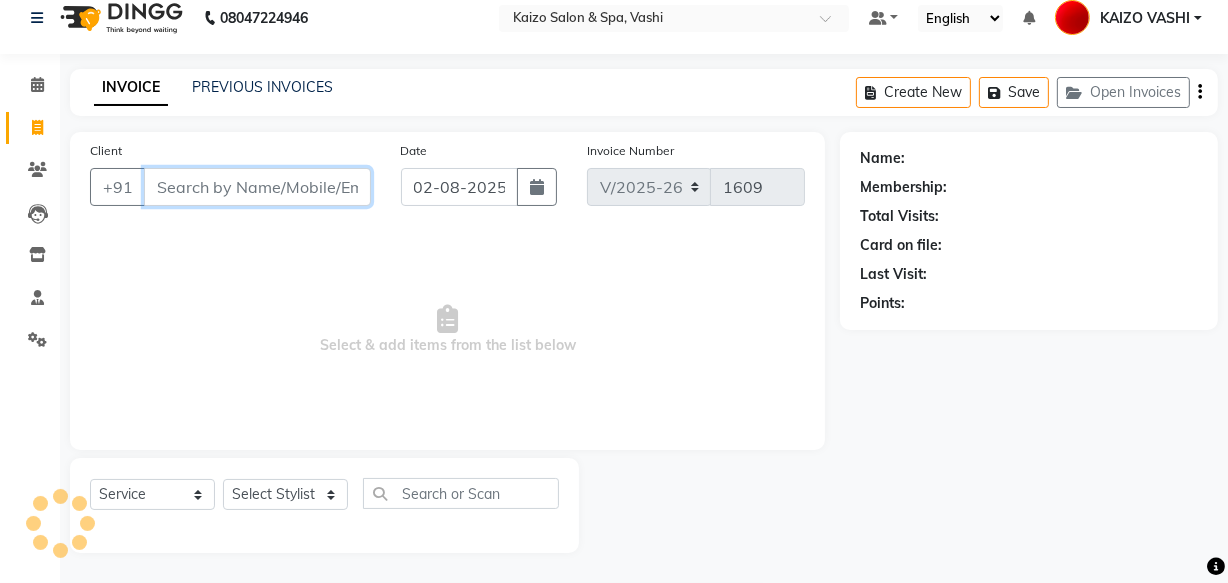 click on "Client" at bounding box center [257, 187] 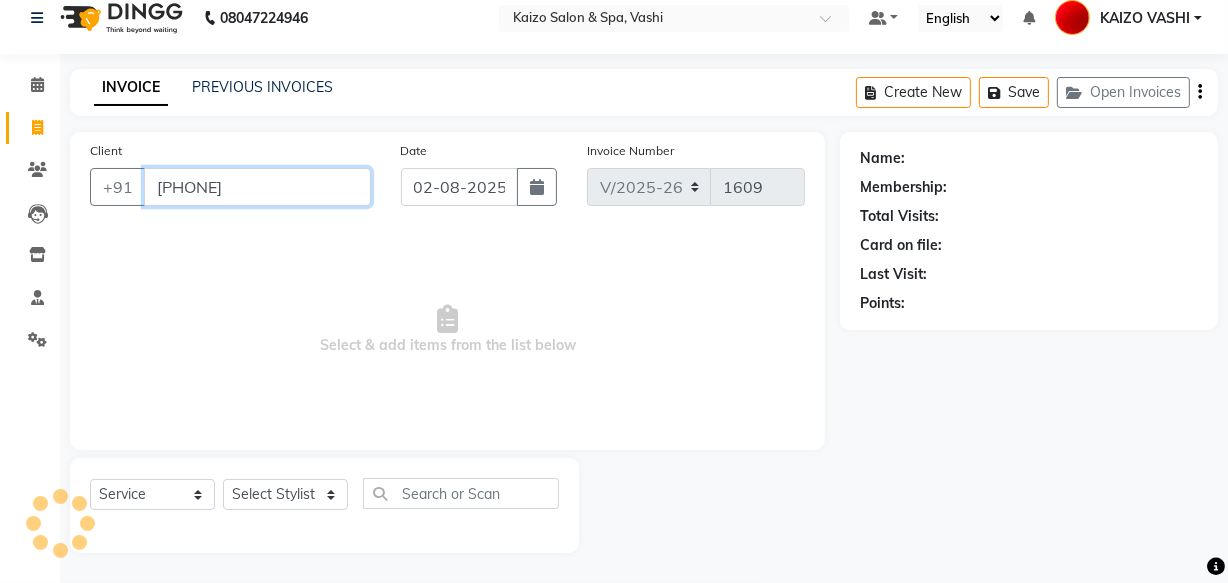 type on "[PHONE]" 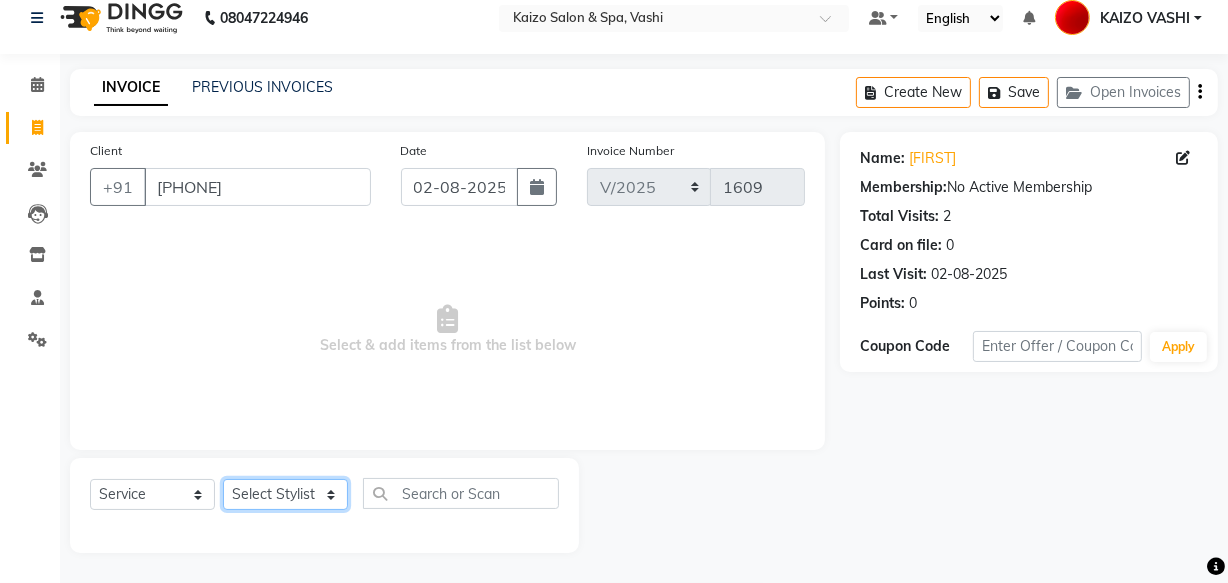 click on "Select Stylist [FIRST] [FIRST] [FIRST] [FIRST] [FIRST] [FIRST] [FIRST] [FIRST] [FIRST] [FIRST] [FIRST]" 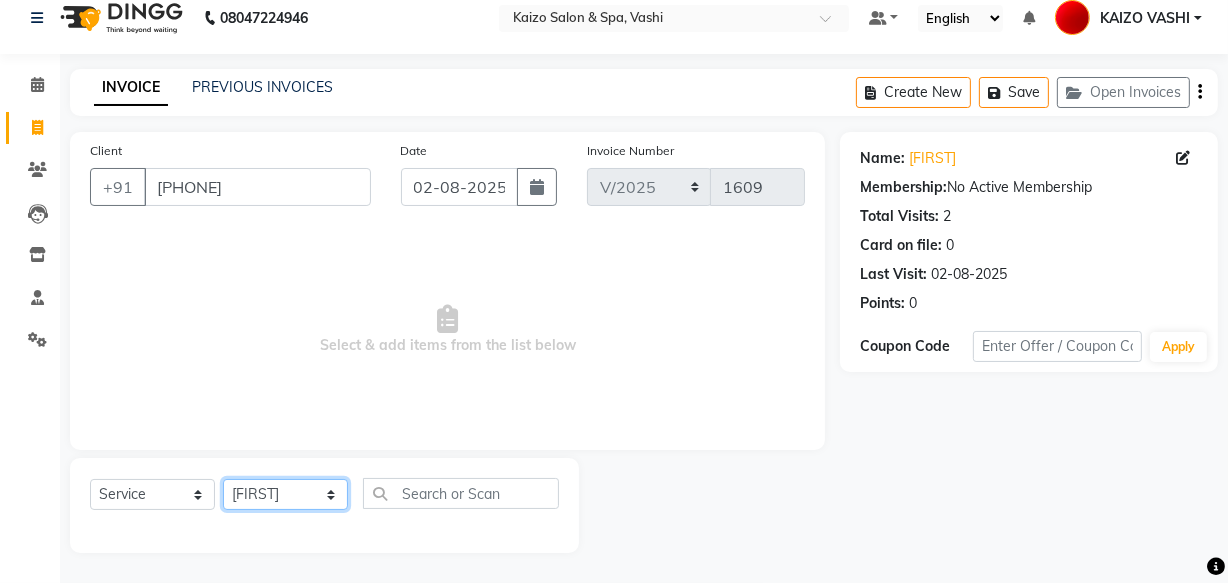 click on "Select Stylist [FIRST] [FIRST] [FIRST] [FIRST] [FIRST] [FIRST] [FIRST] [FIRST] [FIRST] [FIRST] [FIRST]" 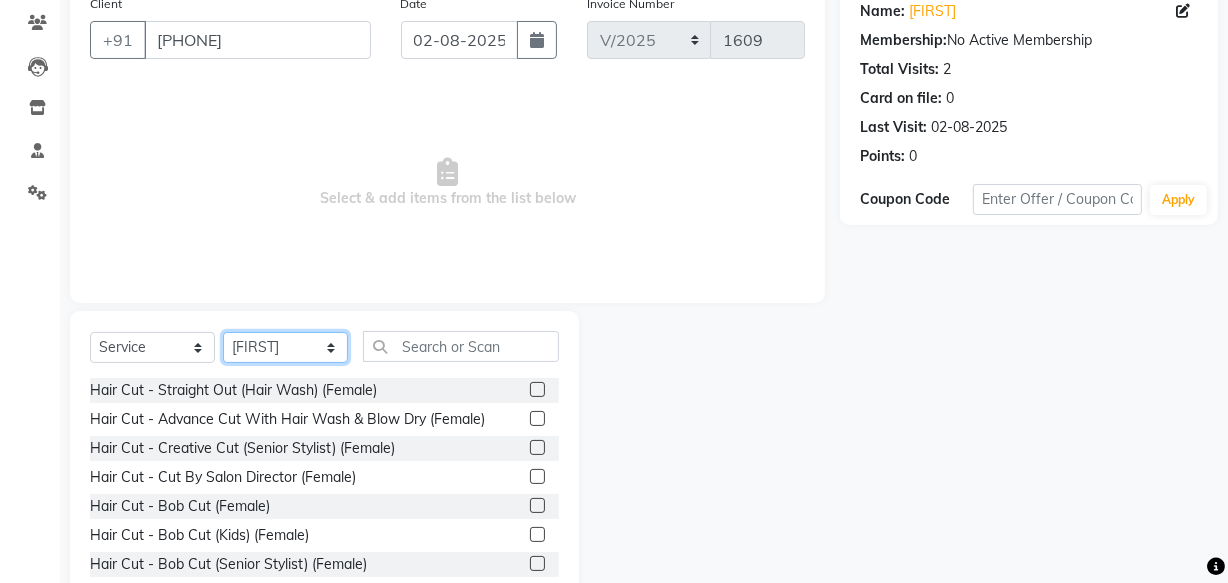 scroll, scrollTop: 219, scrollLeft: 0, axis: vertical 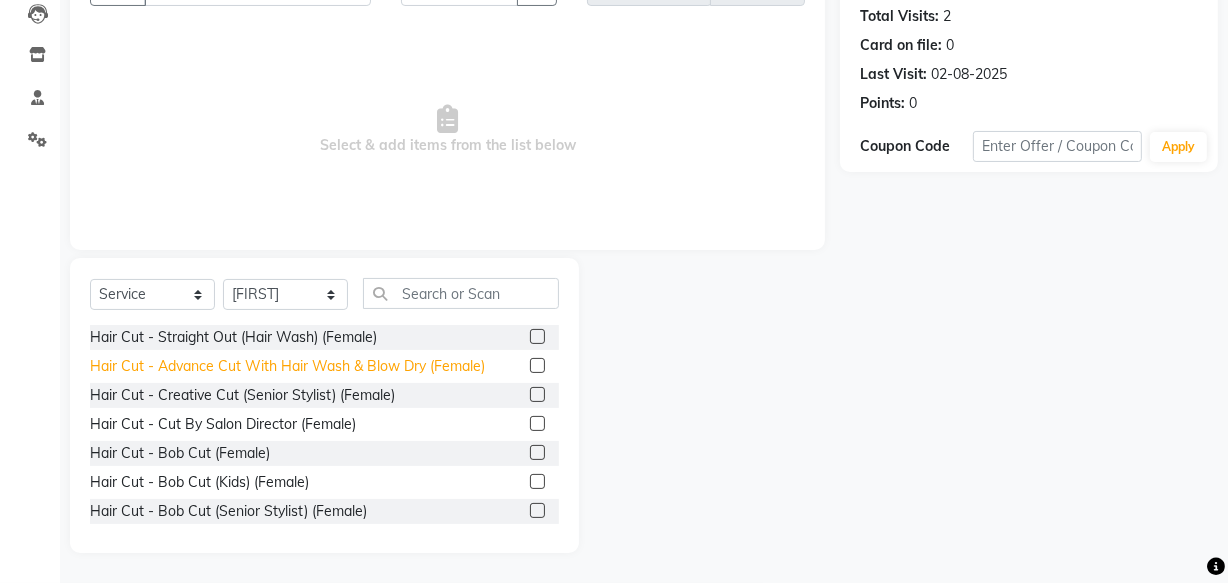 click on "Hair Cut - Advance Cut With Hair Wash & Blow Dry (Female)" 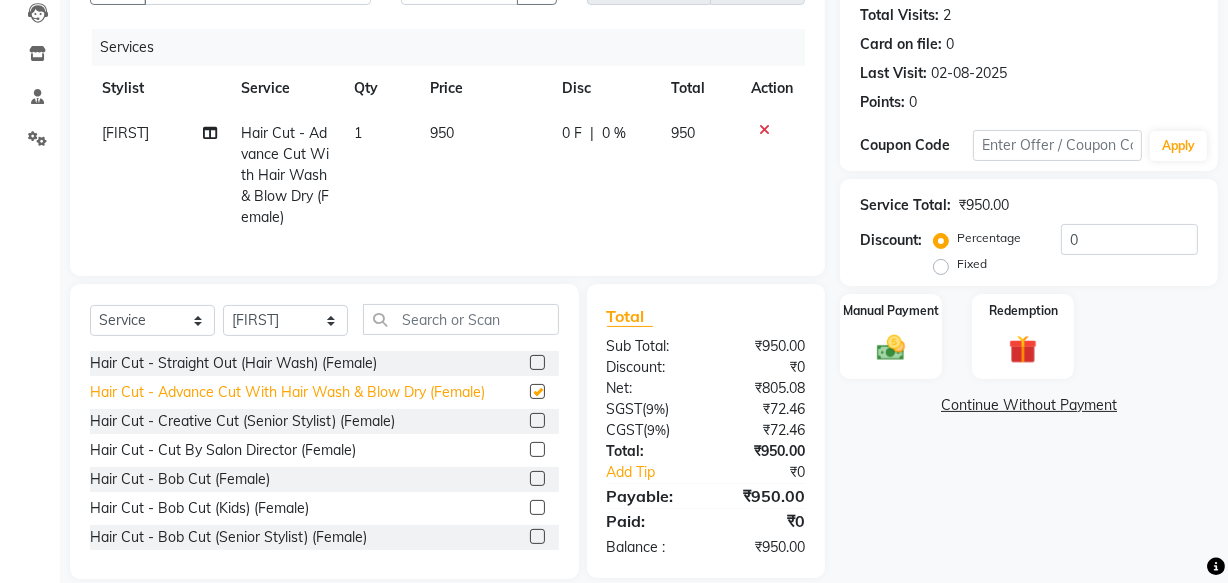 checkbox on "false" 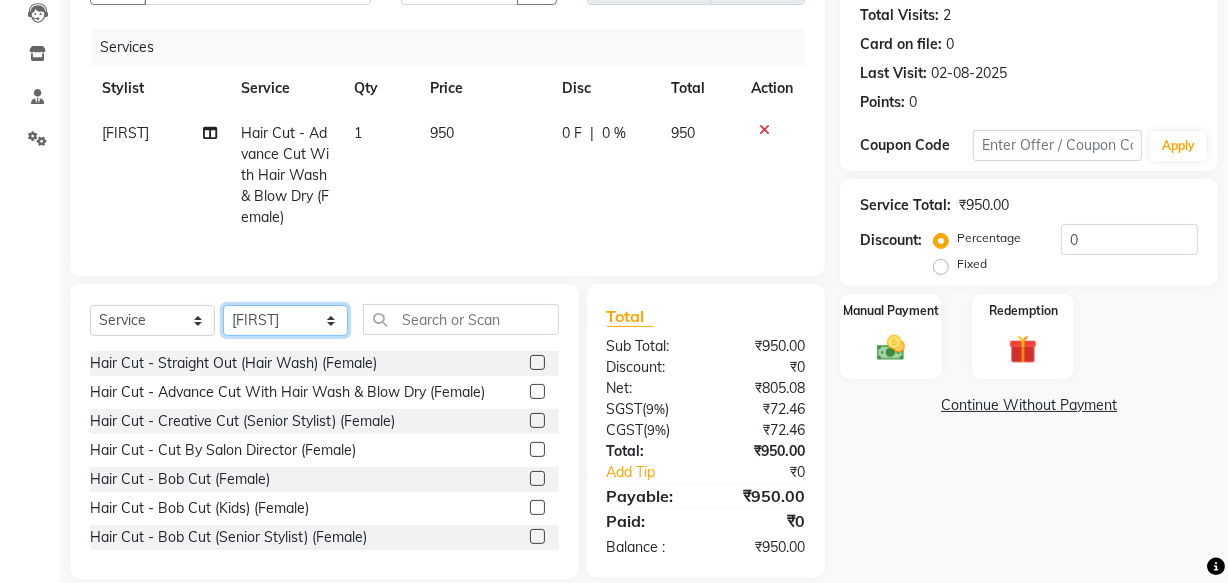click on "Select Stylist [FIRST] [FIRST] [FIRST] [FIRST] [FIRST] [FIRST] [FIRST] [FIRST] [FIRST] [FIRST] [FIRST]" 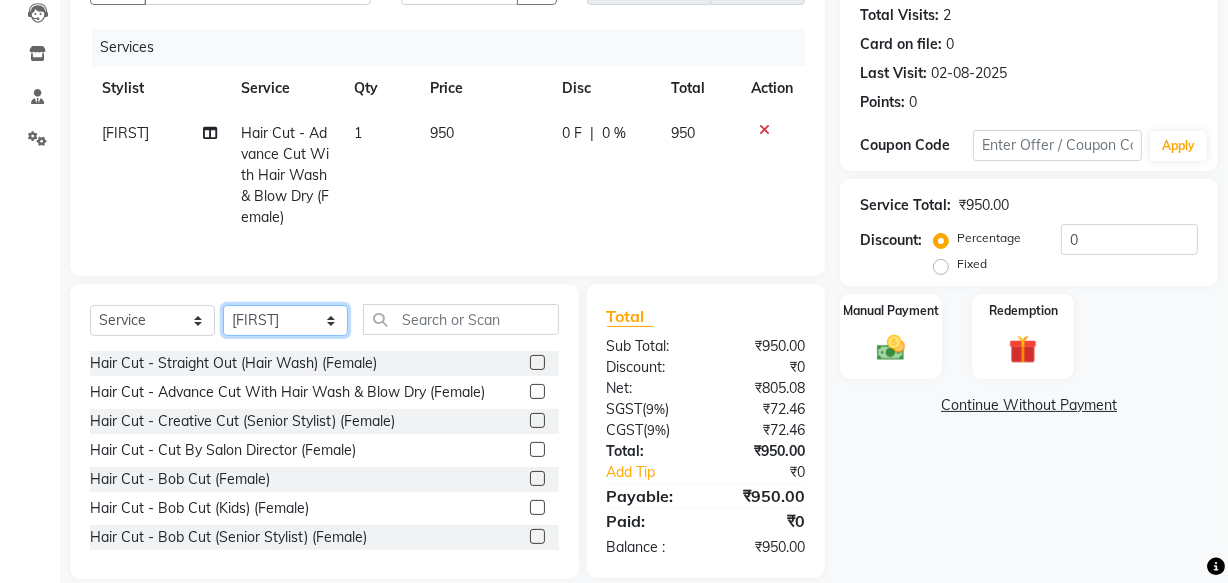 select on "69770" 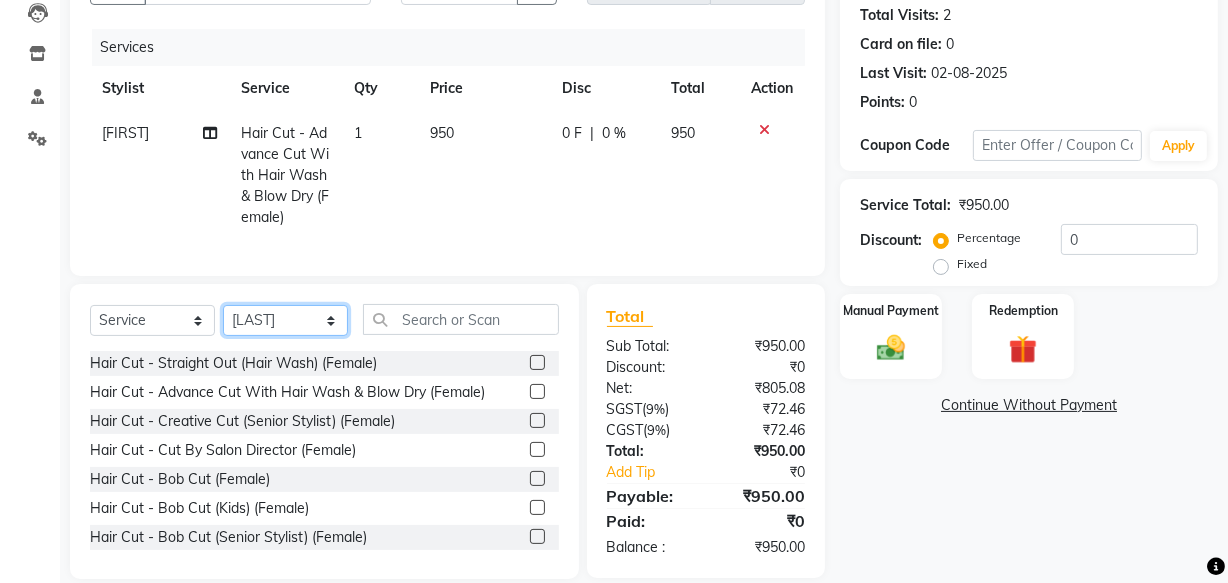 click on "Select Stylist [FIRST] [FIRST] [FIRST] [FIRST] [FIRST] [FIRST] [FIRST] [FIRST] [FIRST] [FIRST] [FIRST]" 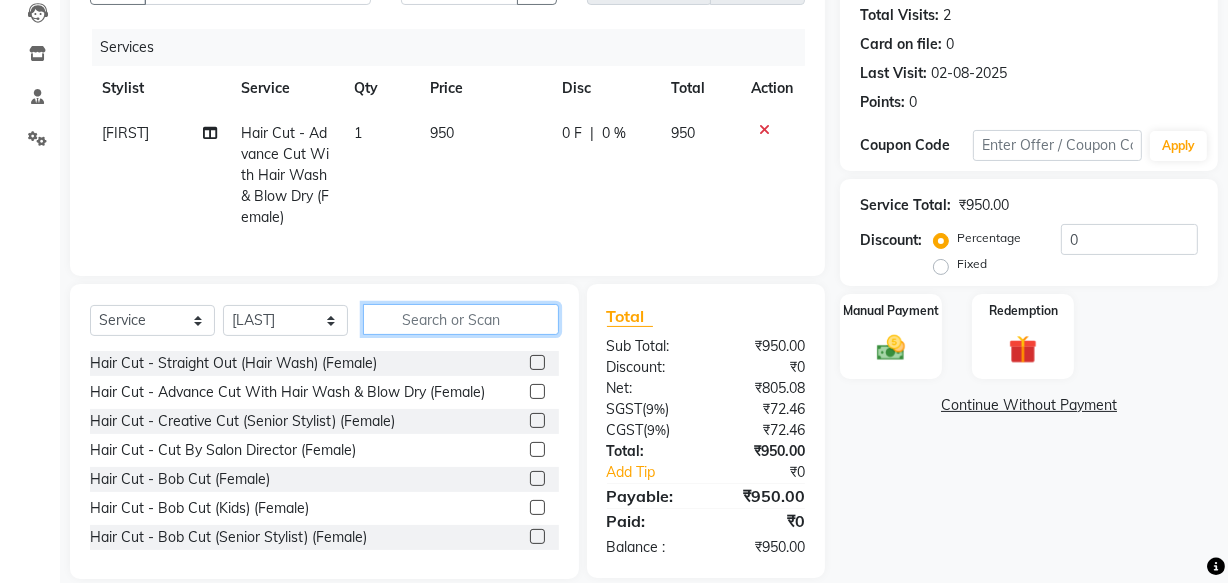 click 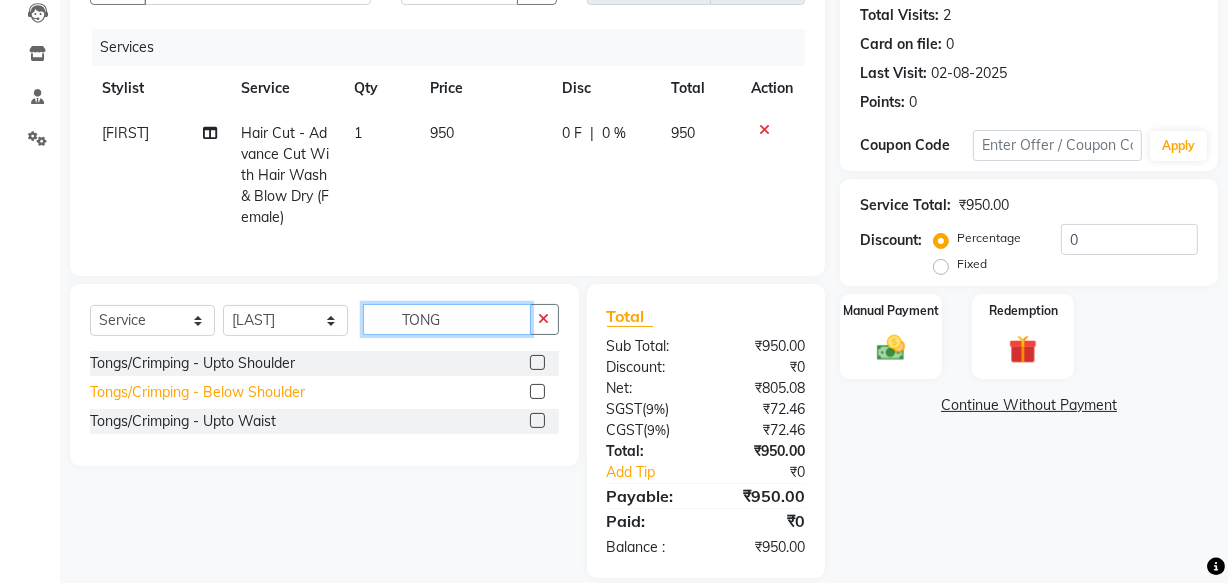 type on "TONG" 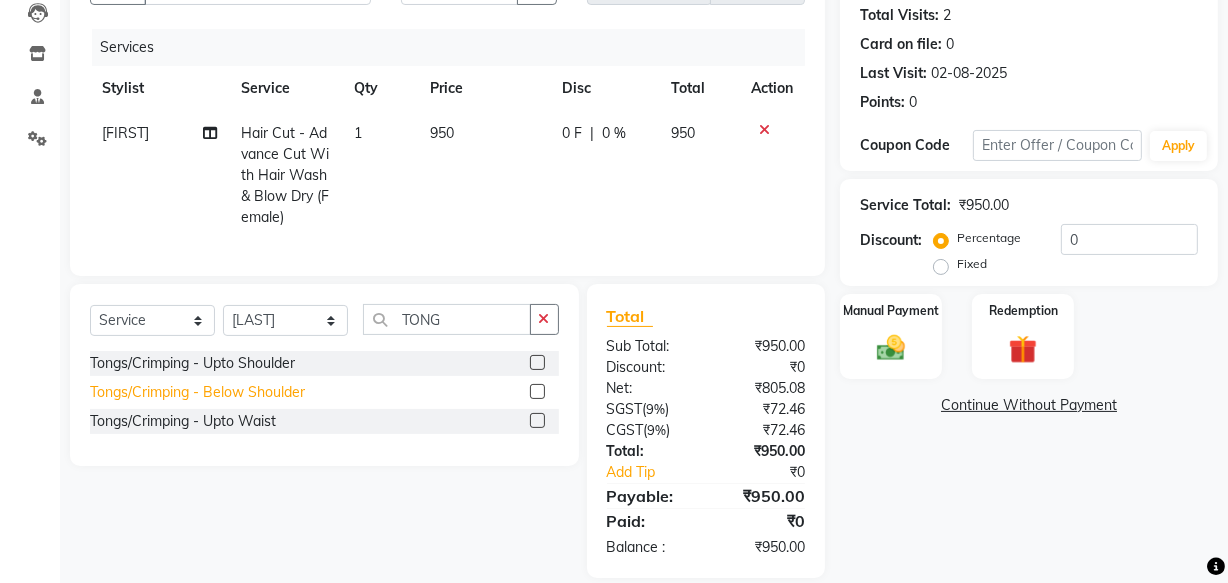 click on "Tongs/Crimping - Below Shoulder" 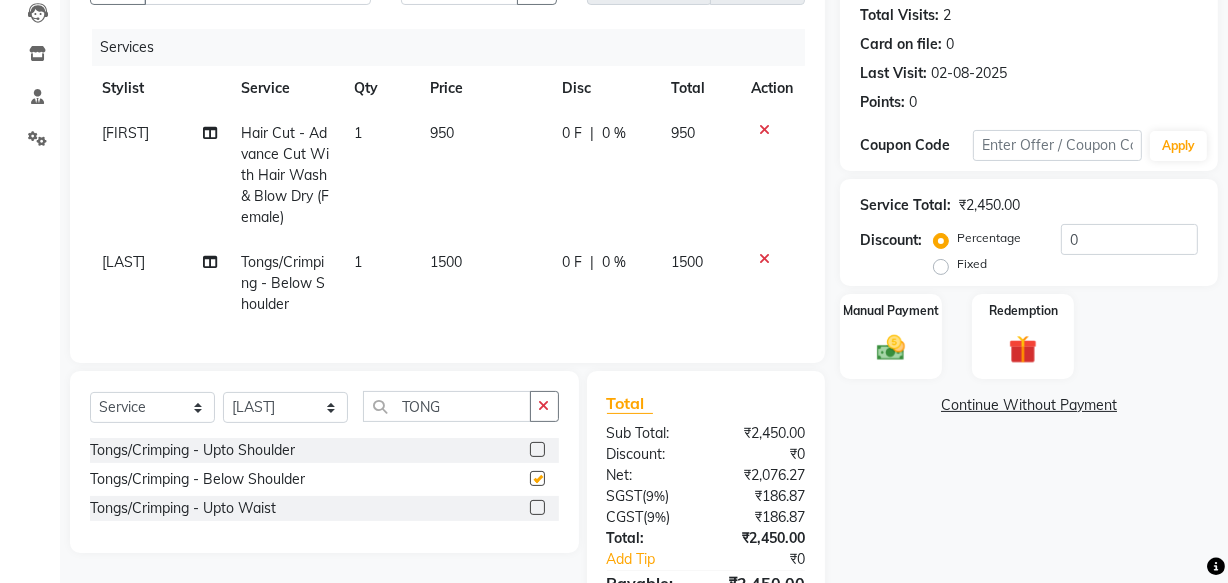checkbox on "false" 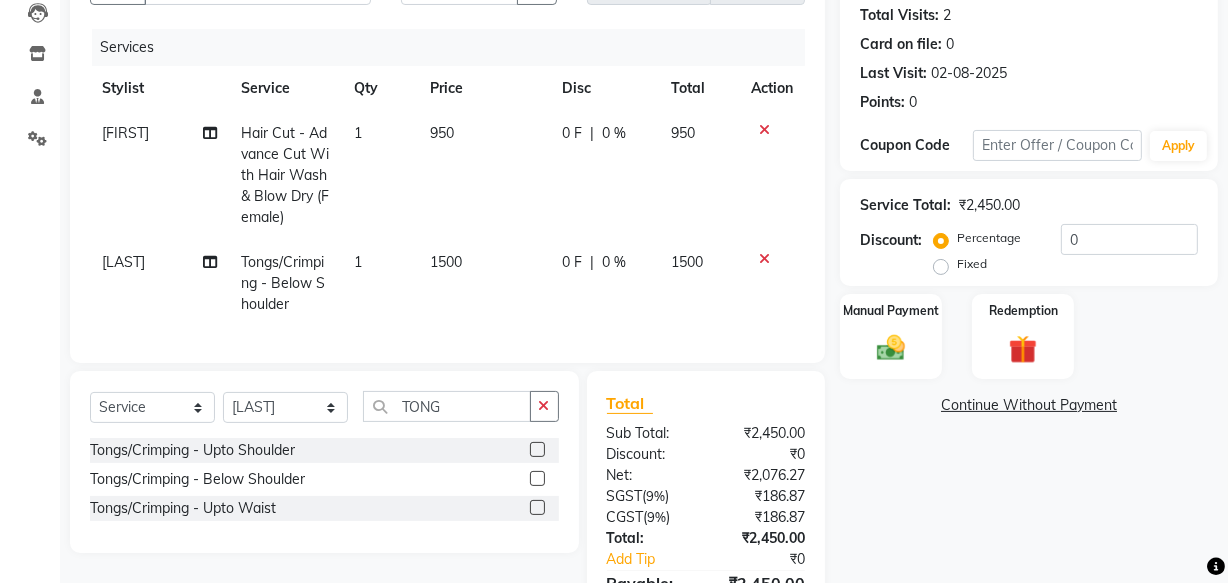 click on "1500" 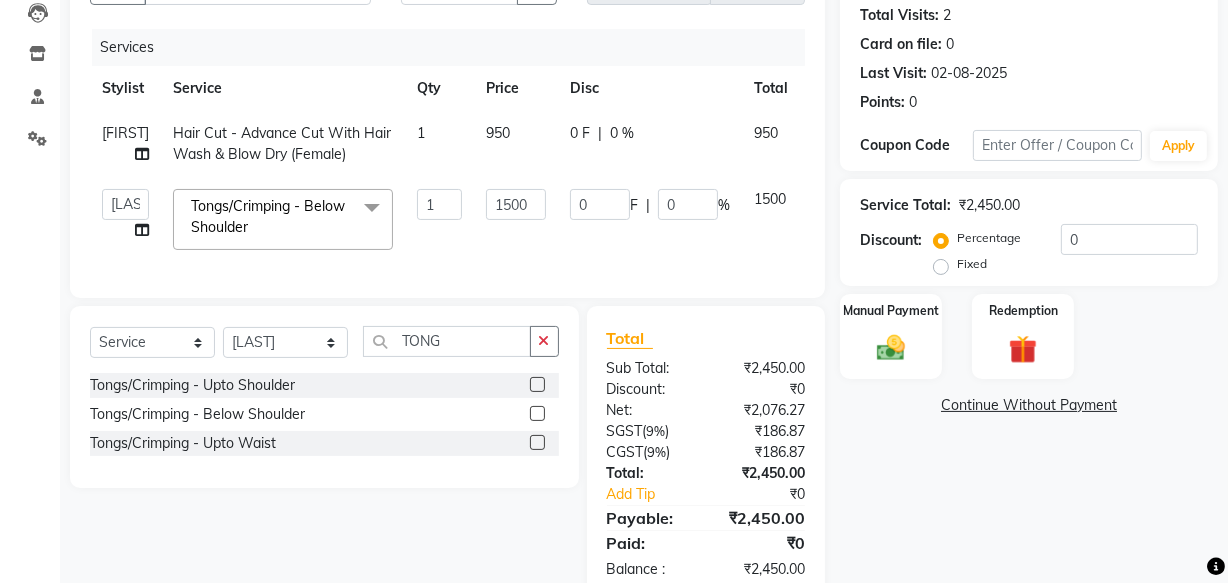 click on "1500" 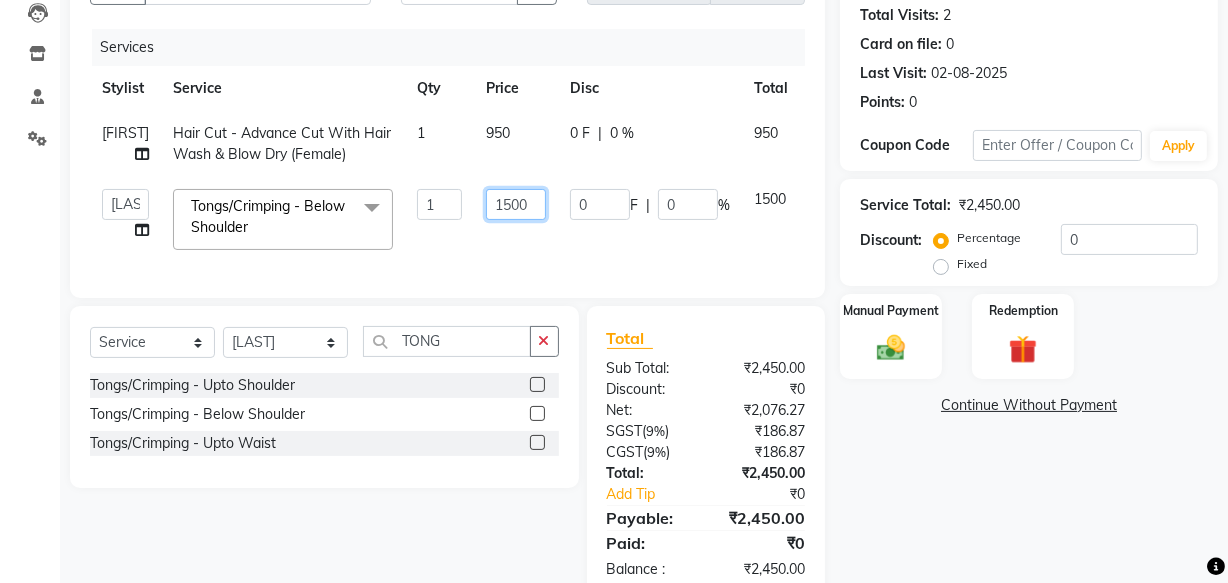 click on "1500" 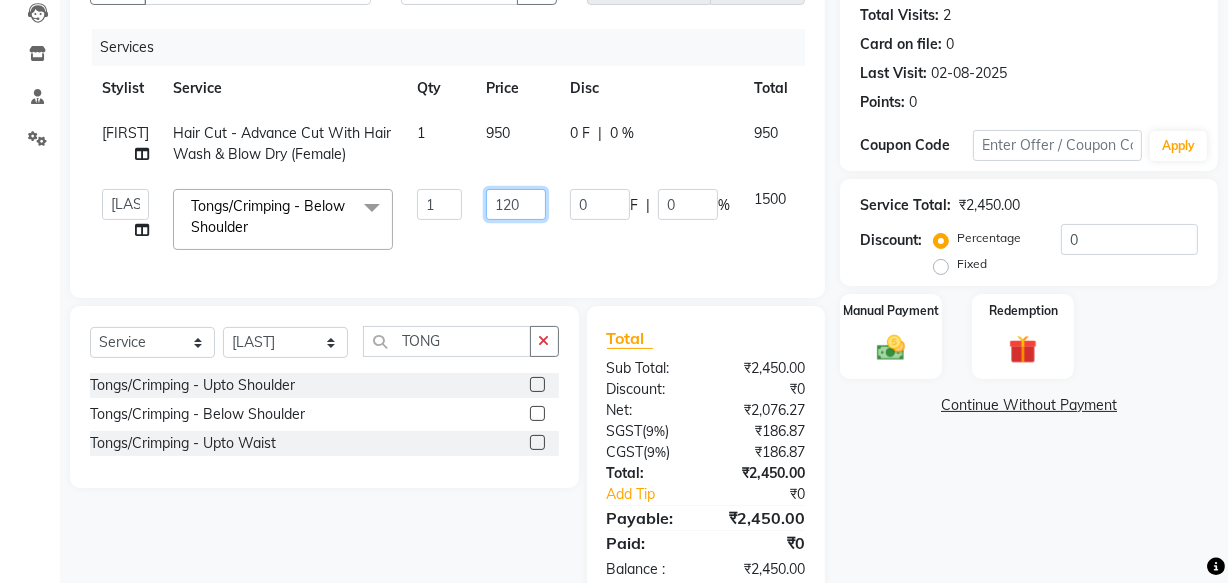 type on "1200" 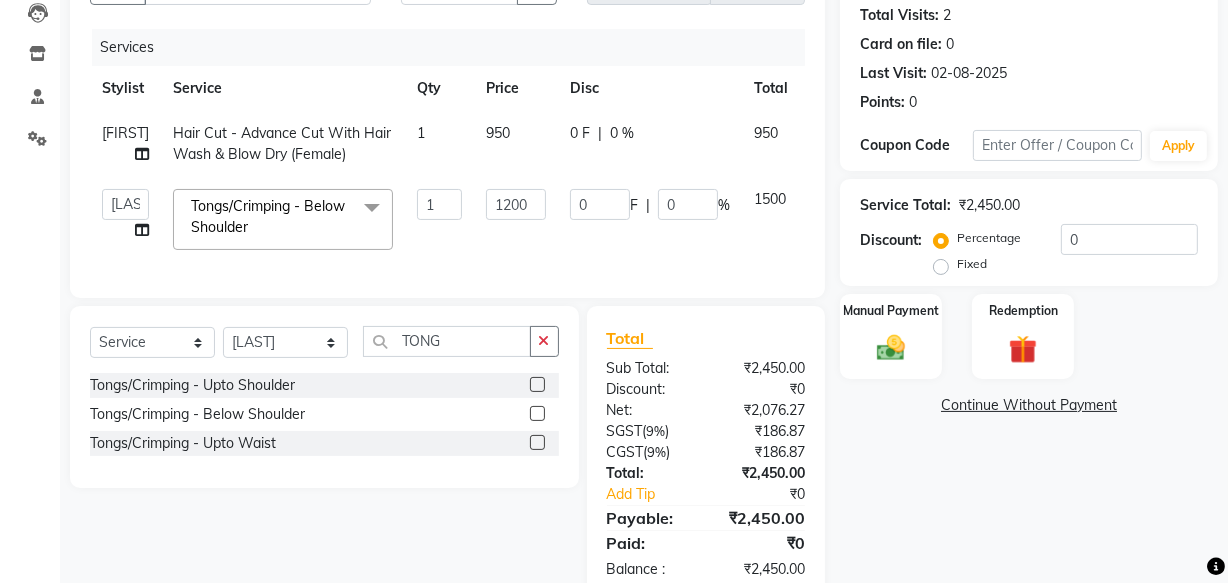 click on "Name: [FIRST]  Membership:  No Active Membership  Total Visits:  2 Card on file:  0 Last Visit:   [DATE] Points:   0  Coupon Code Apply Service Total:  ₹2,450.00  Discount:  Percentage   Fixed  0 Manual Payment Redemption  Continue Without Payment" 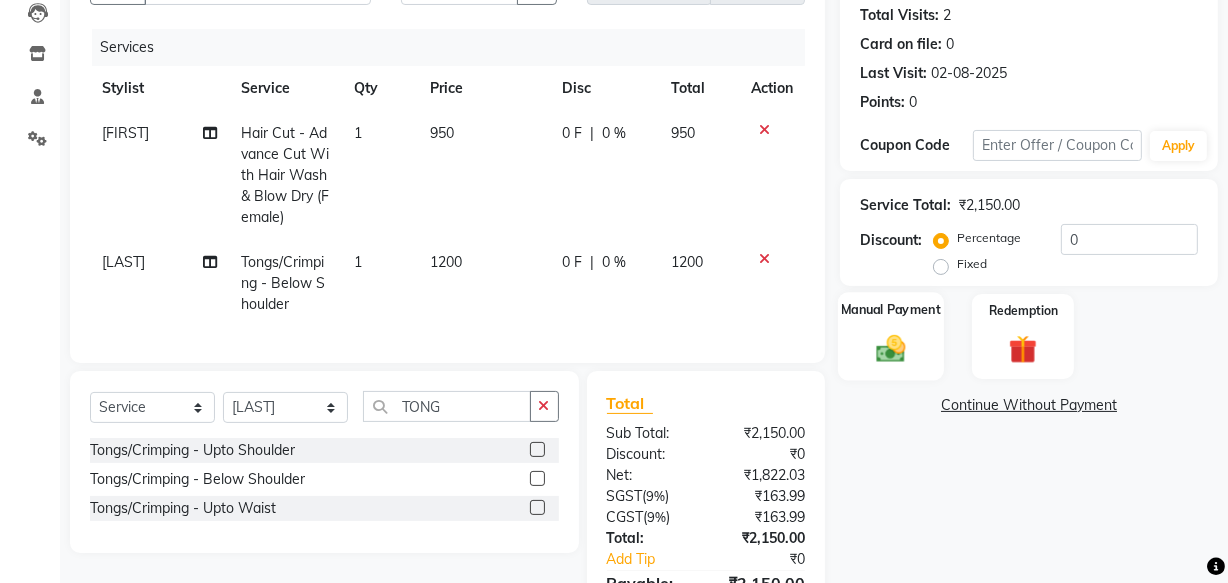 click 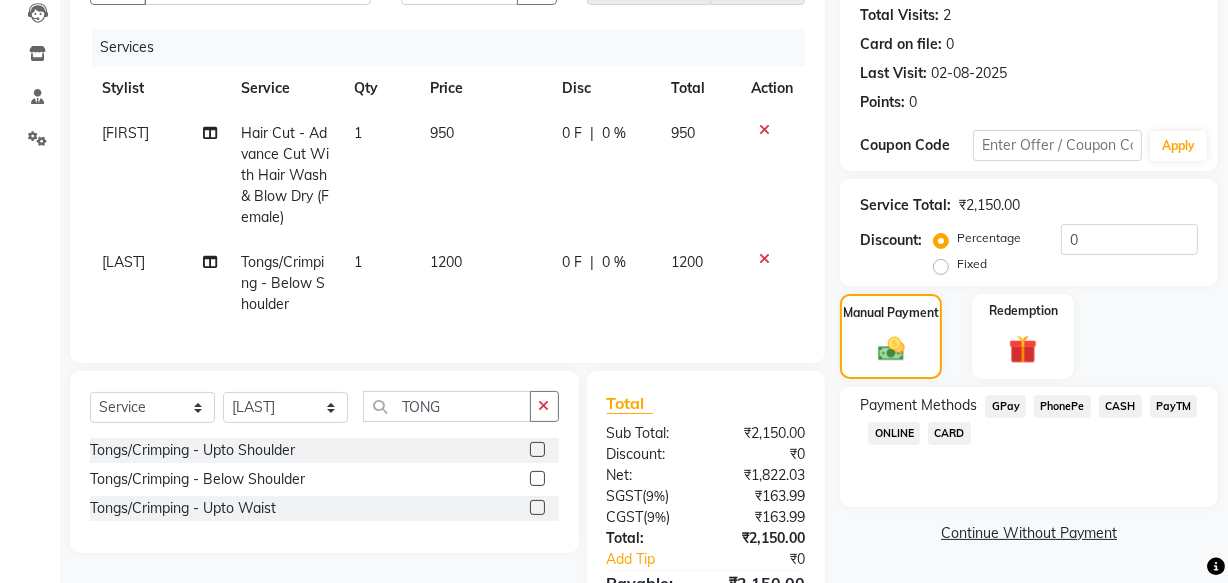 click on "CARD" 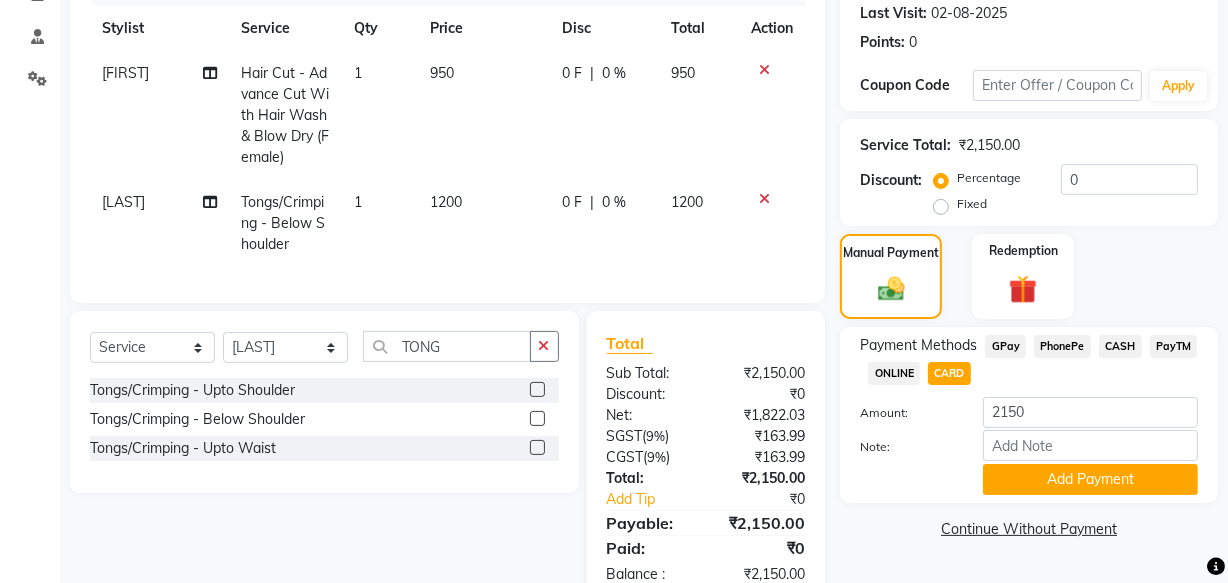 scroll, scrollTop: 345, scrollLeft: 0, axis: vertical 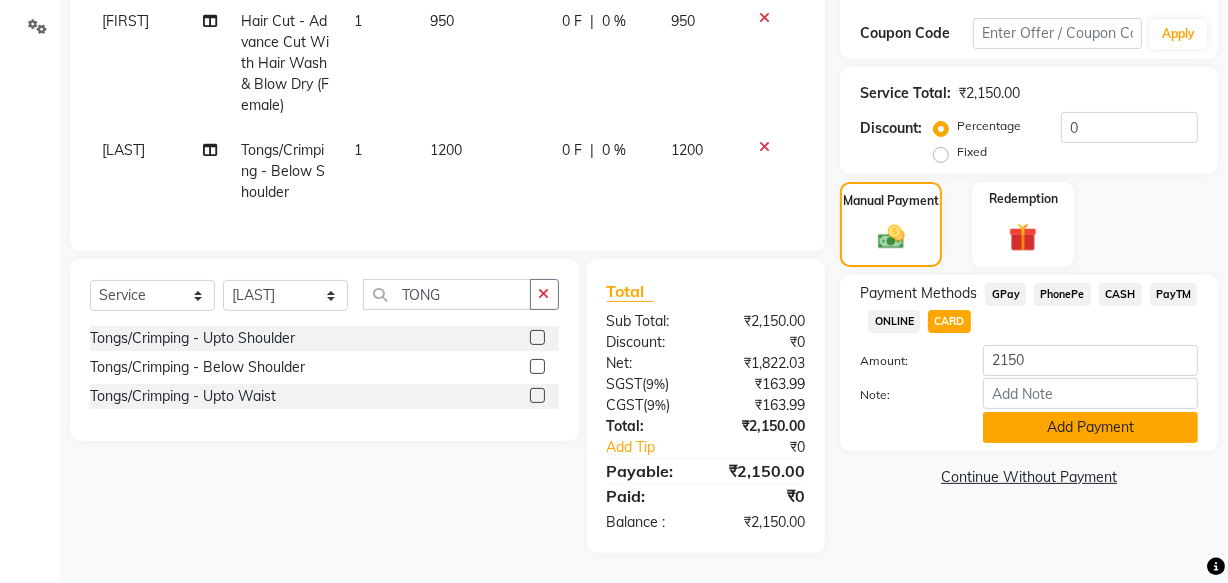 click on "Add Payment" 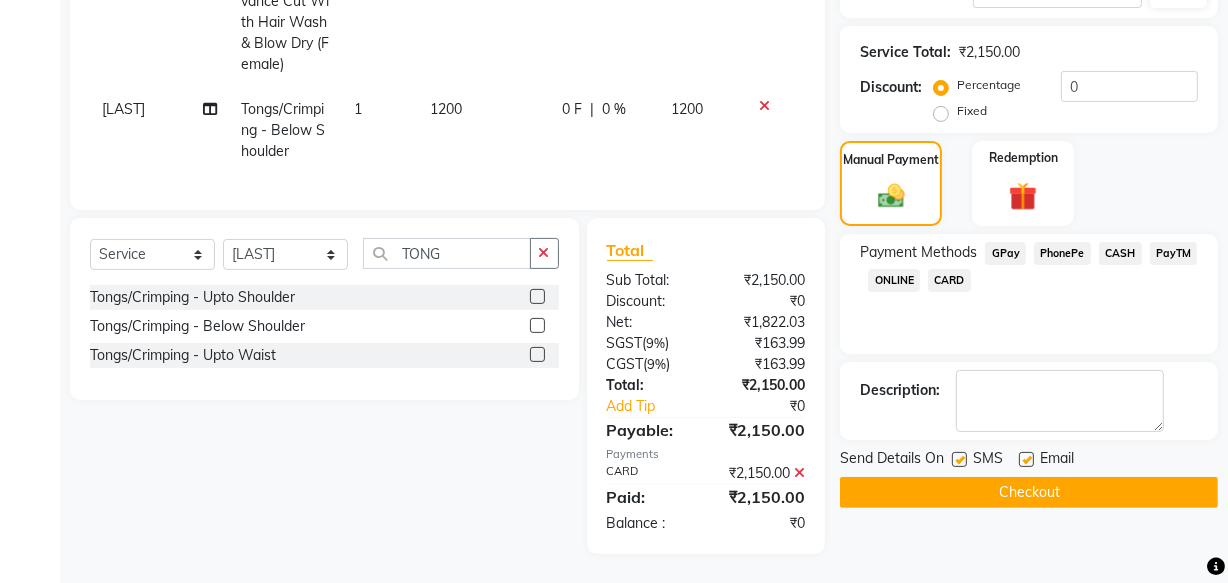 scroll, scrollTop: 387, scrollLeft: 0, axis: vertical 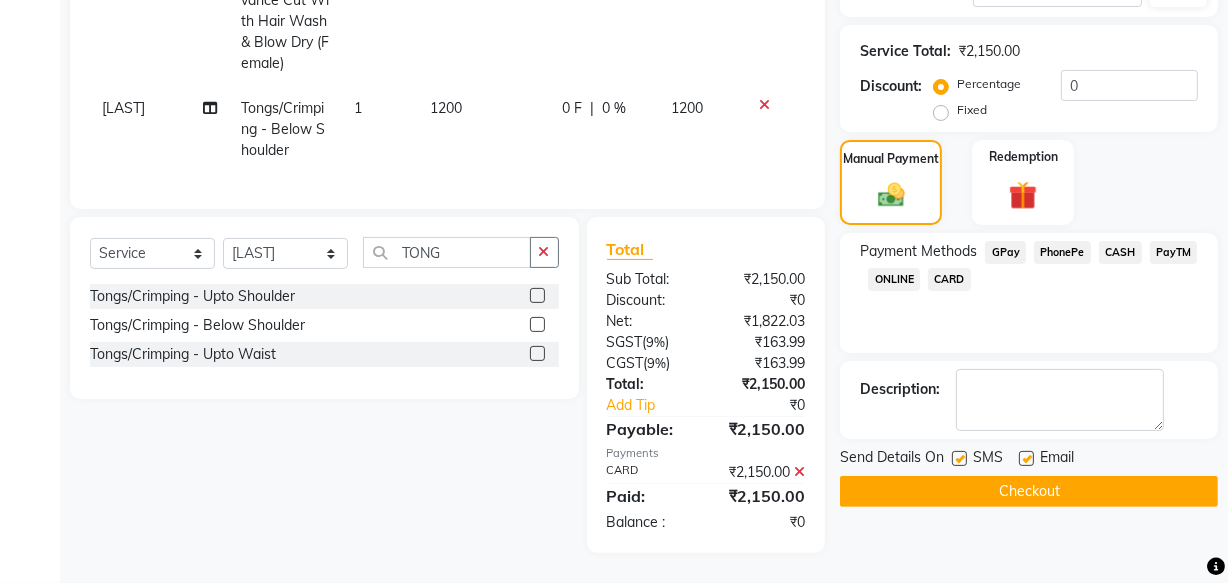 click 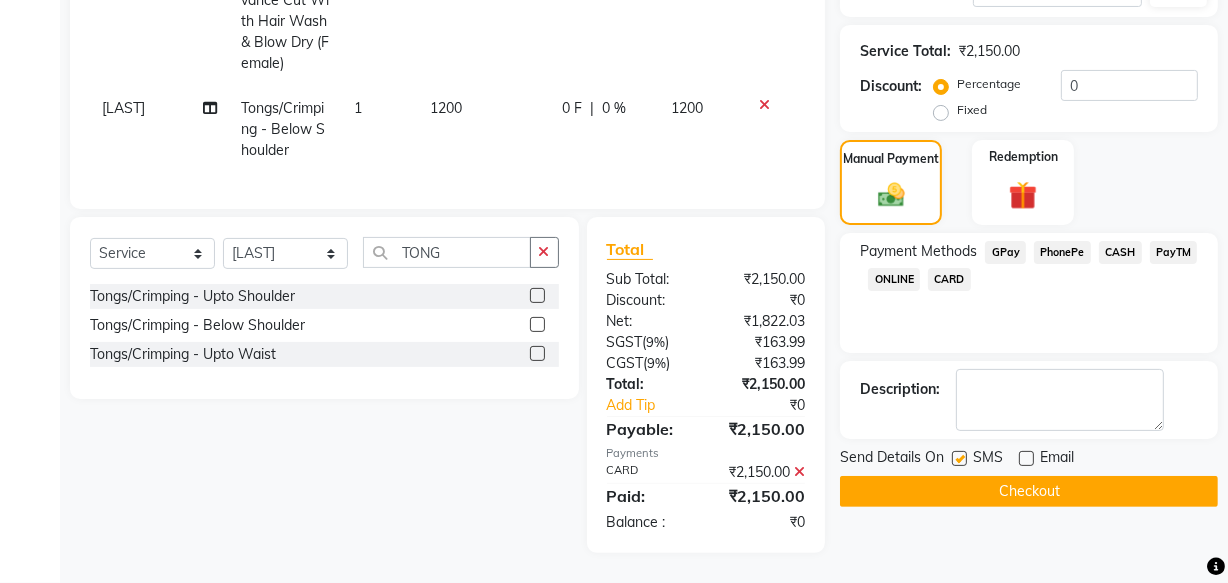 click 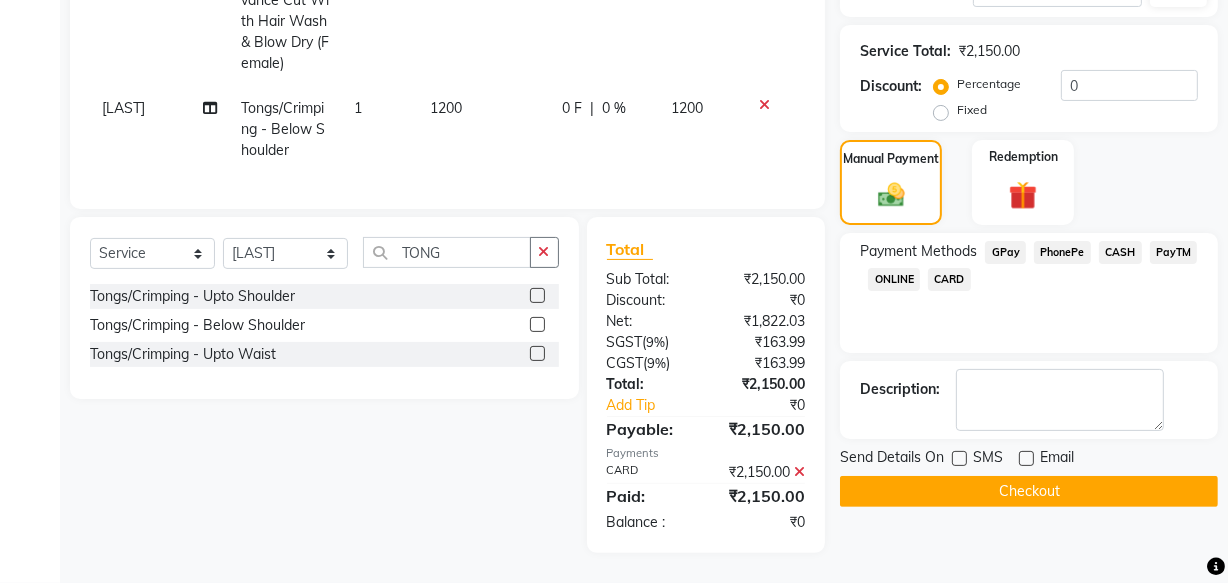 click on "Checkout" 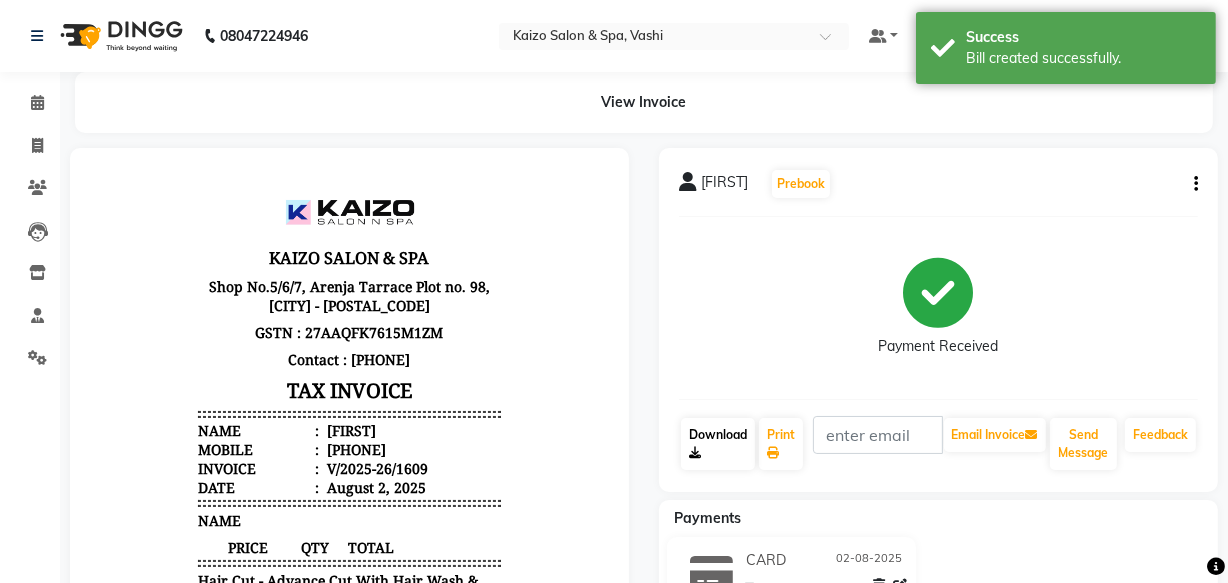 scroll, scrollTop: 0, scrollLeft: 0, axis: both 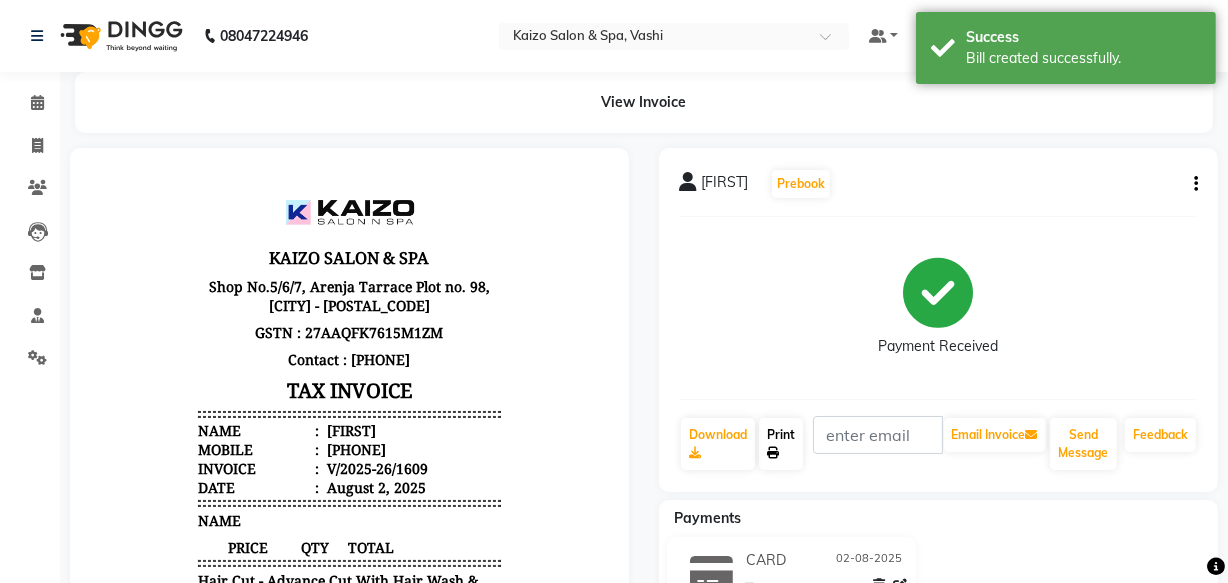 click on "Print" 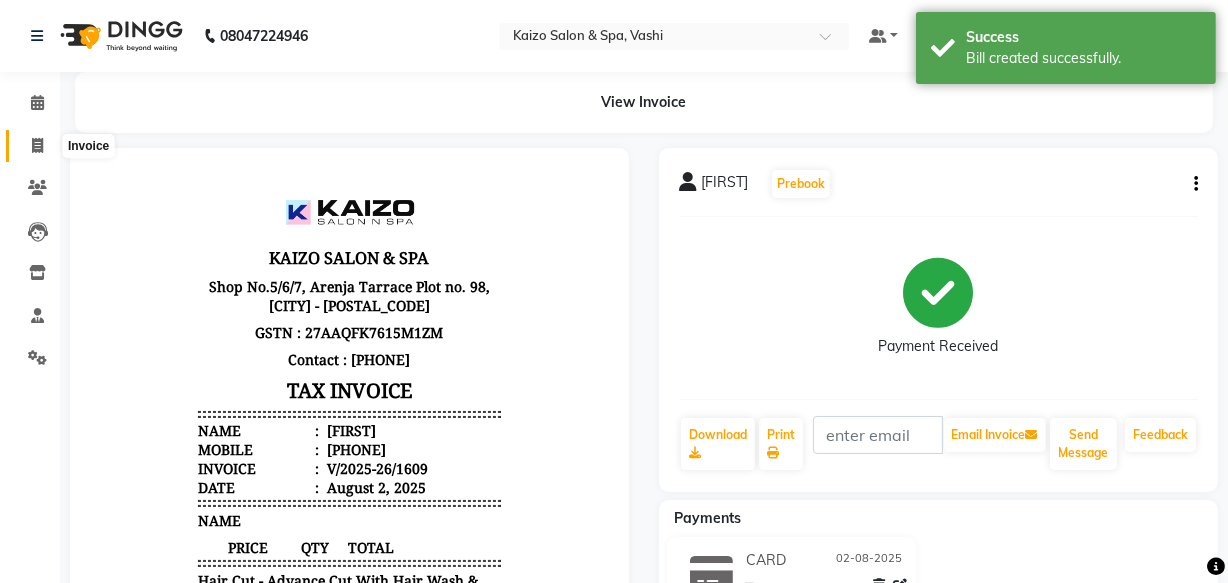 click 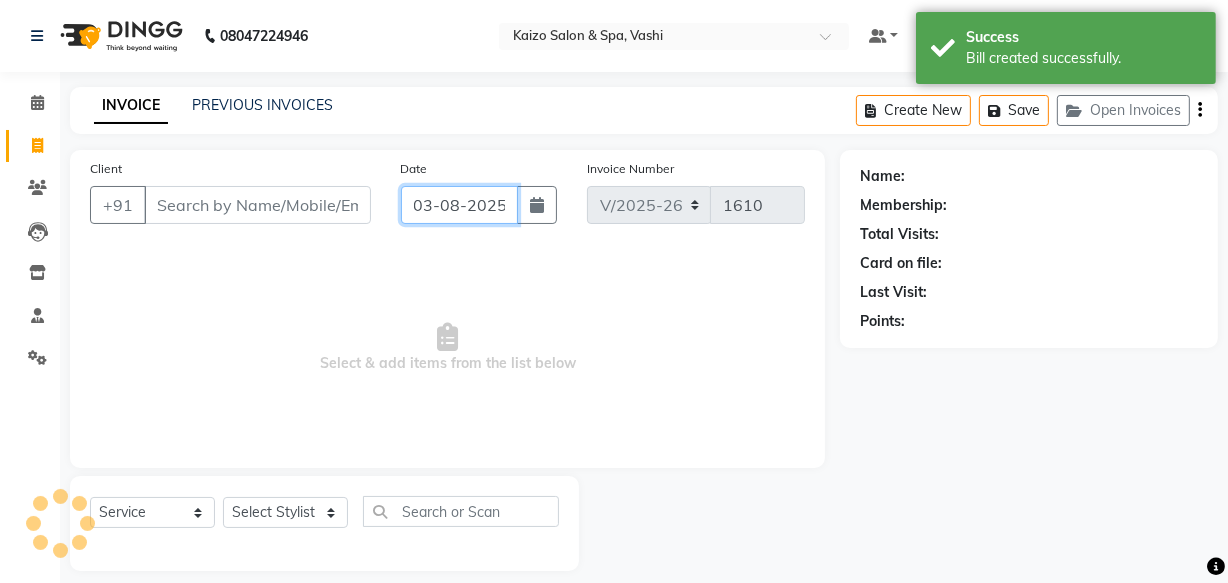 click on "03-08-2025" 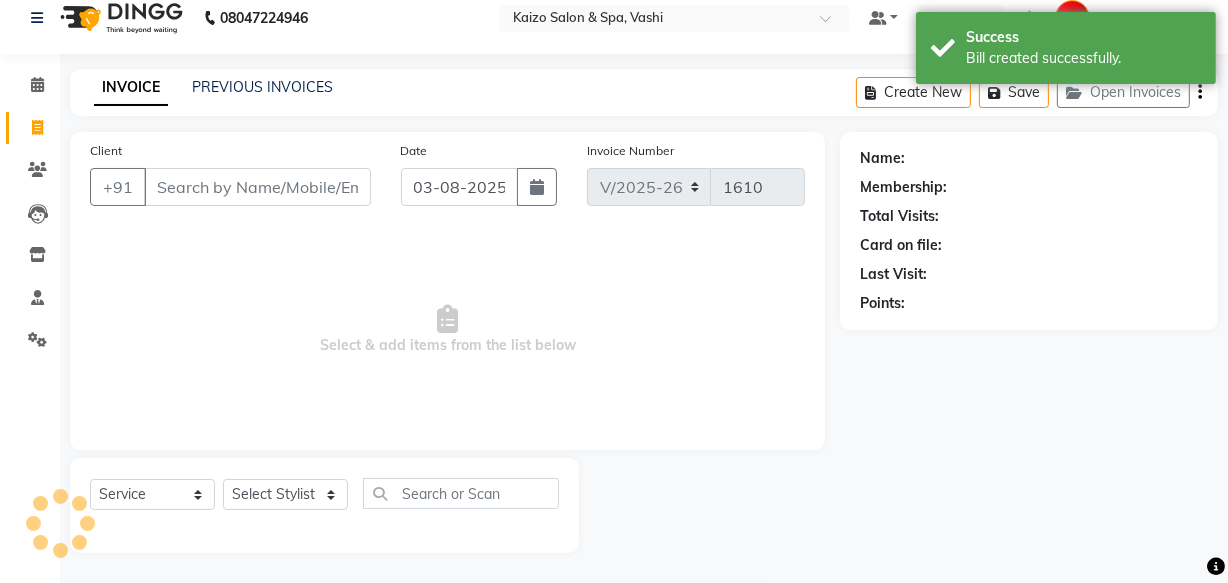 select on "8" 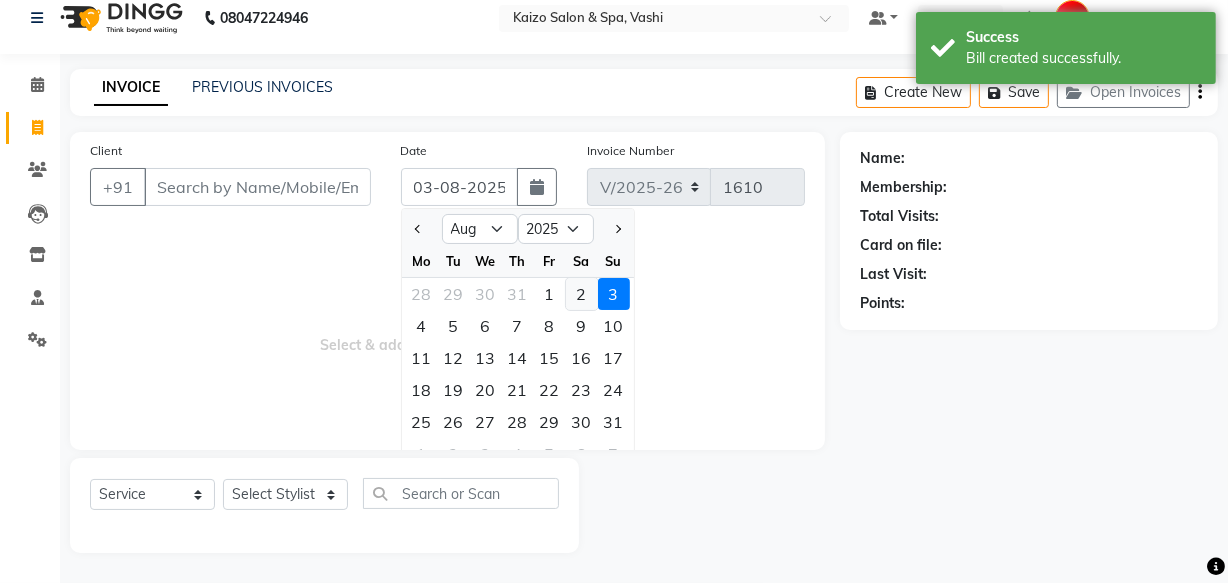 click on "2" 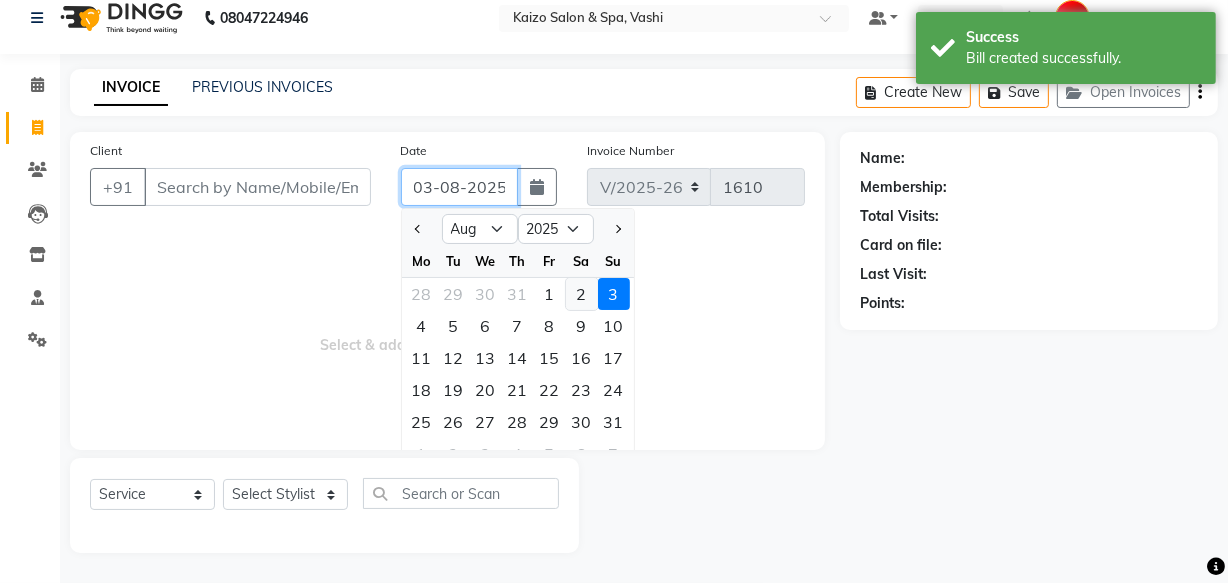 type on "02-08-2025" 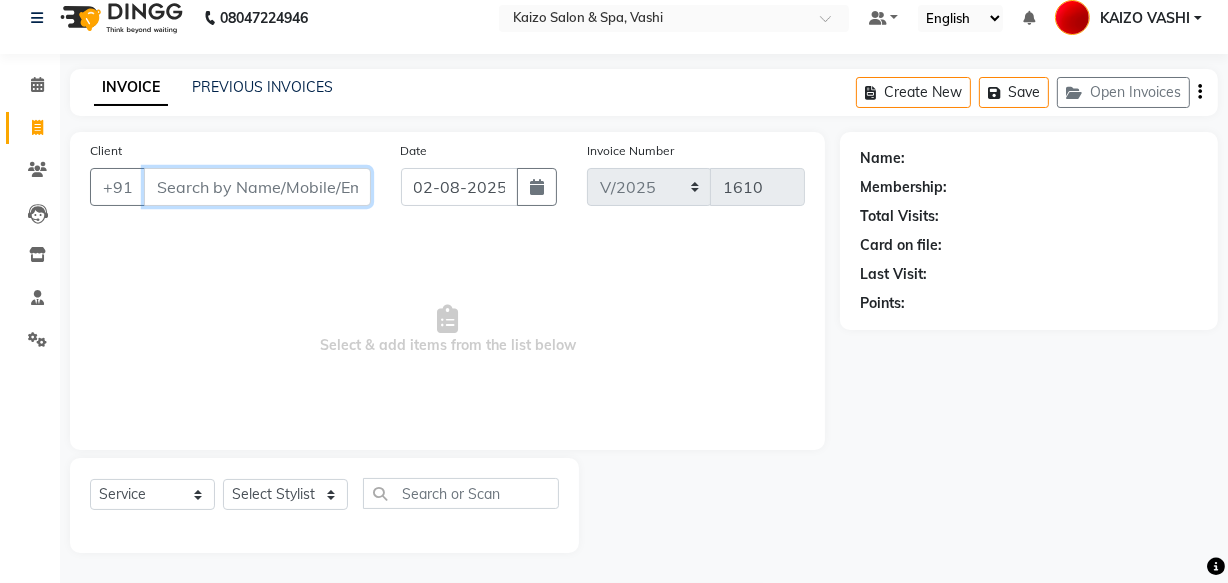 click on "Client" at bounding box center (257, 187) 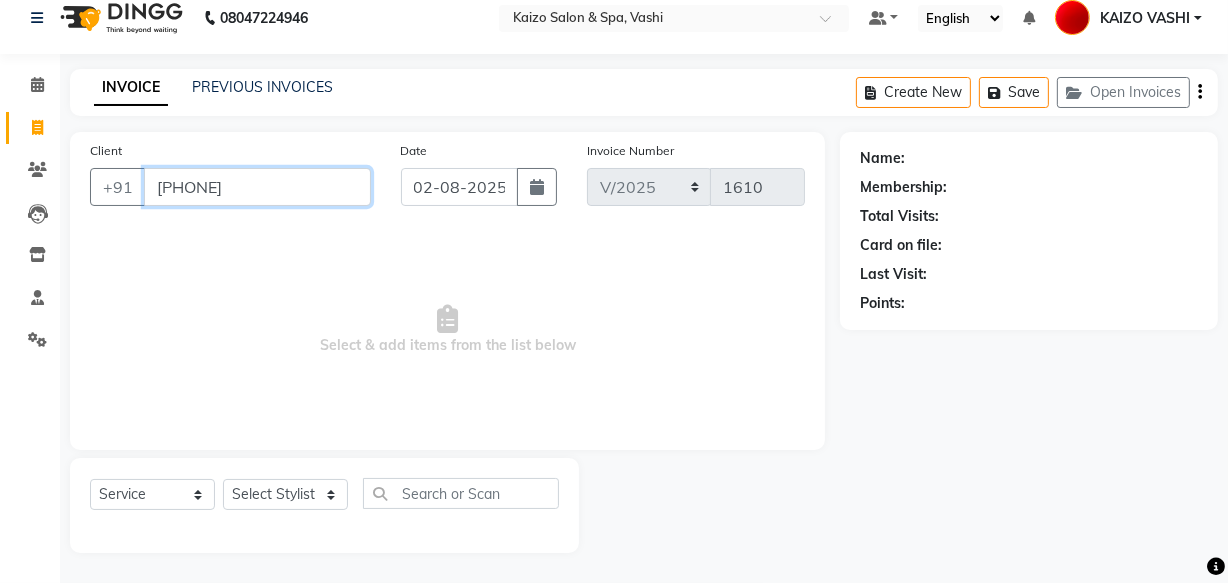 type on "[PHONE]" 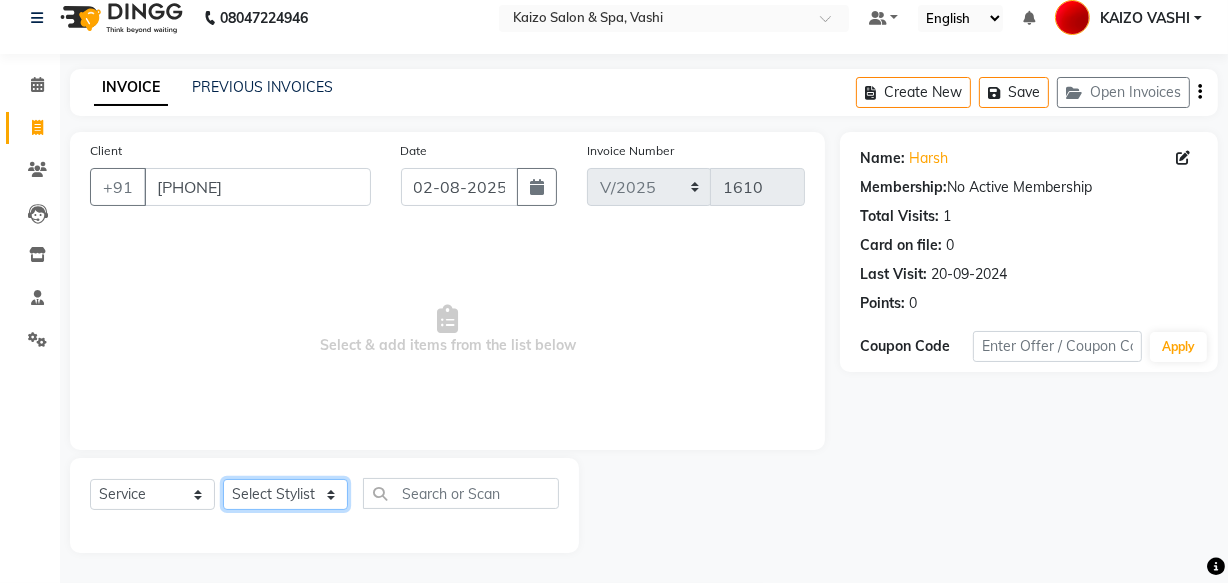 click on "Select Stylist [FIRST] [FIRST] [FIRST] [FIRST] [FIRST] [FIRST] [FIRST] [FIRST] [FIRST] [FIRST] [FIRST]" 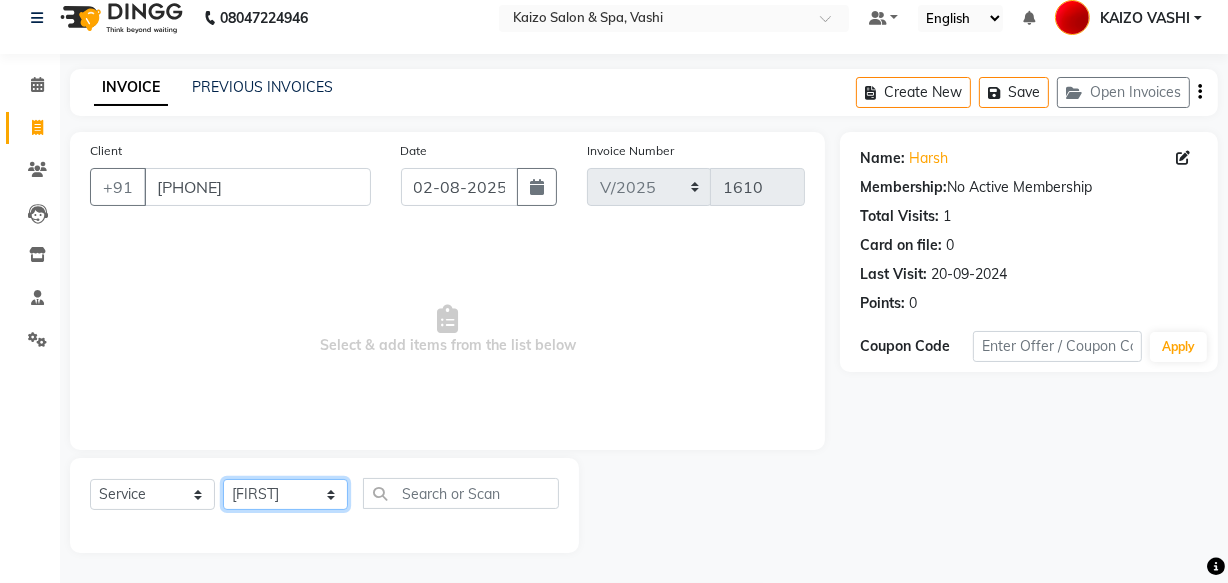 click on "Select Stylist [FIRST] [FIRST] [FIRST] [FIRST] [FIRST] [FIRST] [FIRST] [FIRST] [FIRST] [FIRST] [FIRST]" 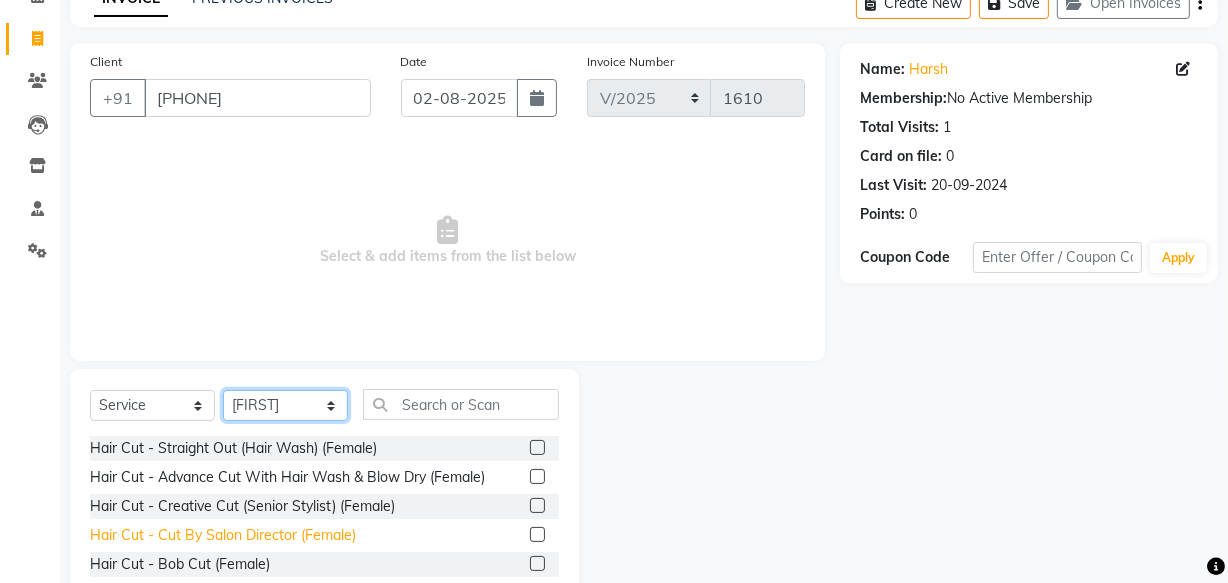 scroll, scrollTop: 219, scrollLeft: 0, axis: vertical 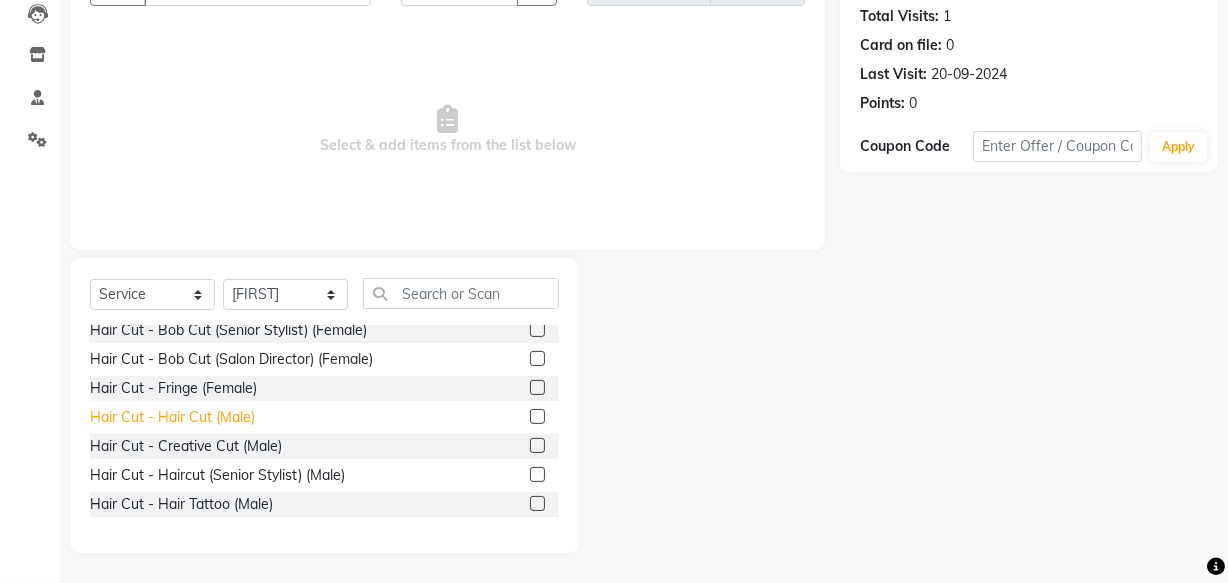 click on "Hair Cut - Hair Cut (Male)" 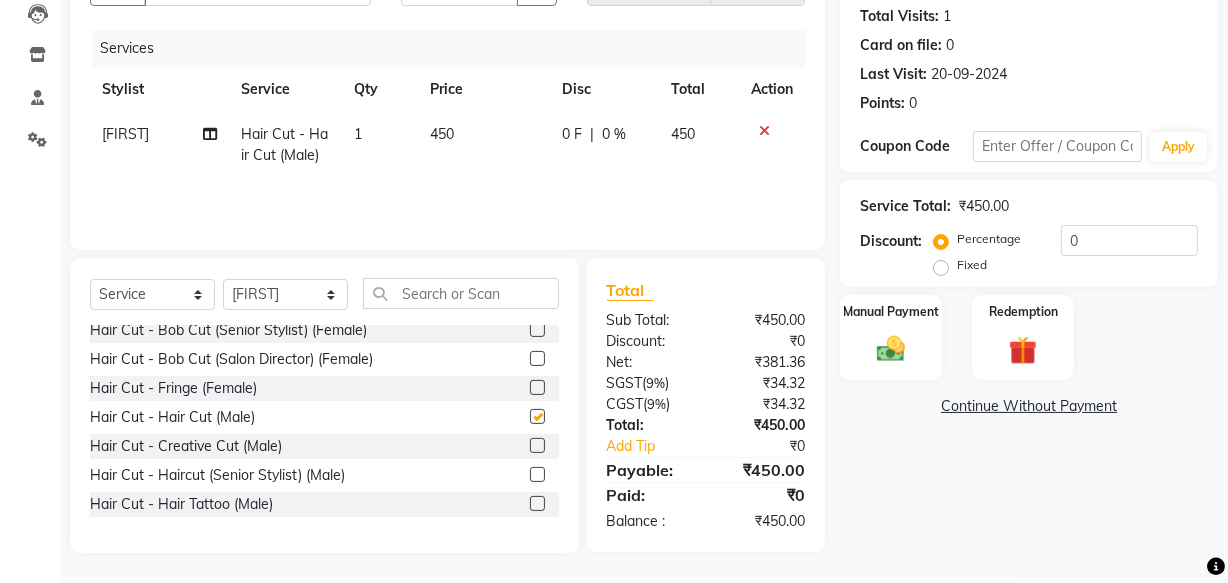 checkbox on "false" 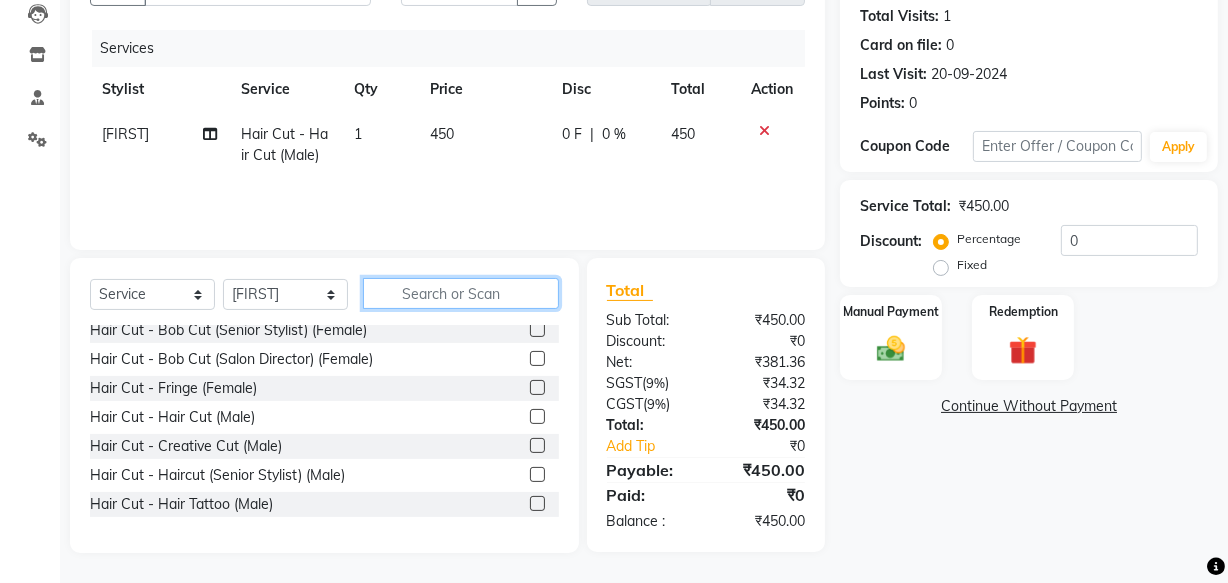 click 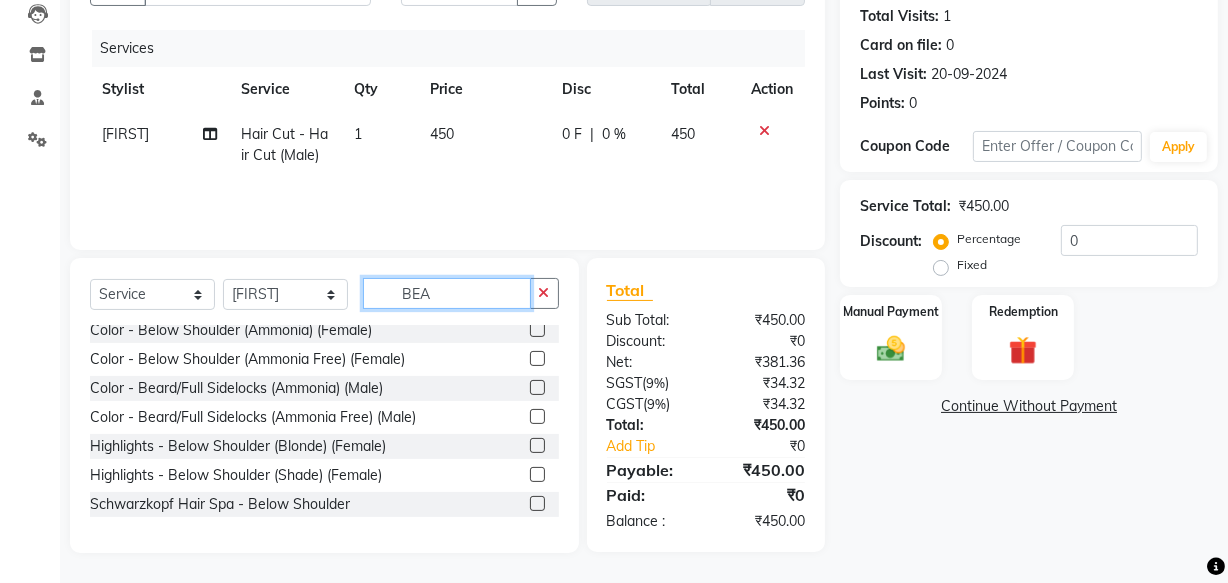 scroll, scrollTop: 0, scrollLeft: 0, axis: both 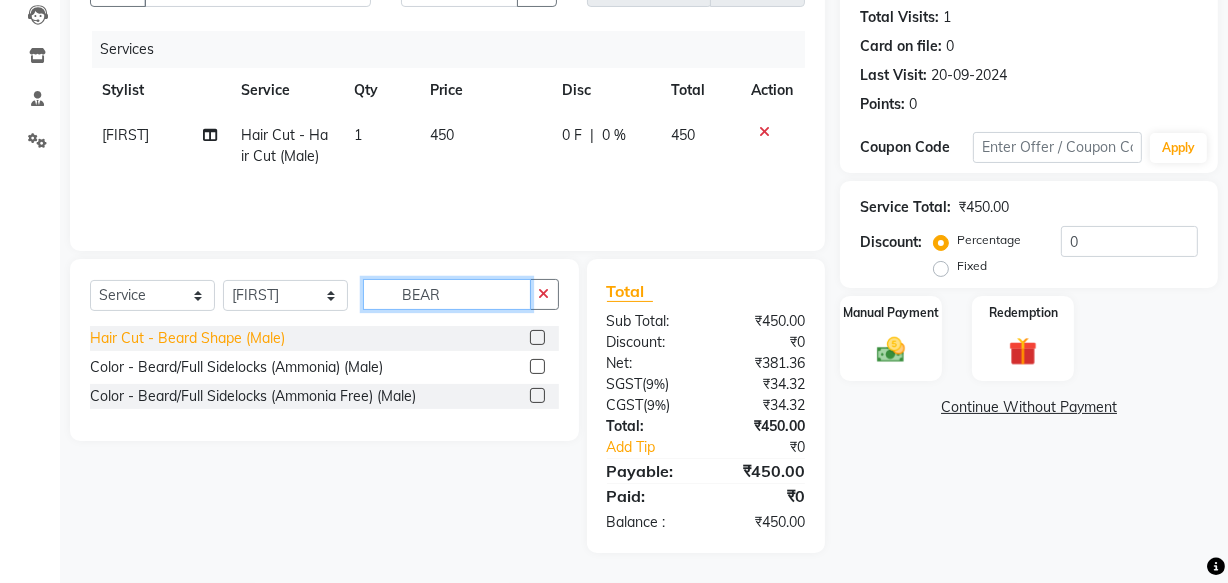 type on "BEAR" 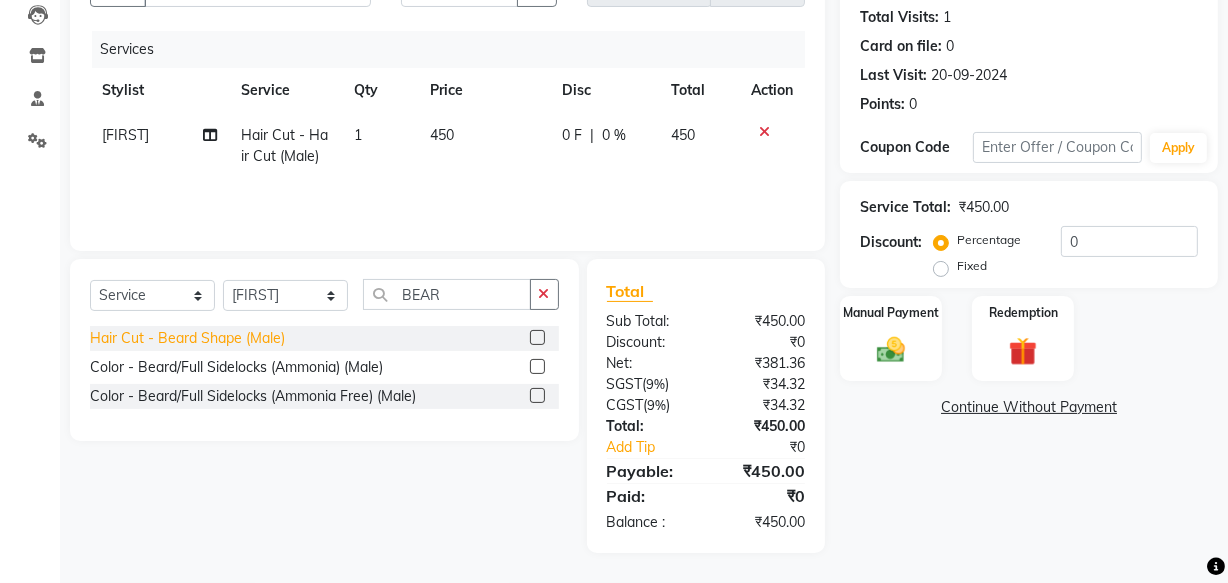 click on "Hair Cut - Beard Shape (Male)" 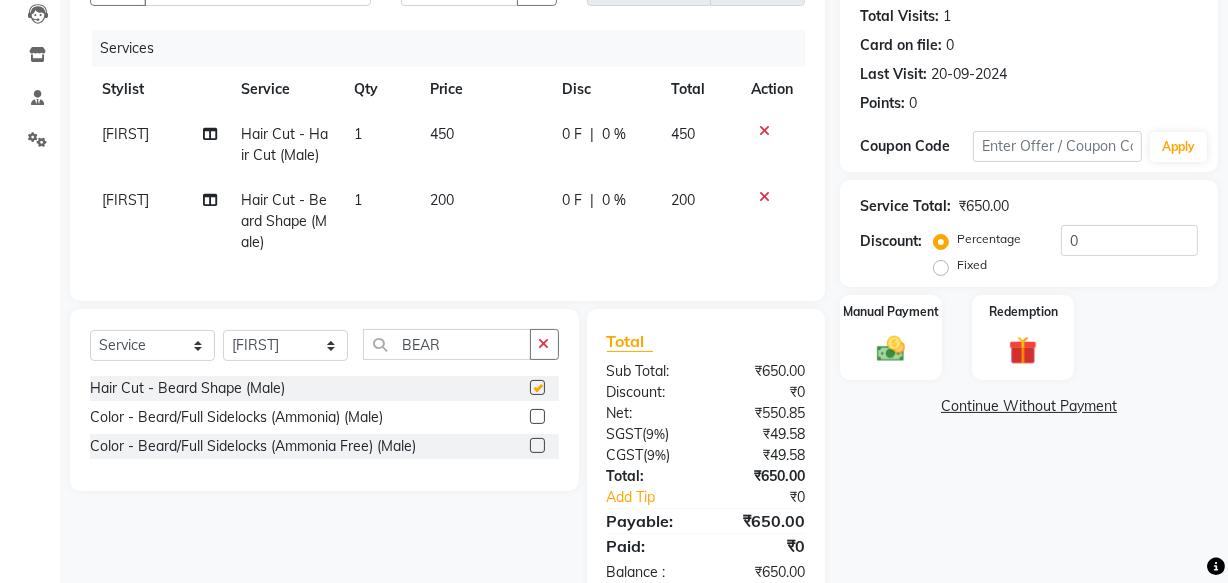 checkbox on "false" 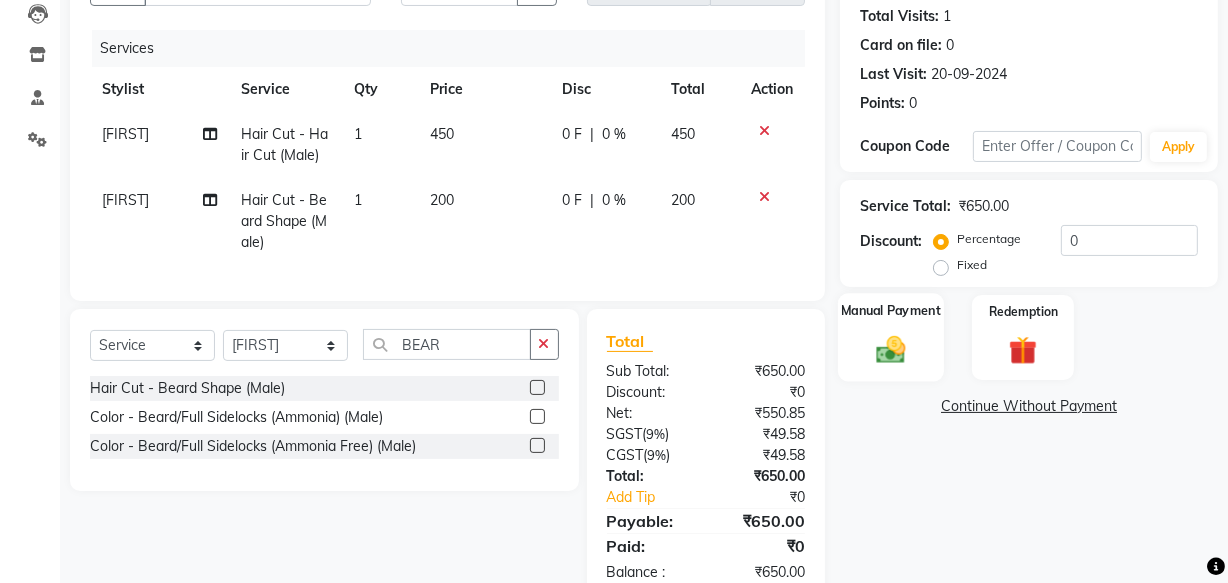 click on "Manual Payment" 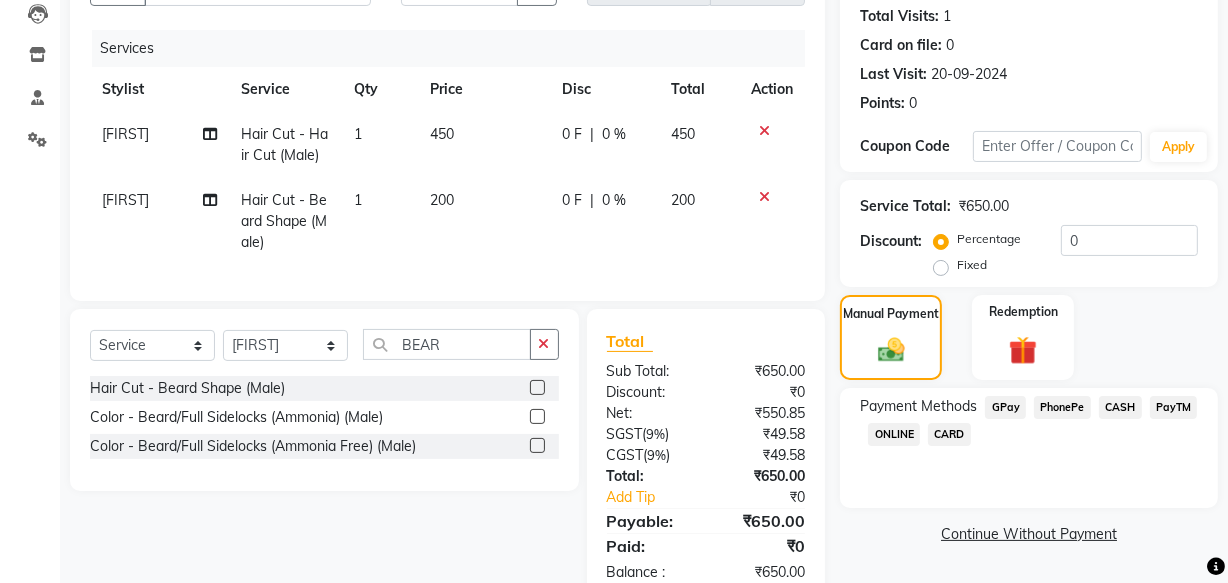 click on "PhonePe" 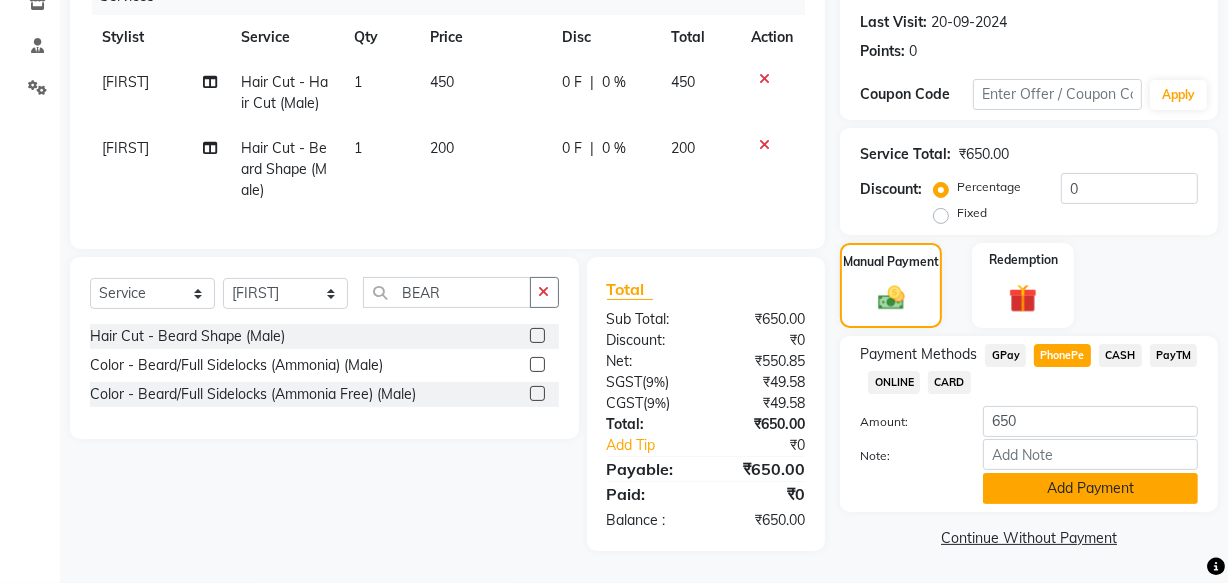 click on "Add Payment" 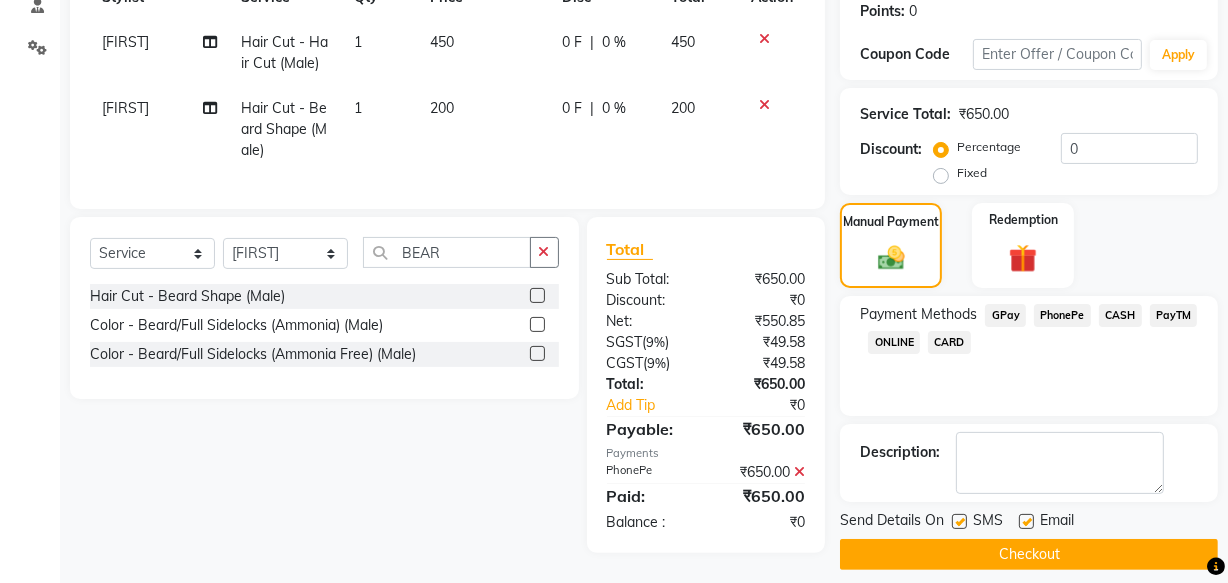scroll, scrollTop: 326, scrollLeft: 0, axis: vertical 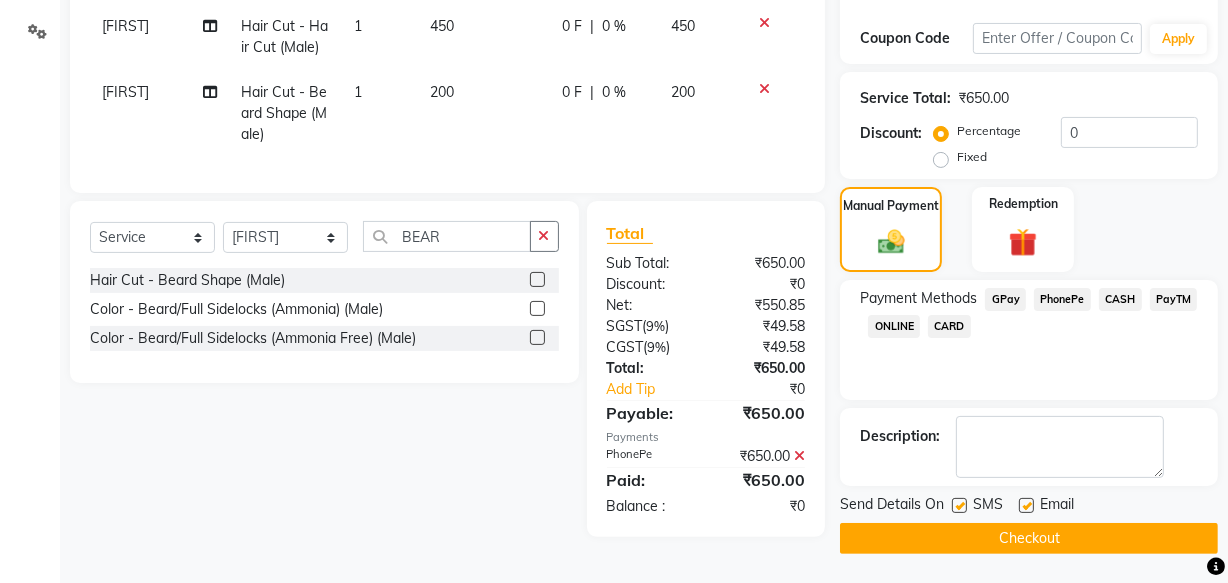 drag, startPoint x: 1024, startPoint y: 496, endPoint x: 1002, endPoint y: 504, distance: 23.409399 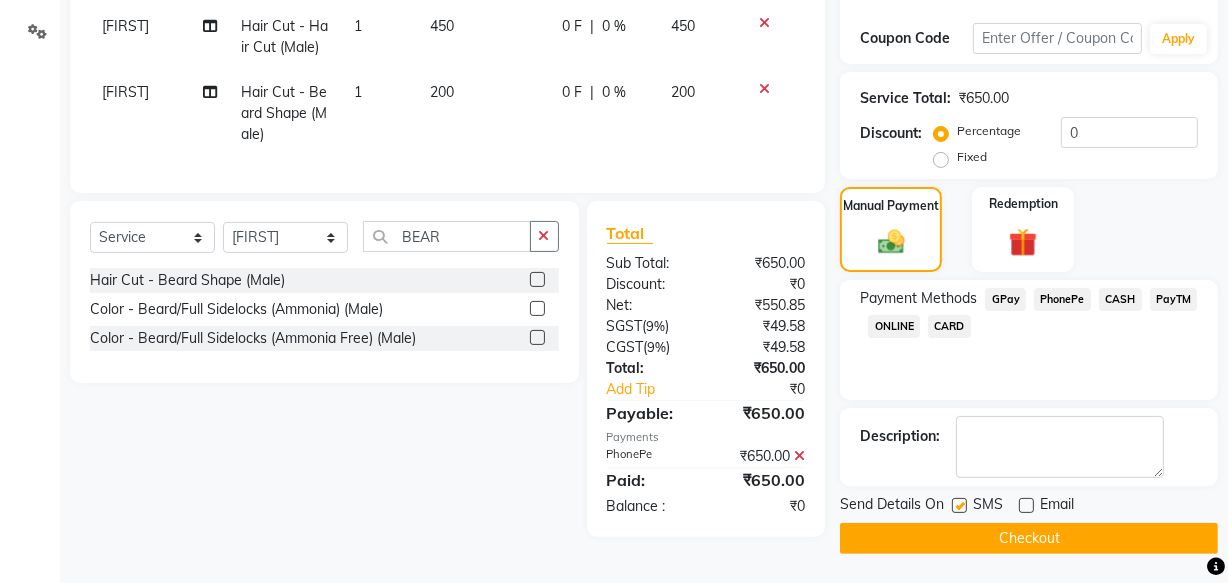 click 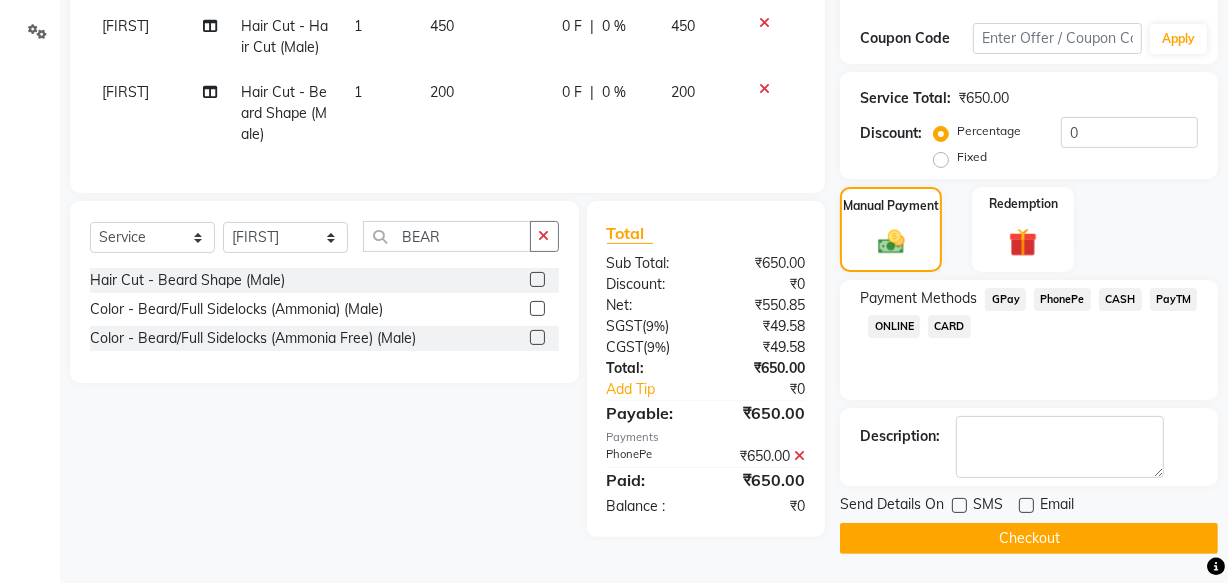 click on "Checkout" 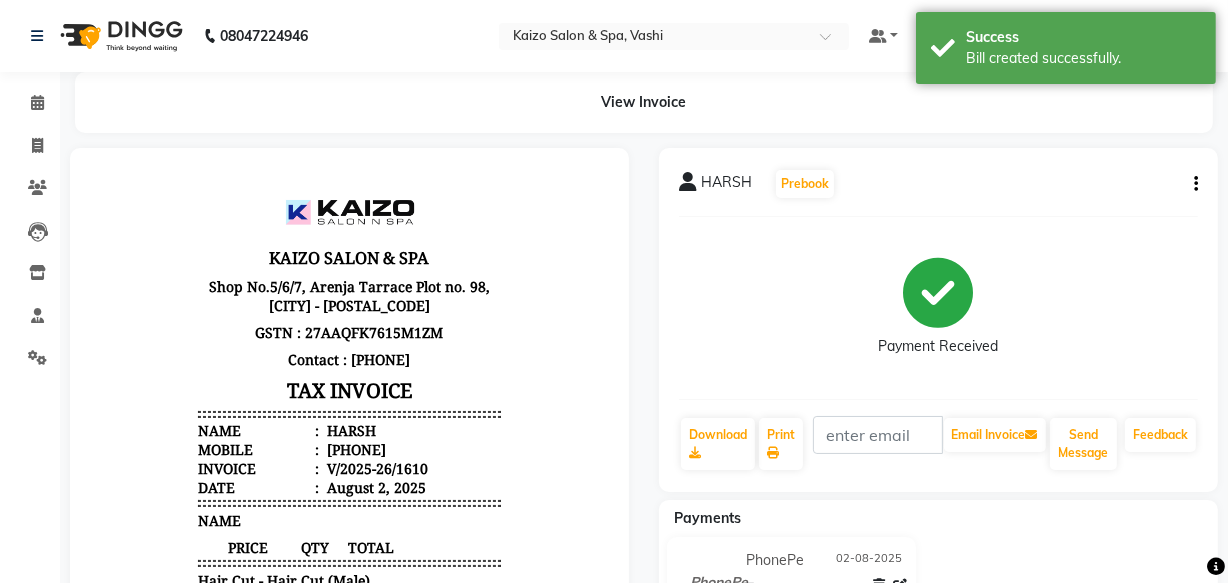 scroll, scrollTop: 0, scrollLeft: 0, axis: both 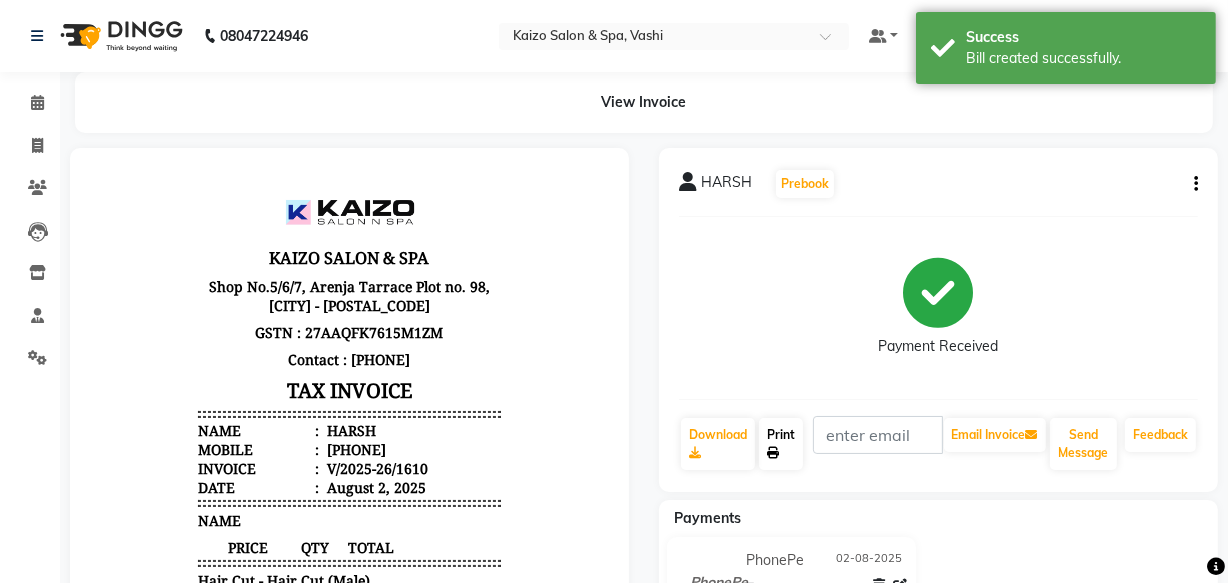click on "Print" 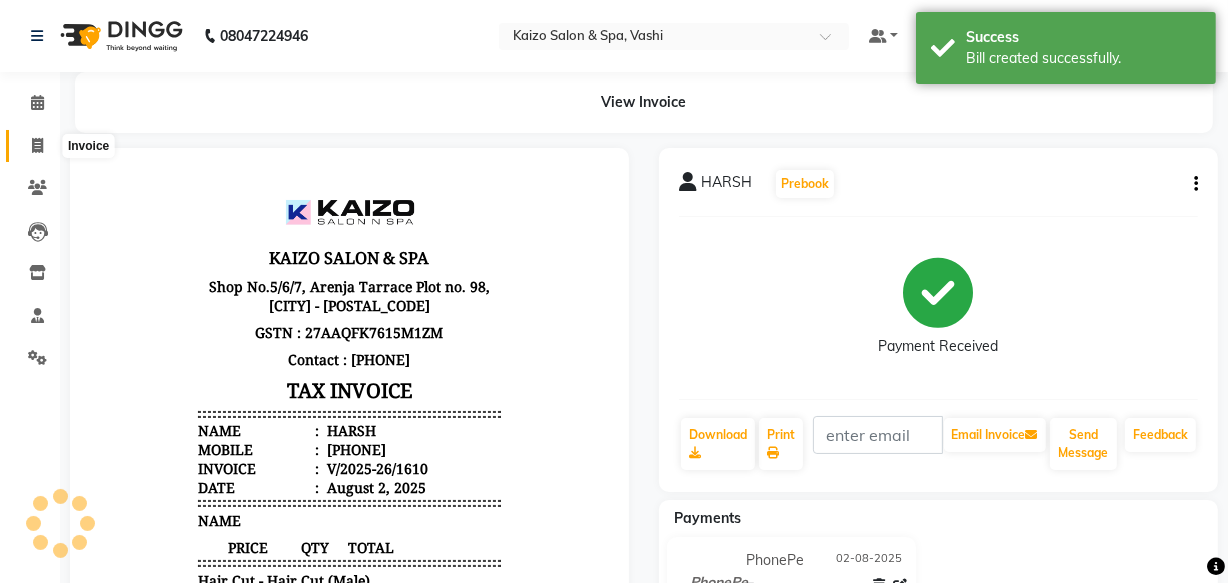 click 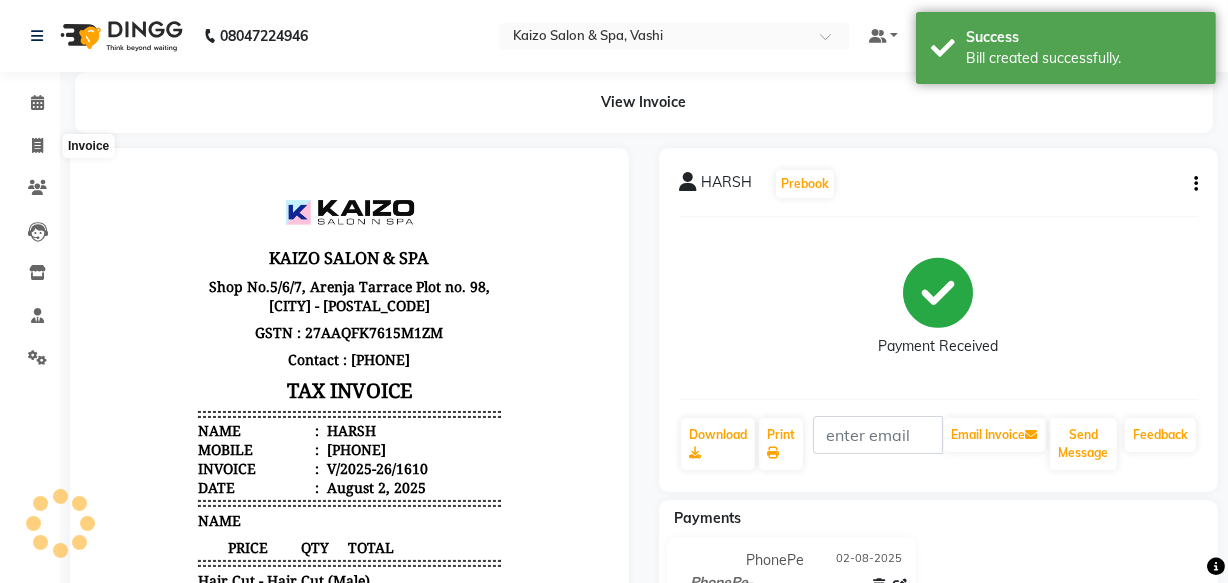 select on "service" 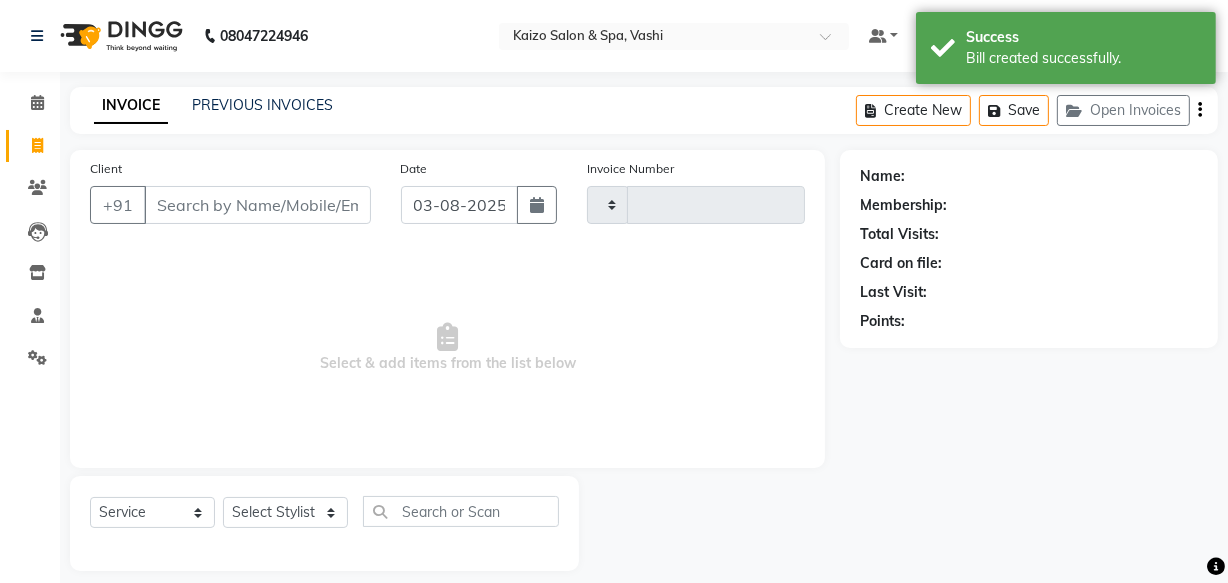 scroll, scrollTop: 19, scrollLeft: 0, axis: vertical 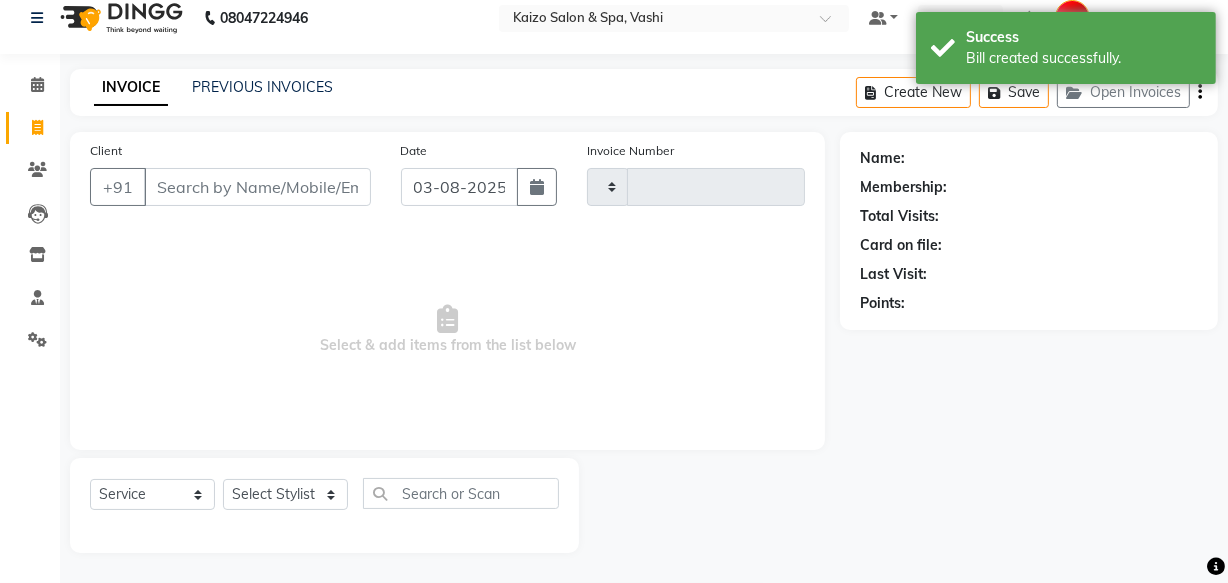 type on "1611" 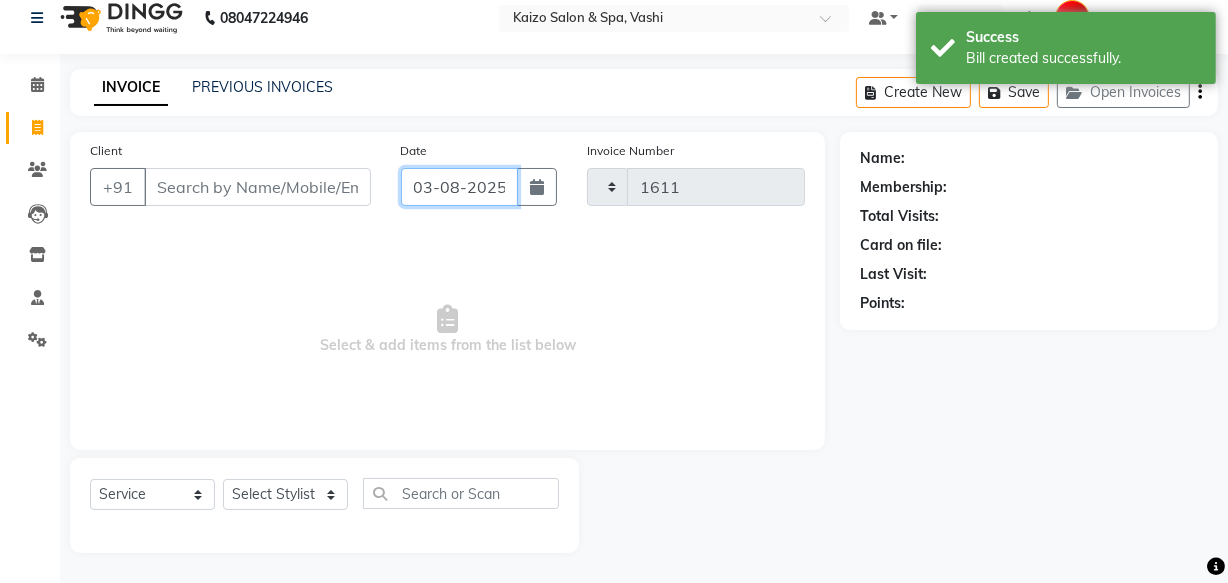 select on "616" 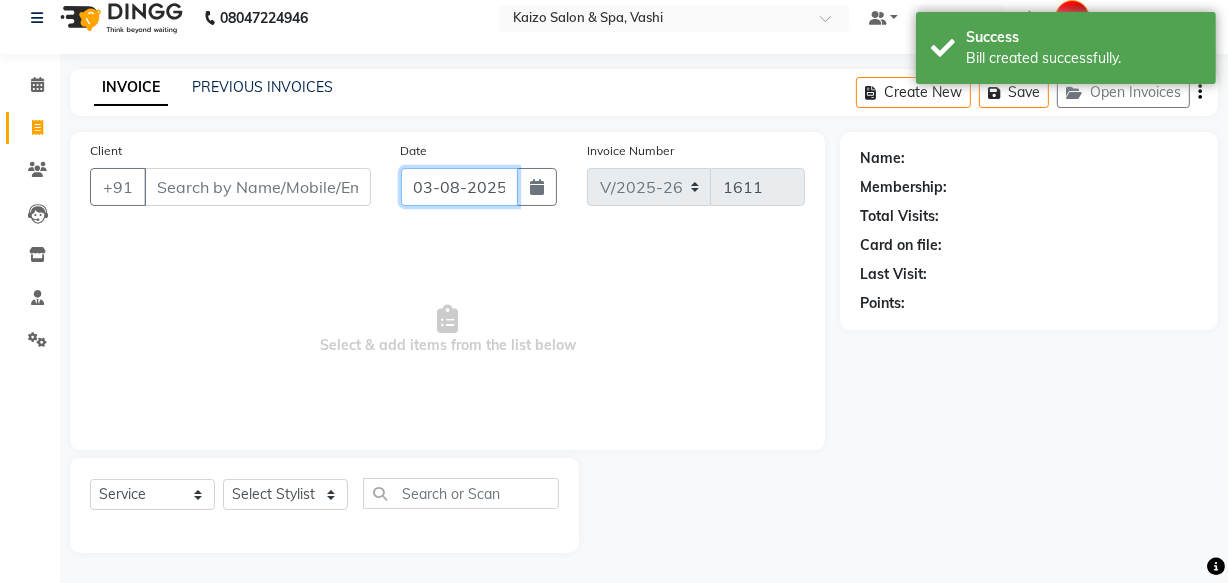 click on "03-08-2025" 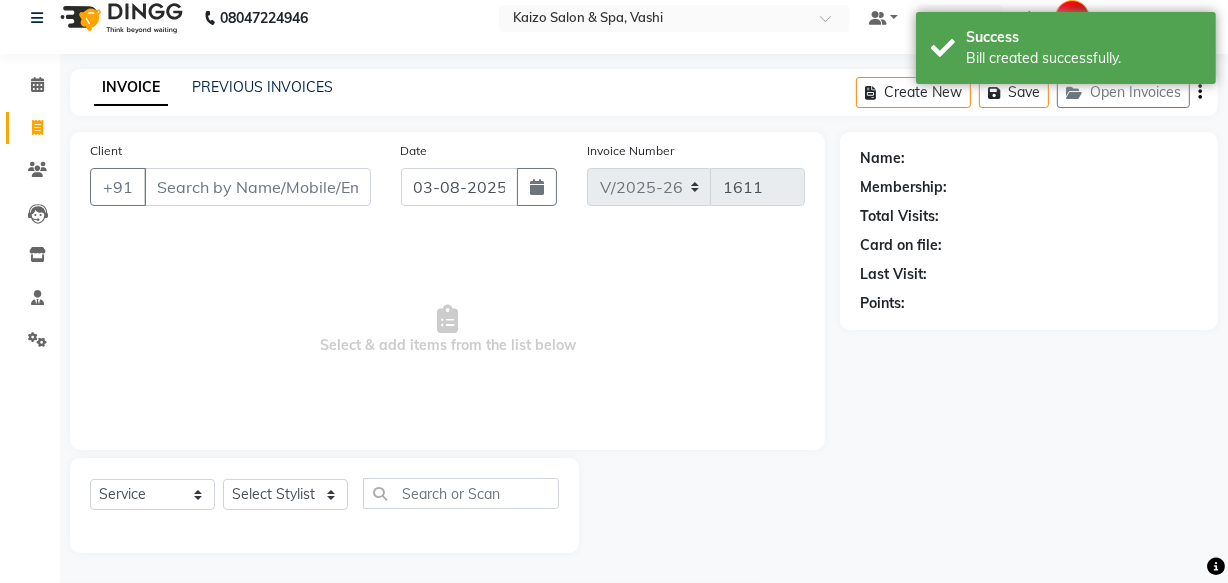select on "8" 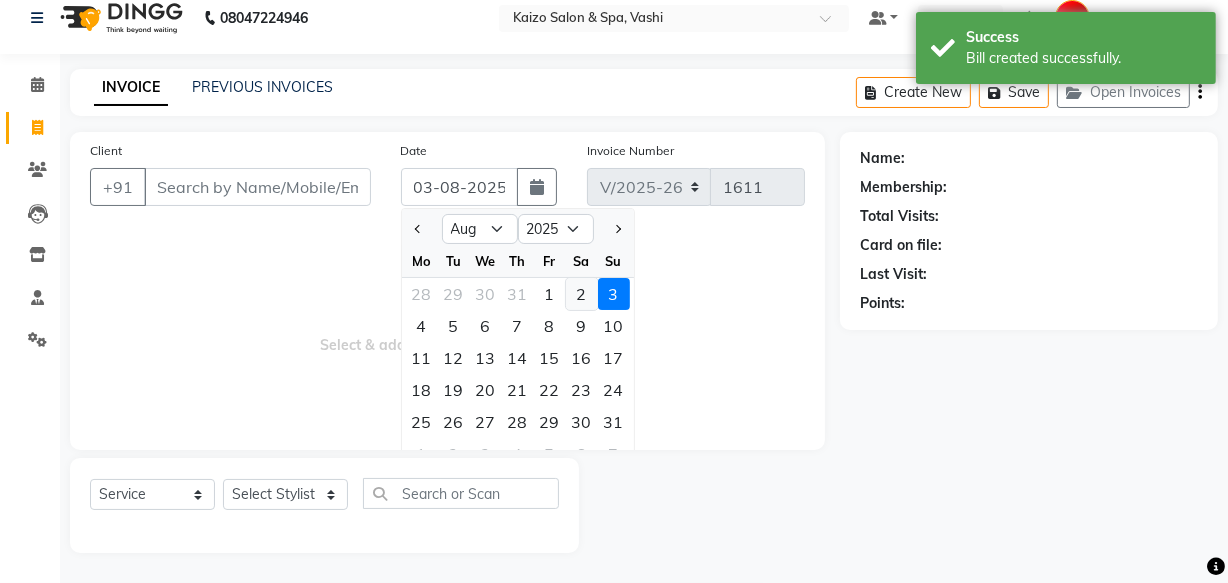 click on "2" 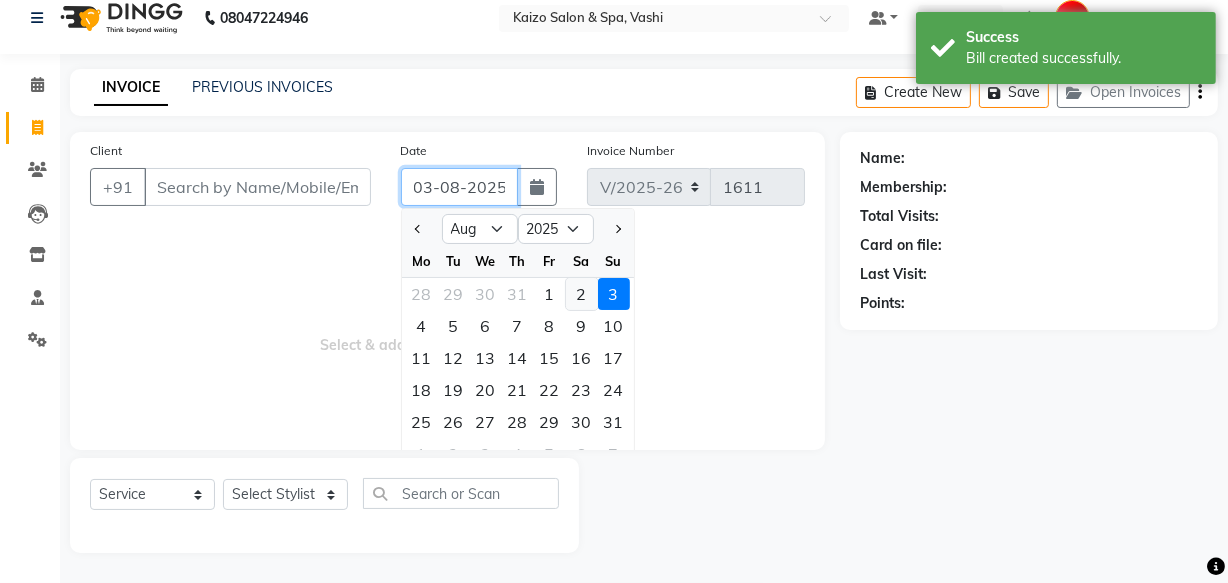 type on "02-08-2025" 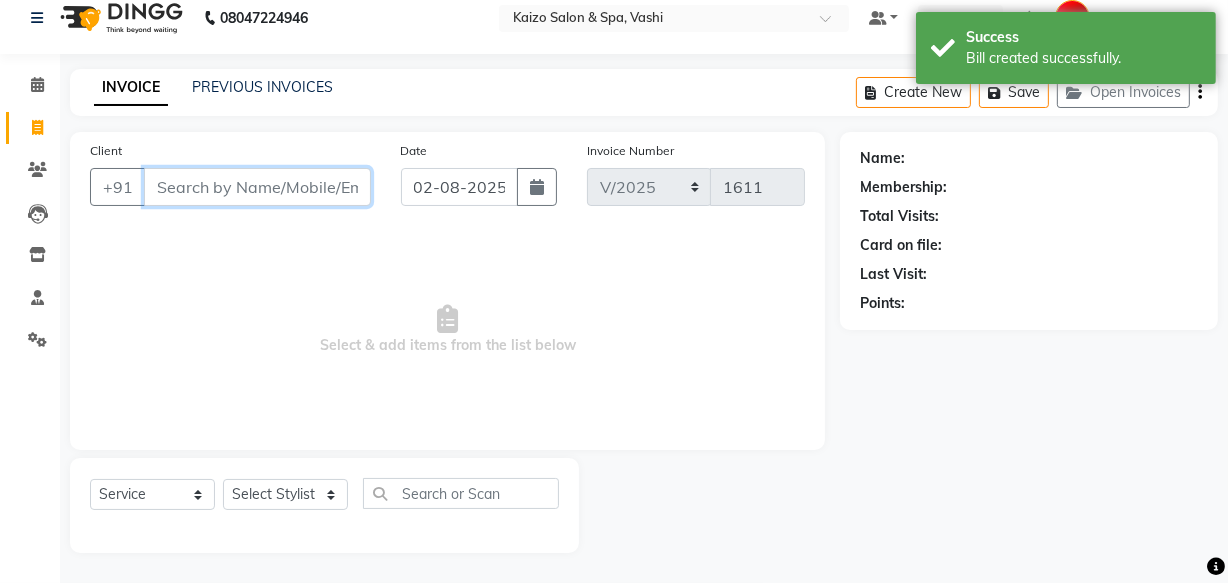 click on "Client" at bounding box center (257, 187) 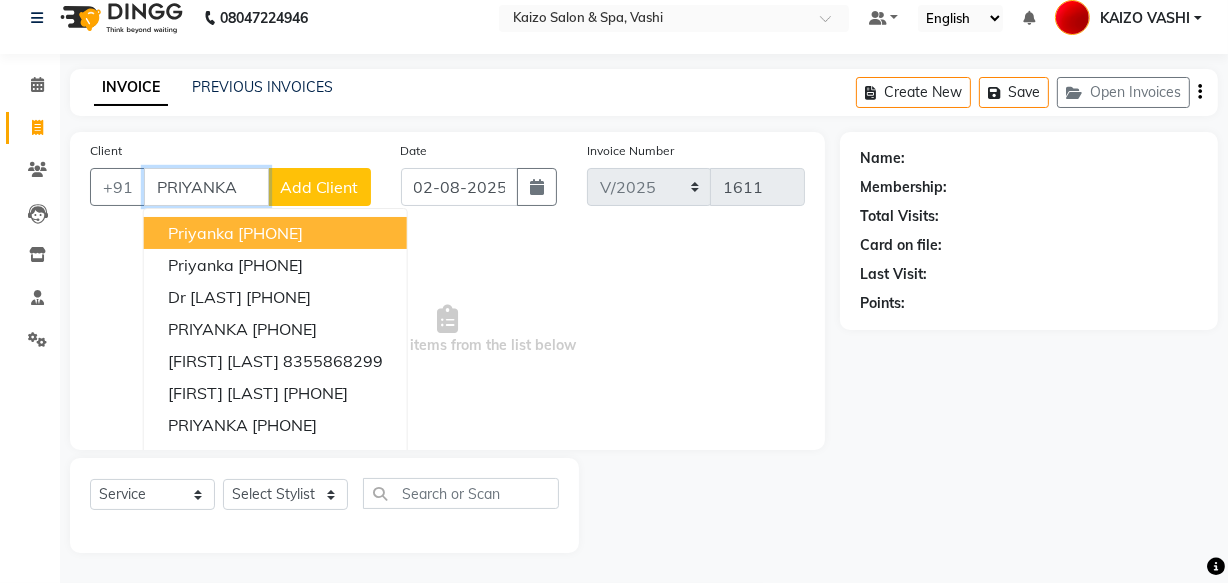 click on "PRIYANKA" at bounding box center (206, 187) 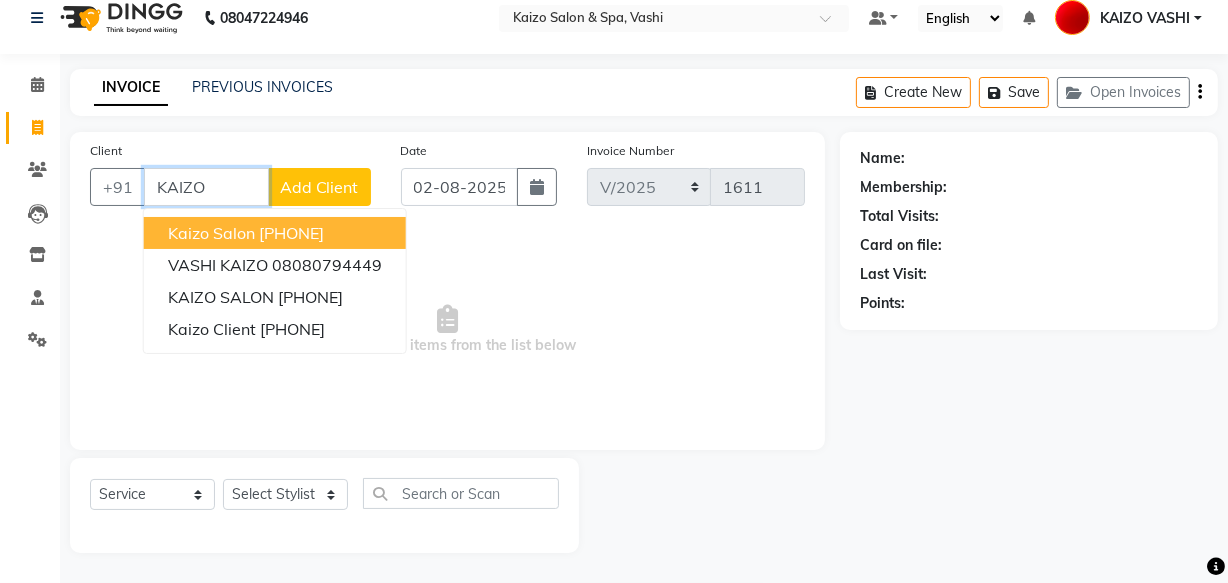 click on "kaizo salon" at bounding box center (211, 233) 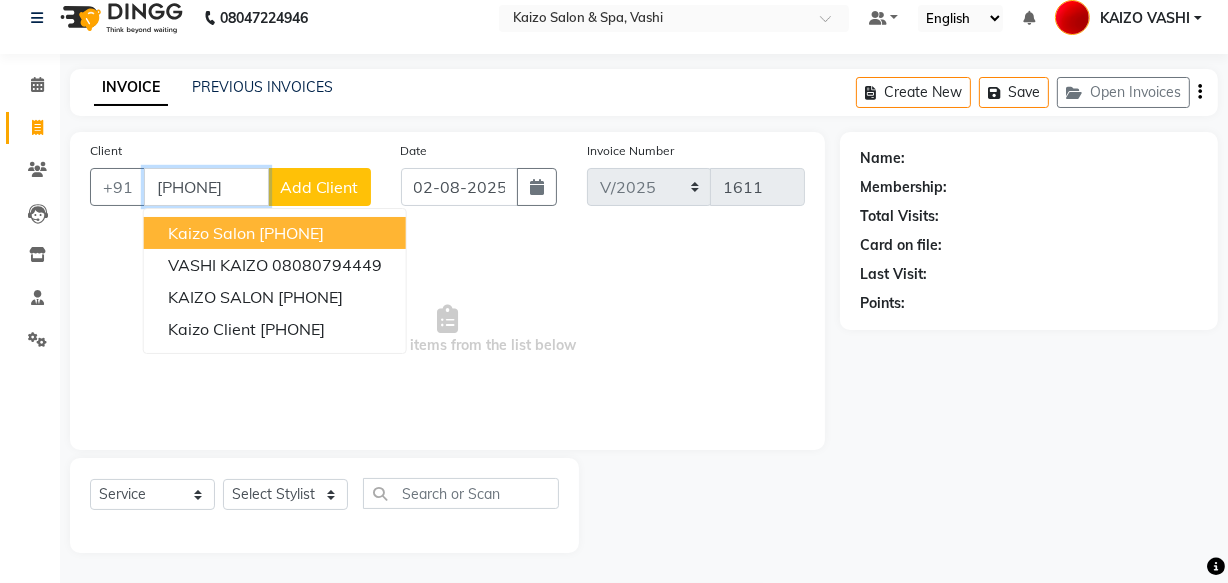 type on "[PHONE]" 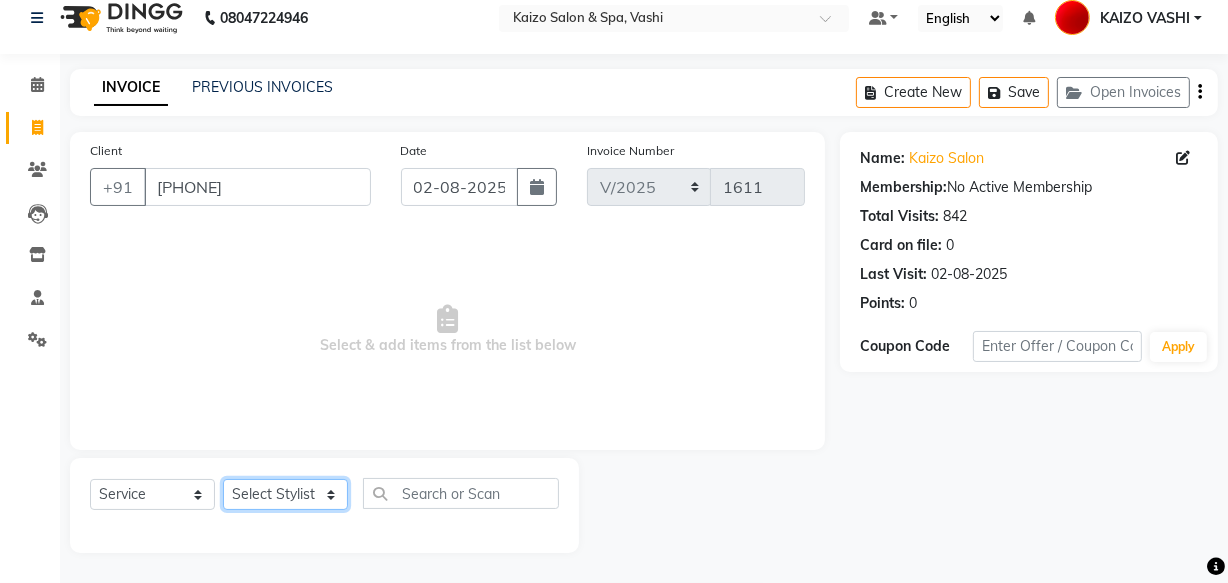 drag, startPoint x: 278, startPoint y: 495, endPoint x: 282, endPoint y: 481, distance: 14.56022 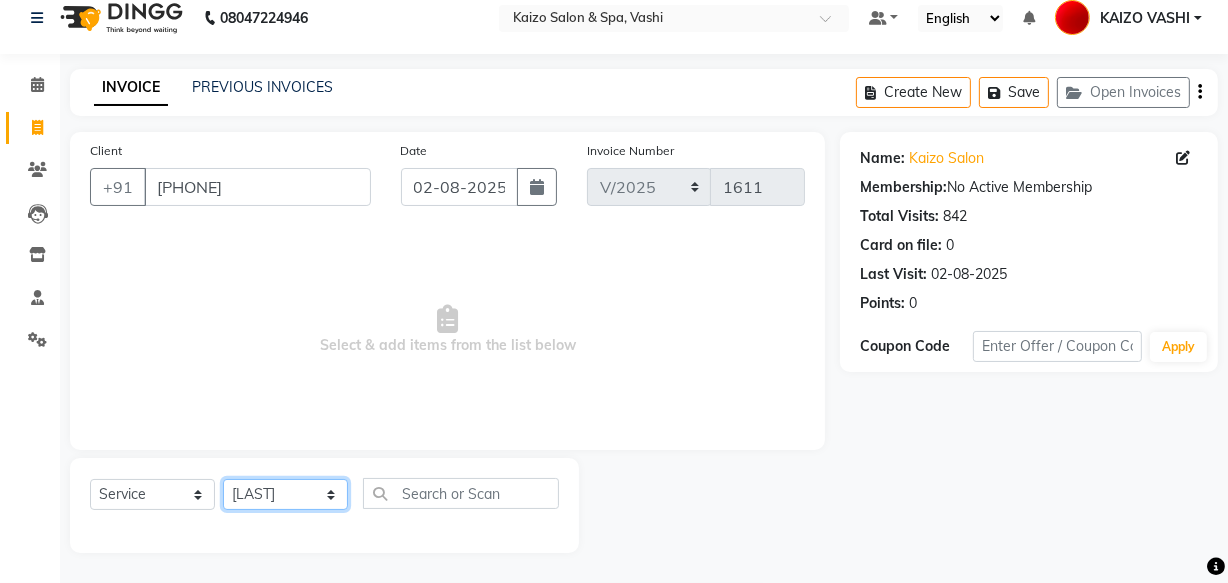 click on "Select Stylist [FIRST] [FIRST] [FIRST] [FIRST] [FIRST] [FIRST] [FIRST] [FIRST] [FIRST] [FIRST] [FIRST]" 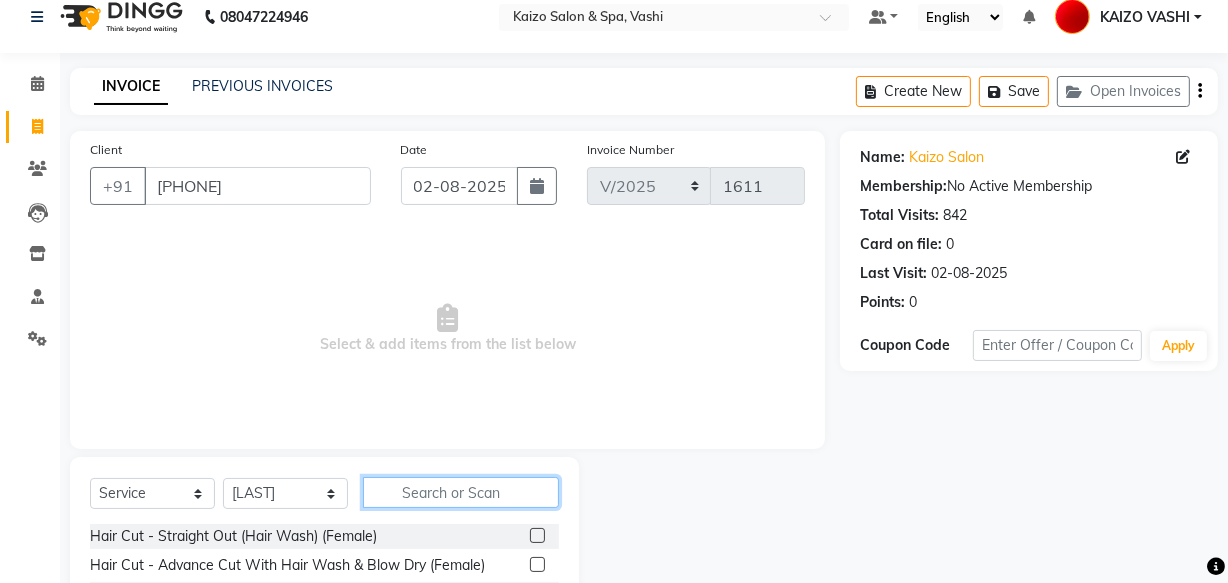 click 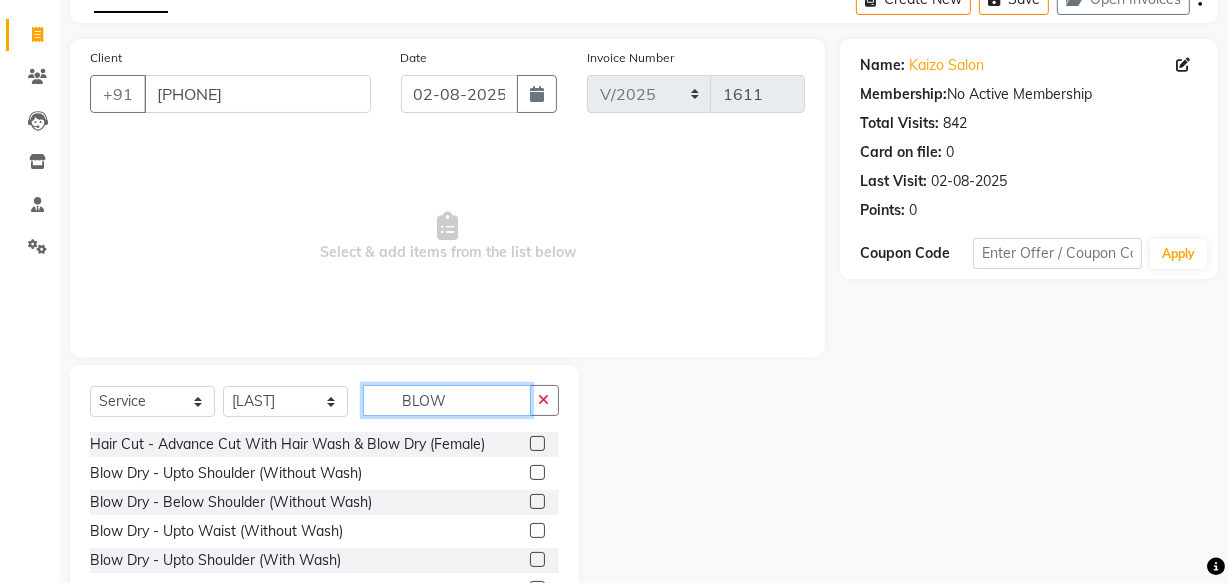 scroll, scrollTop: 219, scrollLeft: 0, axis: vertical 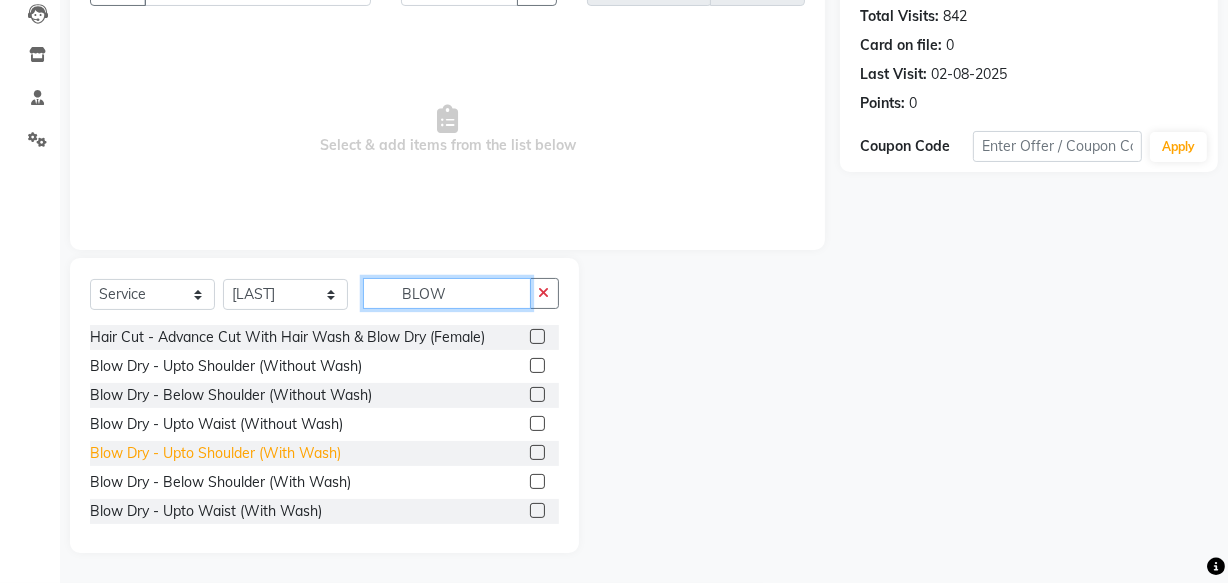 type on "BLOW" 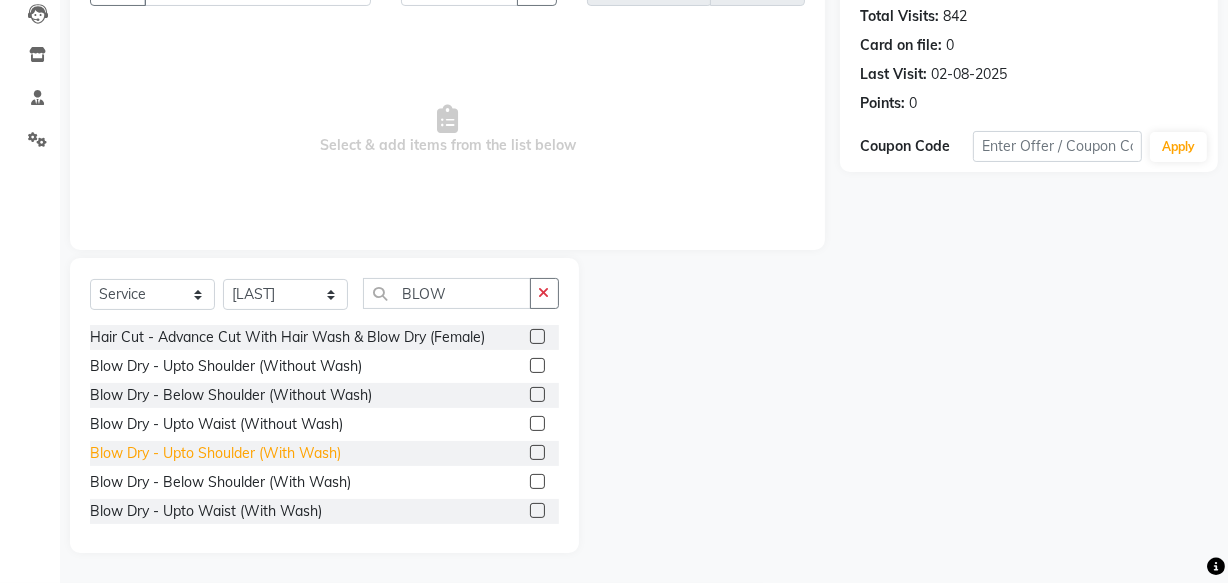 click on "Blow Dry - Upto Shoulder (With Wash)" 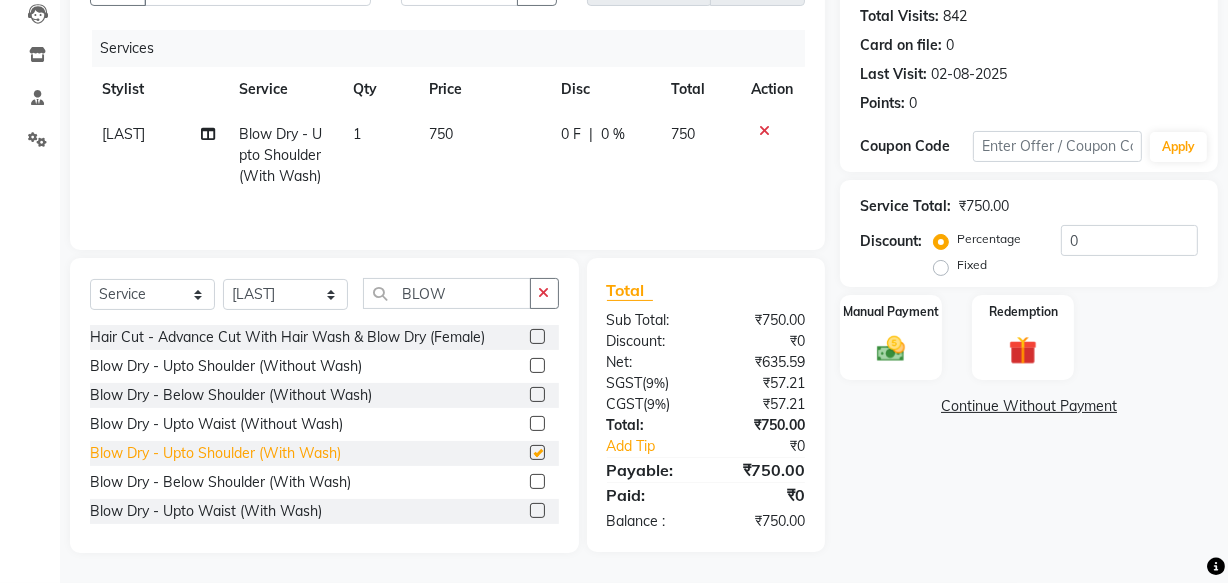 checkbox on "false" 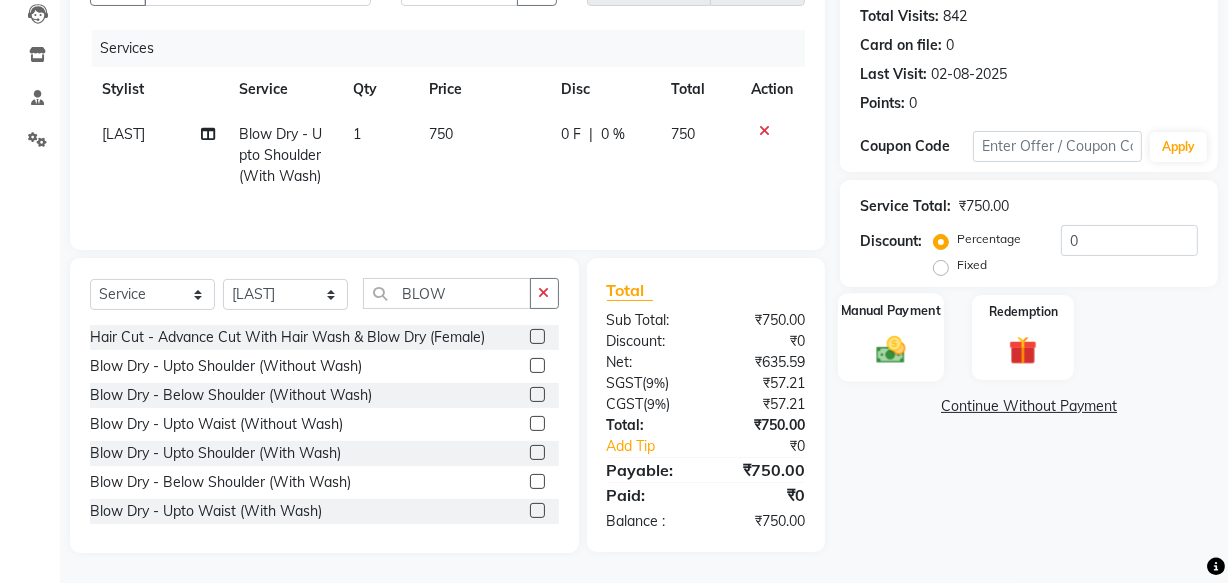 click 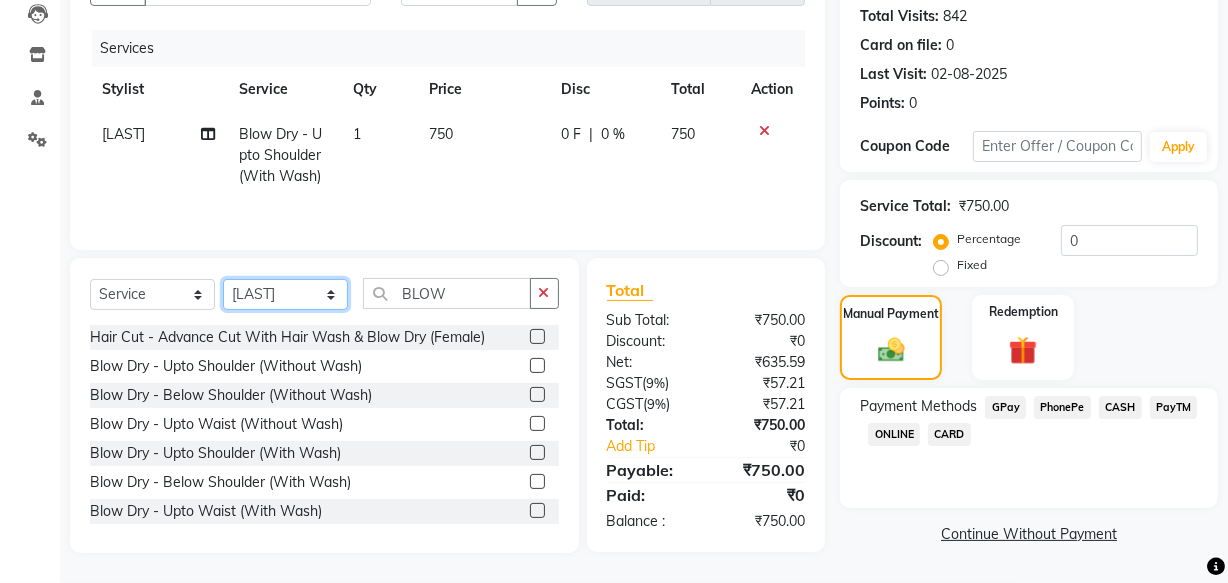 click on "Select Stylist [FIRST] [FIRST] [FIRST] [FIRST] [FIRST] [FIRST] [FIRST] [FIRST] [FIRST] [FIRST] [FIRST]" 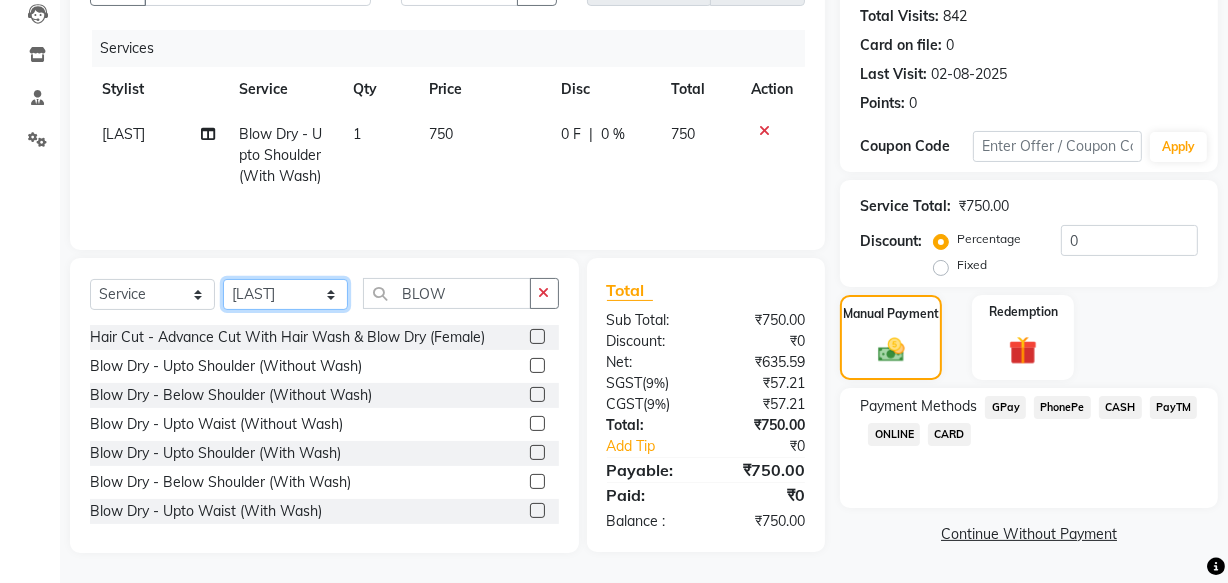 select on "18283" 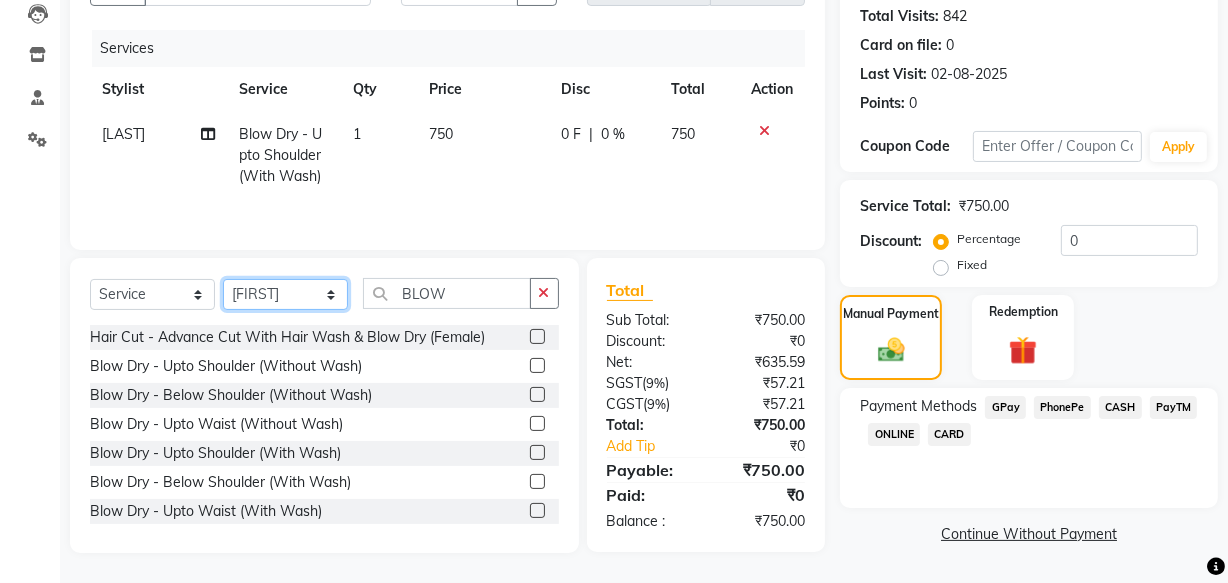 click on "Select Stylist [FIRST] [FIRST] [FIRST] [FIRST] [FIRST] [FIRST] [FIRST] [FIRST] [FIRST] [FIRST] [FIRST]" 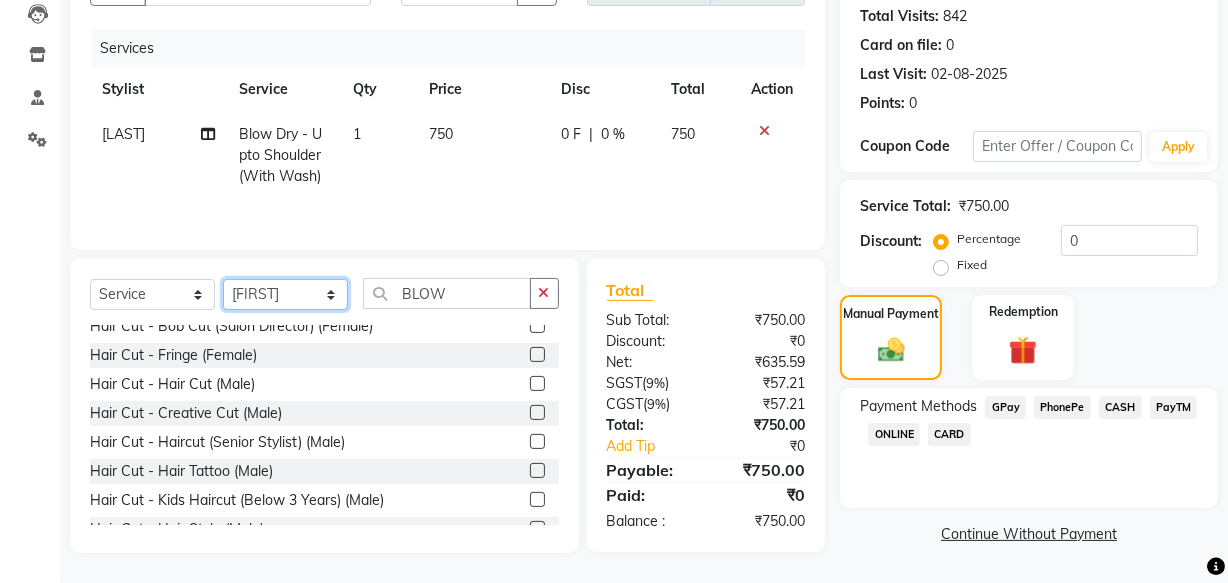 scroll, scrollTop: 272, scrollLeft: 0, axis: vertical 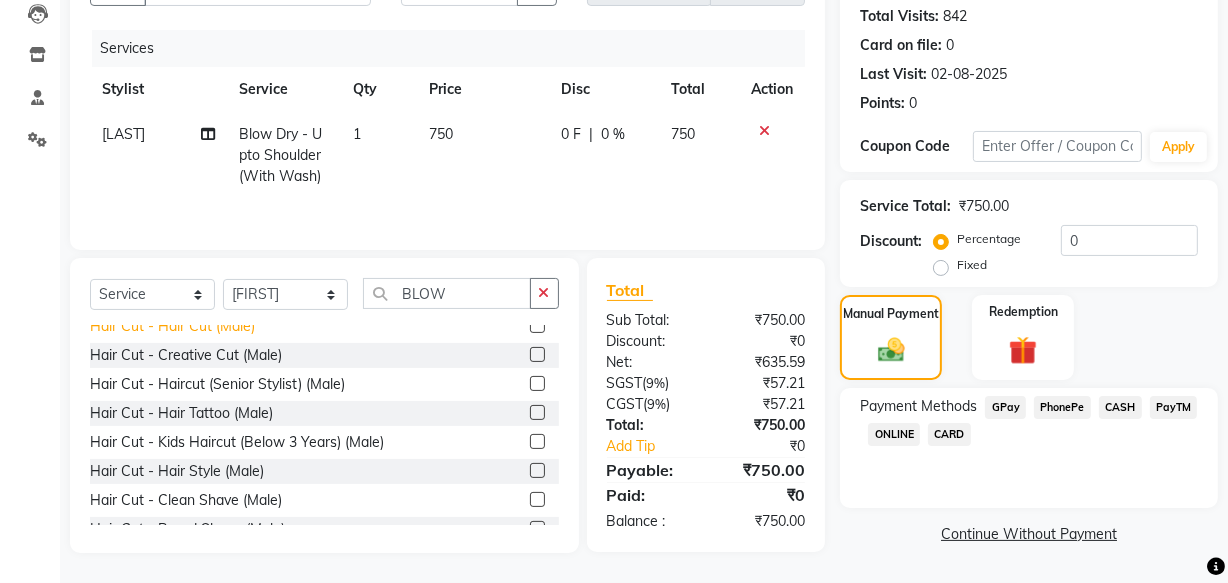 click on "Hair Cut - Hair Cut (Male)" 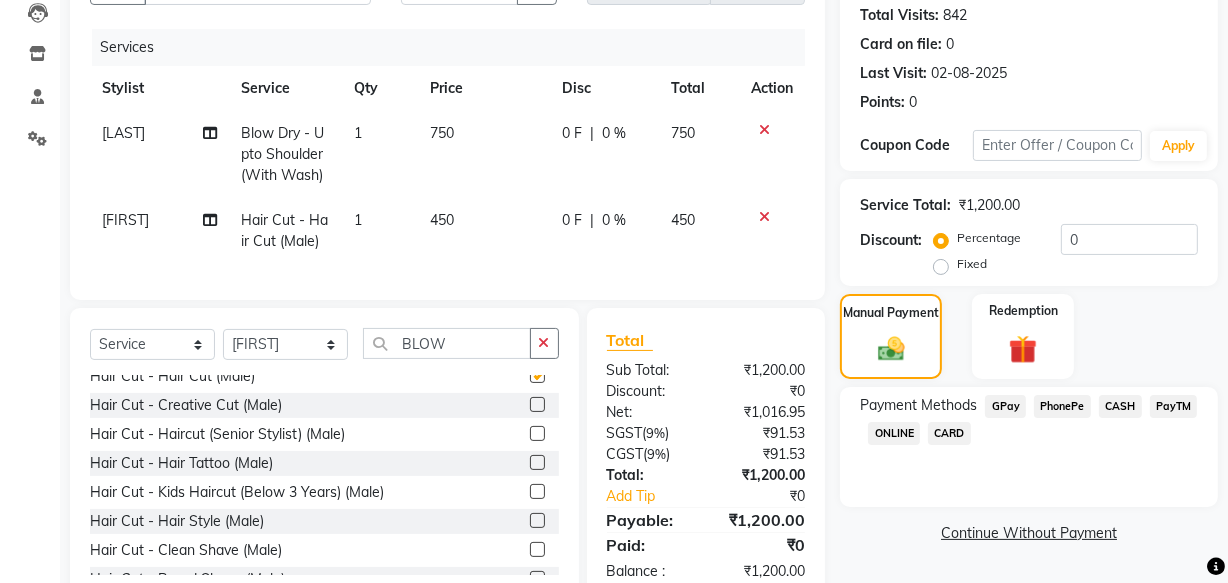 checkbox on "false" 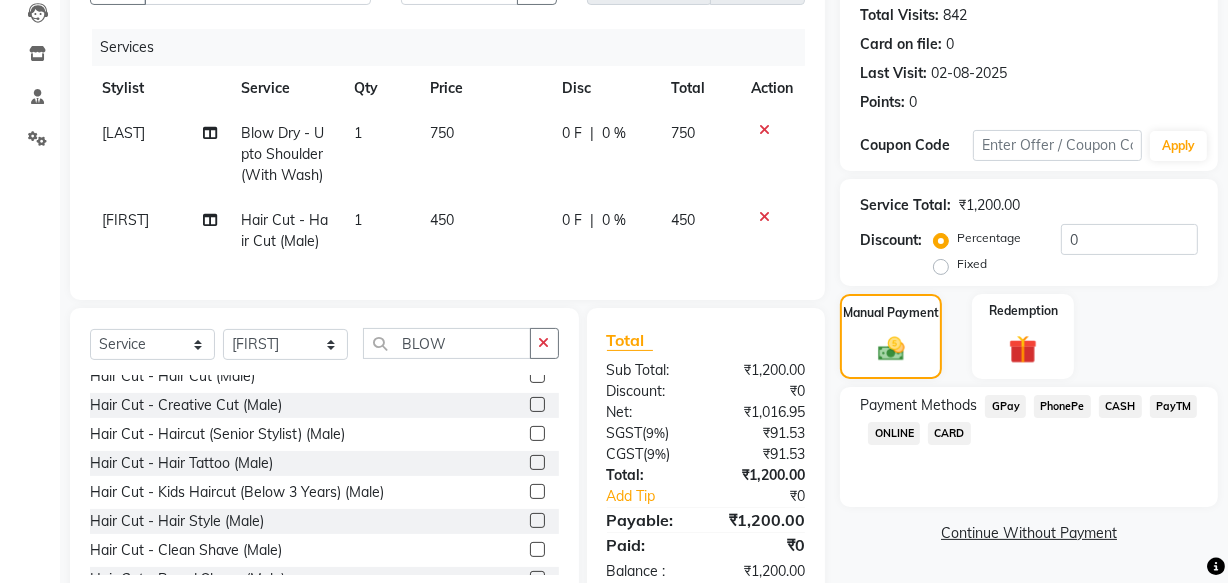 click on "CASH" 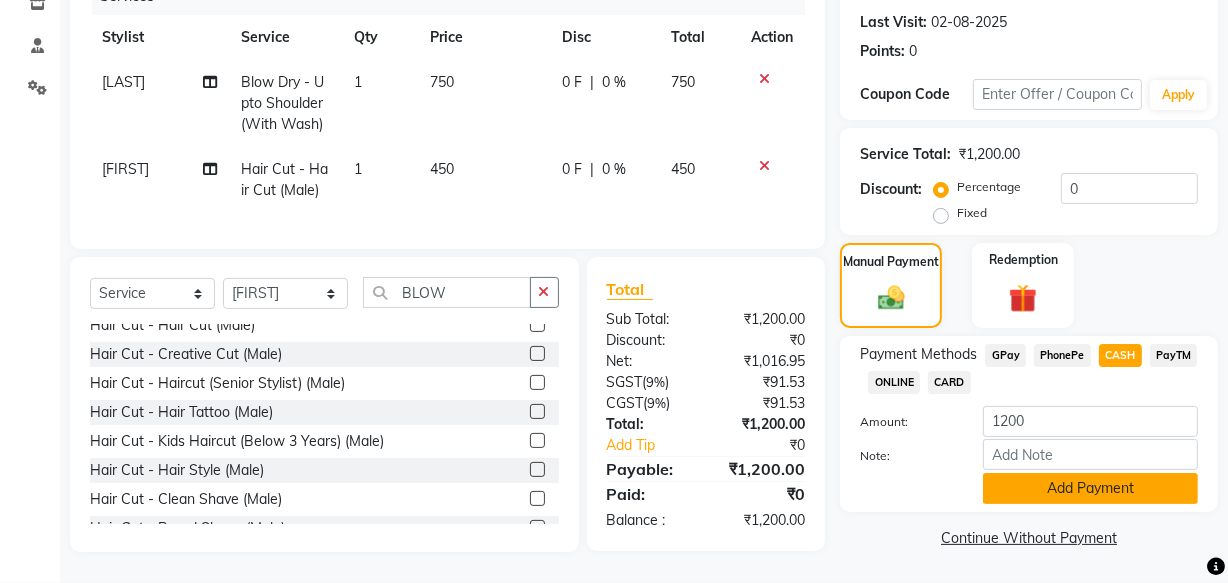 click on "Add Payment" 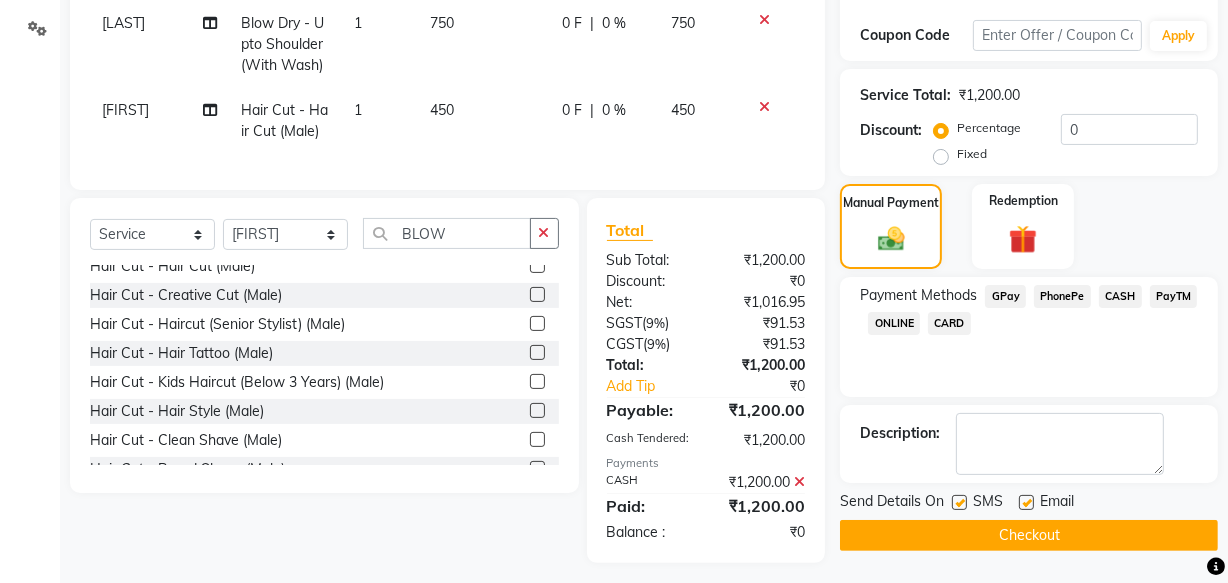 scroll, scrollTop: 353, scrollLeft: 0, axis: vertical 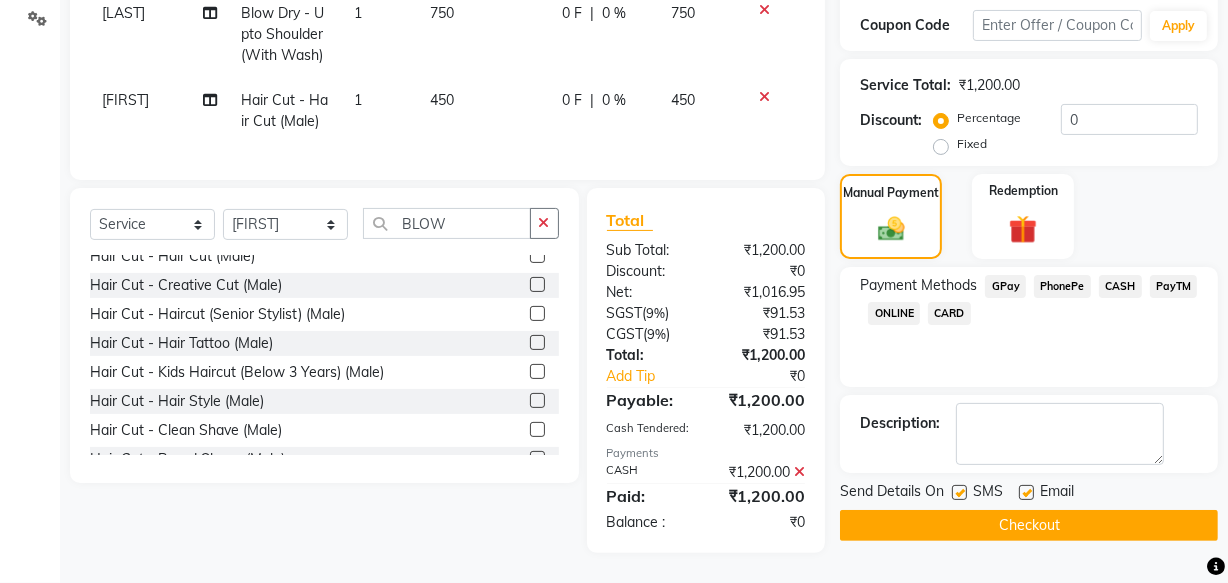 click 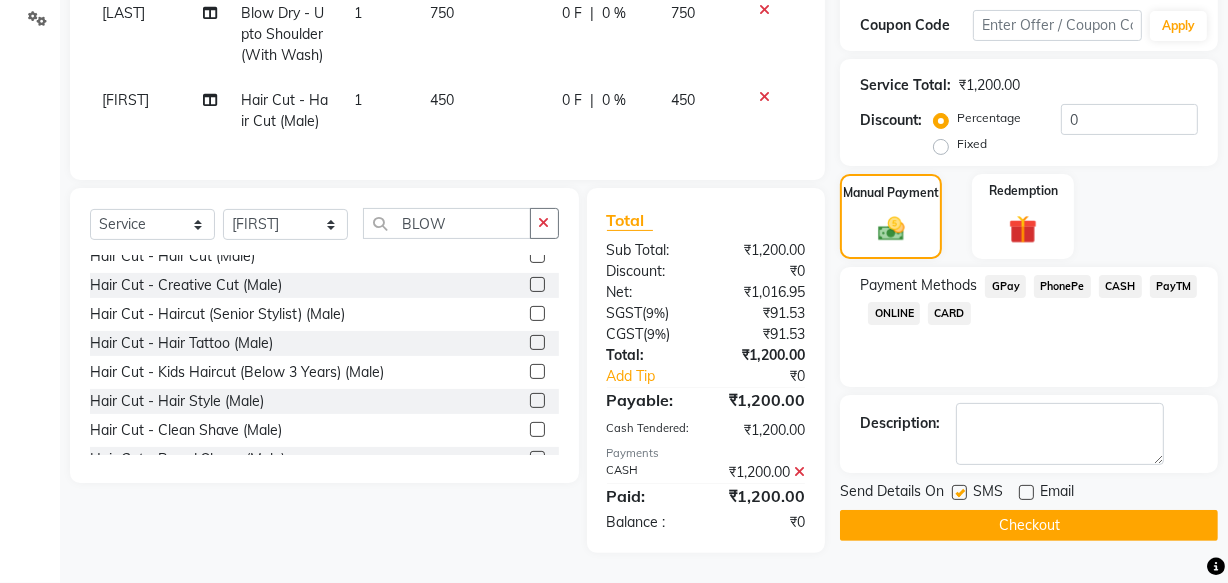 click on "SMS" 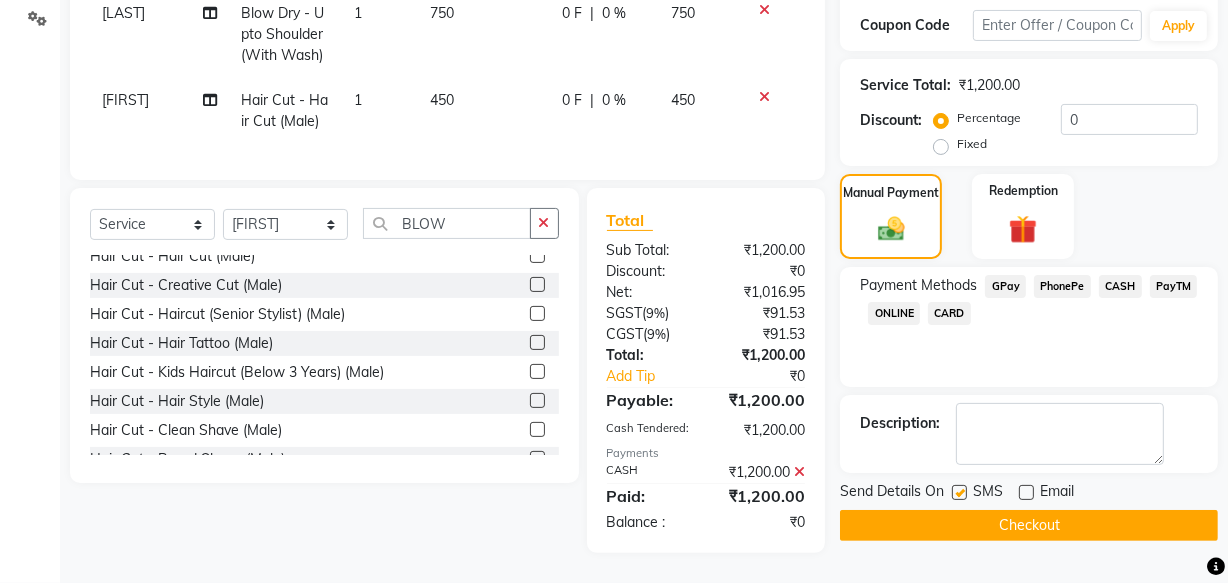 click at bounding box center [958, 493] 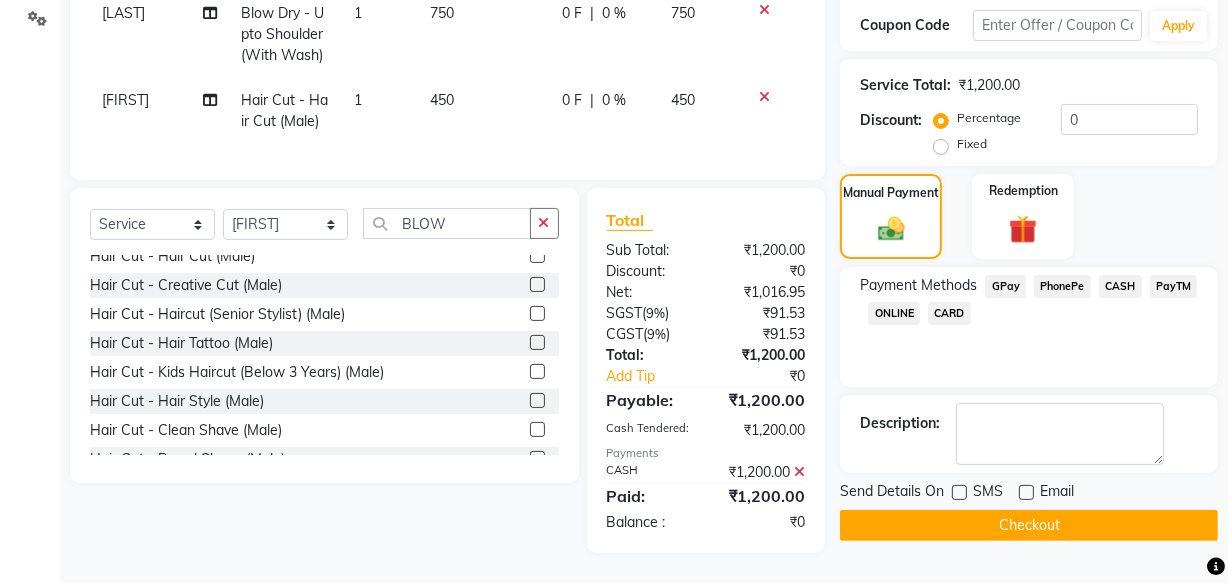 click on "Checkout" 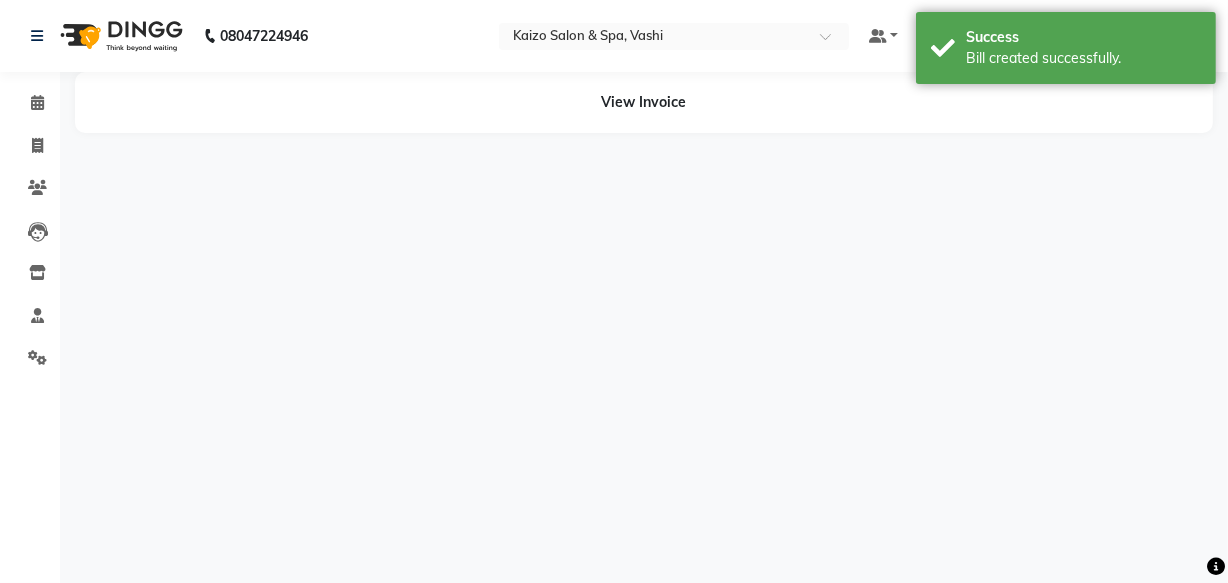 scroll, scrollTop: 0, scrollLeft: 0, axis: both 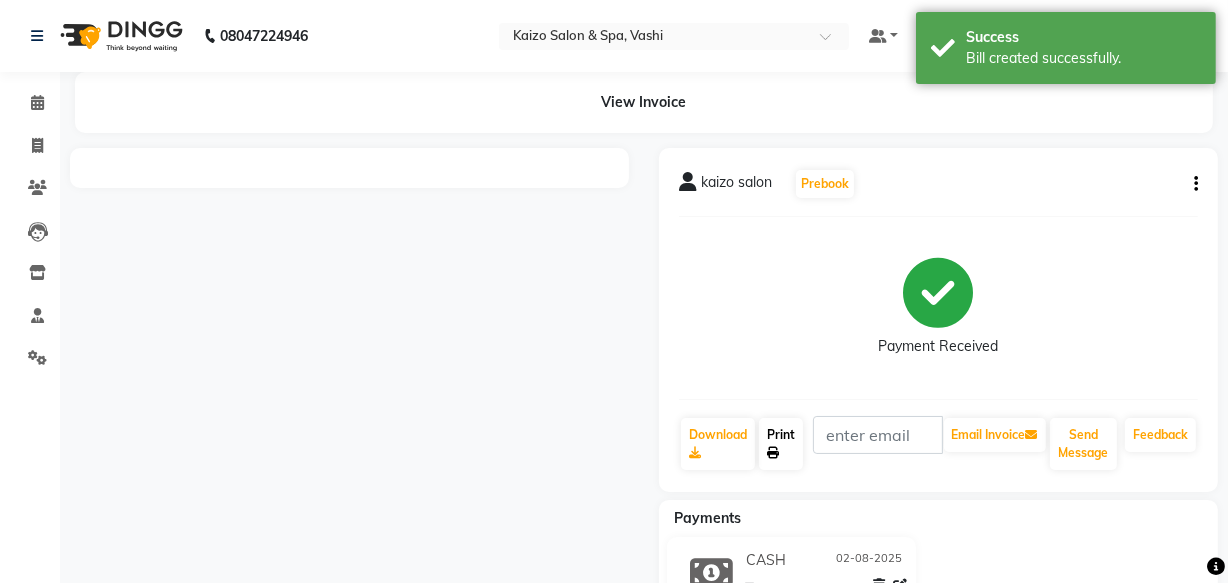 click 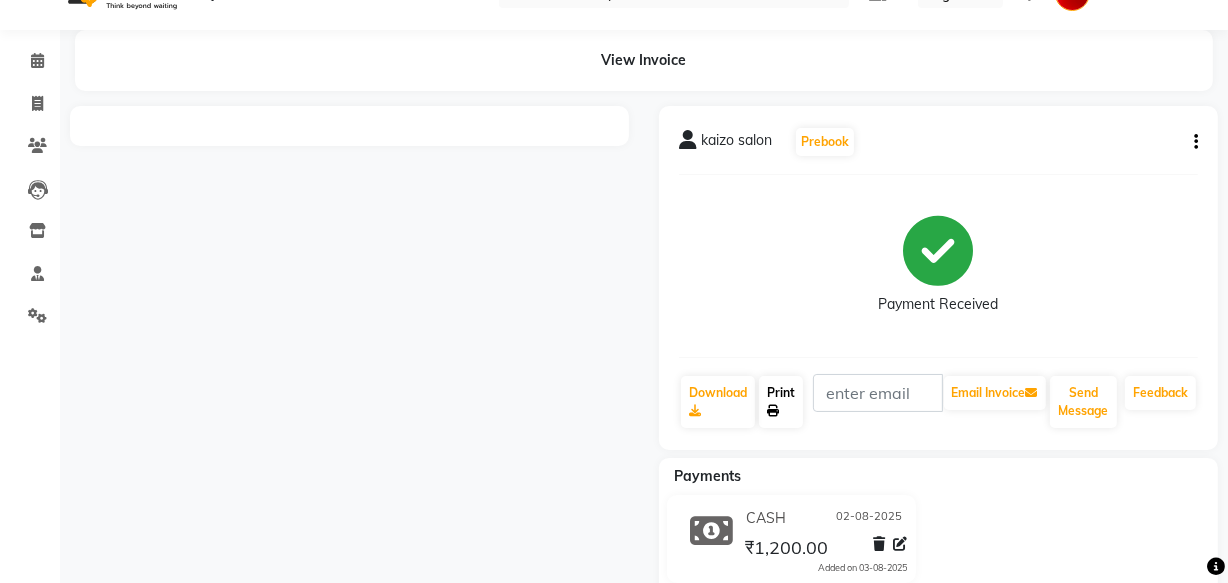 scroll, scrollTop: 0, scrollLeft: 0, axis: both 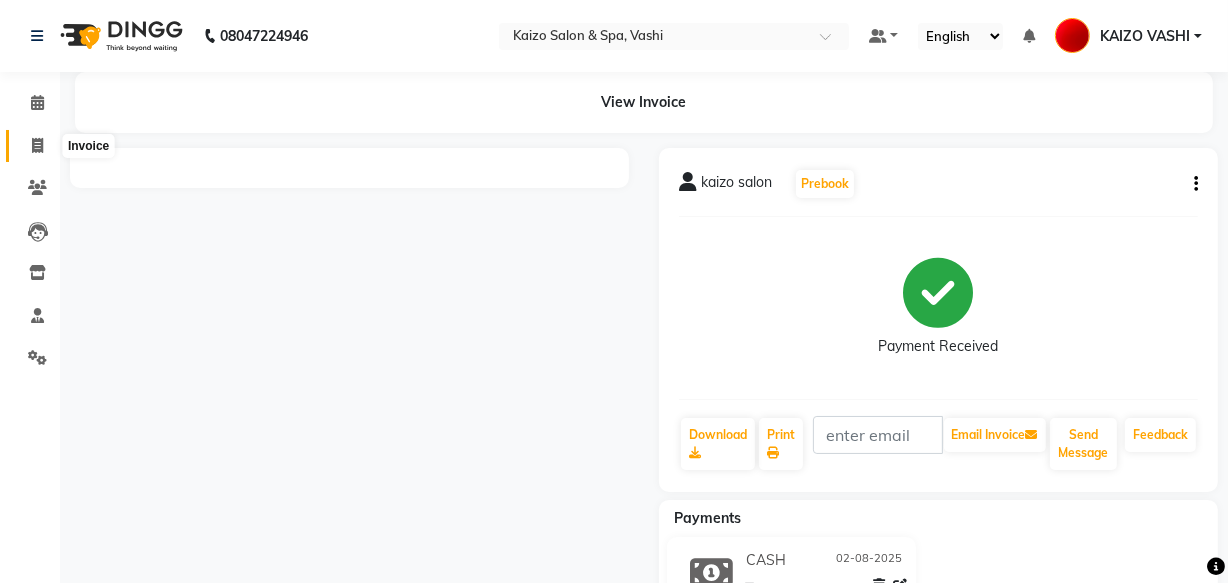 drag, startPoint x: 28, startPoint y: 140, endPoint x: 99, endPoint y: 145, distance: 71.17584 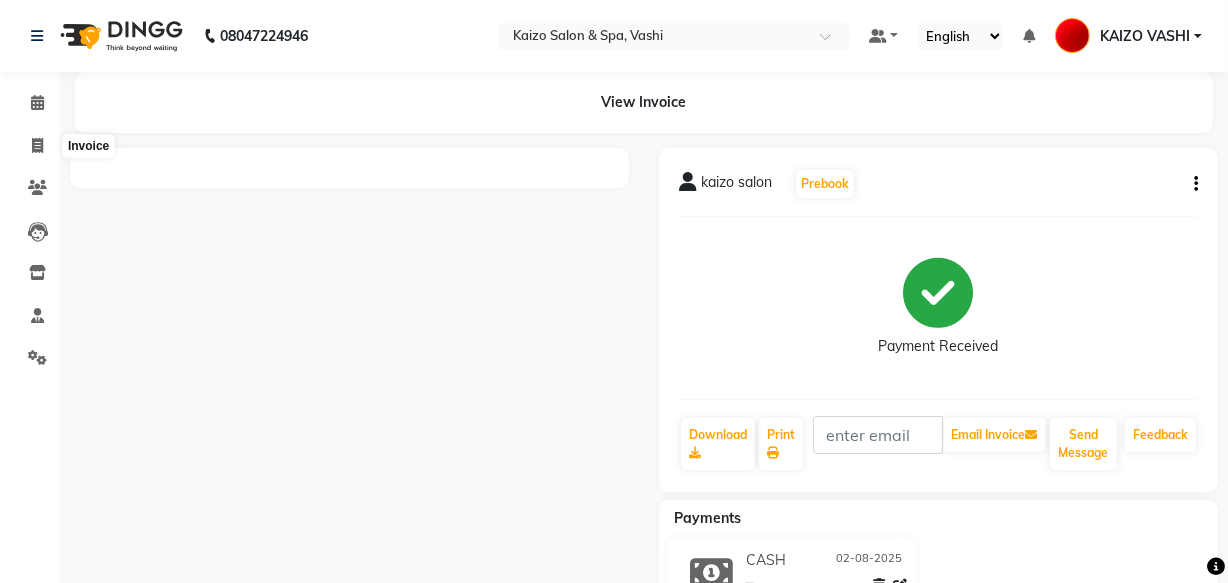 select on "service" 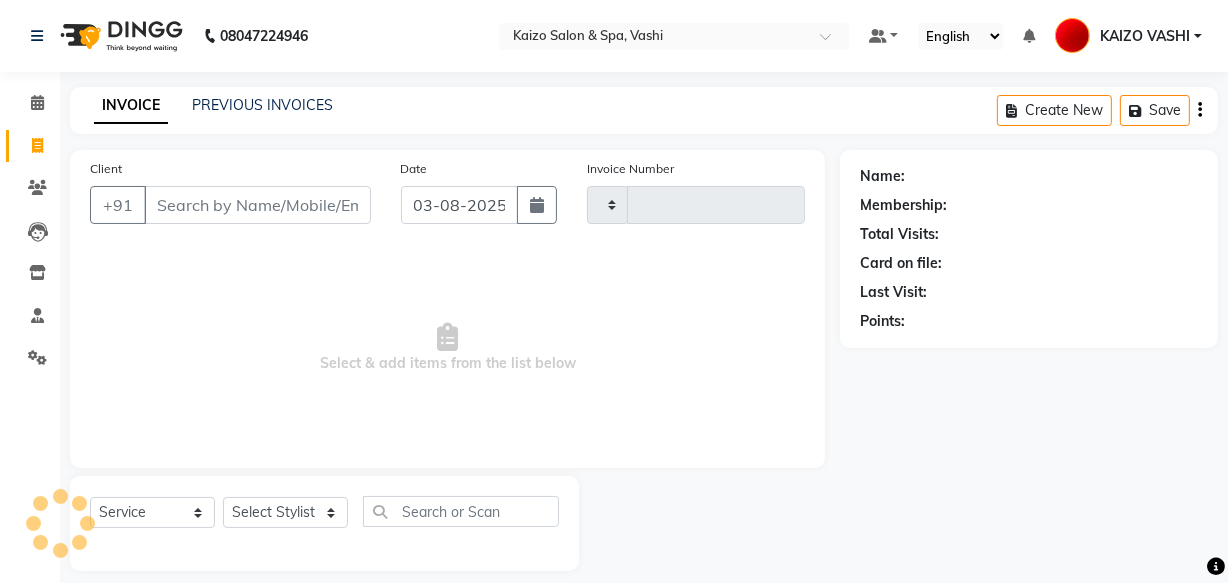 scroll, scrollTop: 19, scrollLeft: 0, axis: vertical 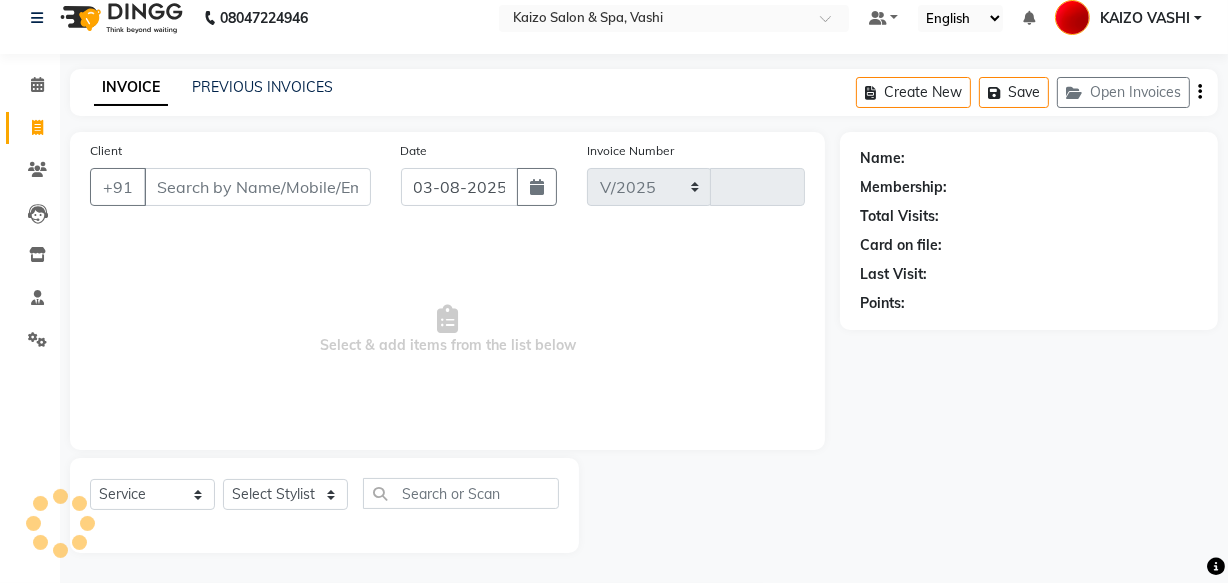 select on "616" 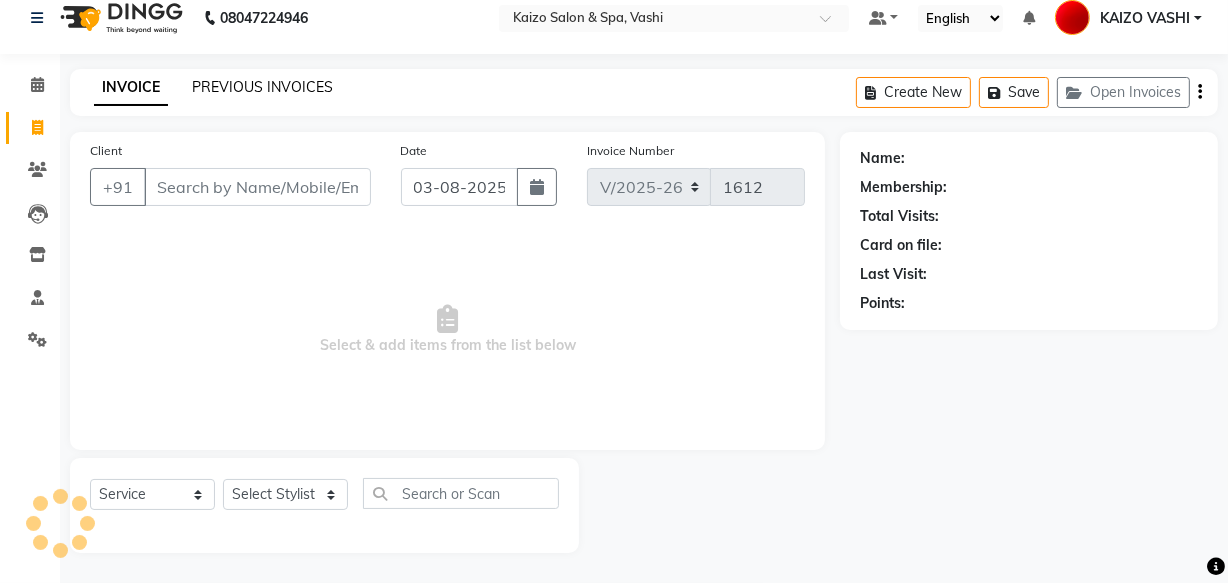 click on "PREVIOUS INVOICES" 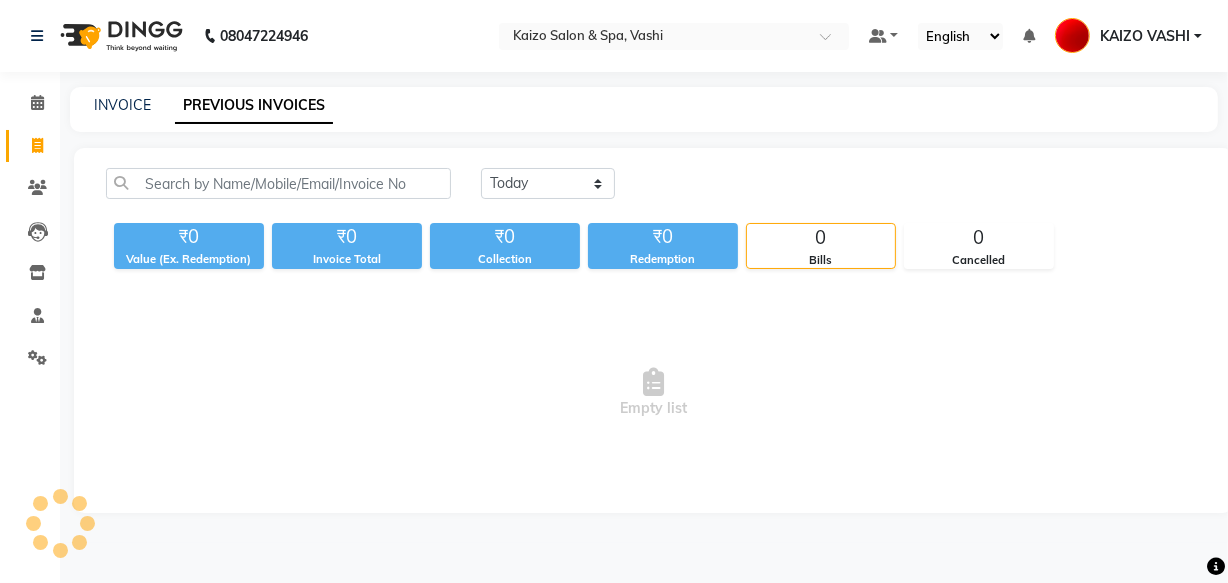 scroll, scrollTop: 0, scrollLeft: 0, axis: both 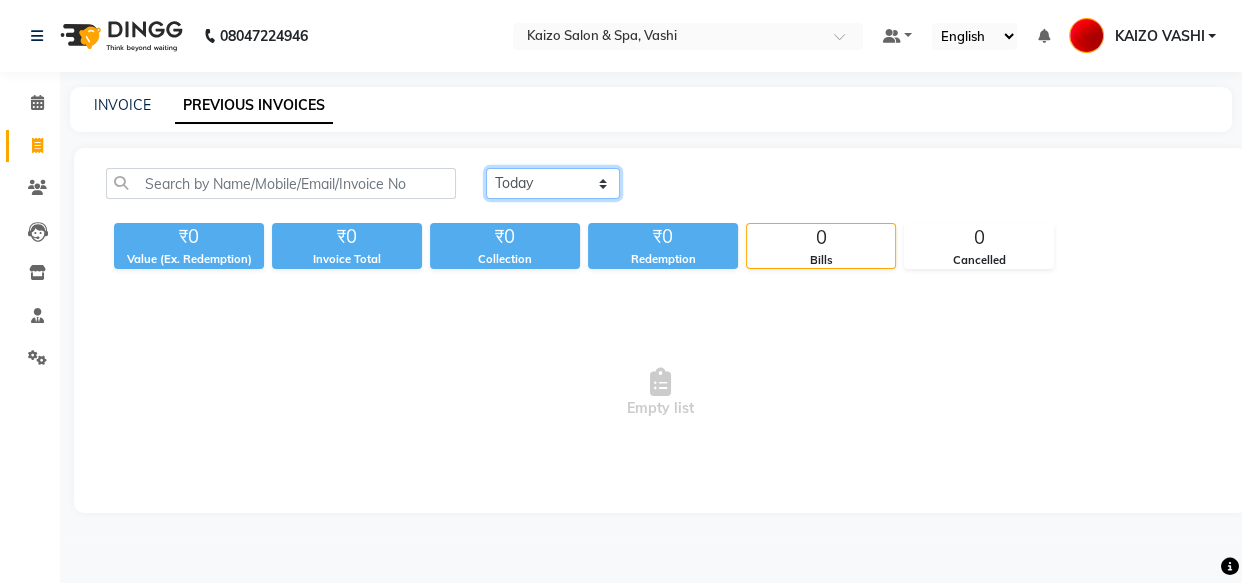 click on "Today Yesterday Custom Range" 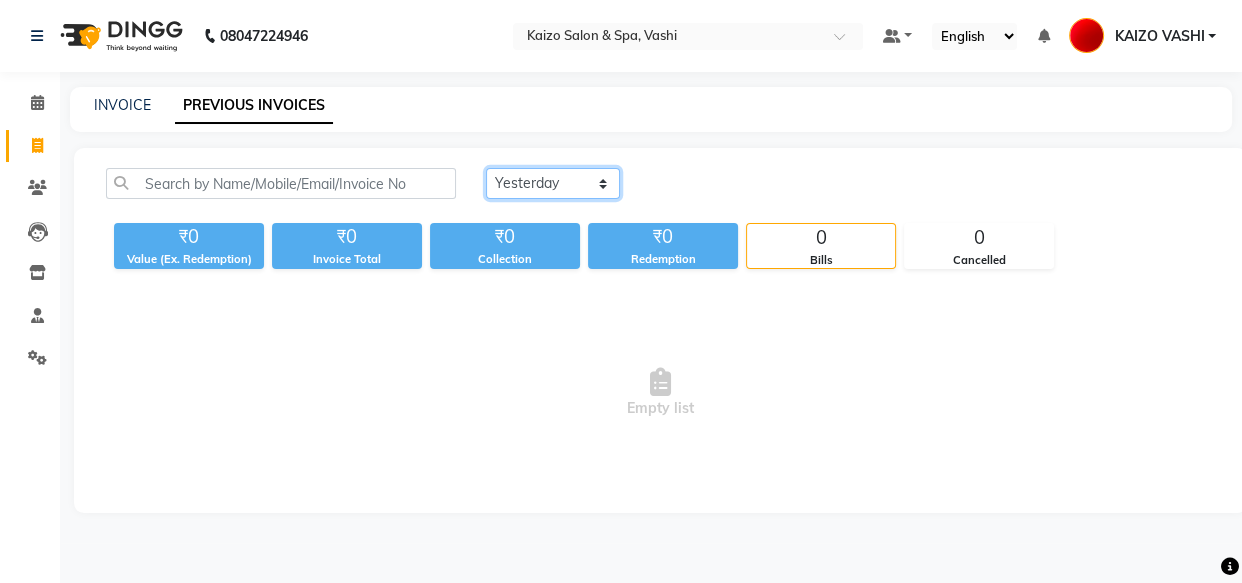 click on "Today Yesterday Custom Range" 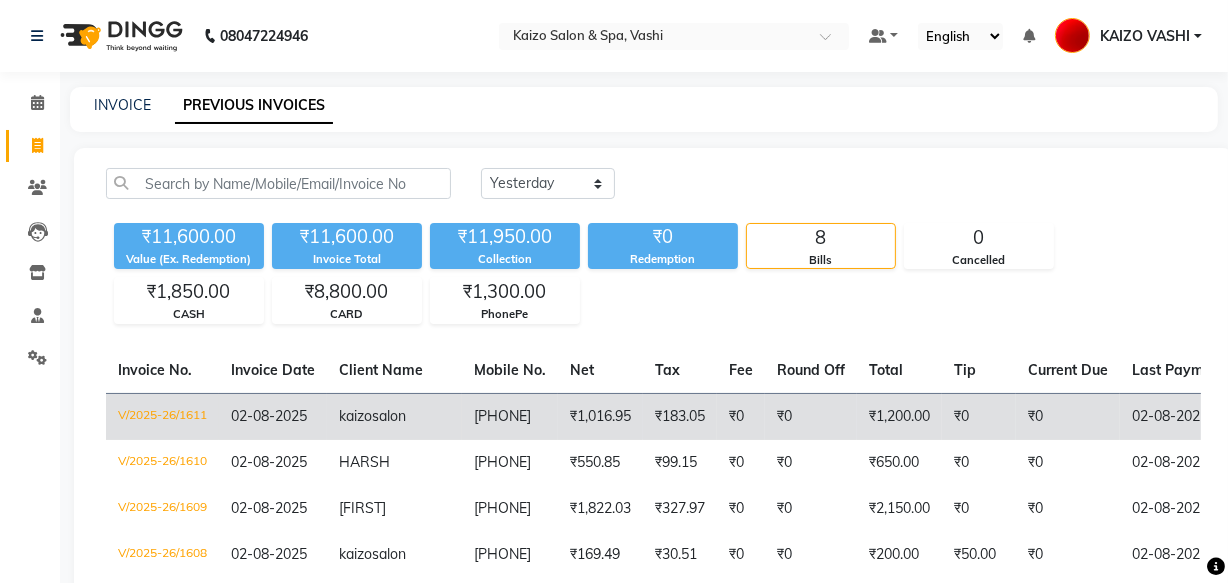 click on "[PHONE]" 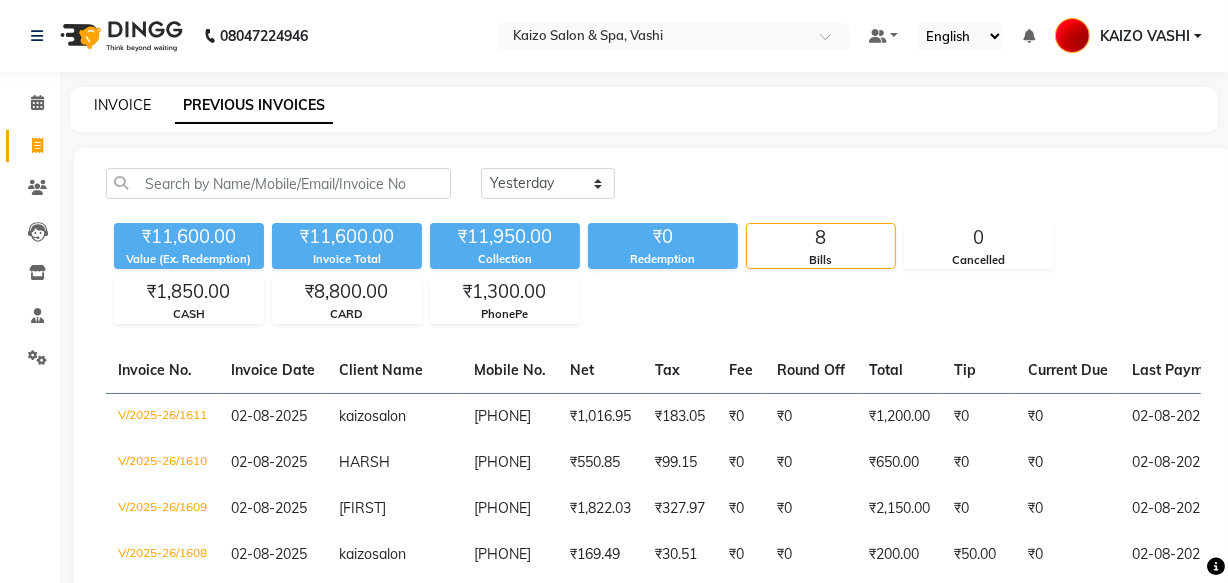 click on "INVOICE" 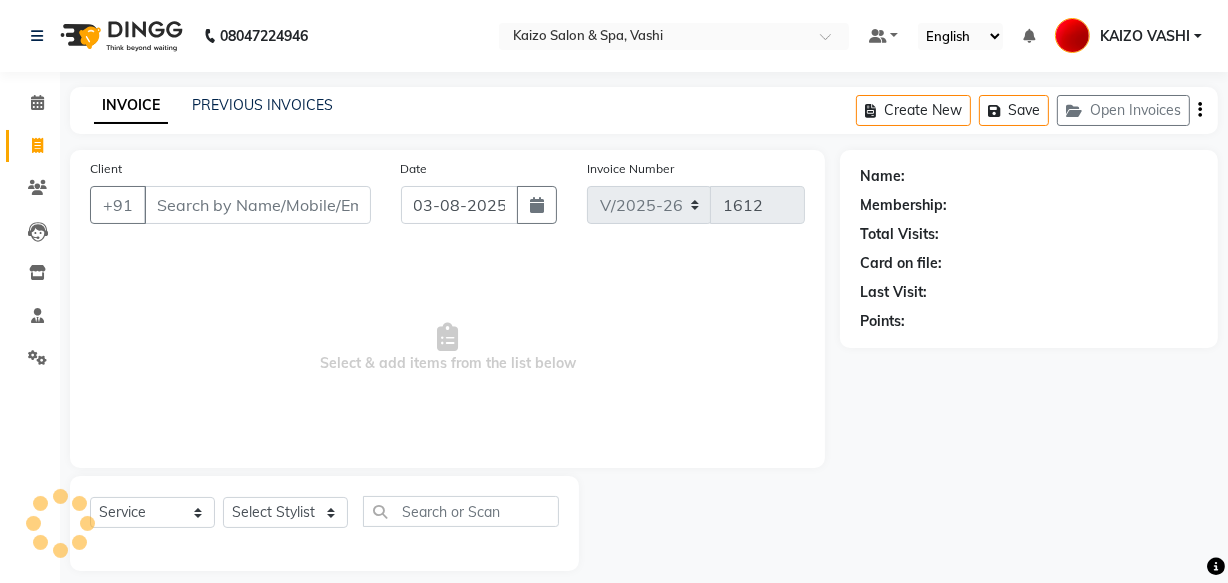 scroll, scrollTop: 19, scrollLeft: 0, axis: vertical 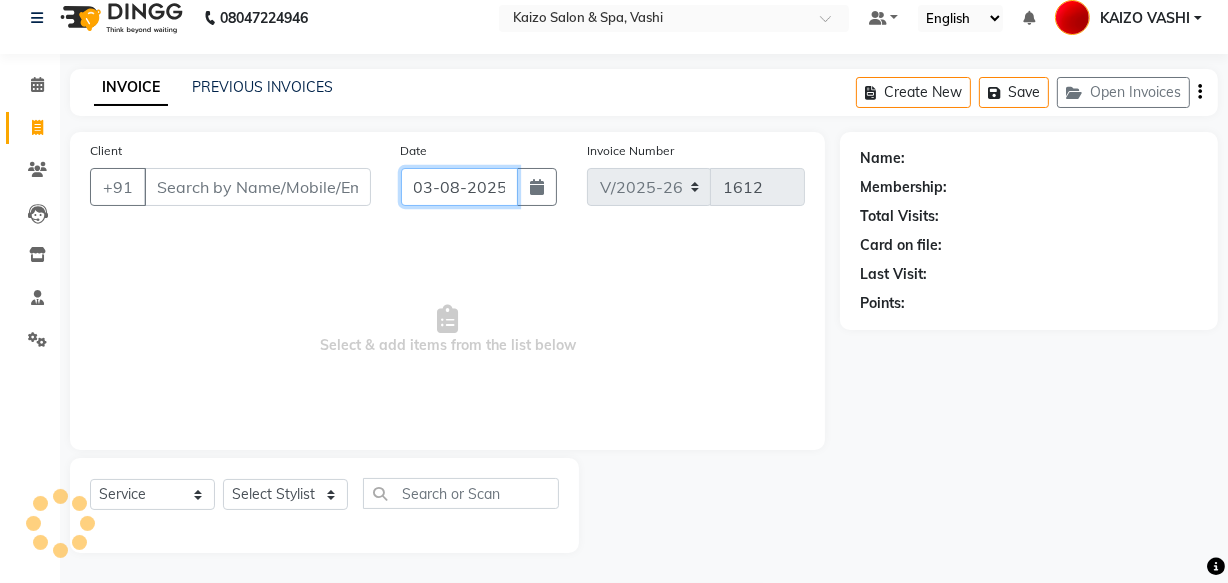 click on "03-08-2025" 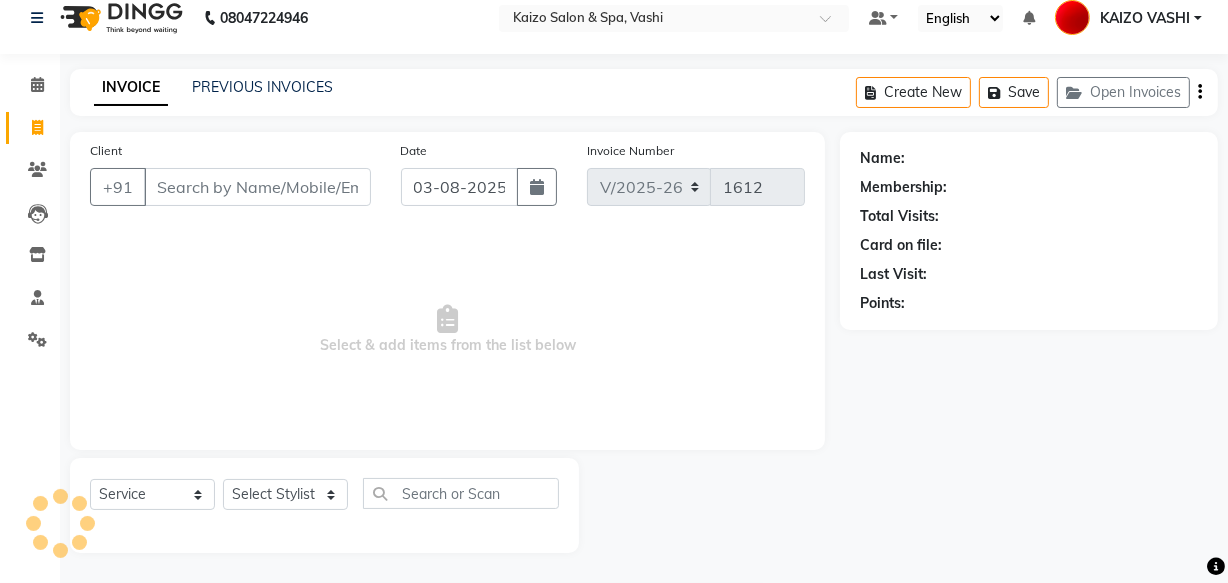 select on "8" 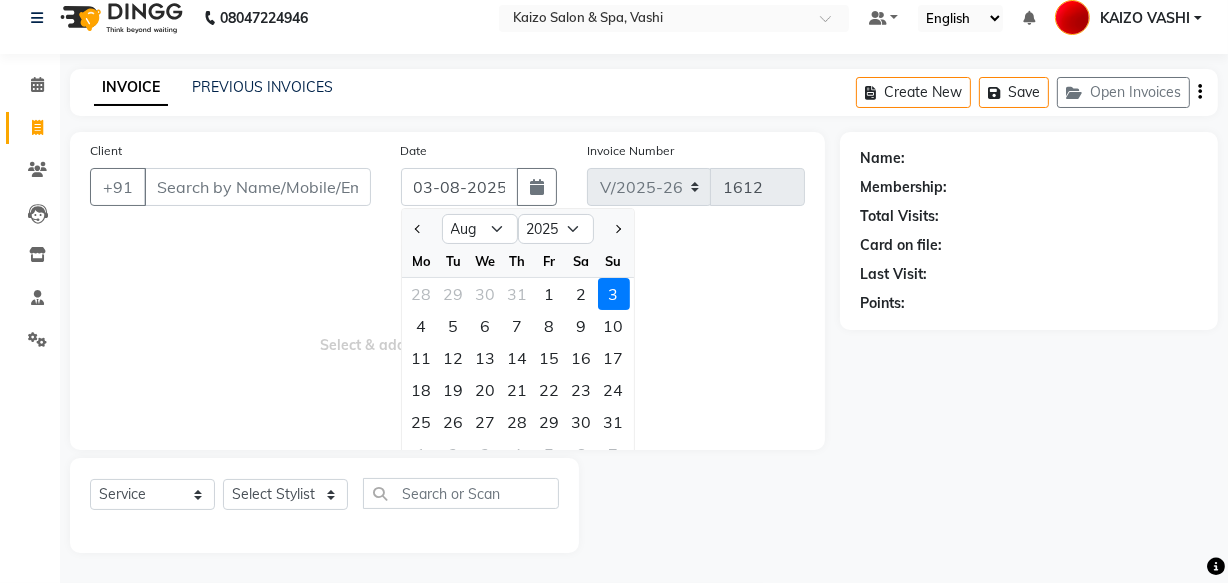 drag, startPoint x: 572, startPoint y: 291, endPoint x: 355, endPoint y: 219, distance: 228.63289 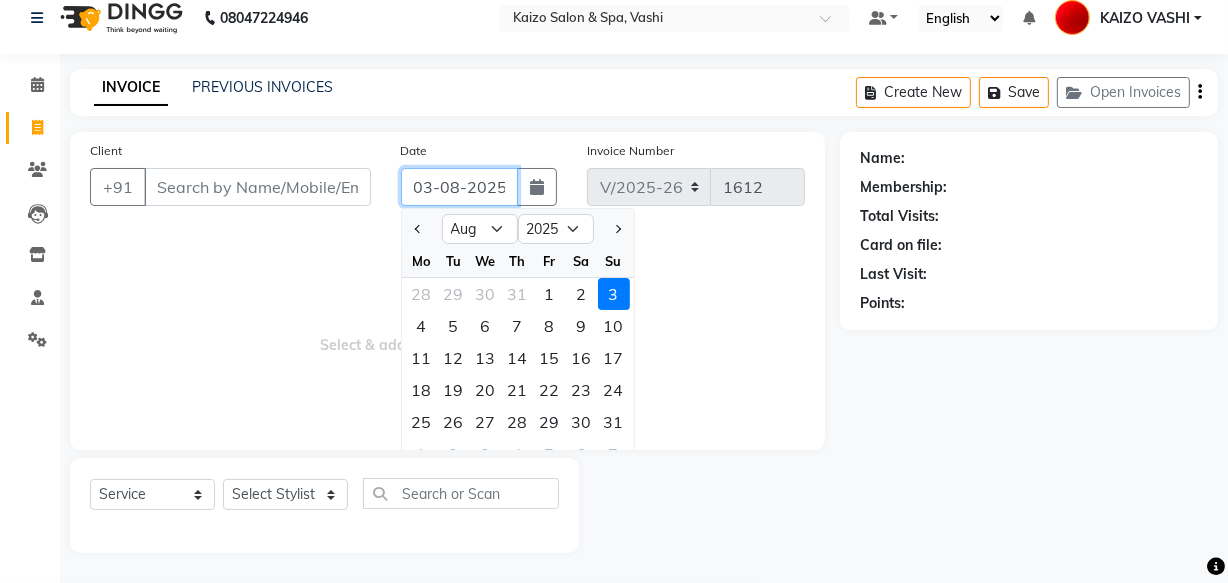 type on "02-08-2025" 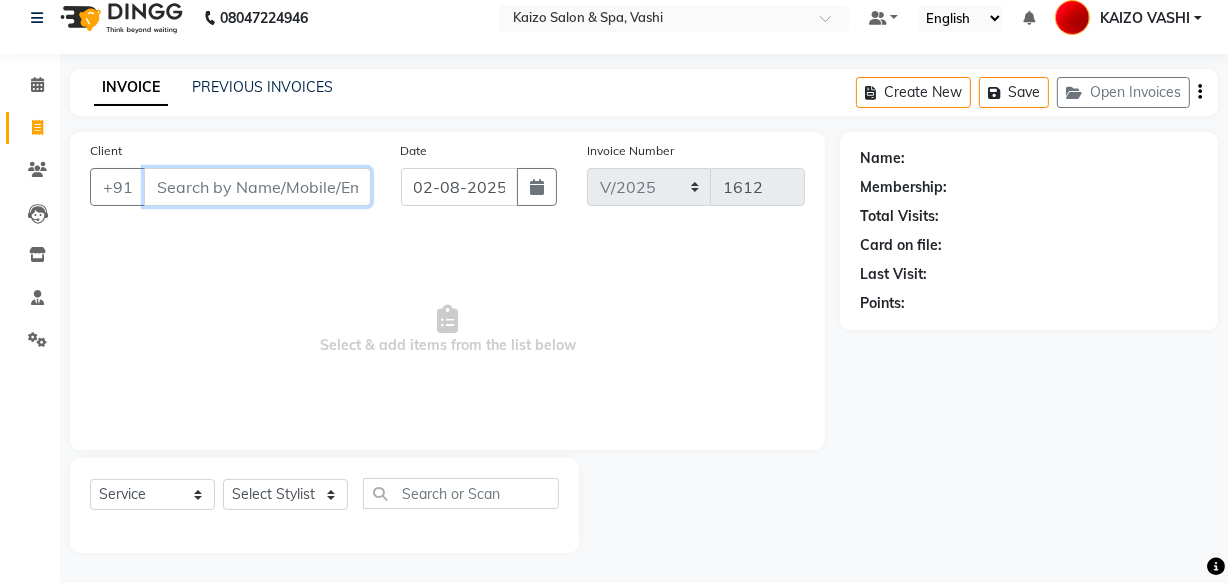 click on "Client" at bounding box center [257, 187] 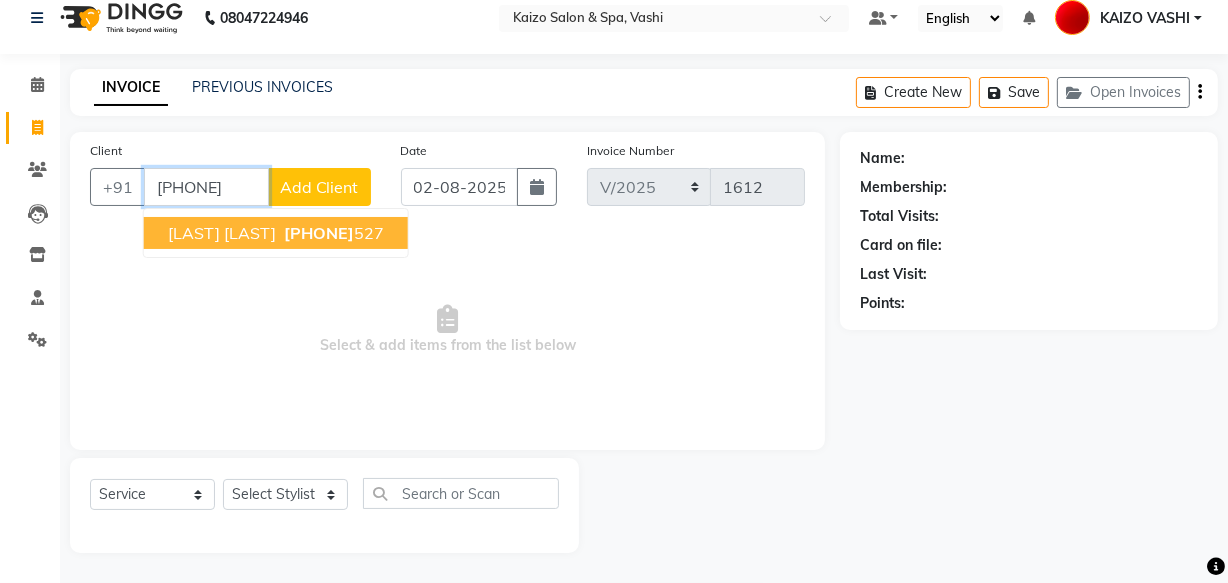 click on "[LAST] [LAST]" at bounding box center (222, 233) 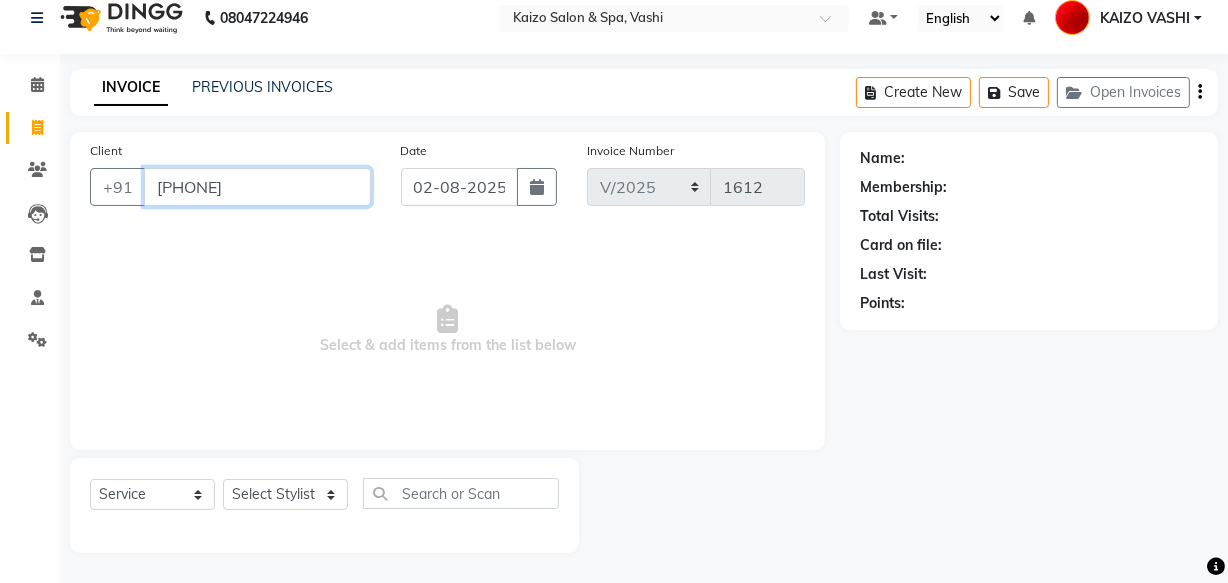 click on "[PHONE]" at bounding box center (257, 187) 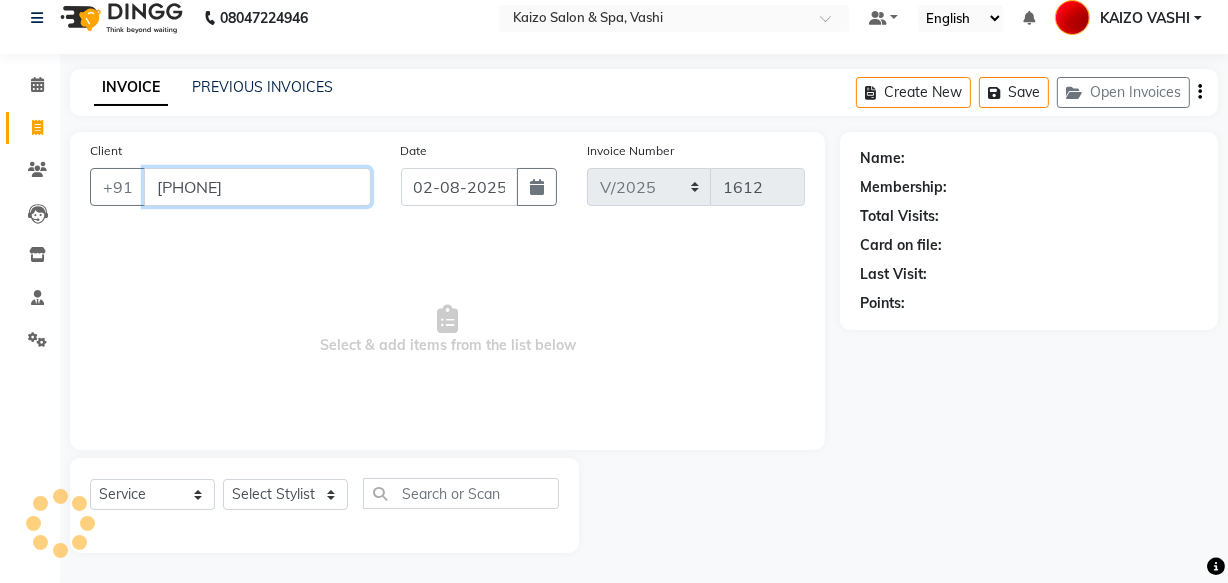 click on "[PHONE]" at bounding box center (257, 187) 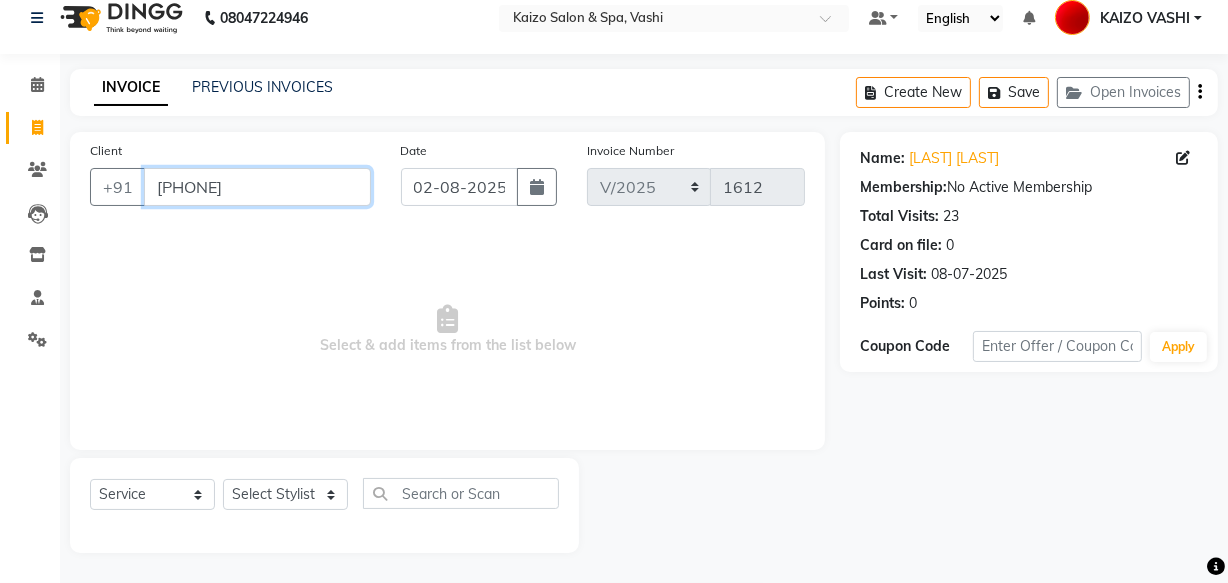 click on "[PHONE]" at bounding box center (257, 187) 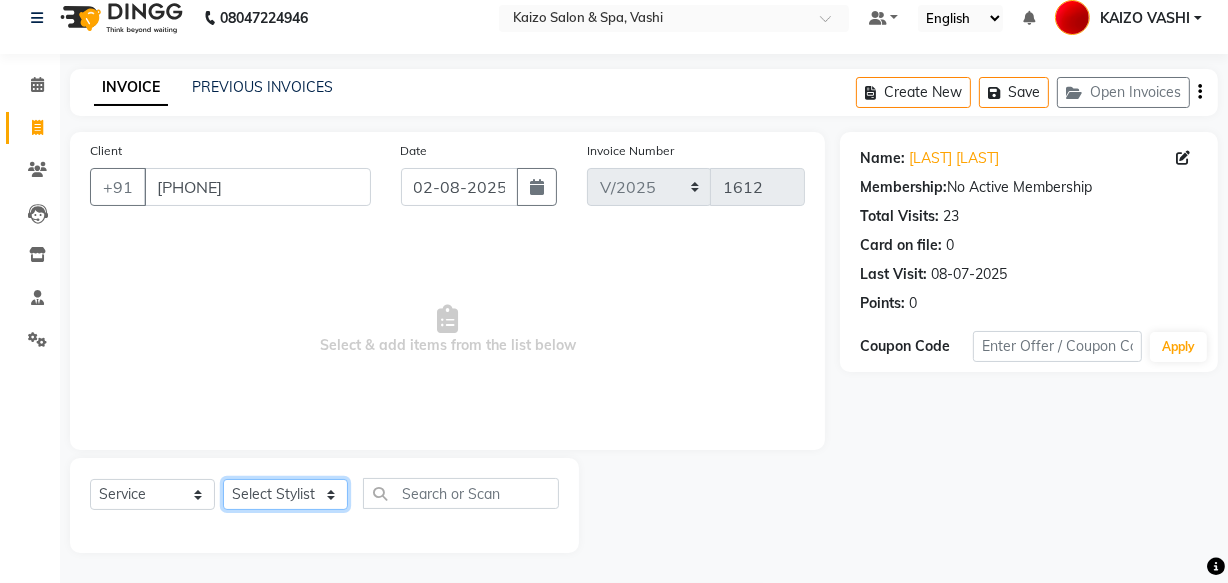 click on "Select Stylist [FIRST] [FIRST] [FIRST] [FIRST] [FIRST] [FIRST] [FIRST] [FIRST] [FIRST] [FIRST] [FIRST]" 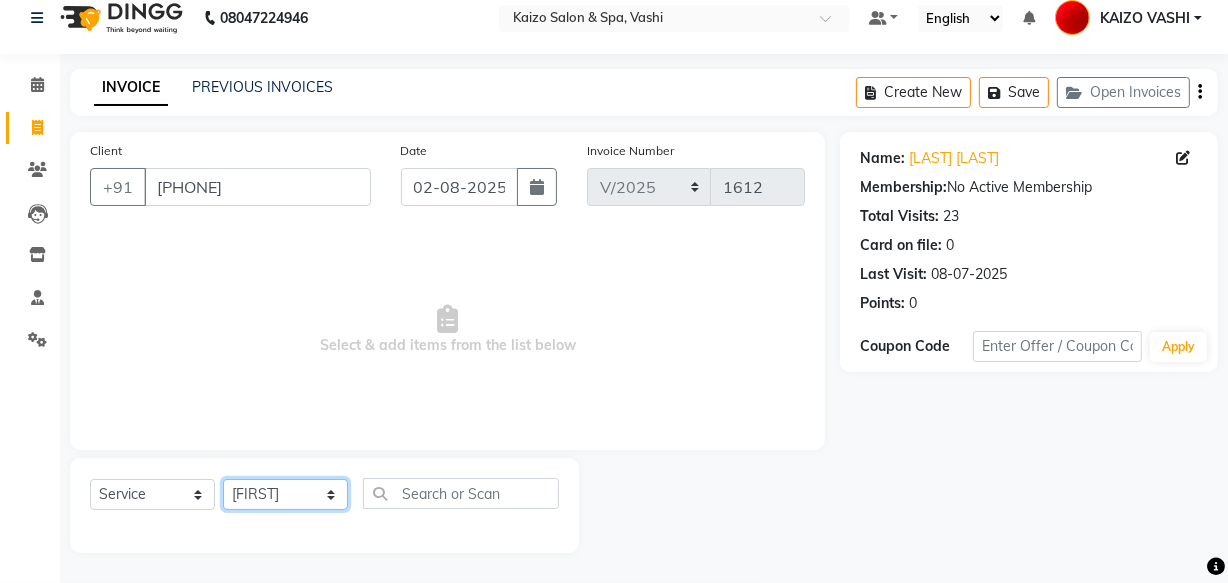 click on "Select Stylist [FIRST] [FIRST] [FIRST] [FIRST] [FIRST] [FIRST] [FIRST] [FIRST] [FIRST] [FIRST] [FIRST]" 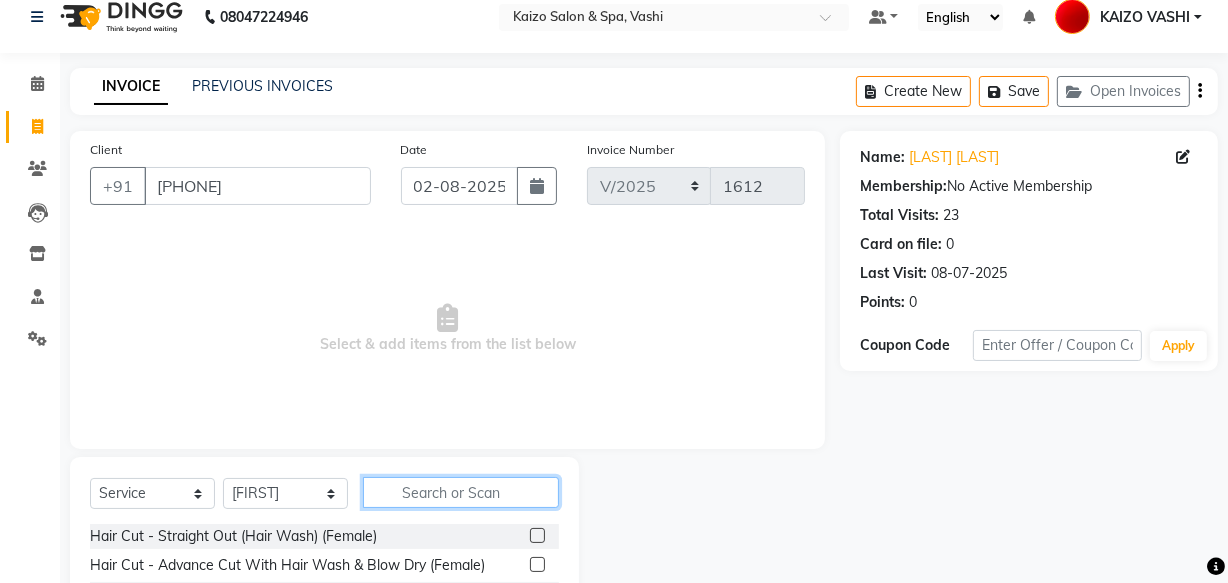click 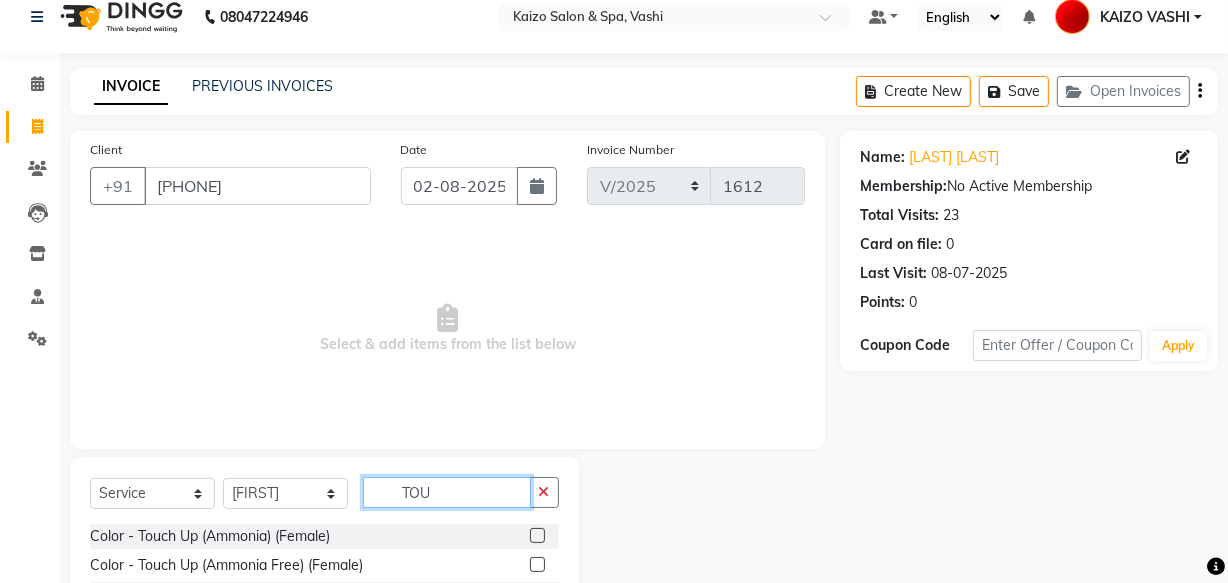 scroll, scrollTop: 105, scrollLeft: 0, axis: vertical 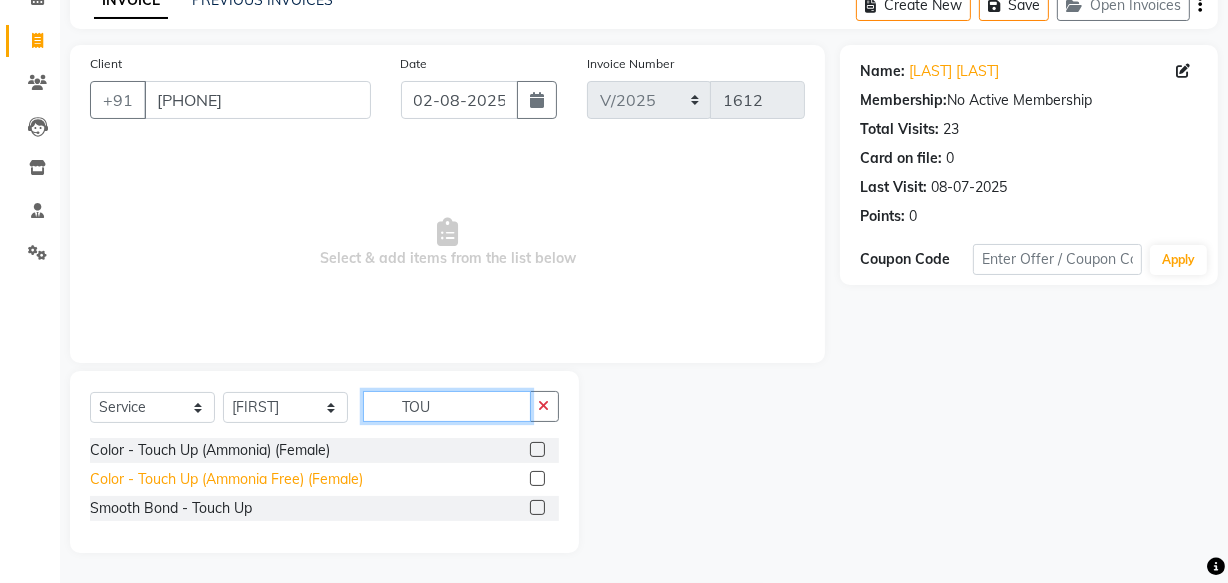 type on "TOU" 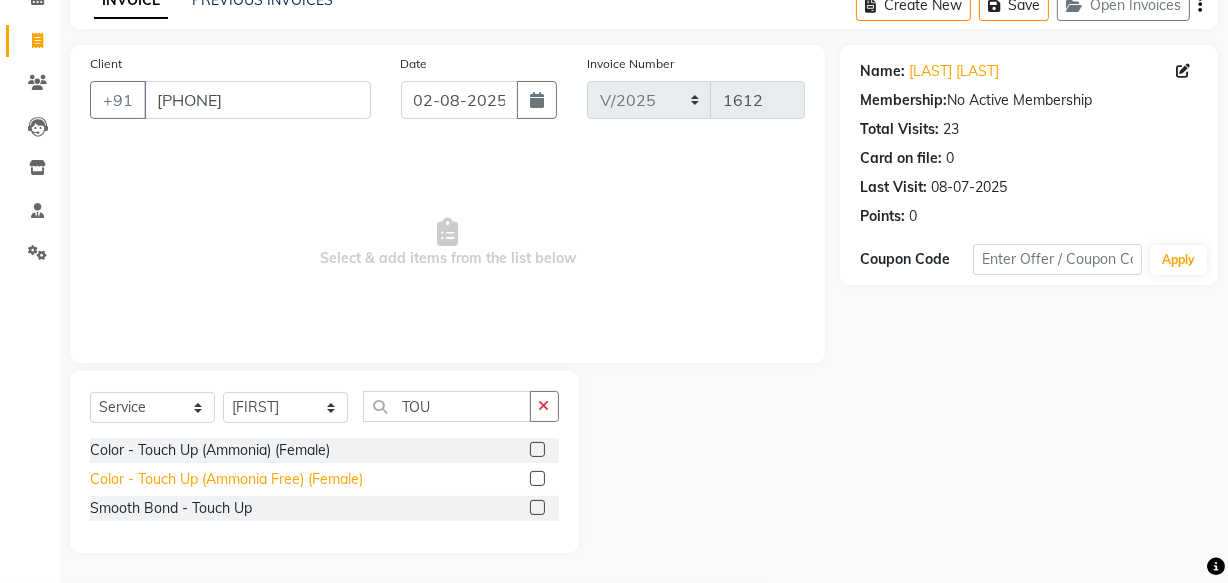 click on "Color - Touch Up (Ammonia Free) (Female)" 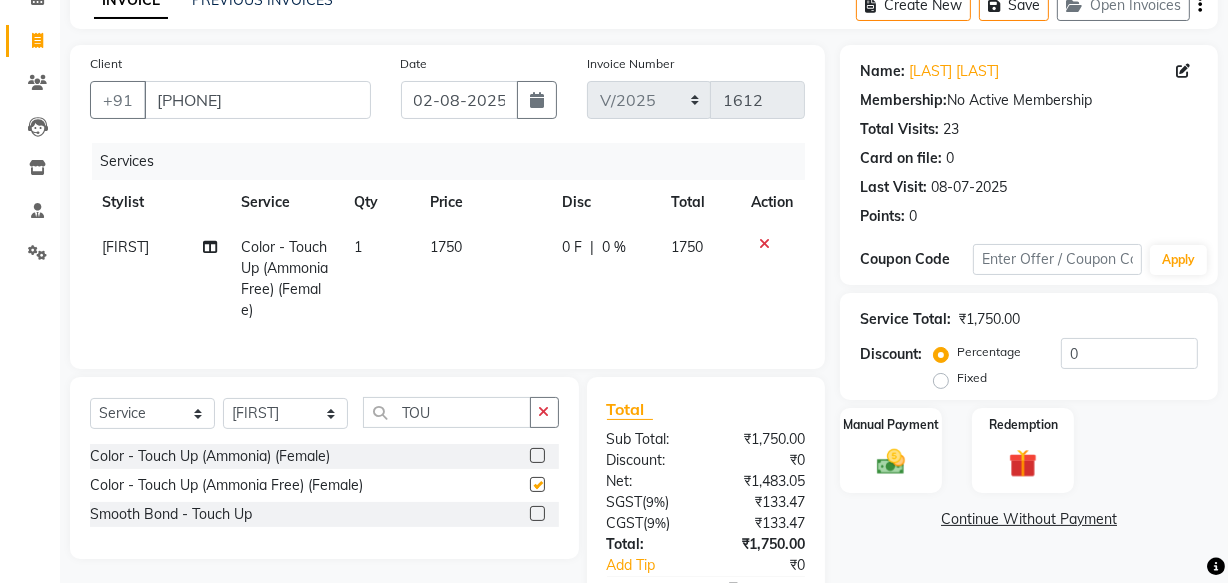 checkbox on "false" 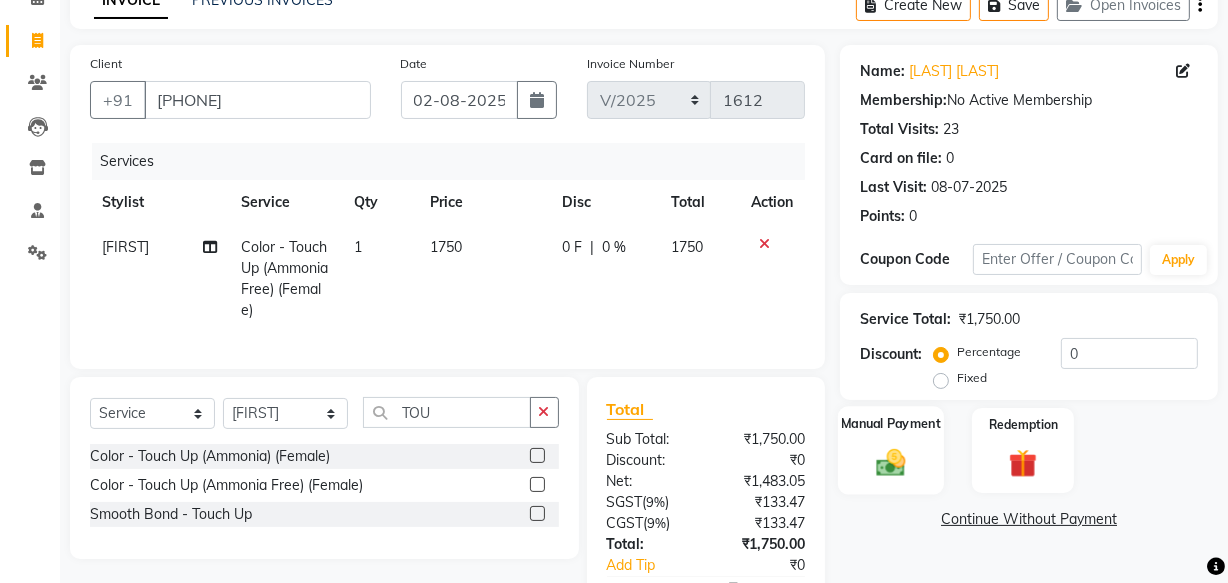 click on "Manual Payment" 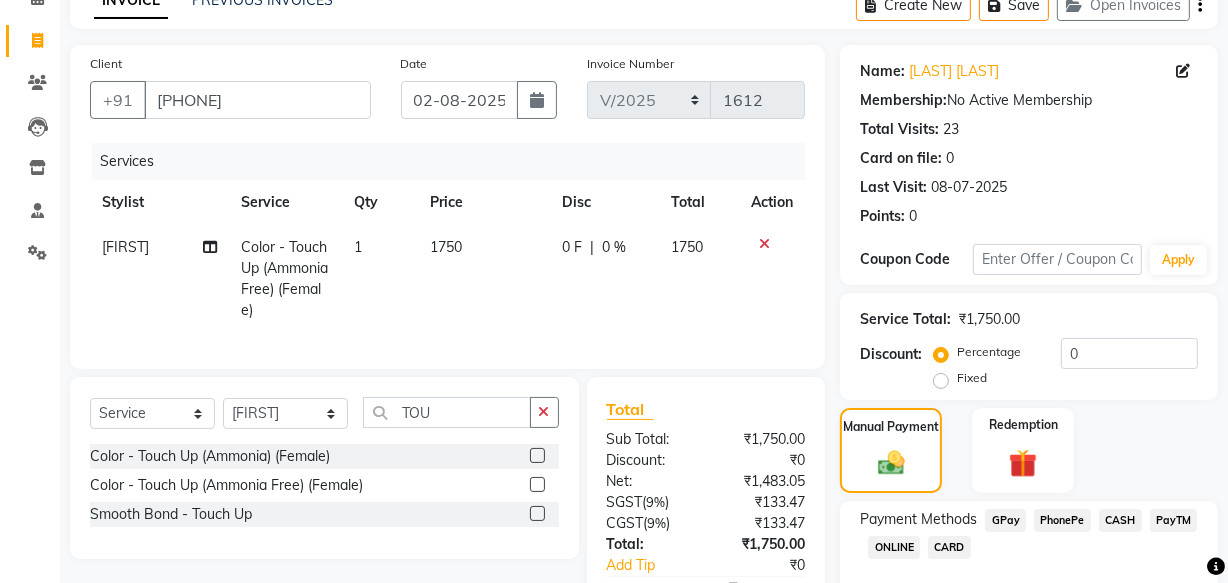 click on "PhonePe" 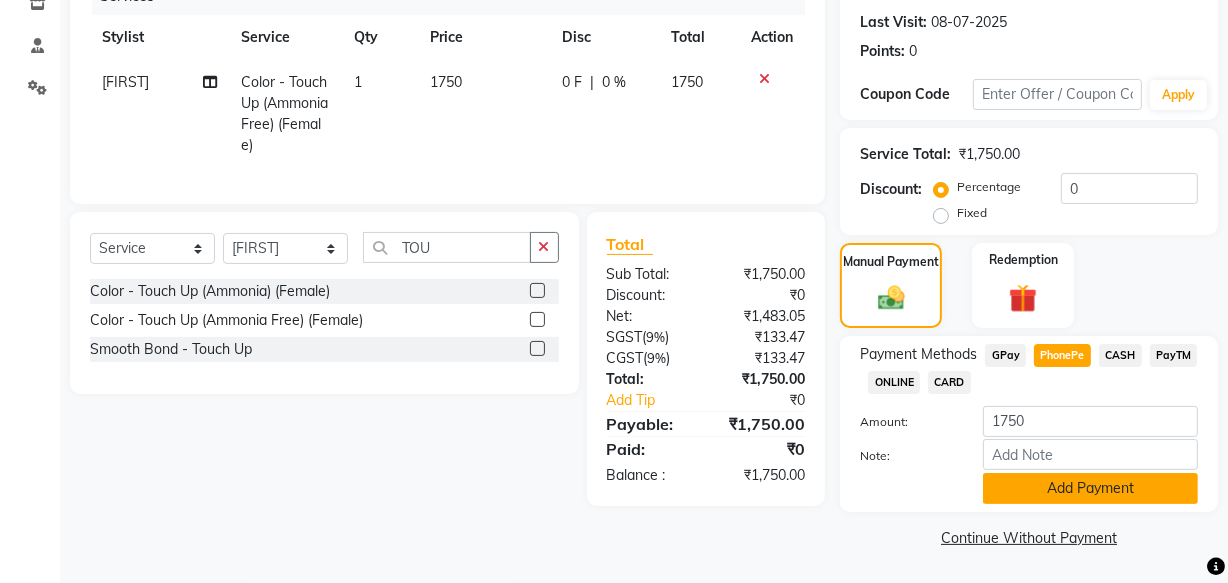 click on "Add Payment" 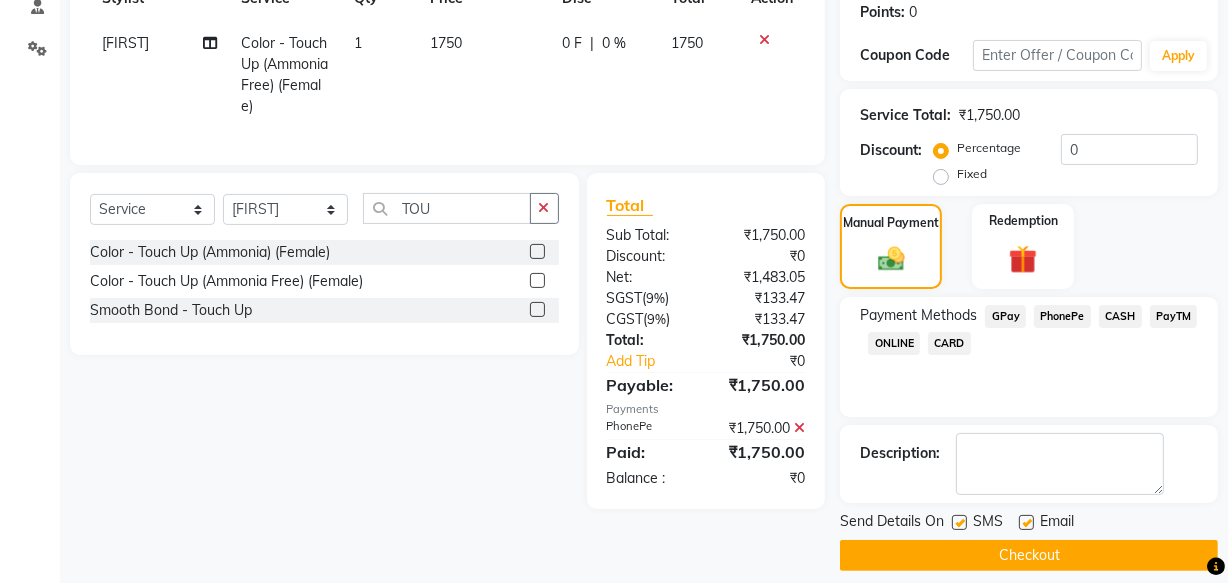scroll, scrollTop: 326, scrollLeft: 0, axis: vertical 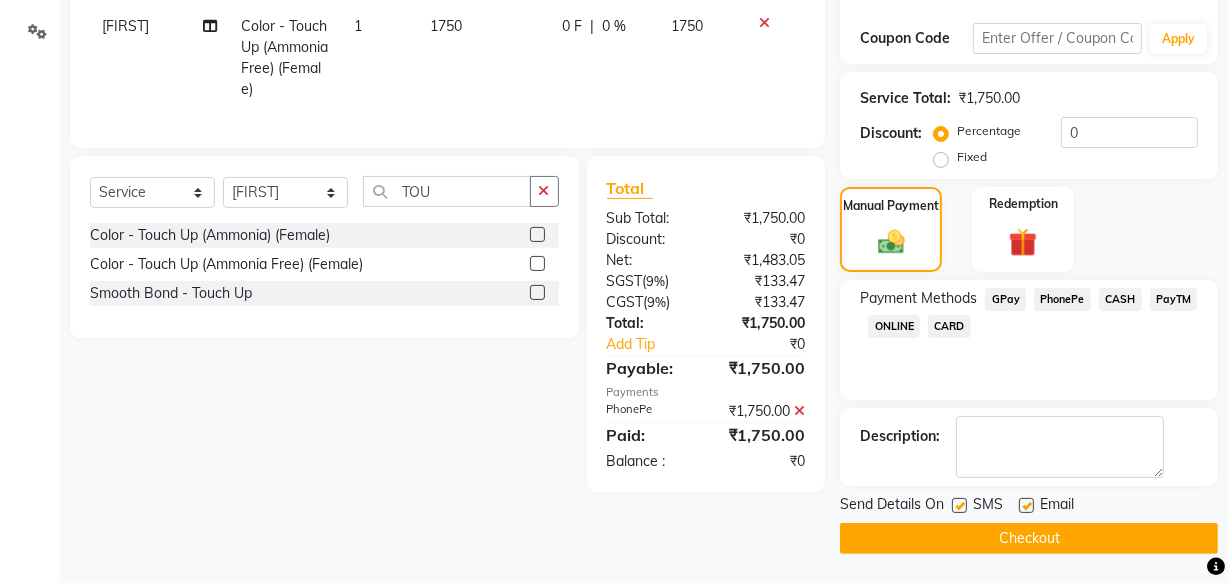 click 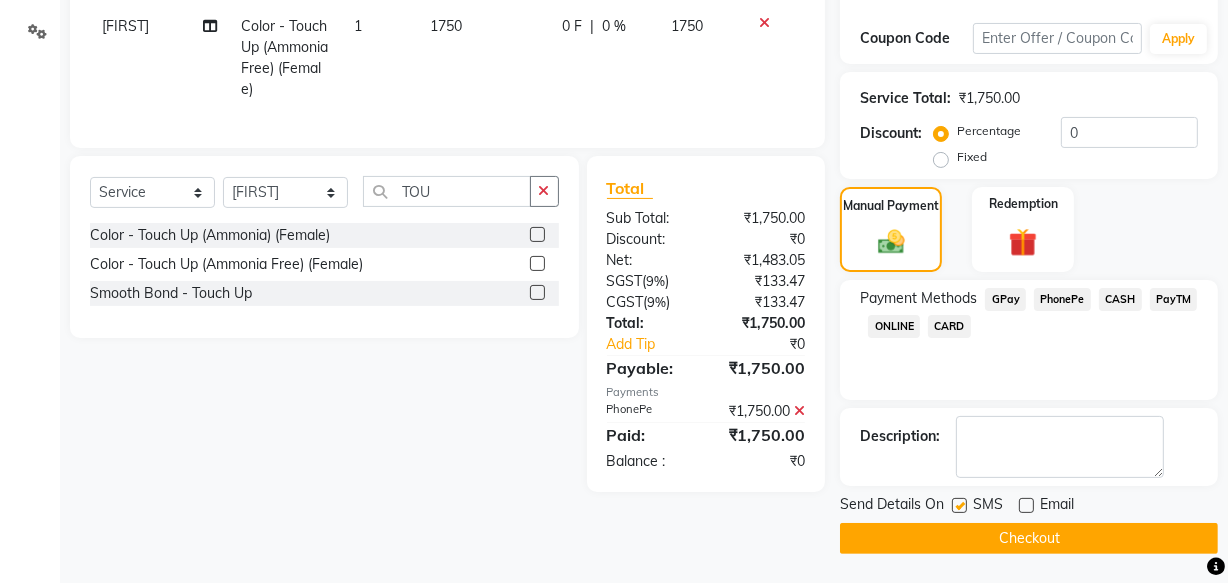click 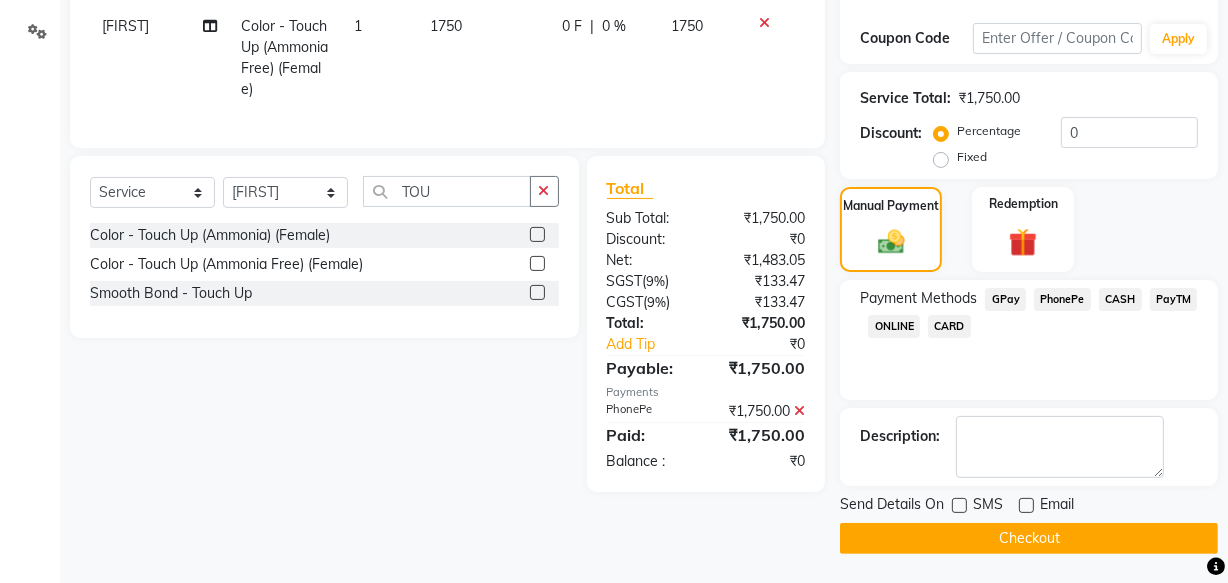click on "Checkout" 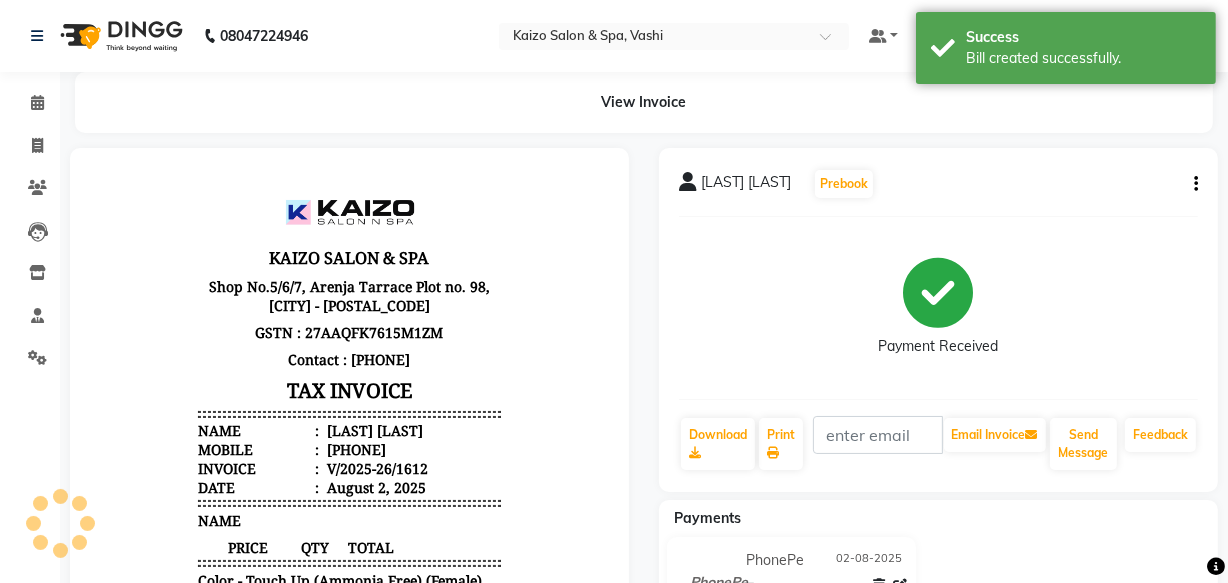 scroll, scrollTop: 0, scrollLeft: 0, axis: both 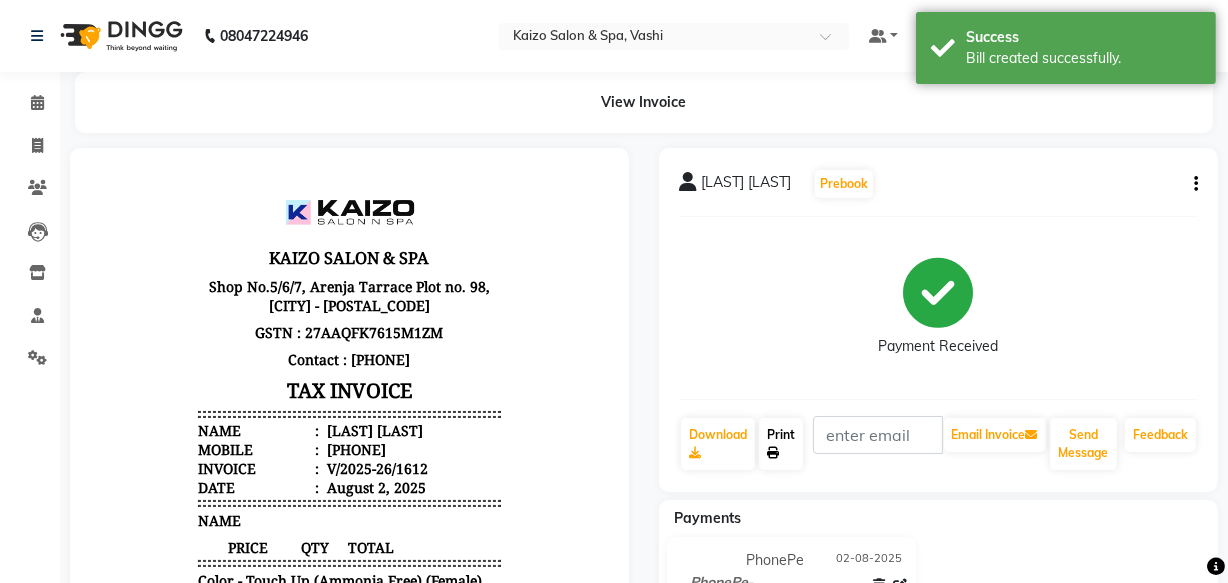 click on "Print" 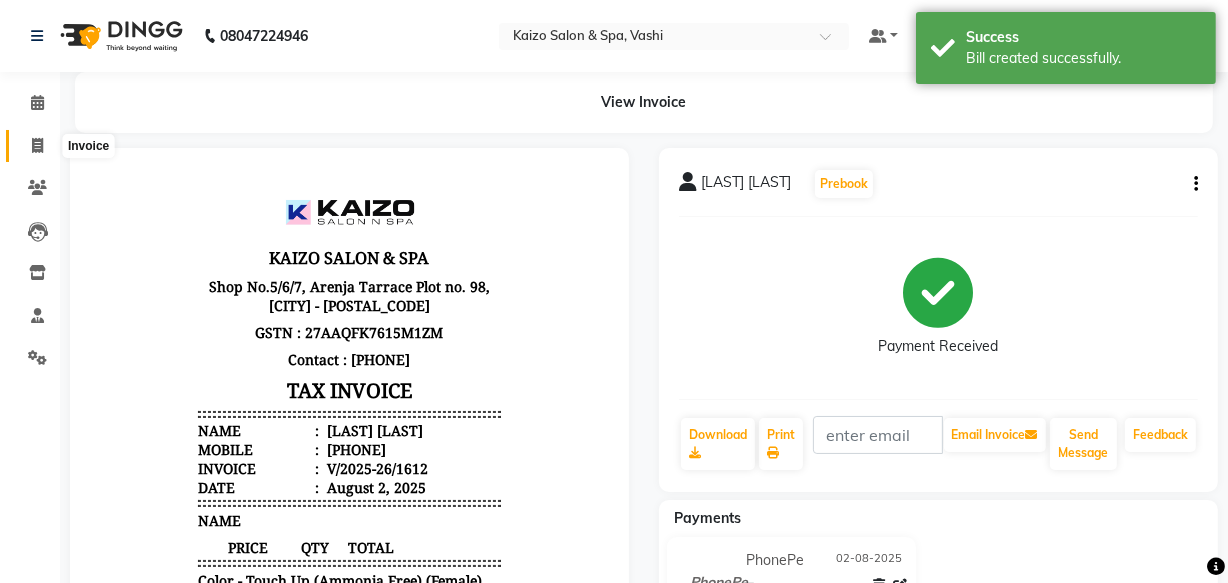 click 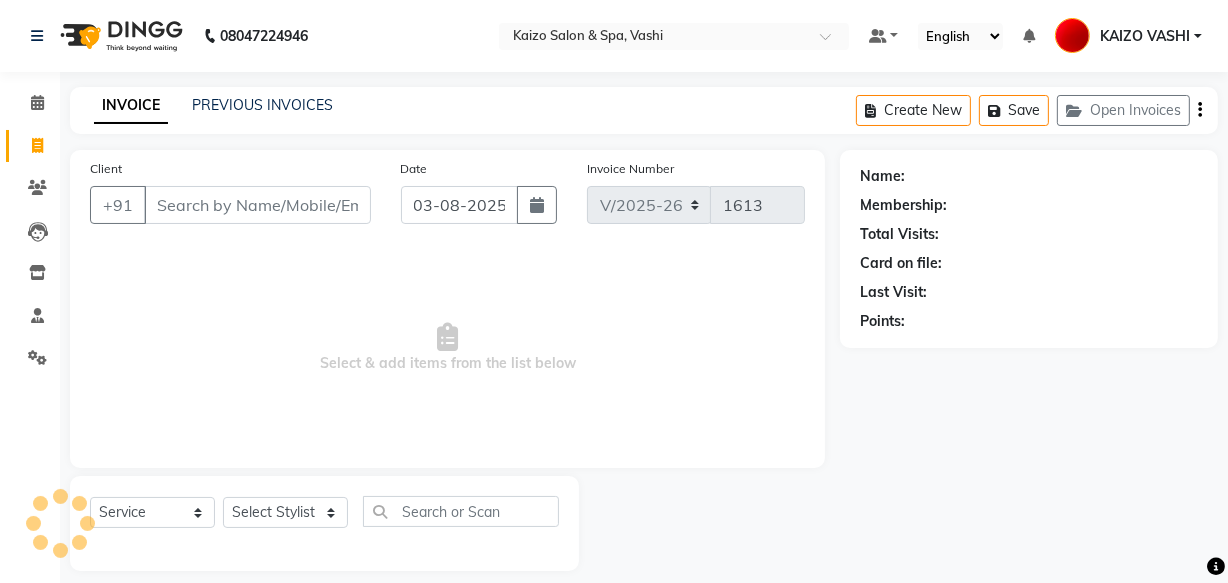 scroll, scrollTop: 19, scrollLeft: 0, axis: vertical 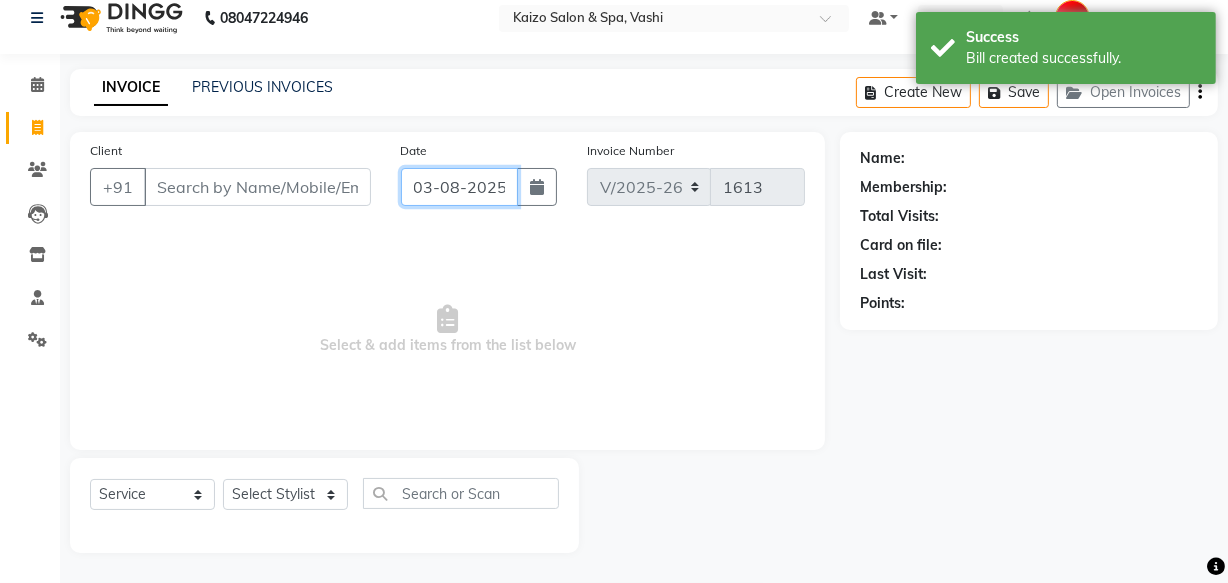click on "03-08-2025" 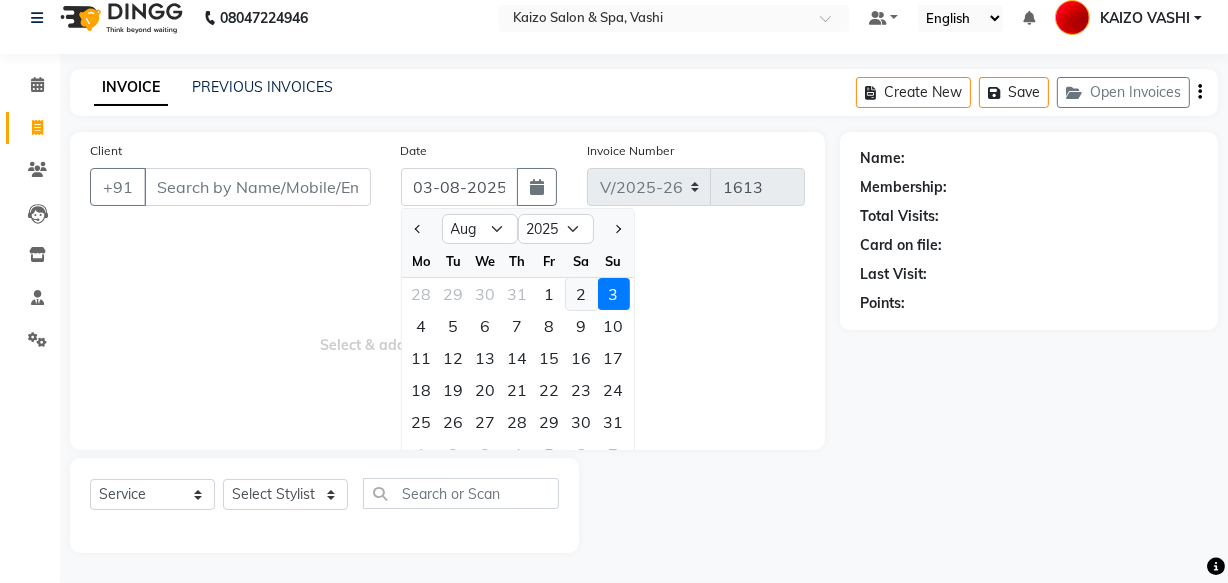 click on "2" 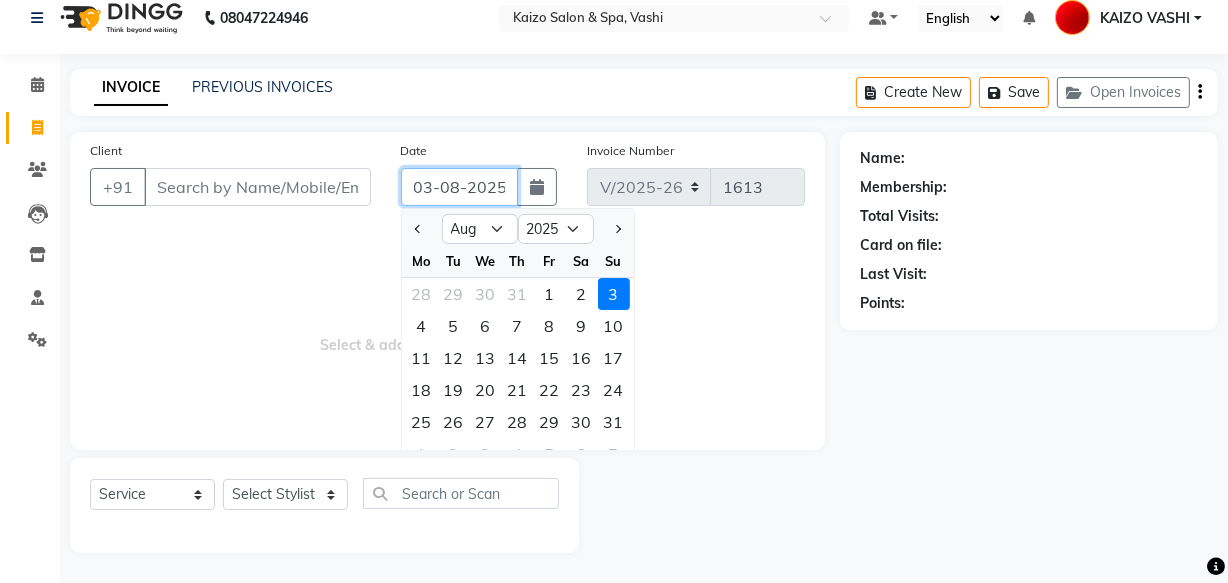 type on "02-08-2025" 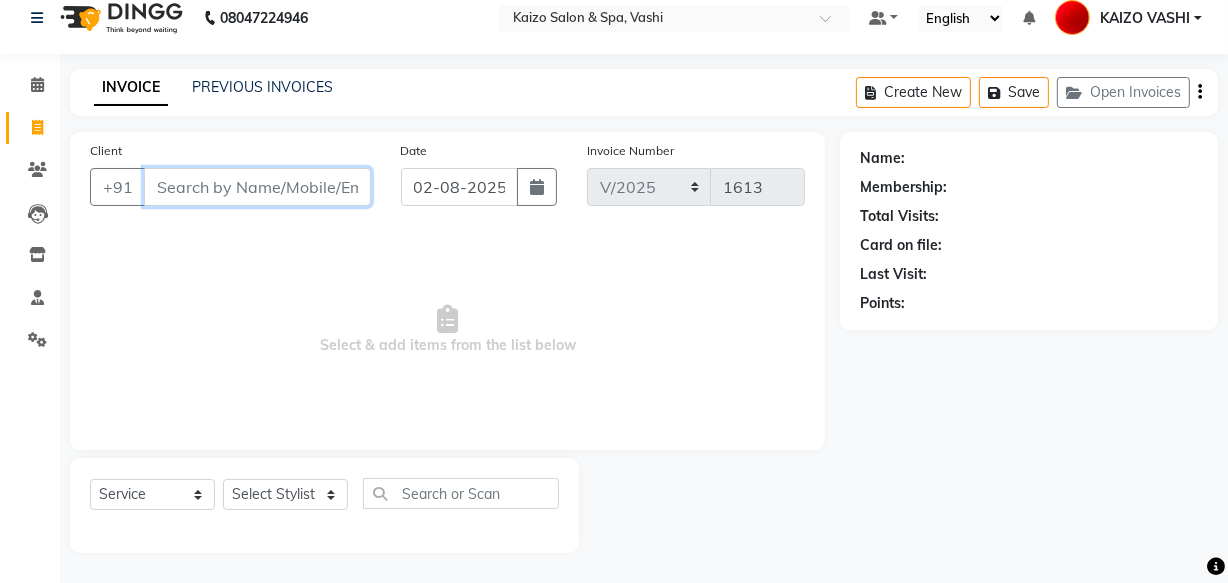 click on "Client" at bounding box center (257, 187) 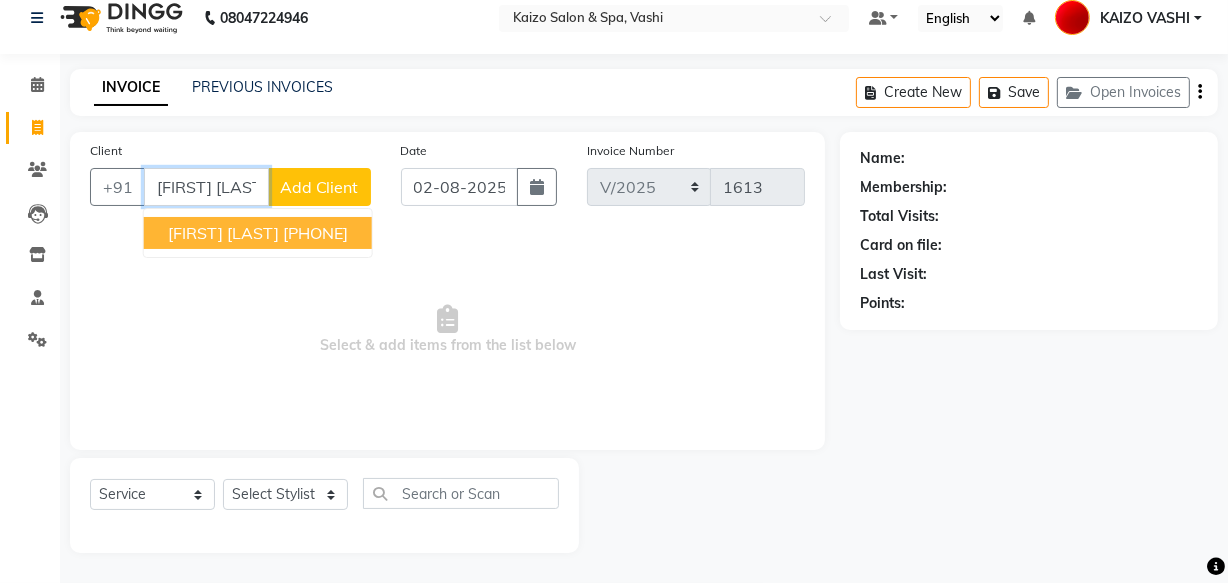 click on "[PHONE]" at bounding box center (315, 233) 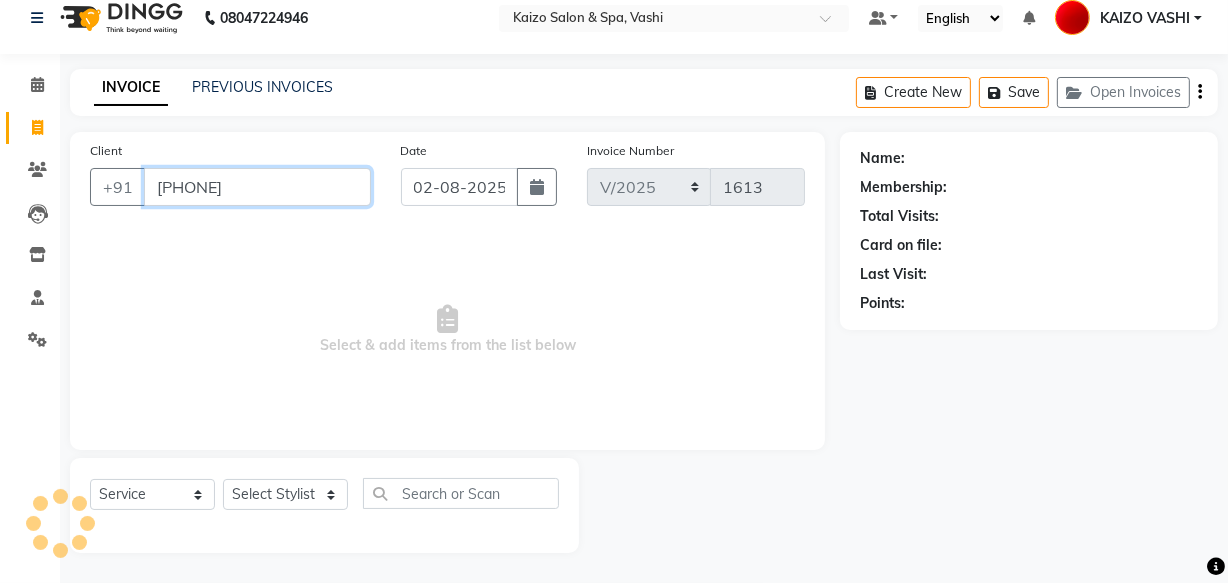 type on "[PHONE]" 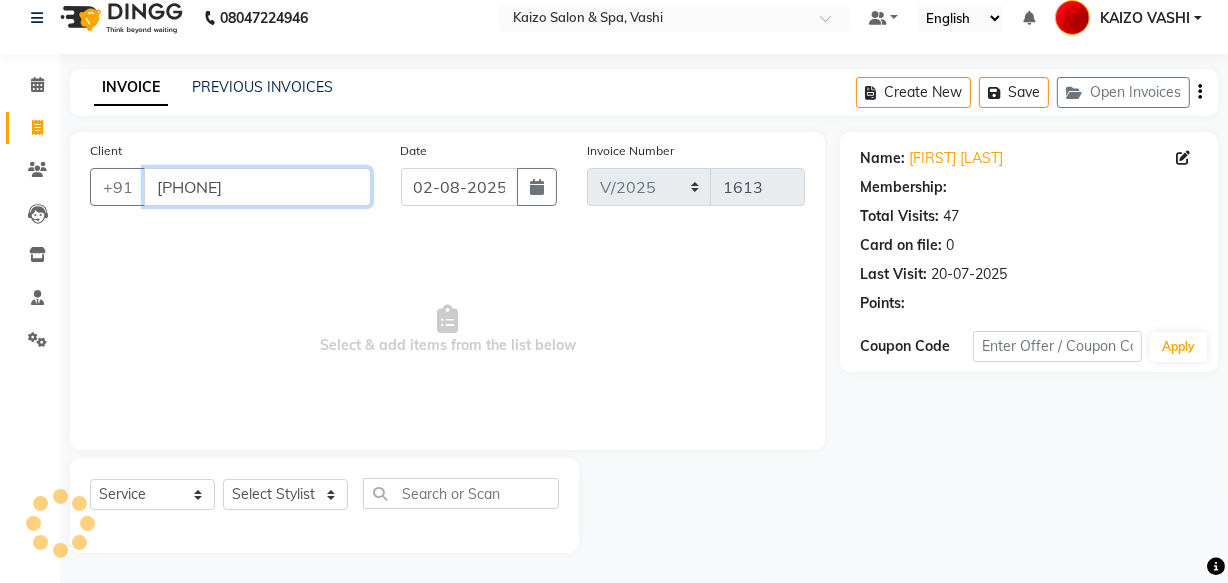 click on "[PHONE]" at bounding box center (257, 187) 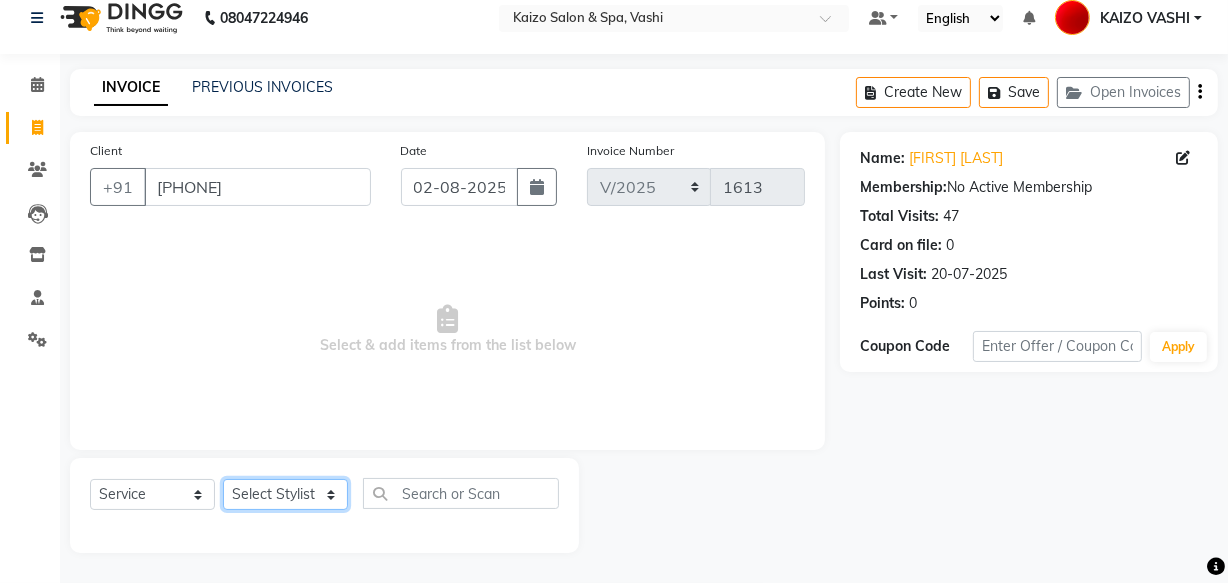 click on "Select Stylist [FIRST] [FIRST] [FIRST] [FIRST] [FIRST] [FIRST] [FIRST] [FIRST] [FIRST] [FIRST] [FIRST]" 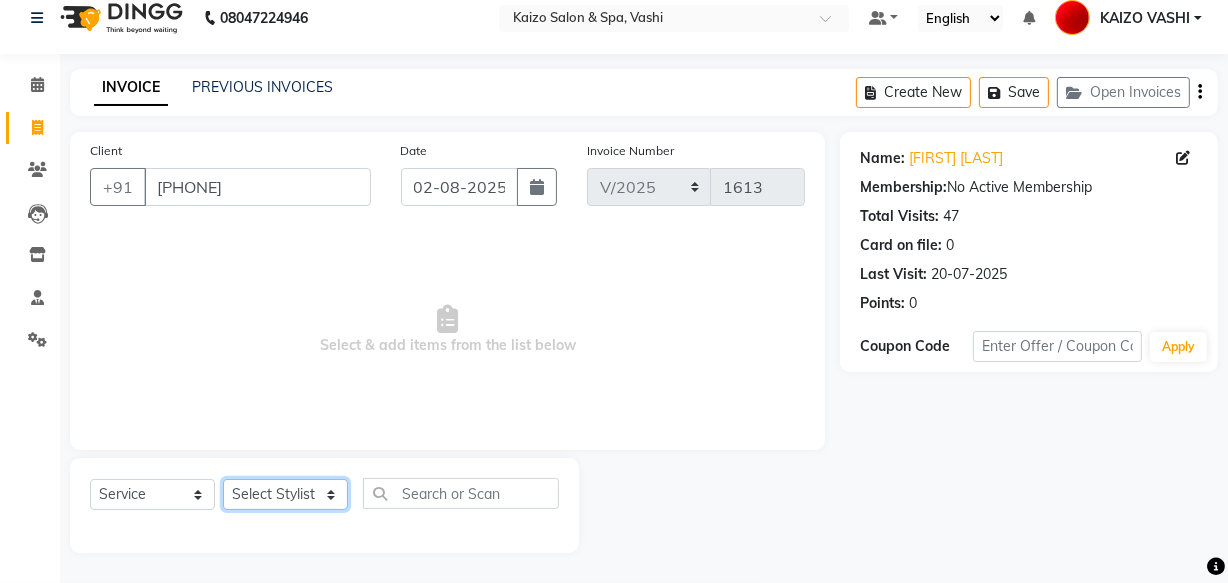 select on "18283" 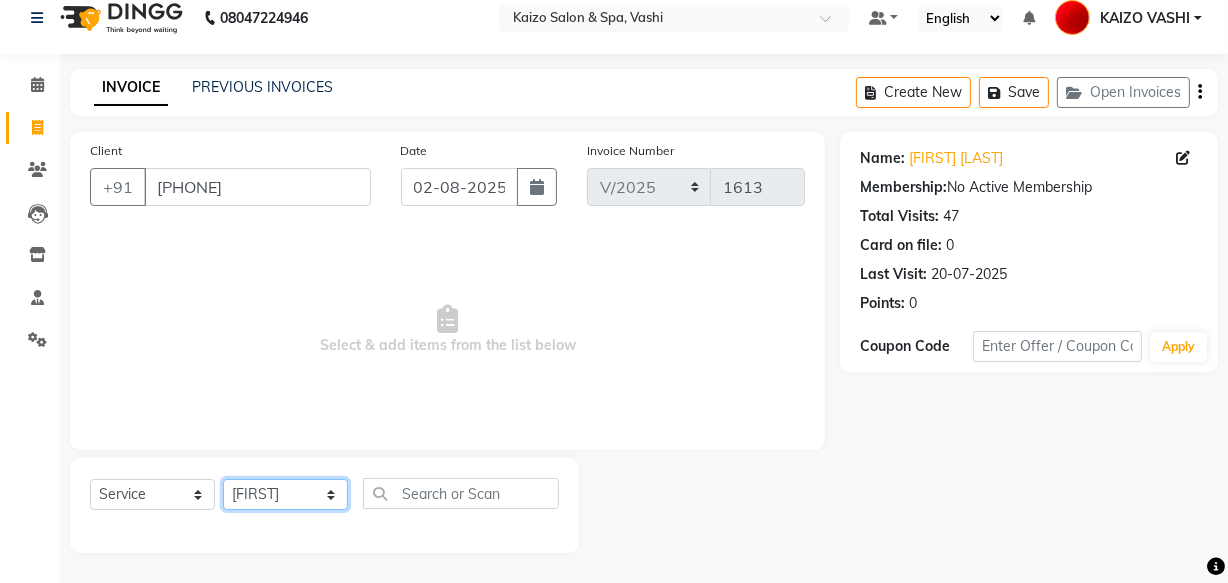 click on "Select Stylist [FIRST] [FIRST] [FIRST] [FIRST] [FIRST] [FIRST] [FIRST] [FIRST] [FIRST] [FIRST] [FIRST]" 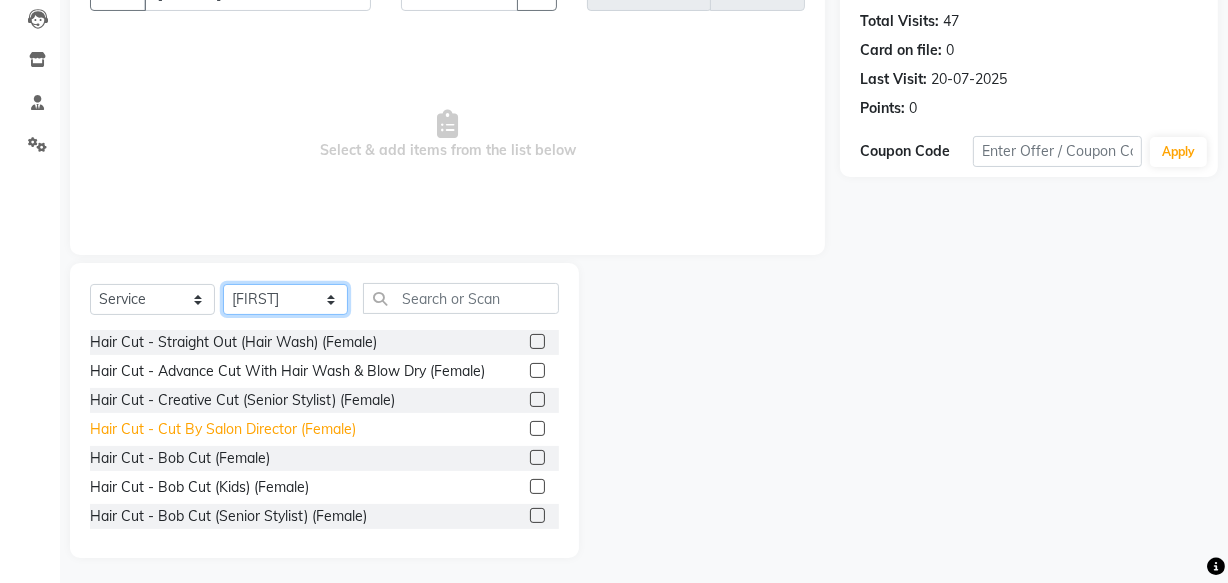 scroll, scrollTop: 219, scrollLeft: 0, axis: vertical 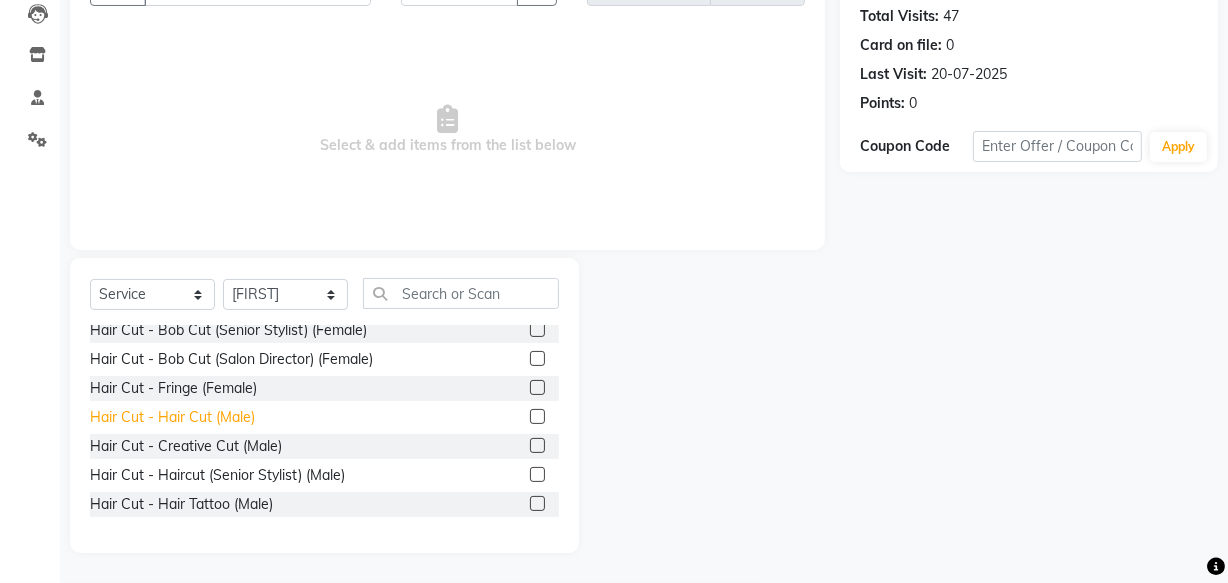 click on "Hair Cut - Hair Cut (Male)" 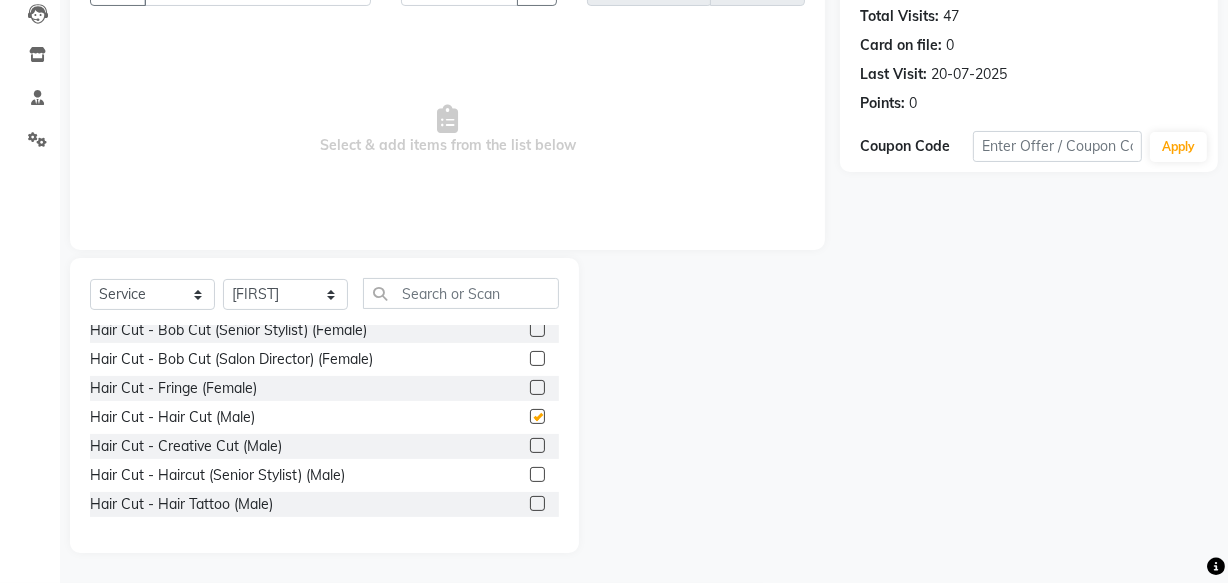 checkbox on "false" 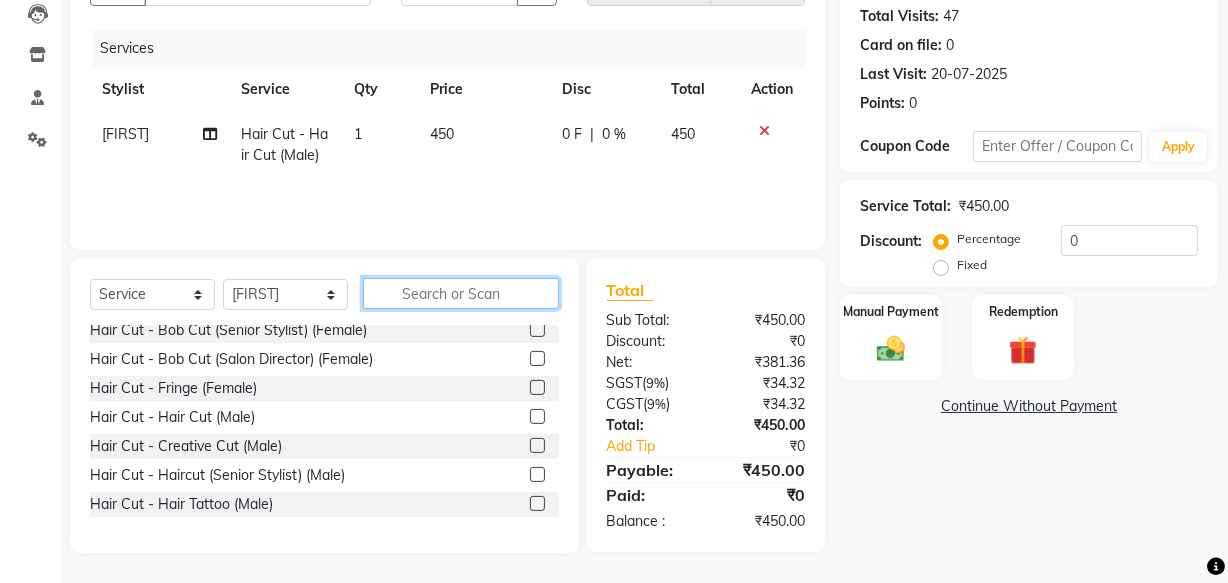 click 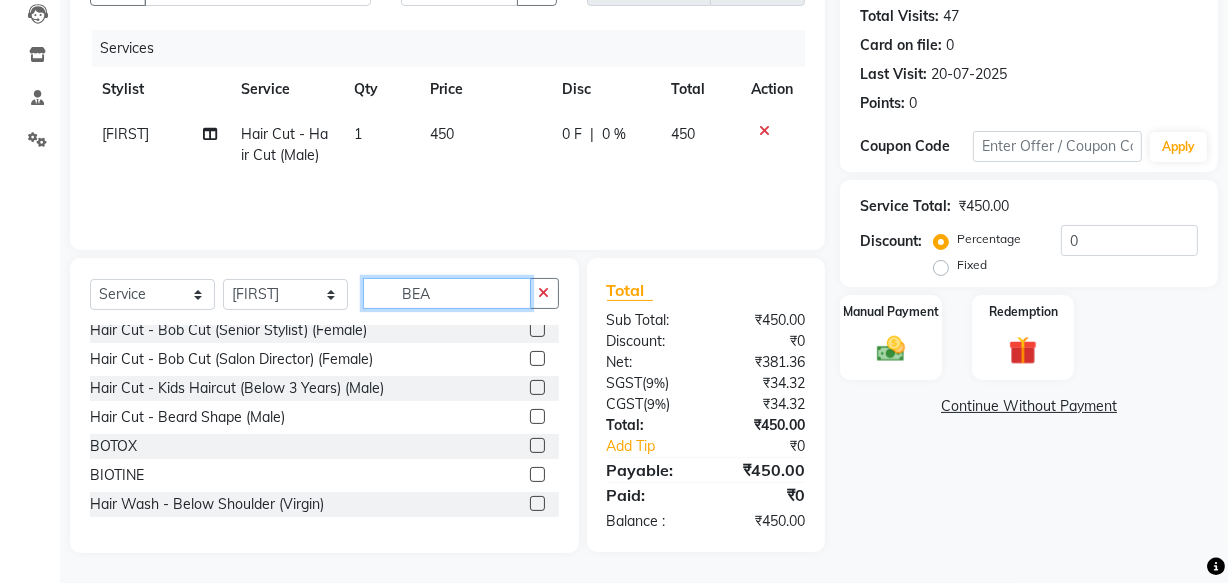 scroll, scrollTop: 0, scrollLeft: 0, axis: both 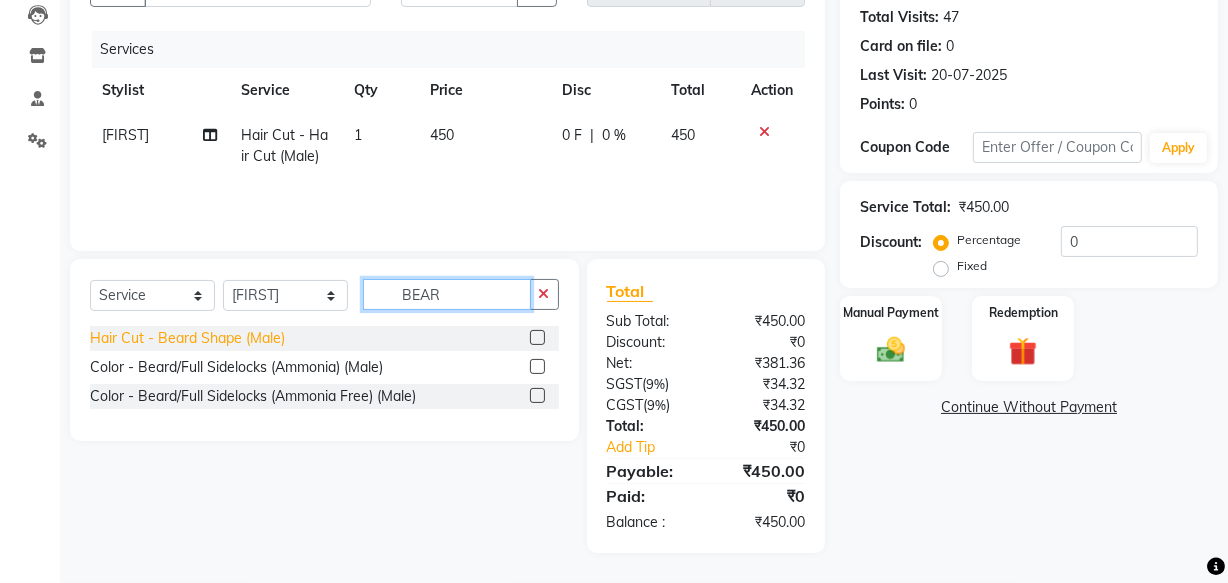 type on "BEAR" 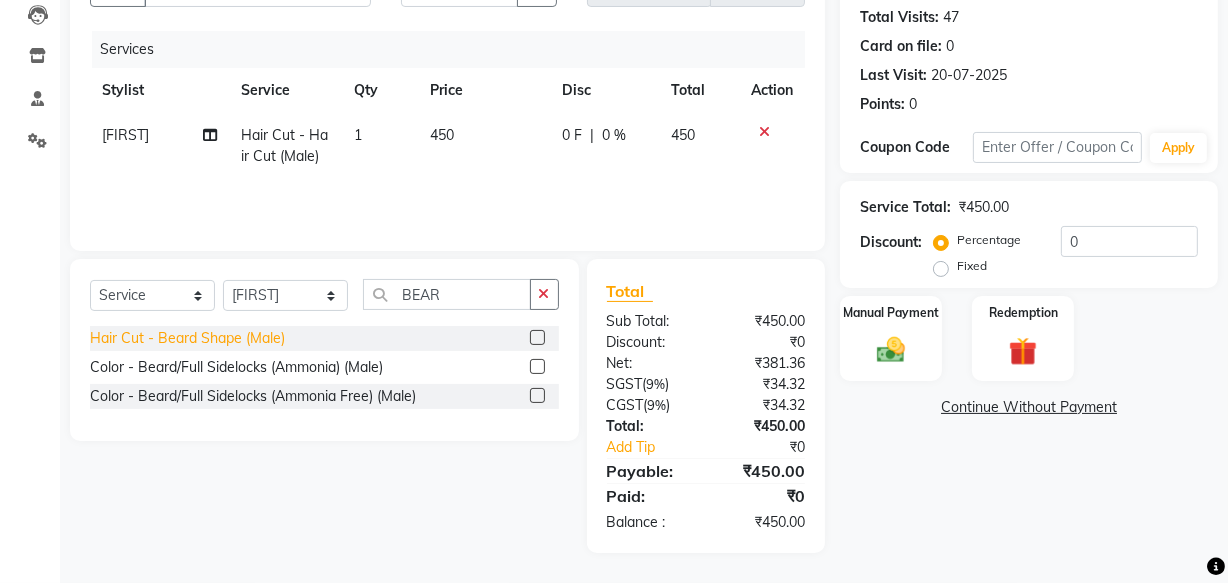click on "Hair Cut - Beard Shape (Male)" 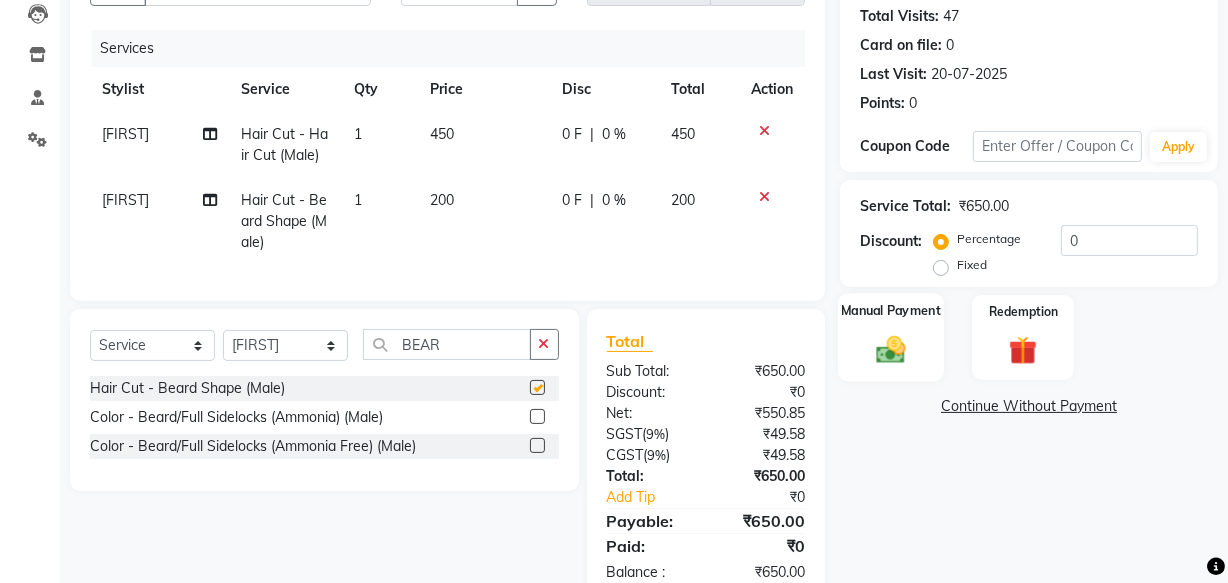 checkbox on "false" 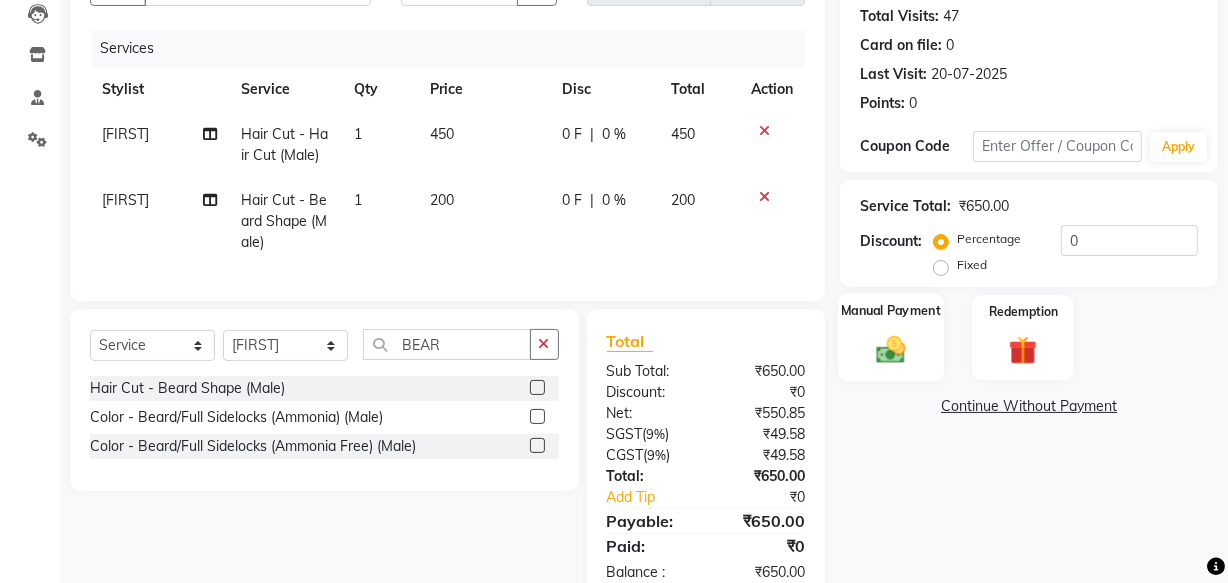 click 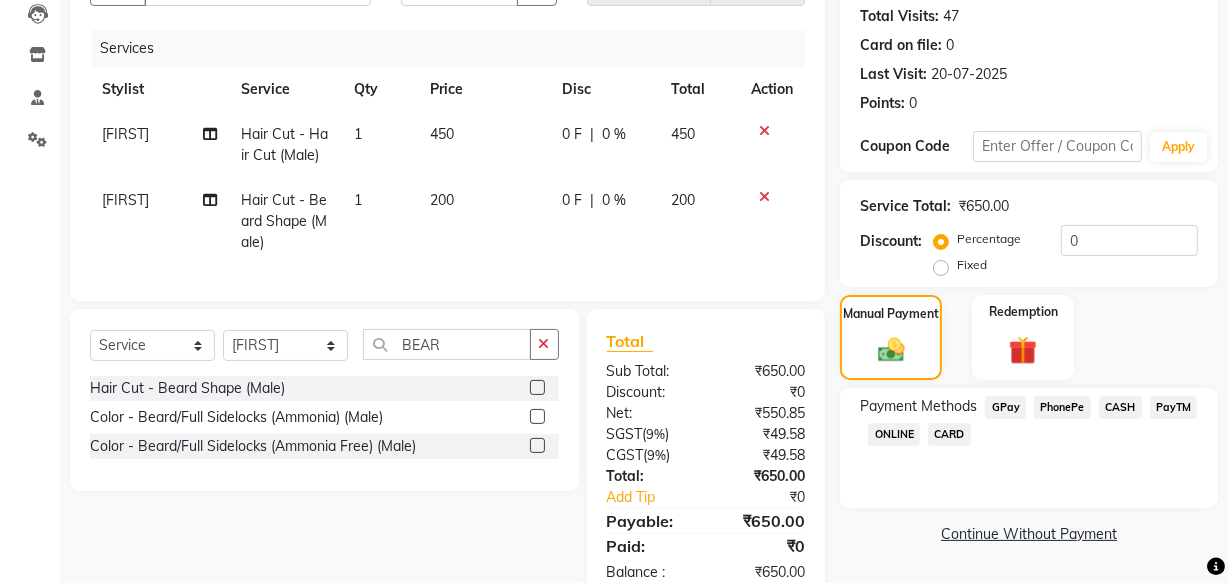 click on "PhonePe" 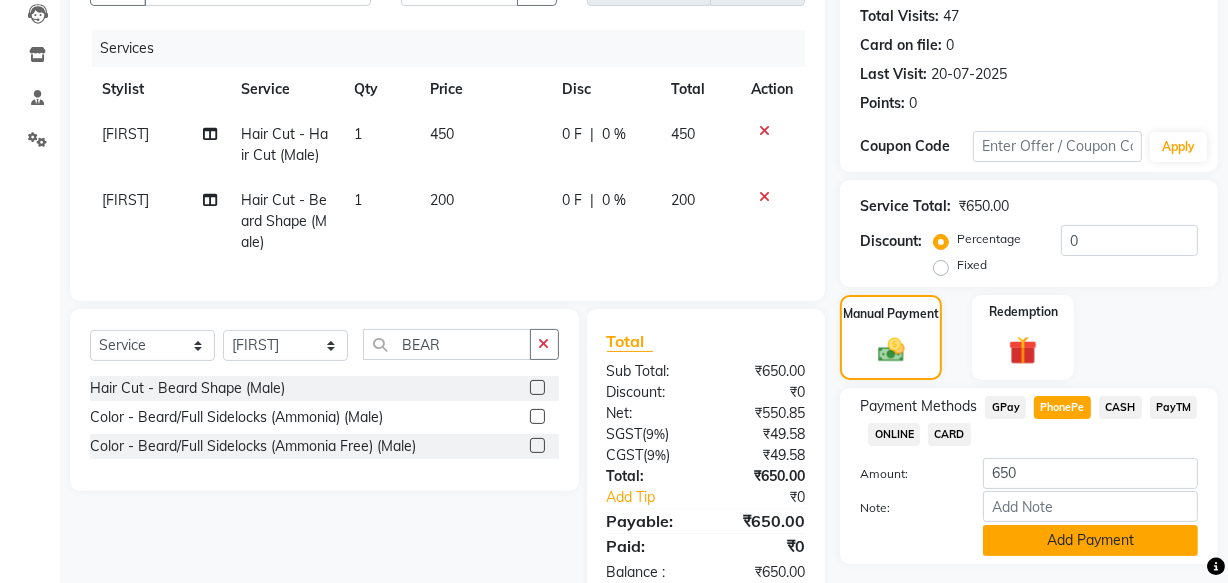 click on "Add Payment" 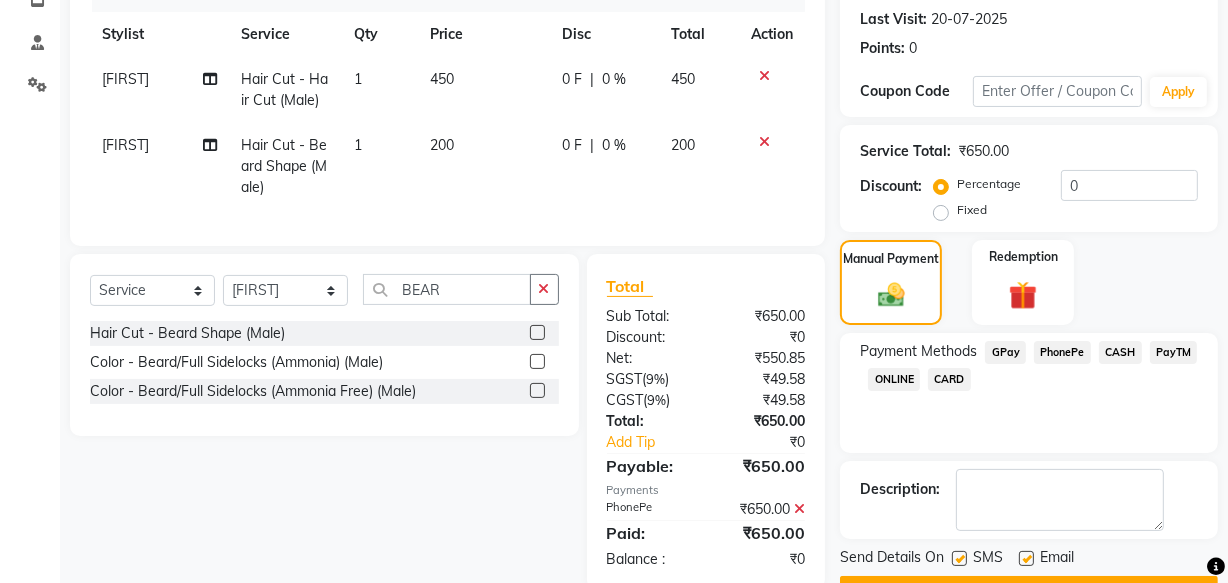 scroll, scrollTop: 326, scrollLeft: 0, axis: vertical 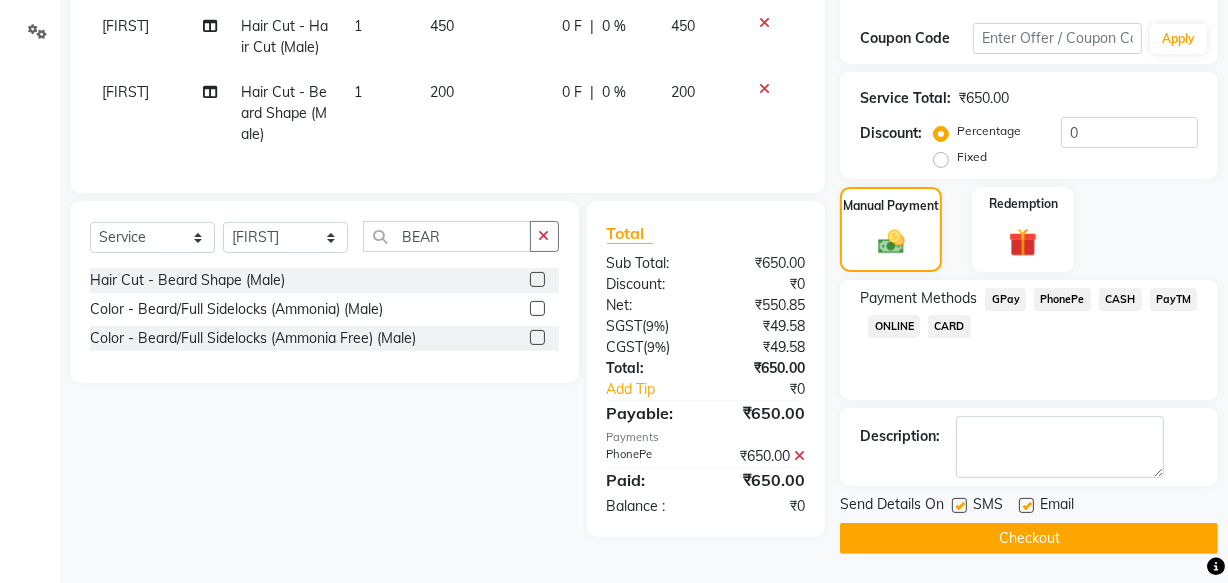 click 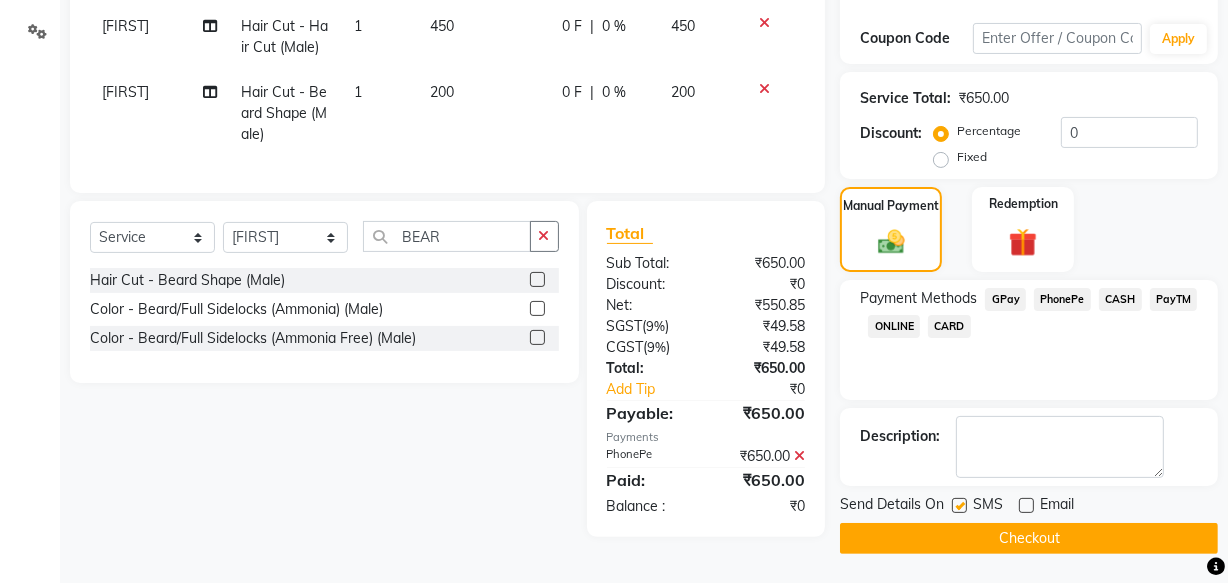 click 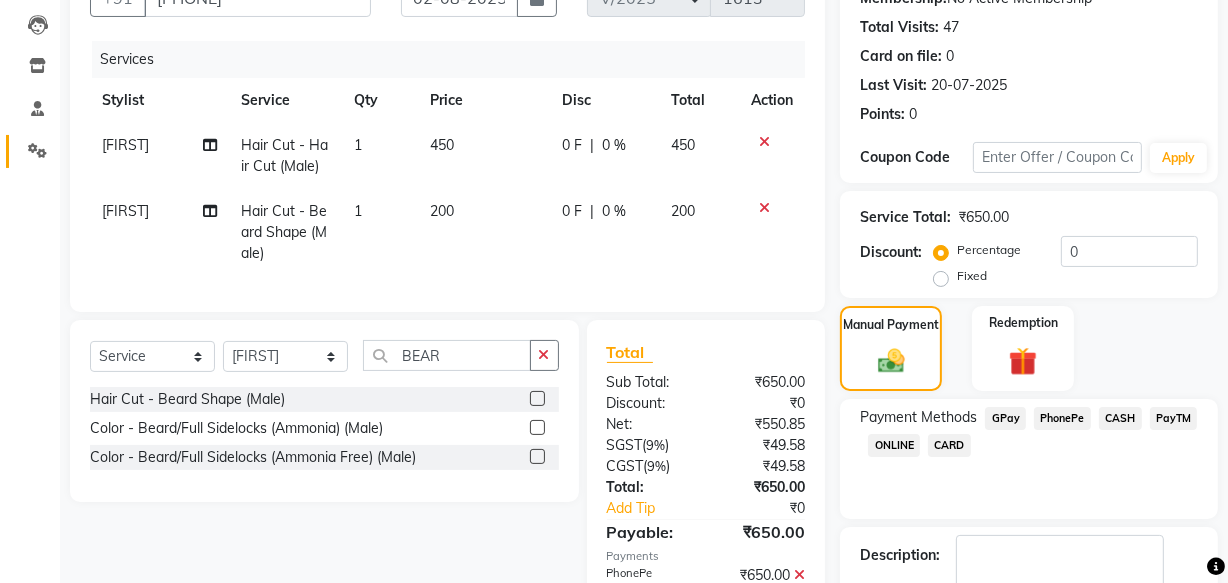 scroll, scrollTop: 144, scrollLeft: 0, axis: vertical 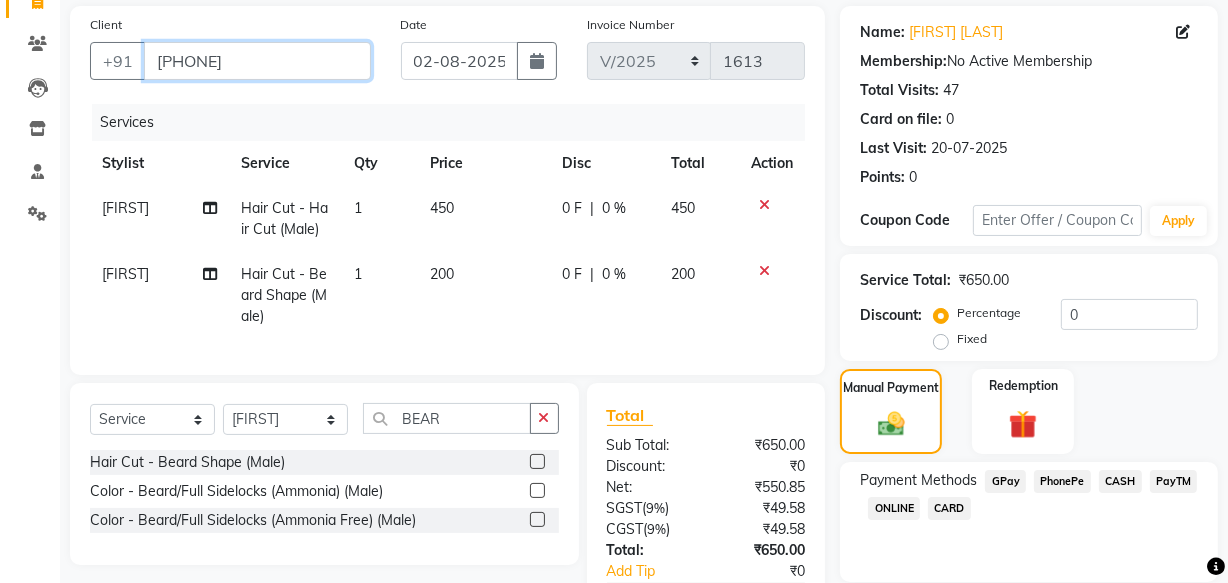 click on "[PHONE]" at bounding box center (257, 61) 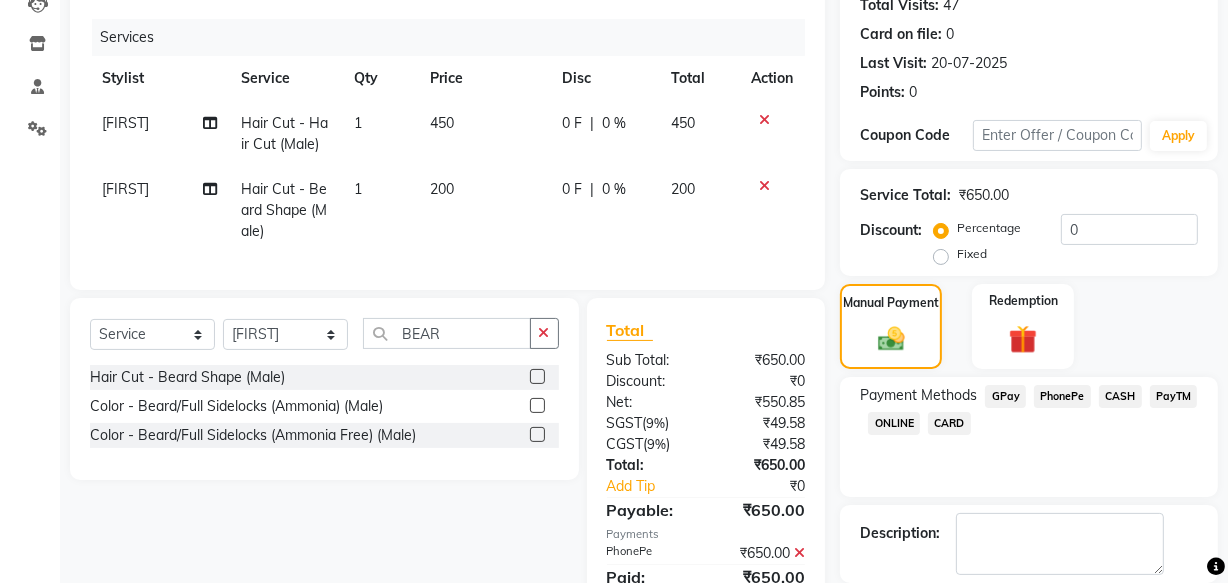 scroll, scrollTop: 326, scrollLeft: 0, axis: vertical 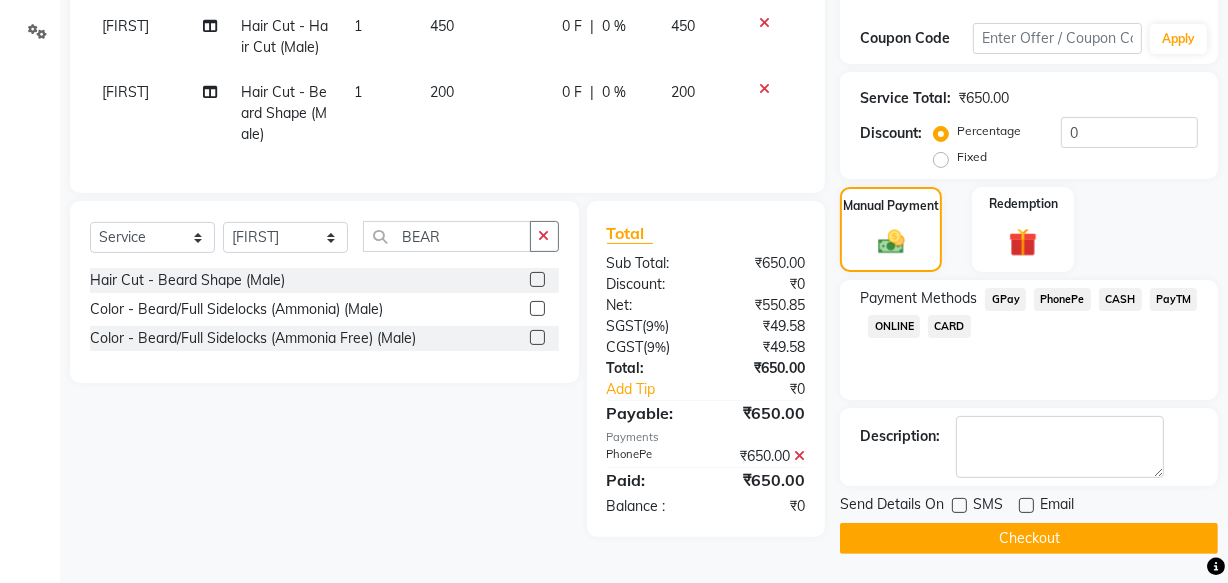 click on "Checkout" 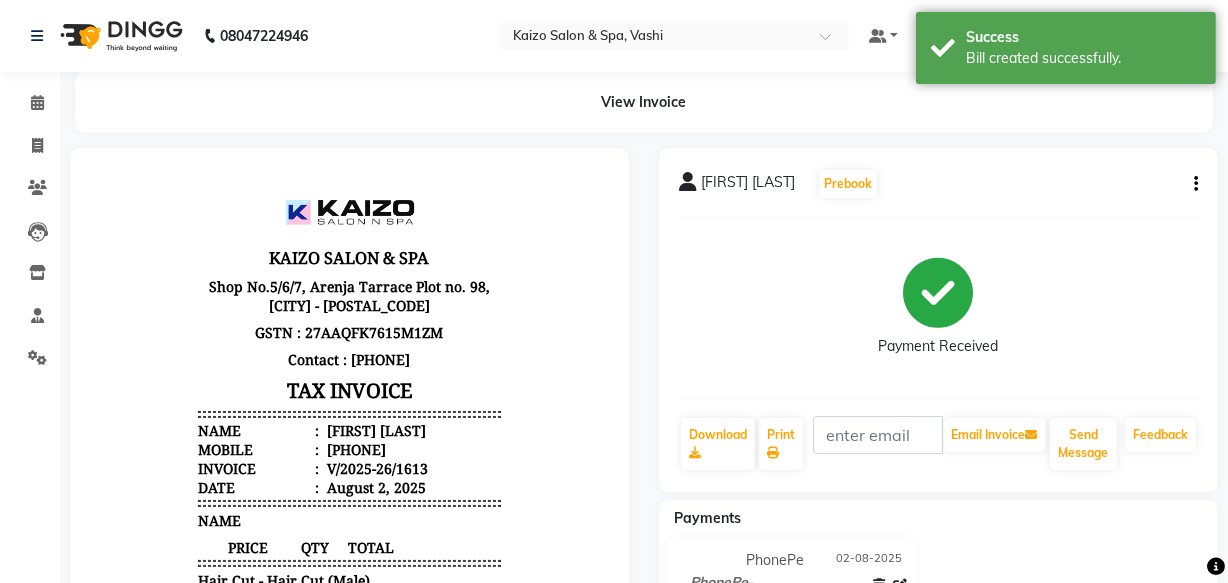 scroll, scrollTop: 0, scrollLeft: 0, axis: both 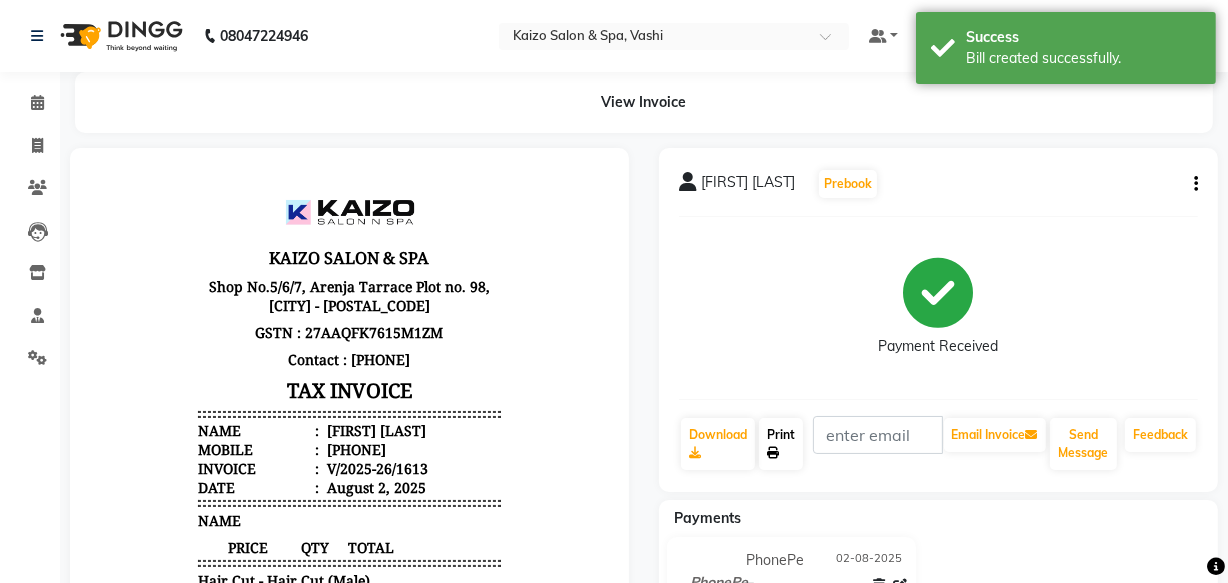 click on "Print" 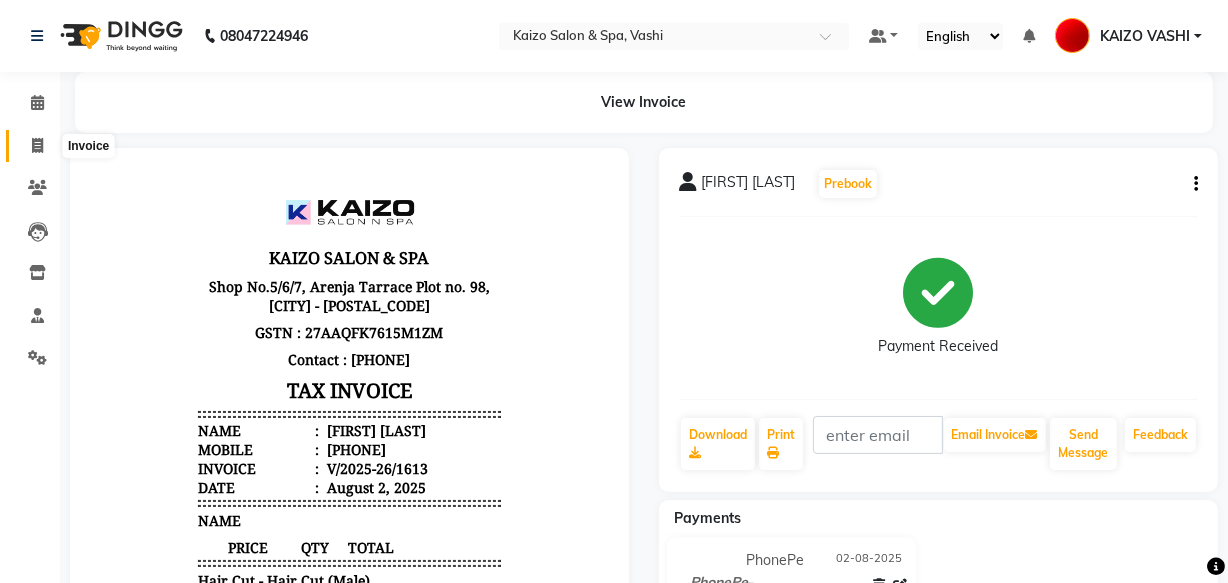 click 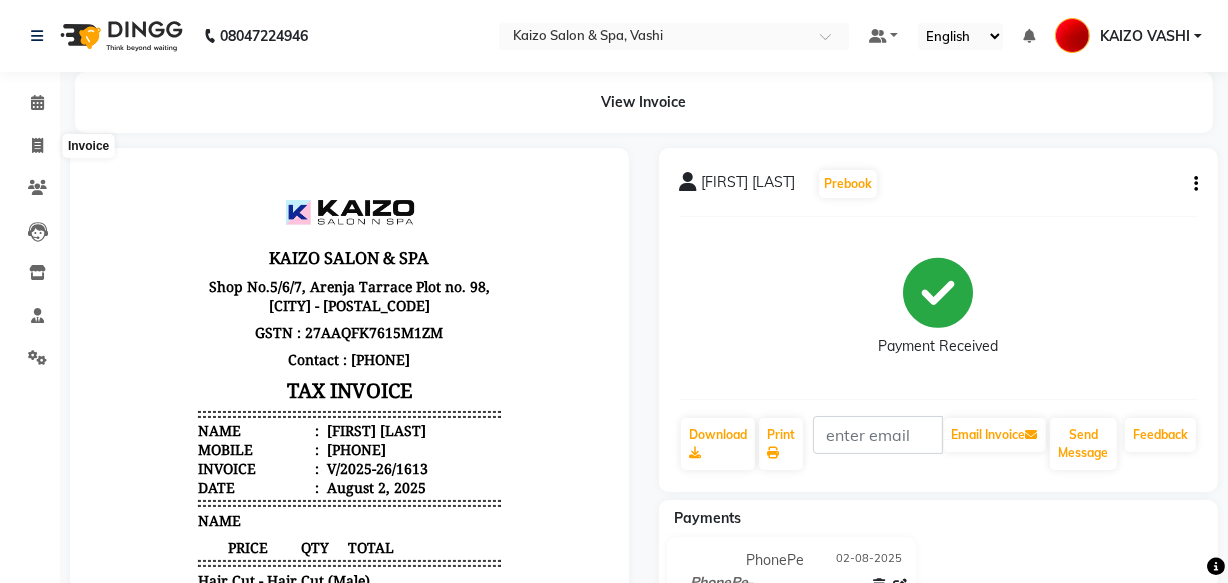 select on "616" 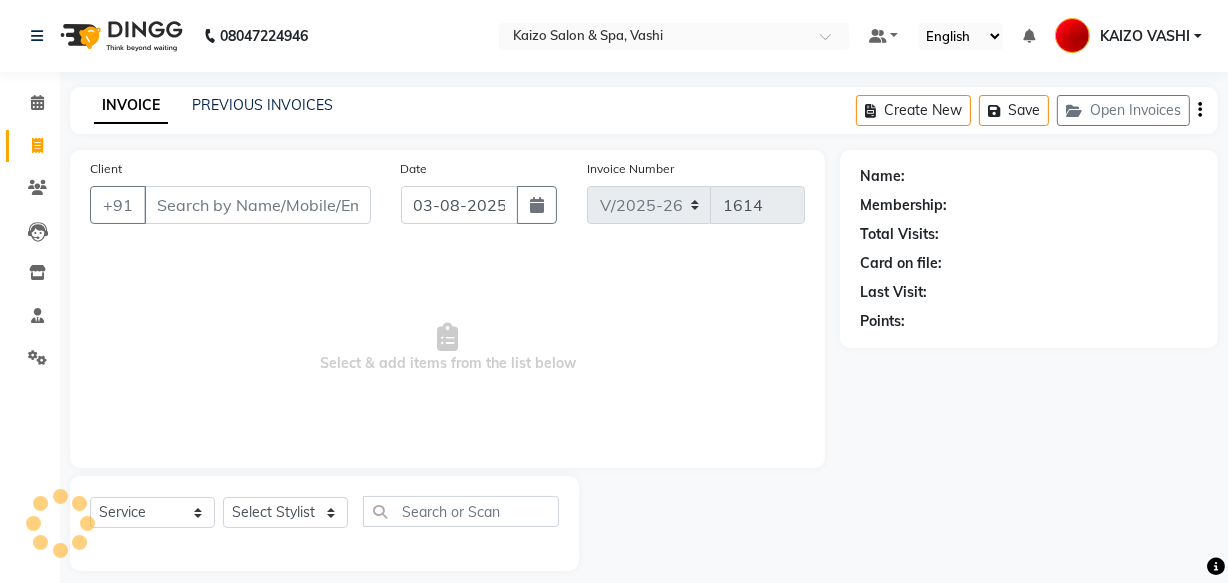 scroll, scrollTop: 19, scrollLeft: 0, axis: vertical 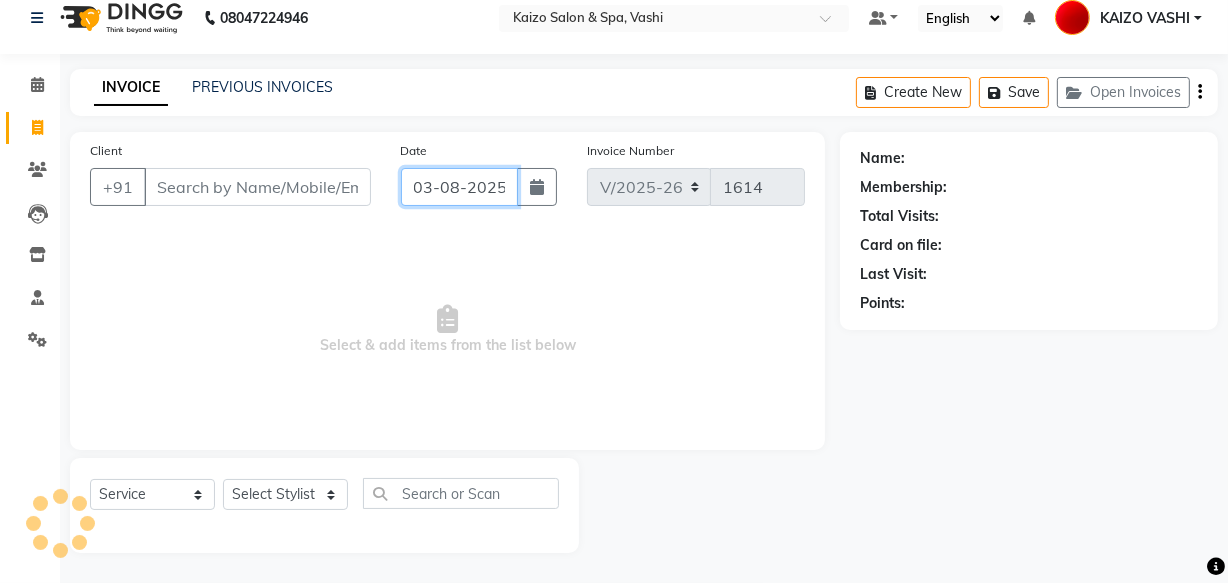 click on "03-08-2025" 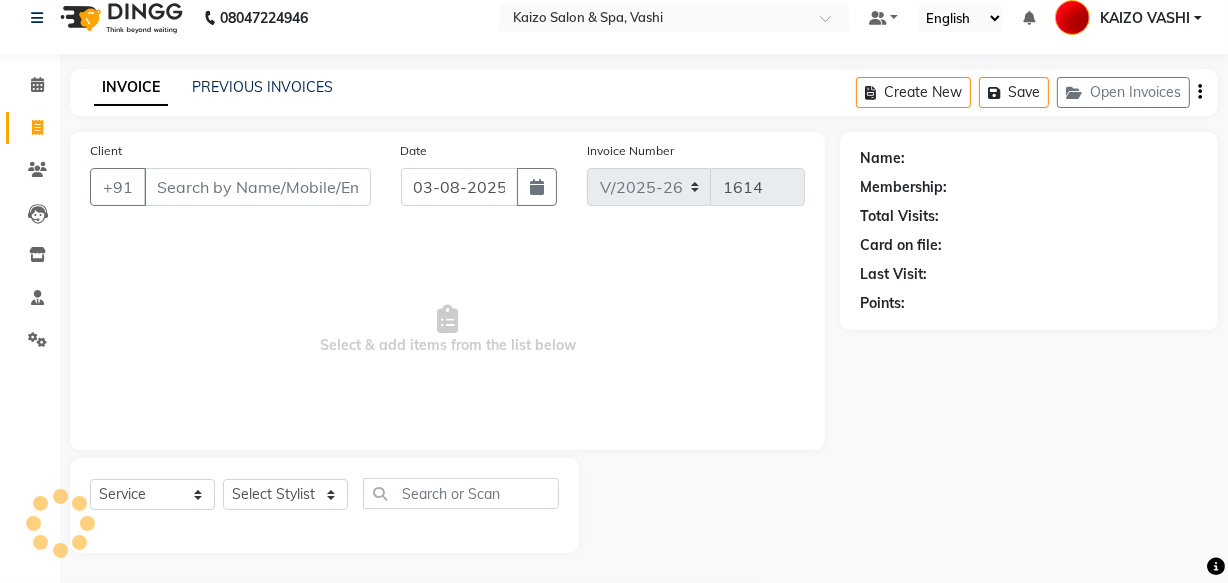 select on "8" 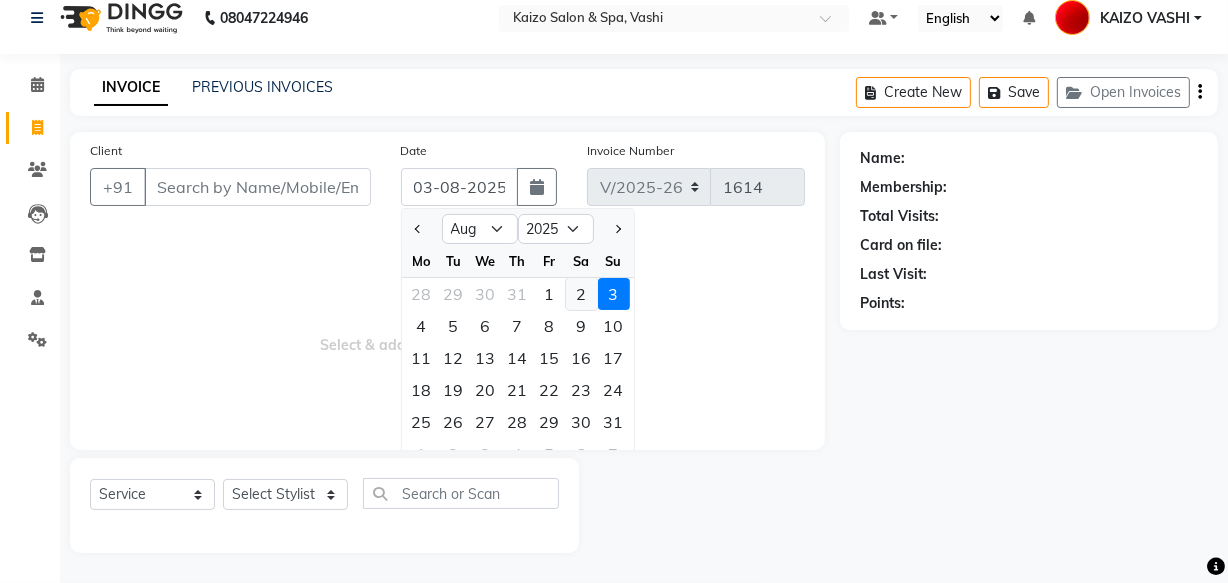 click on "2" 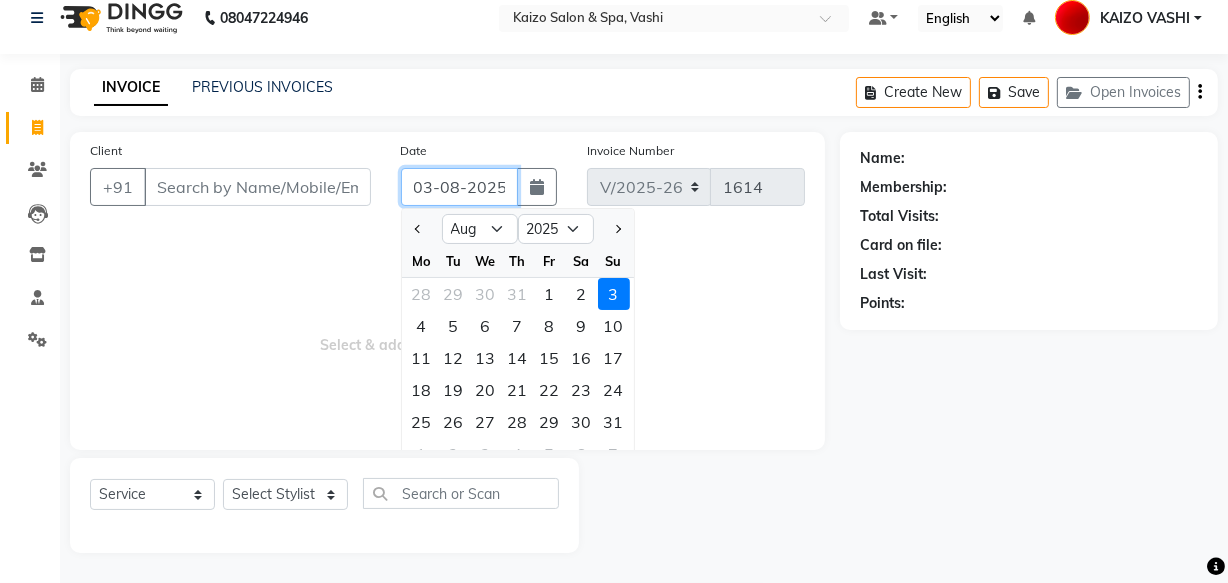 type on "02-08-2025" 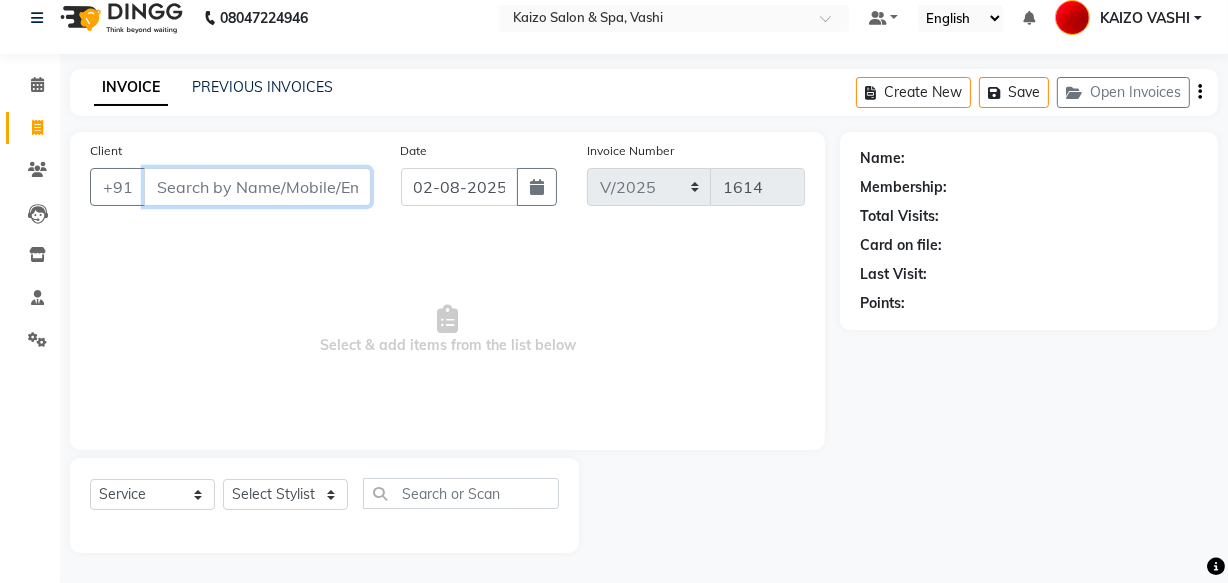 click on "Client" at bounding box center [257, 187] 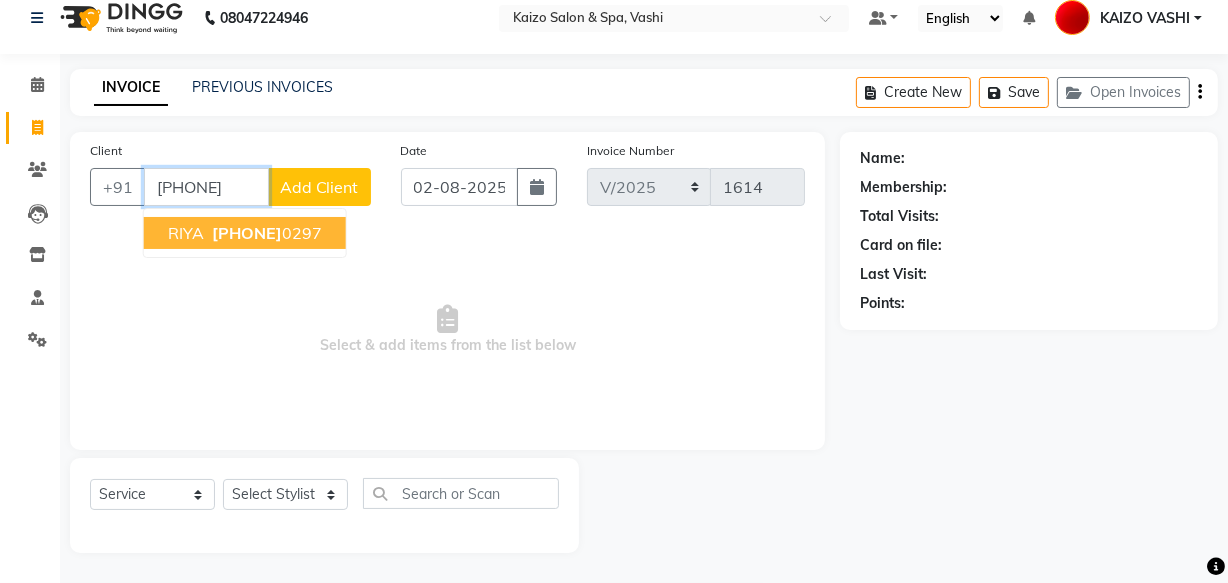 click on "[PHONE]" at bounding box center (265, 233) 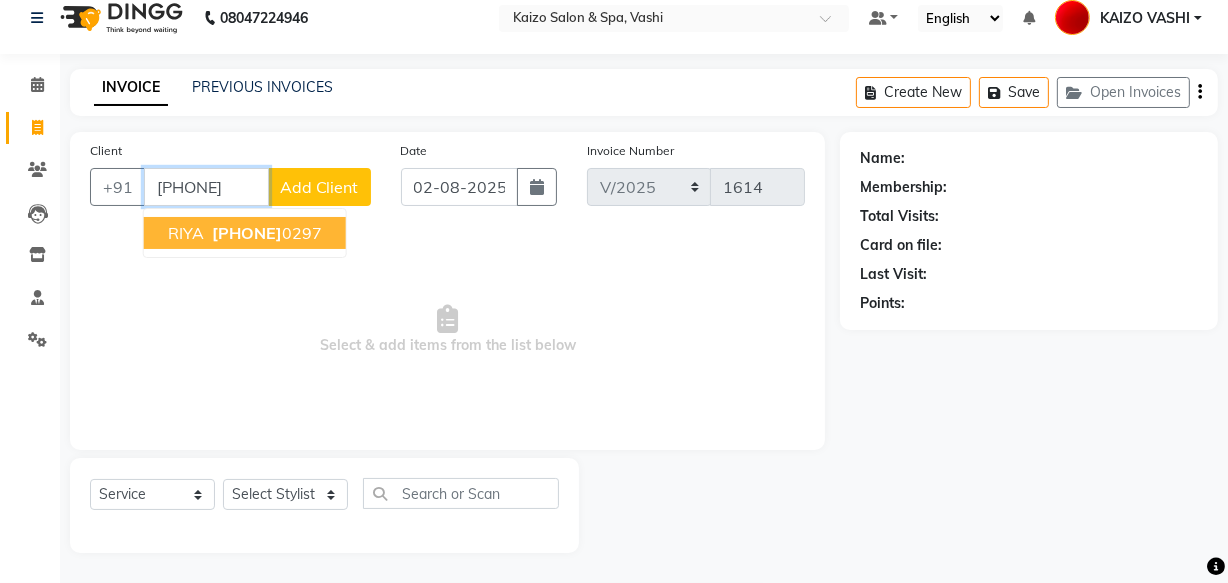 type on "[PHONE]" 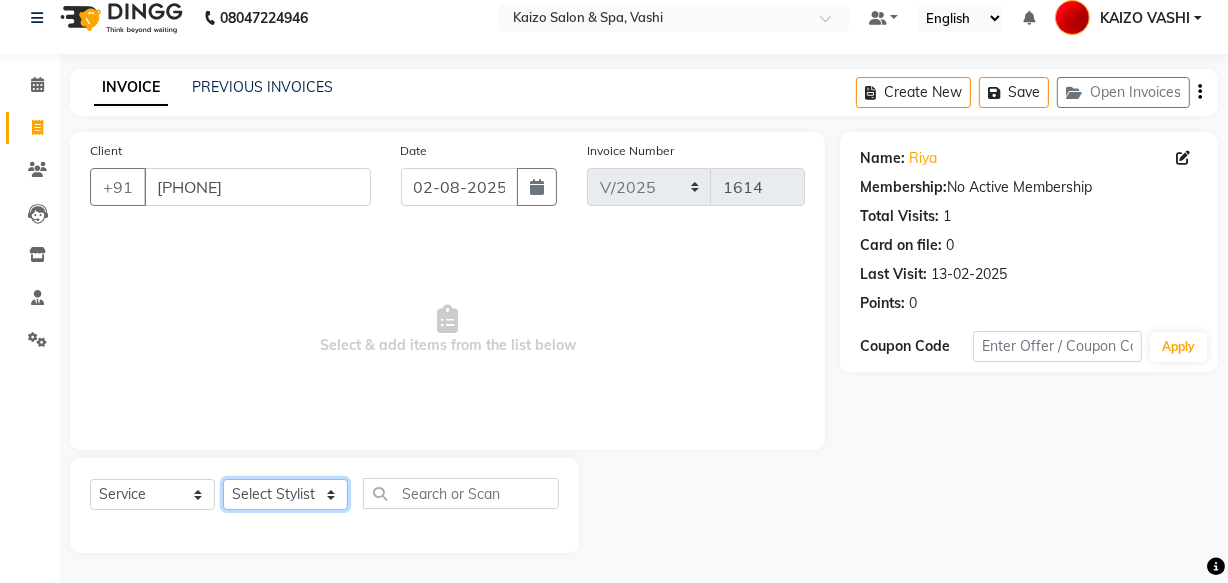 click on "Select Stylist [FIRST] [FIRST] [FIRST] [FIRST] [FIRST] [FIRST] [FIRST] [FIRST] [FIRST] [FIRST] [FIRST]" 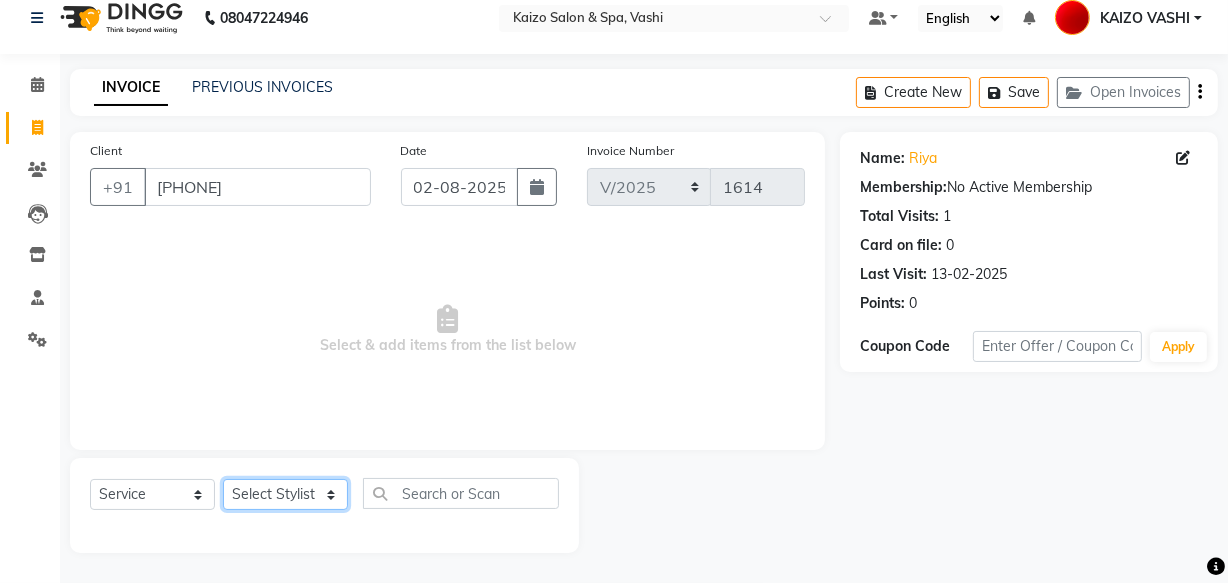 select on "69770" 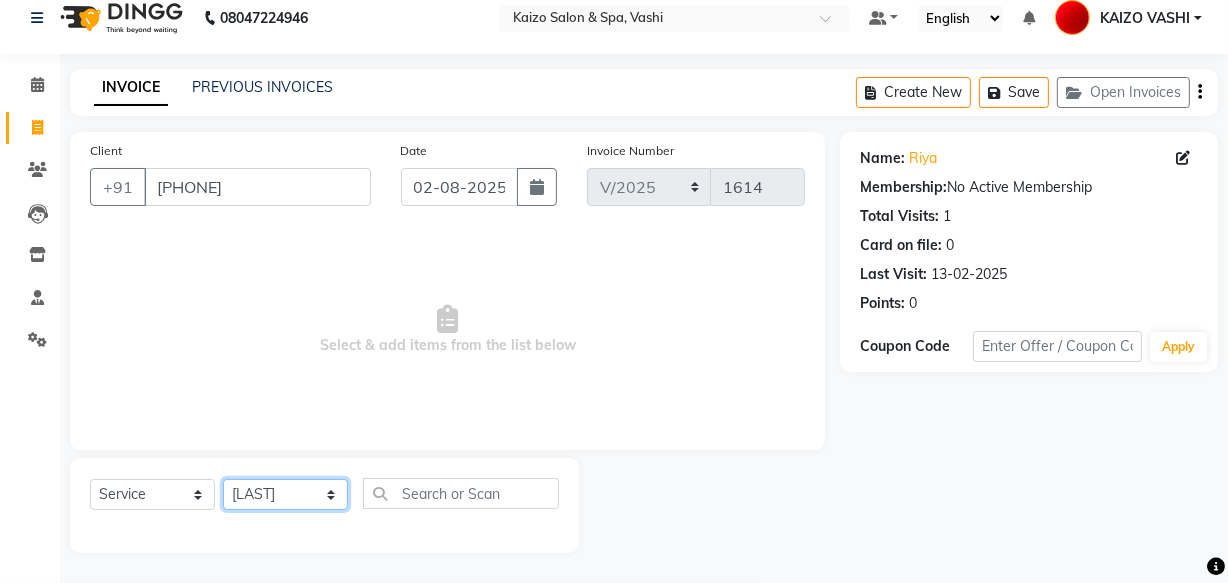 click on "Select Stylist [FIRST] [FIRST] [FIRST] [FIRST] [FIRST] [FIRST] [FIRST] [FIRST] [FIRST] [FIRST] [FIRST]" 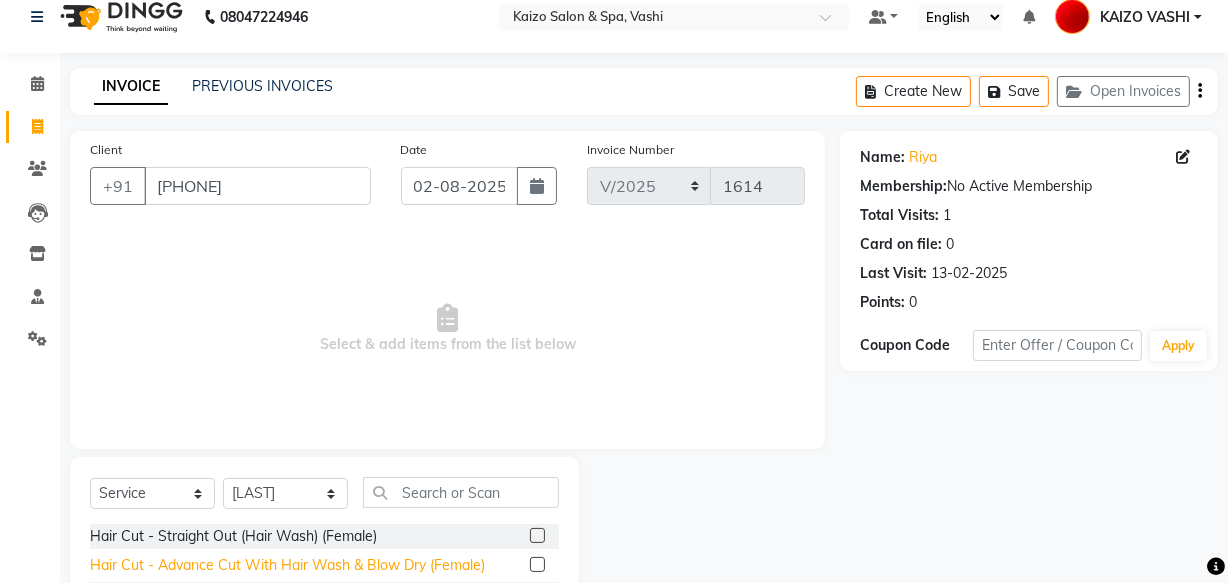 click on "Hair Cut - Advance Cut With Hair Wash & Blow Dry (Female)" 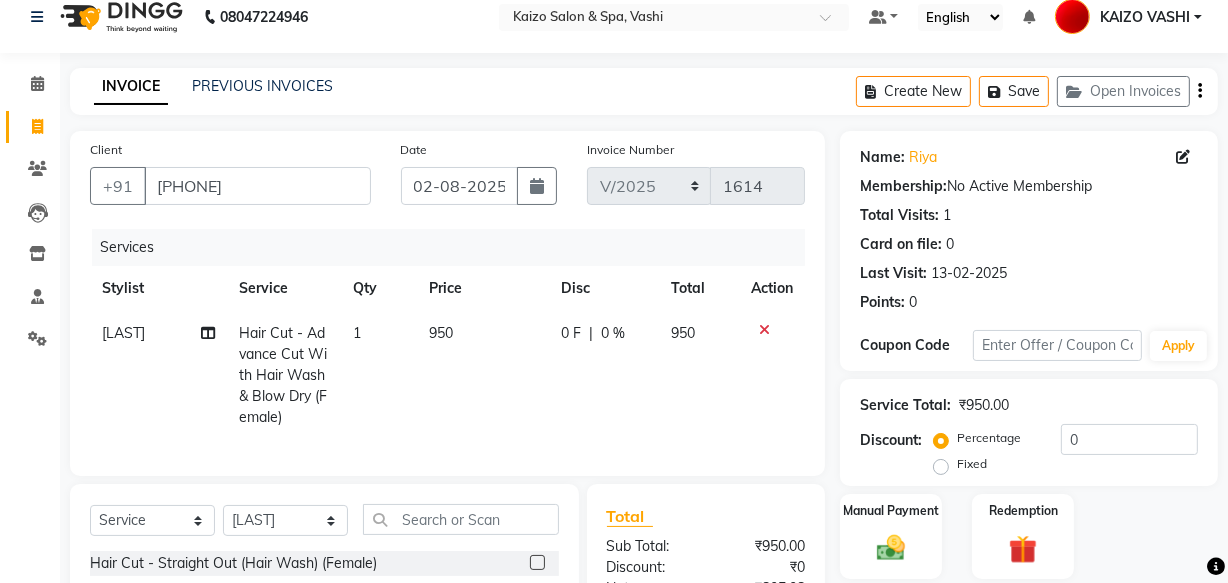checkbox on "false" 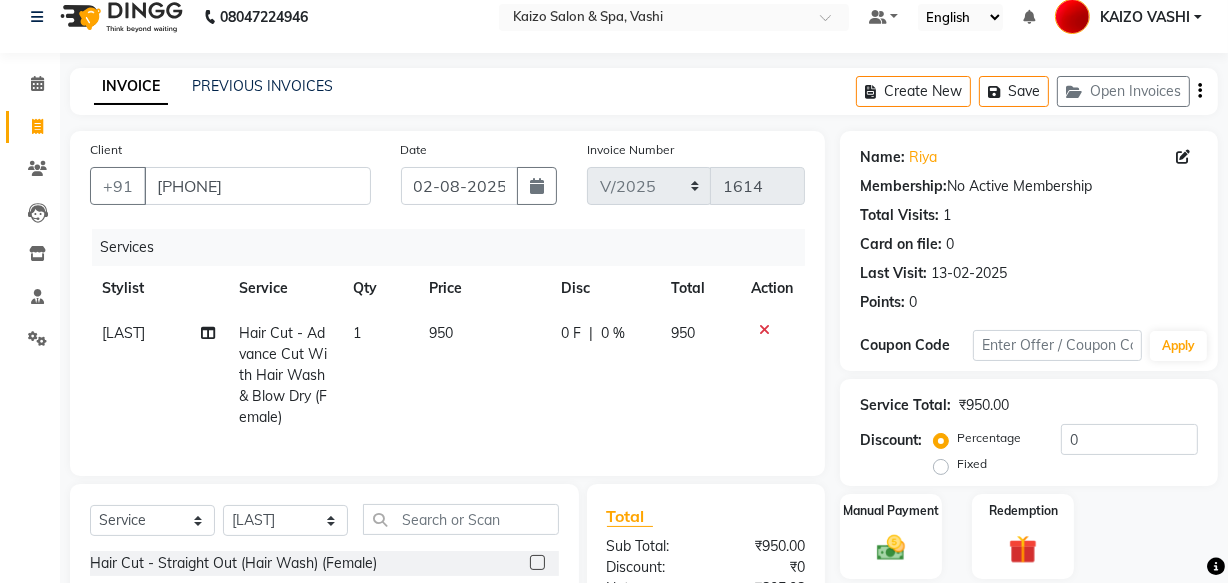 click on "950" 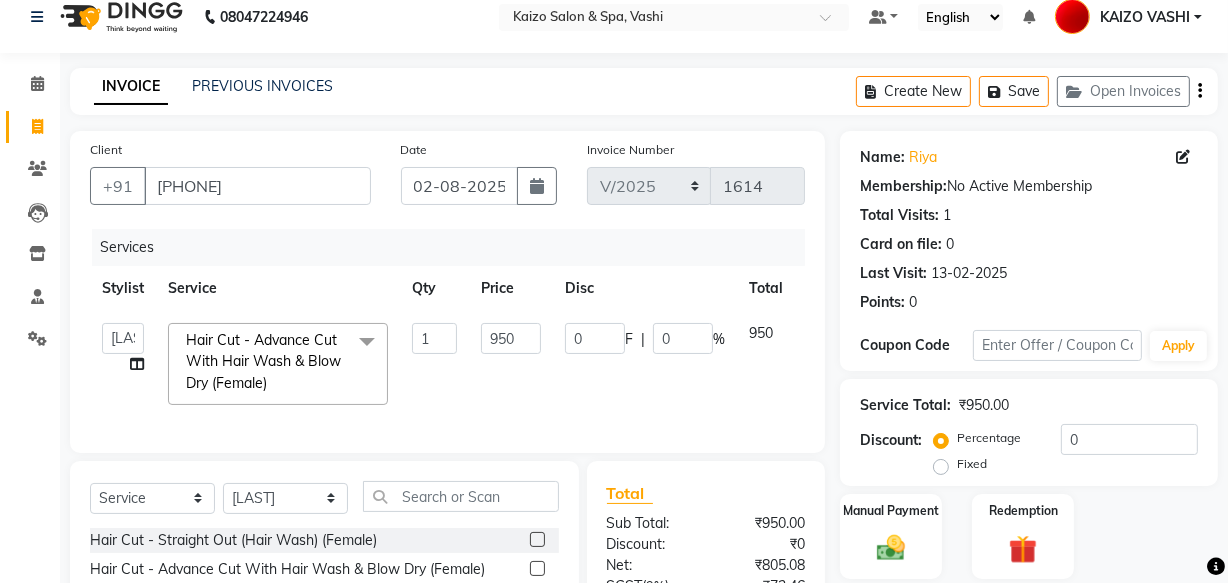 click on "950" 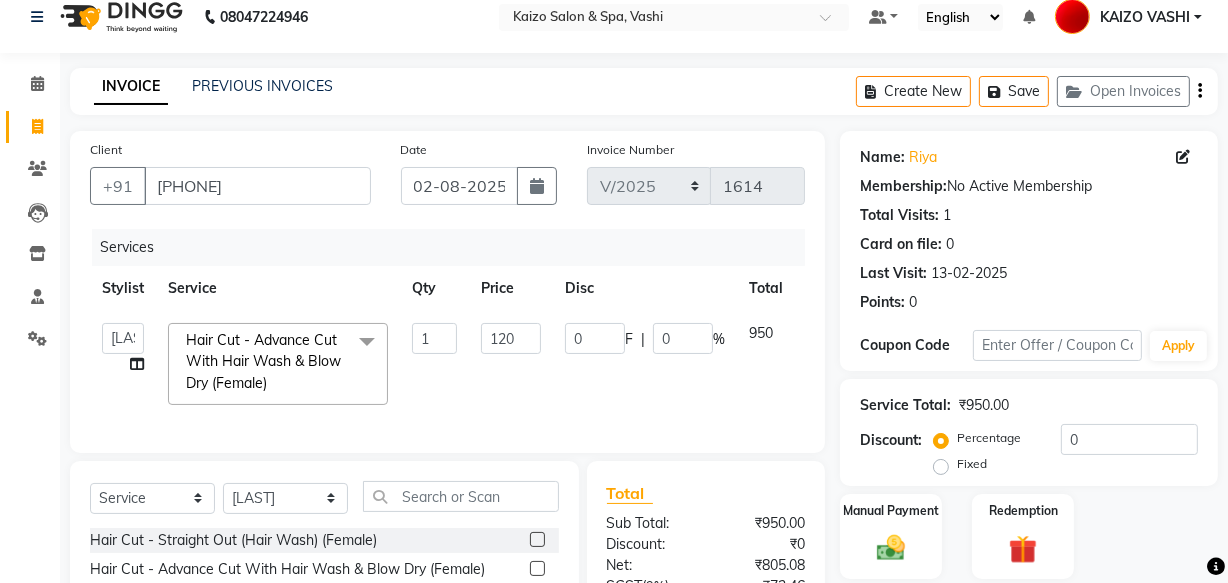 type on "1200" 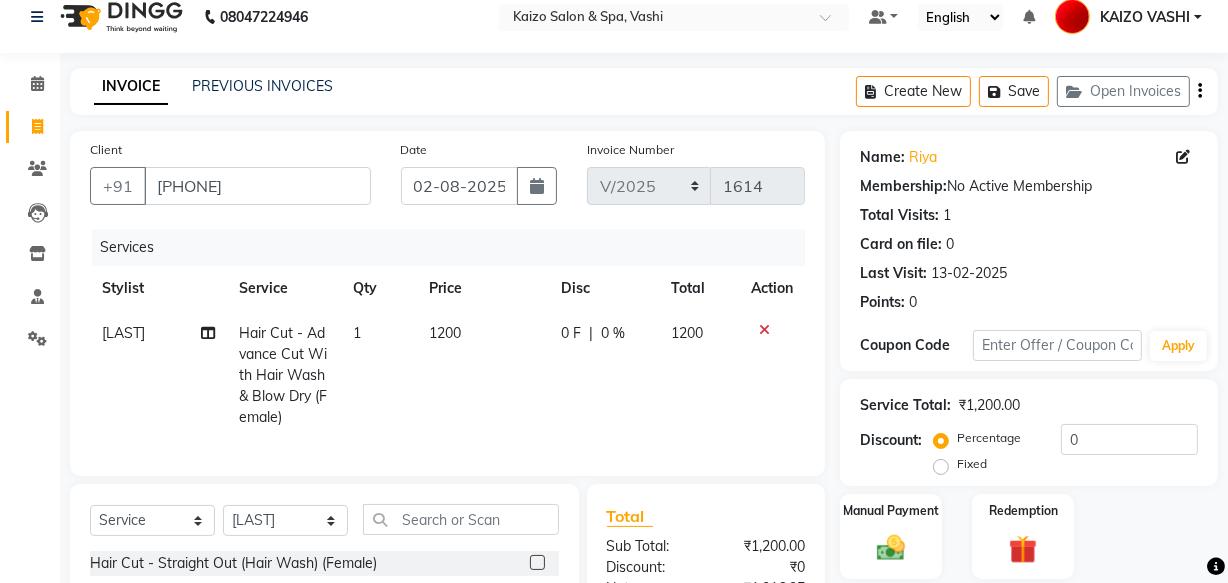 click on "1200" 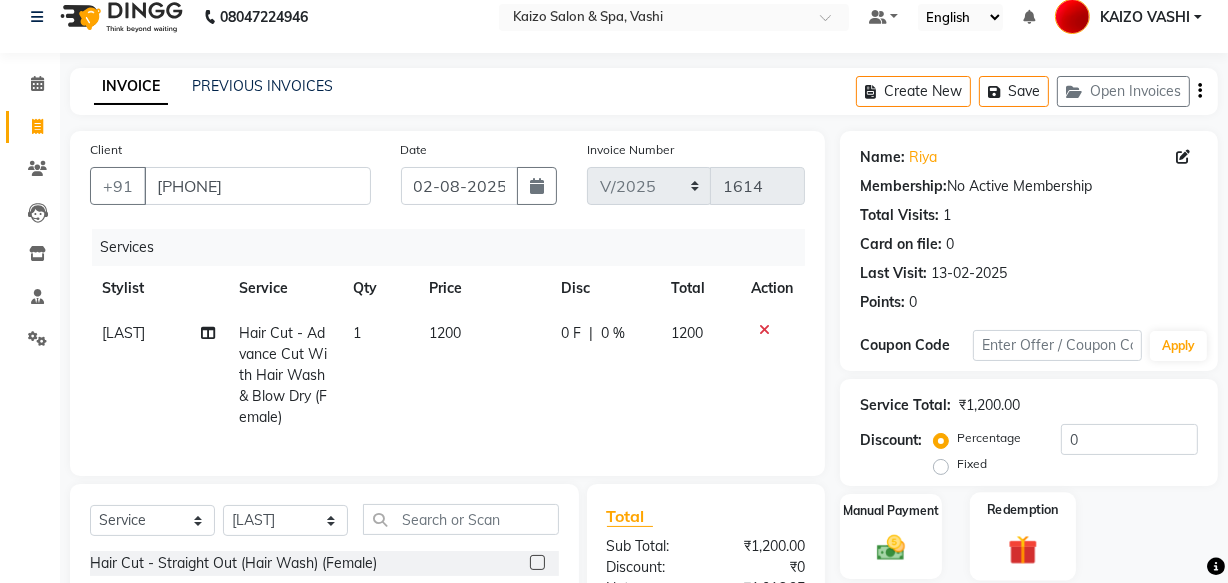 select on "69770" 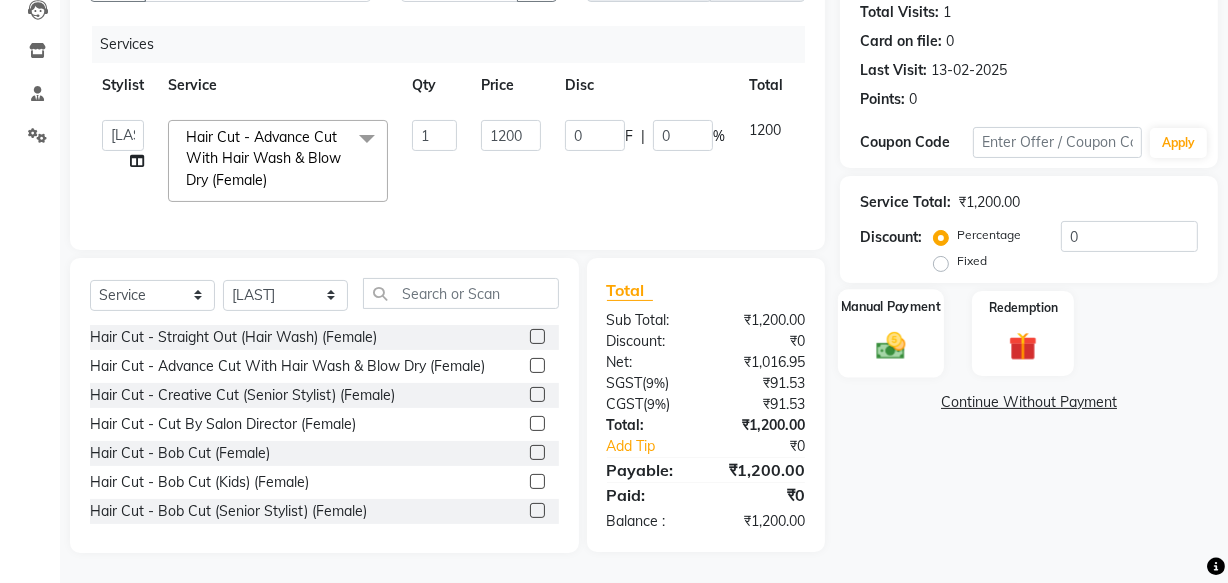 scroll, scrollTop: 236, scrollLeft: 0, axis: vertical 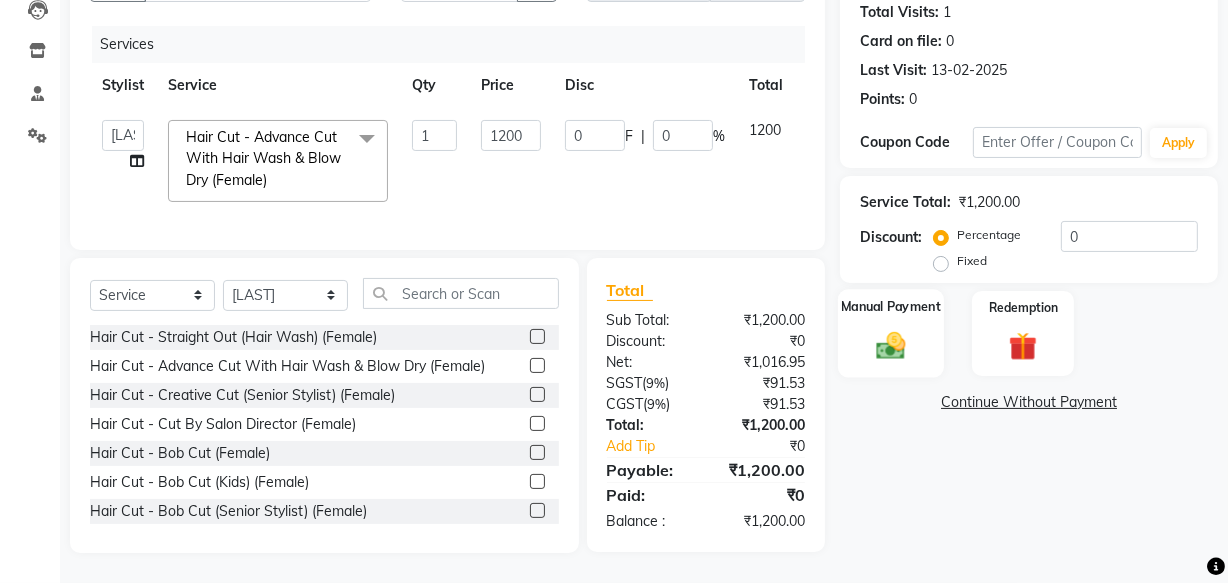 click 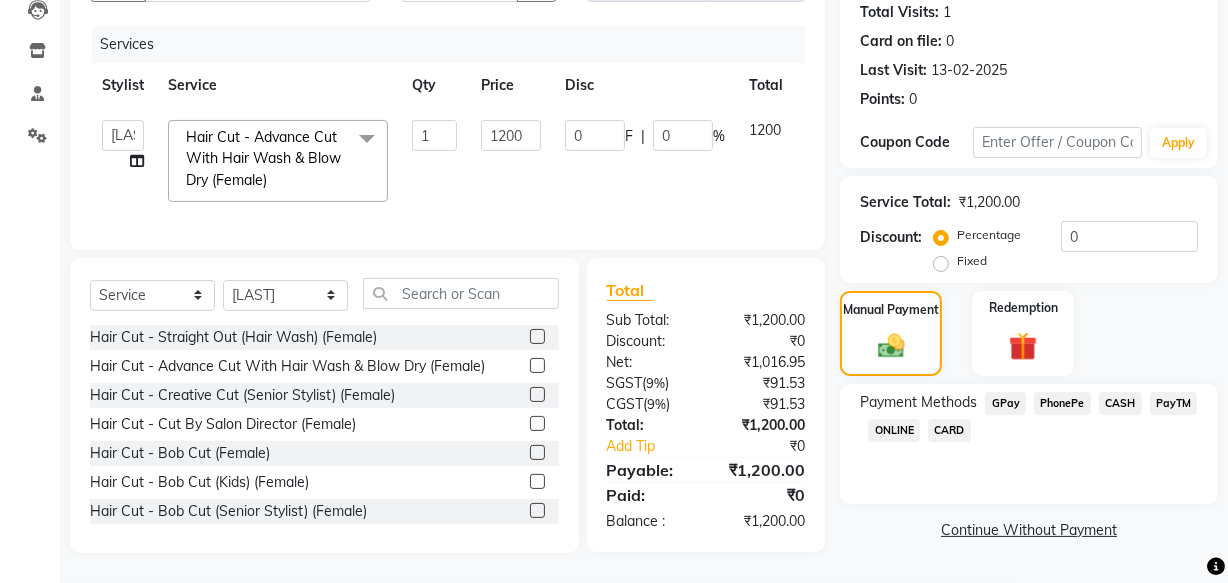 click on "PhonePe" 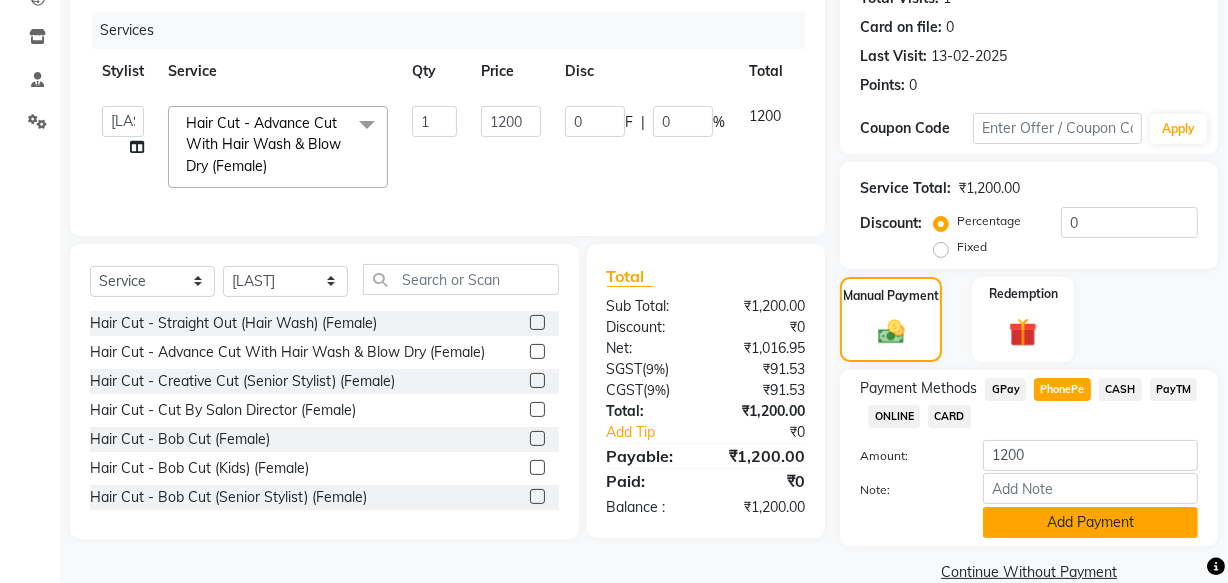 click on "Add Payment" 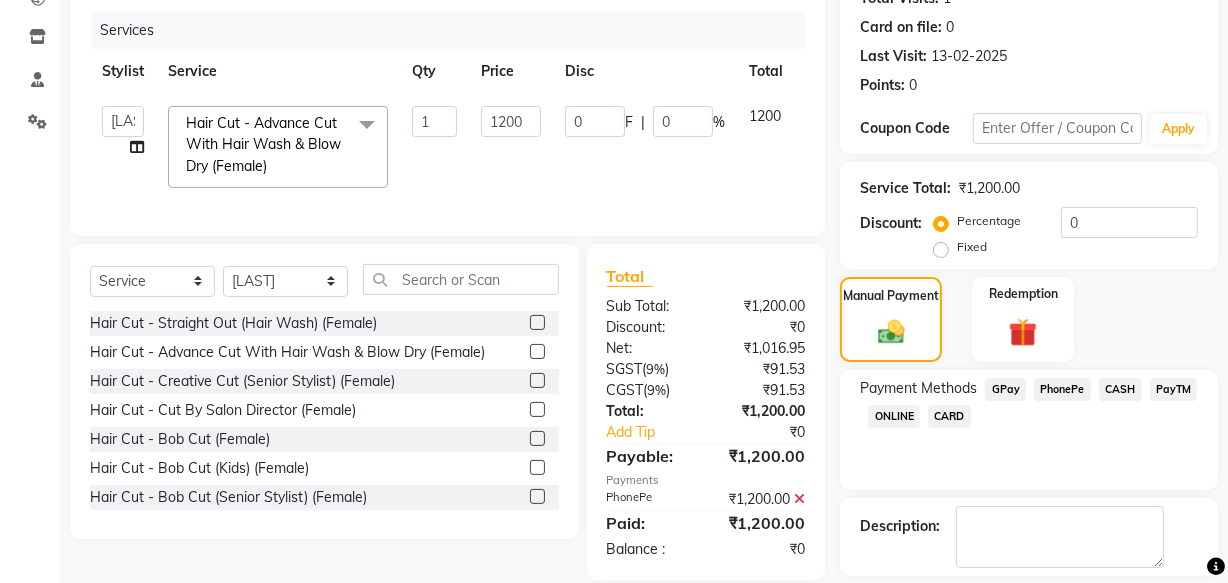 scroll, scrollTop: 326, scrollLeft: 0, axis: vertical 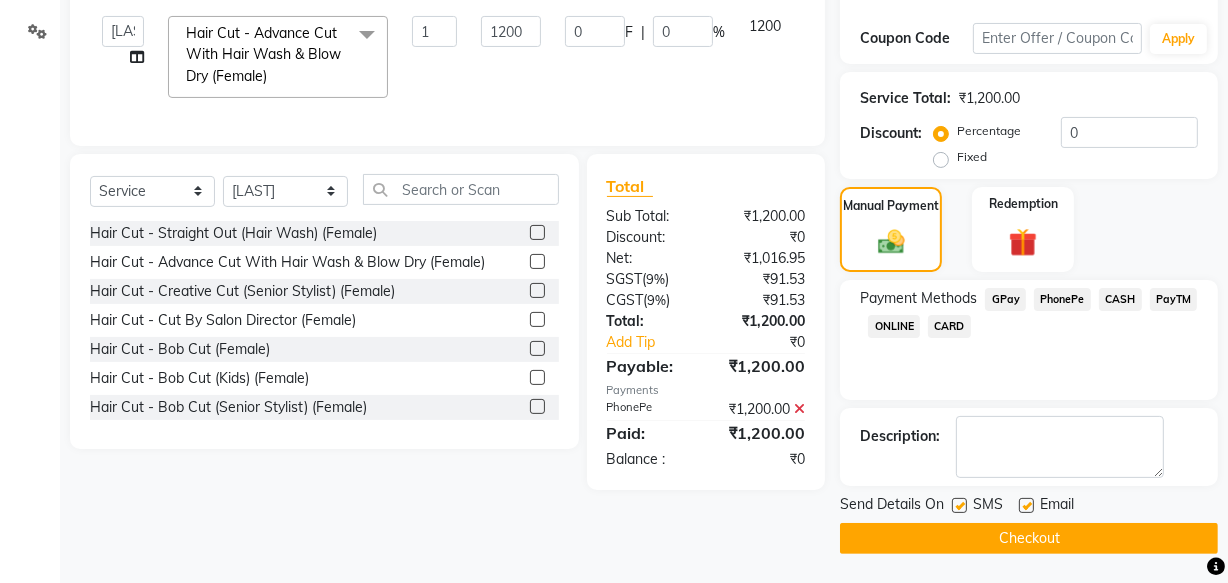 click 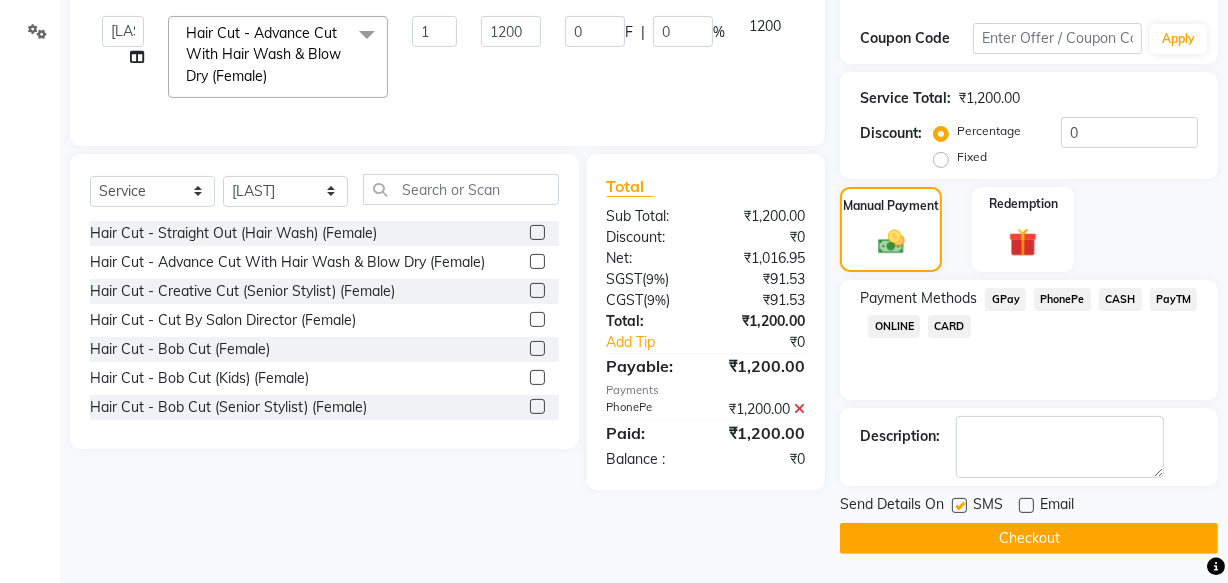 click 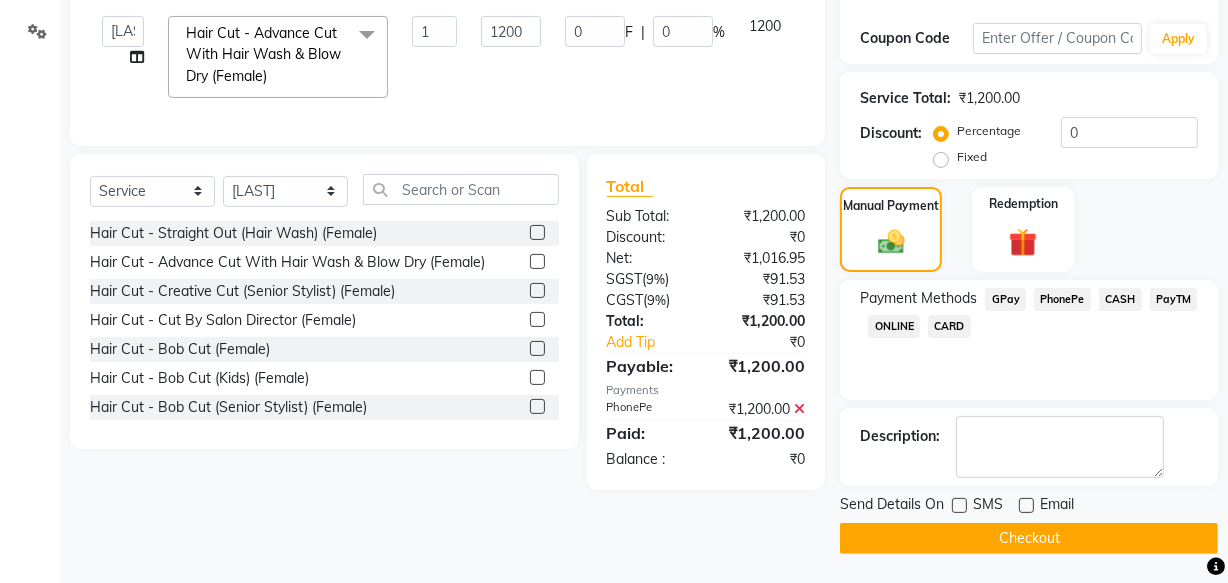 click on "Checkout" 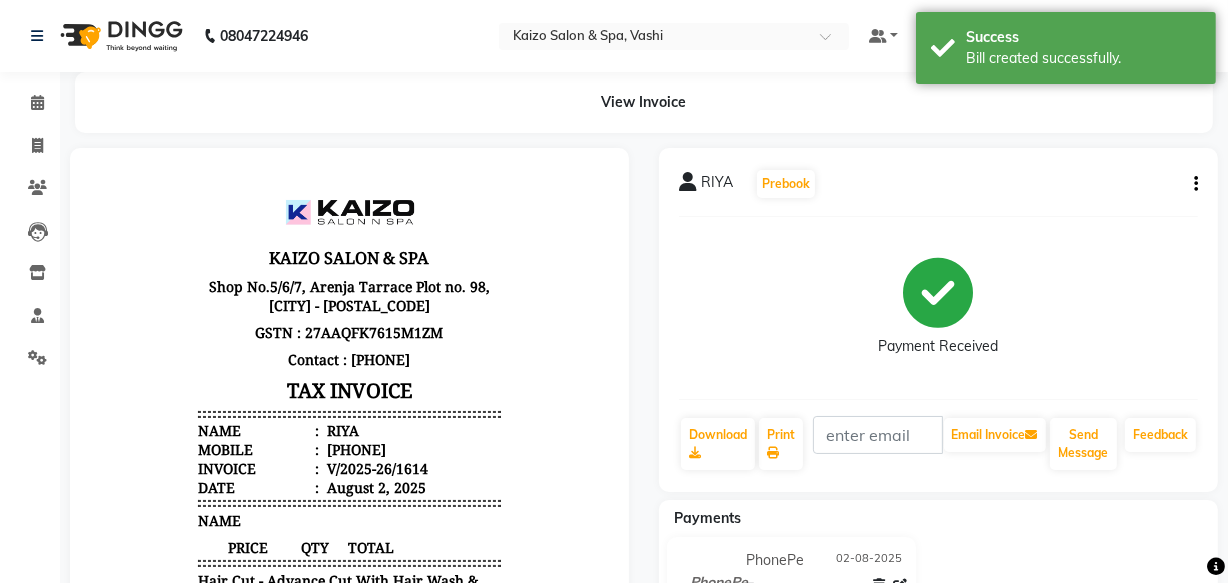scroll, scrollTop: 0, scrollLeft: 0, axis: both 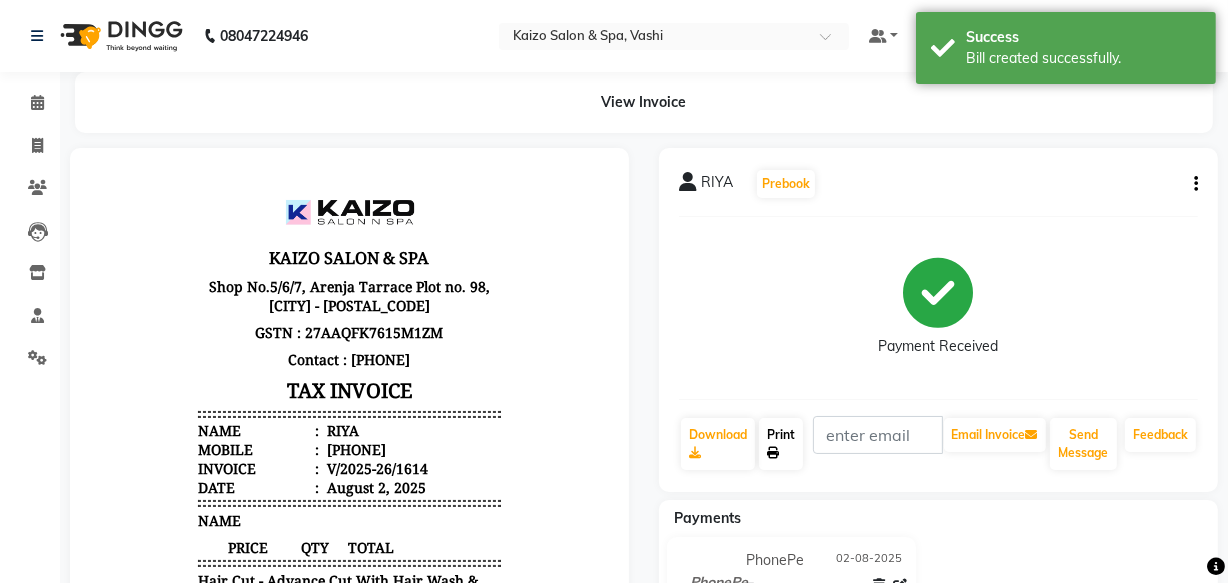 click on "Print" 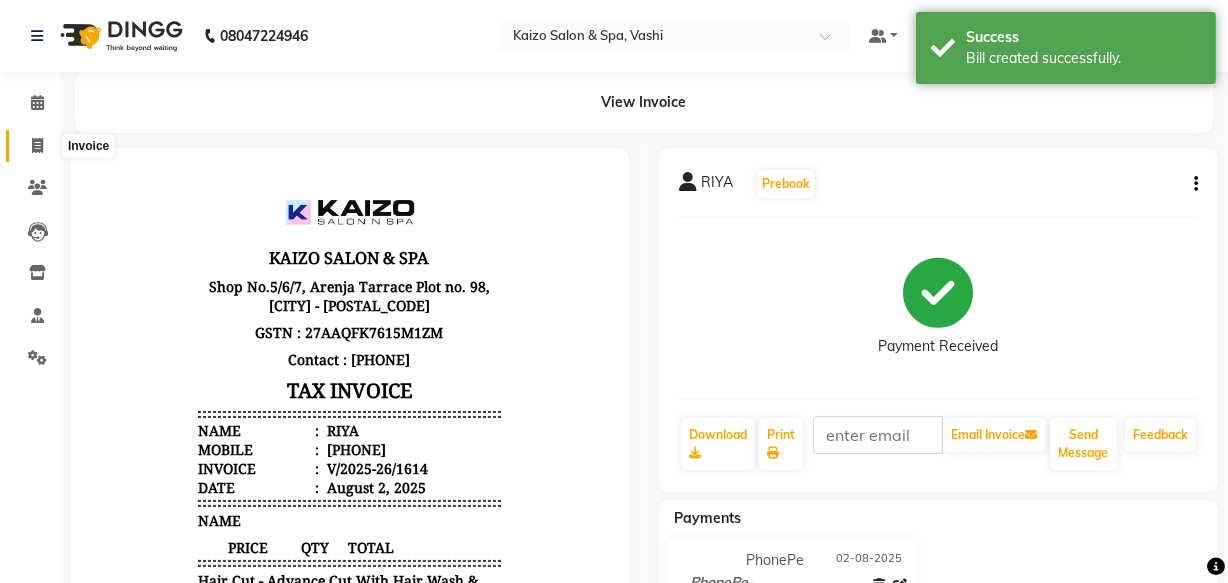 click 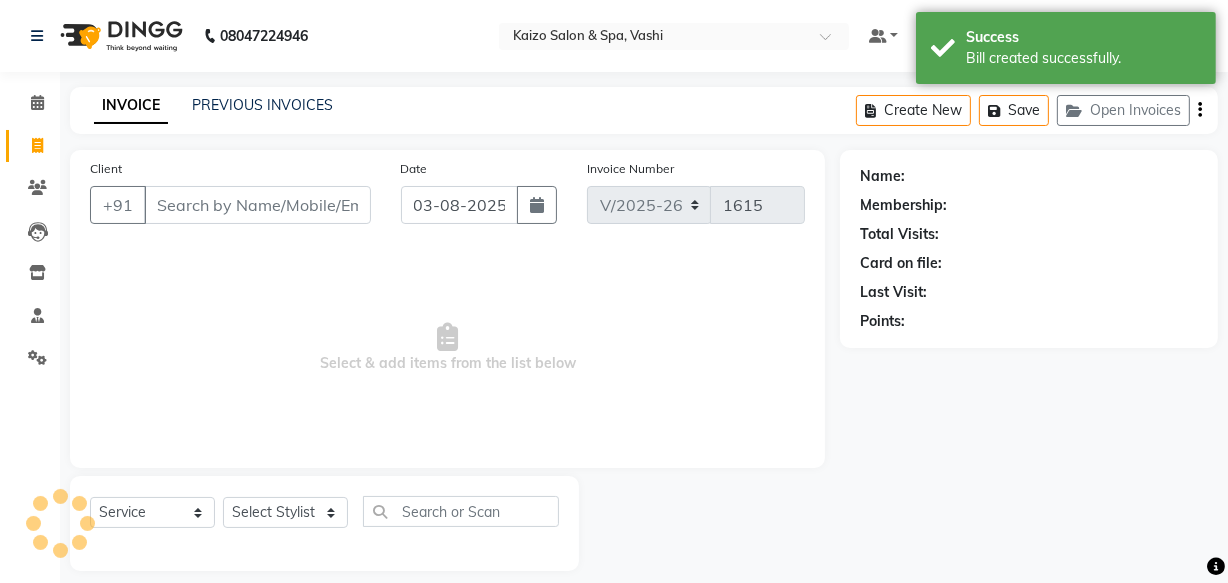 scroll, scrollTop: 19, scrollLeft: 0, axis: vertical 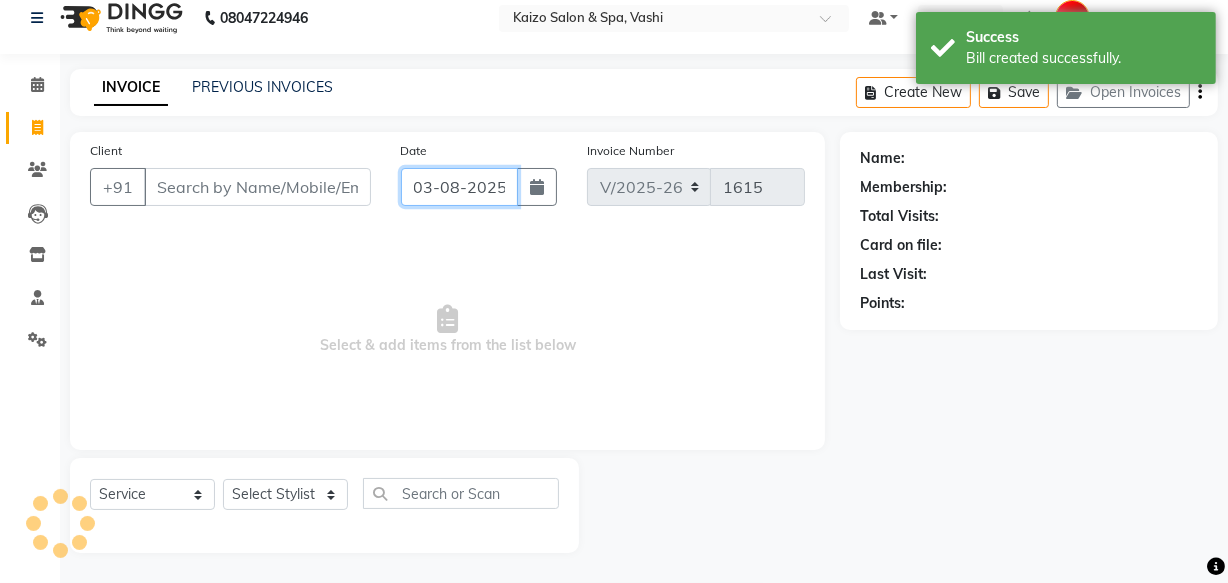 click on "03-08-2025" 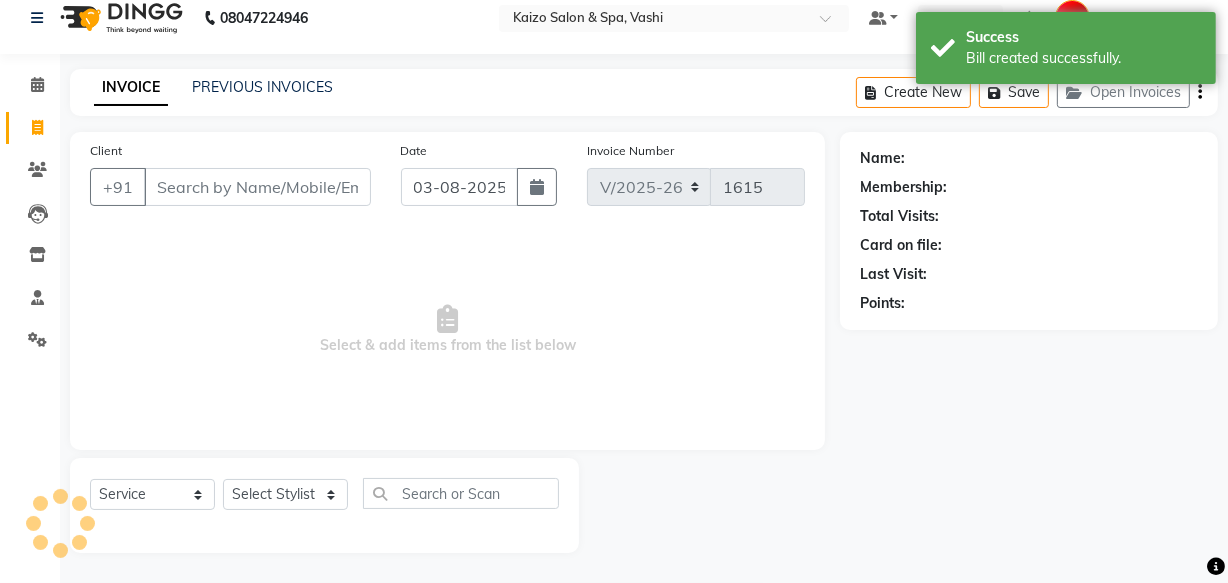 select on "8" 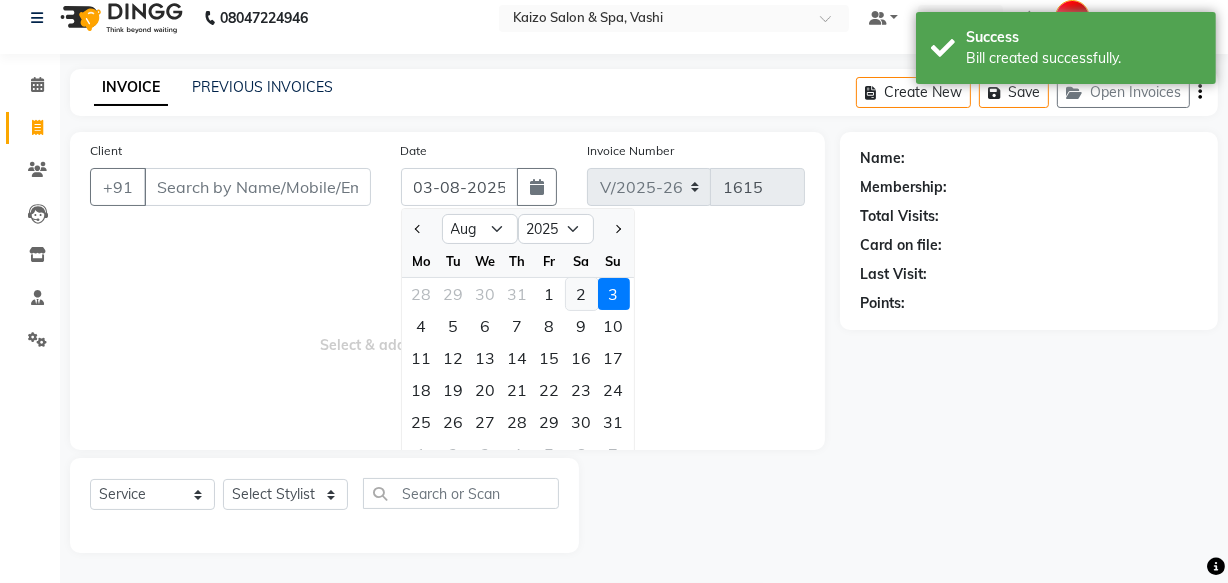 click on "2" 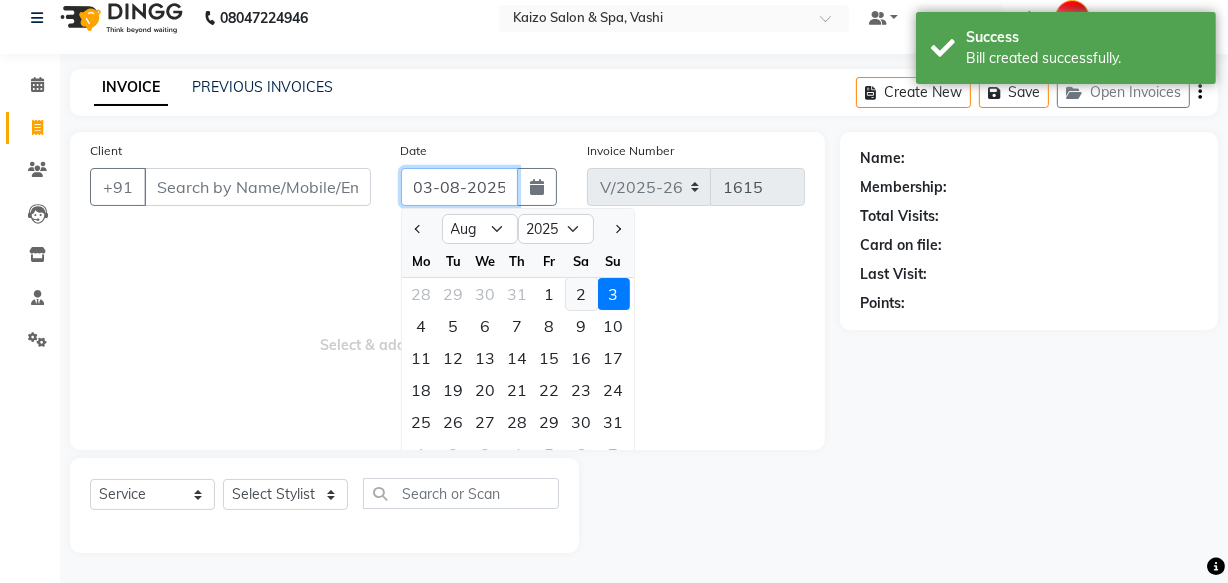 type on "02-08-2025" 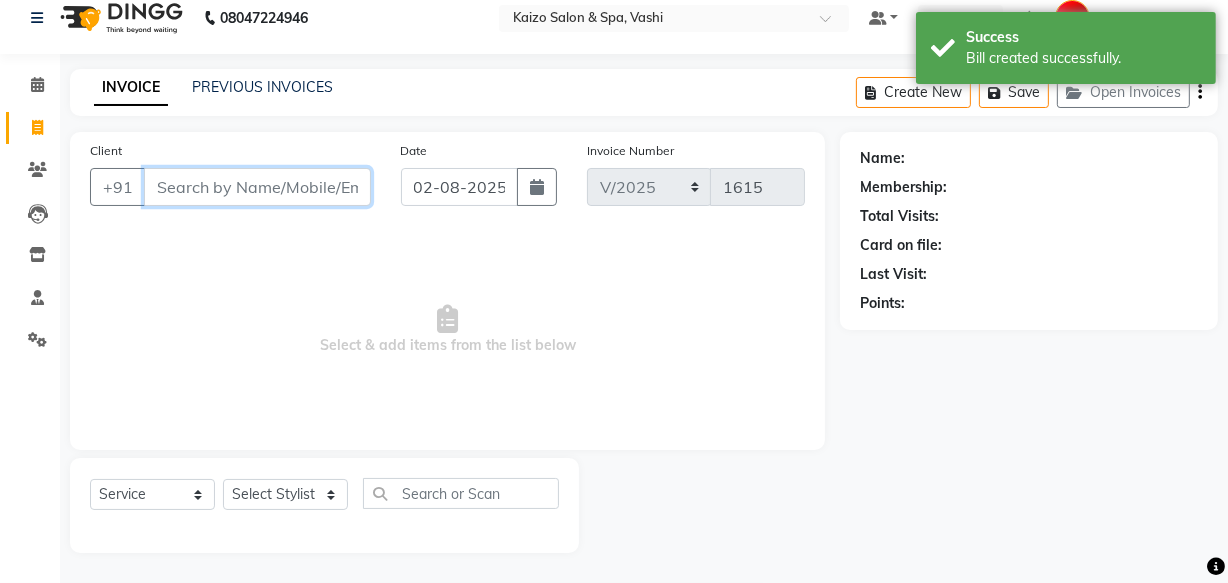click on "Client" at bounding box center [257, 187] 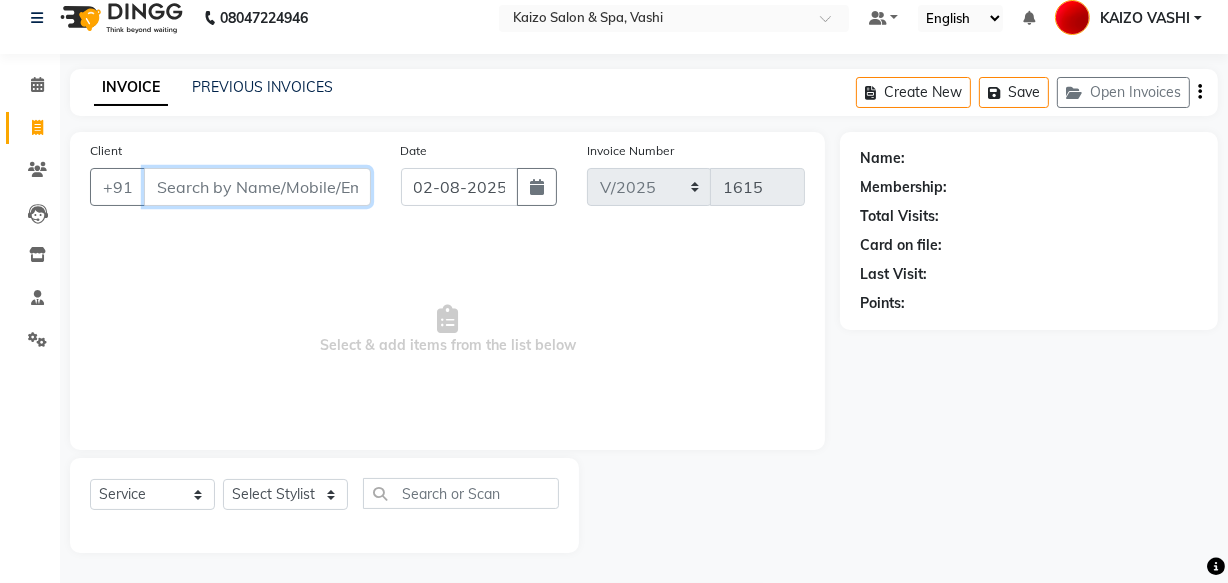click on "Client" at bounding box center [257, 187] 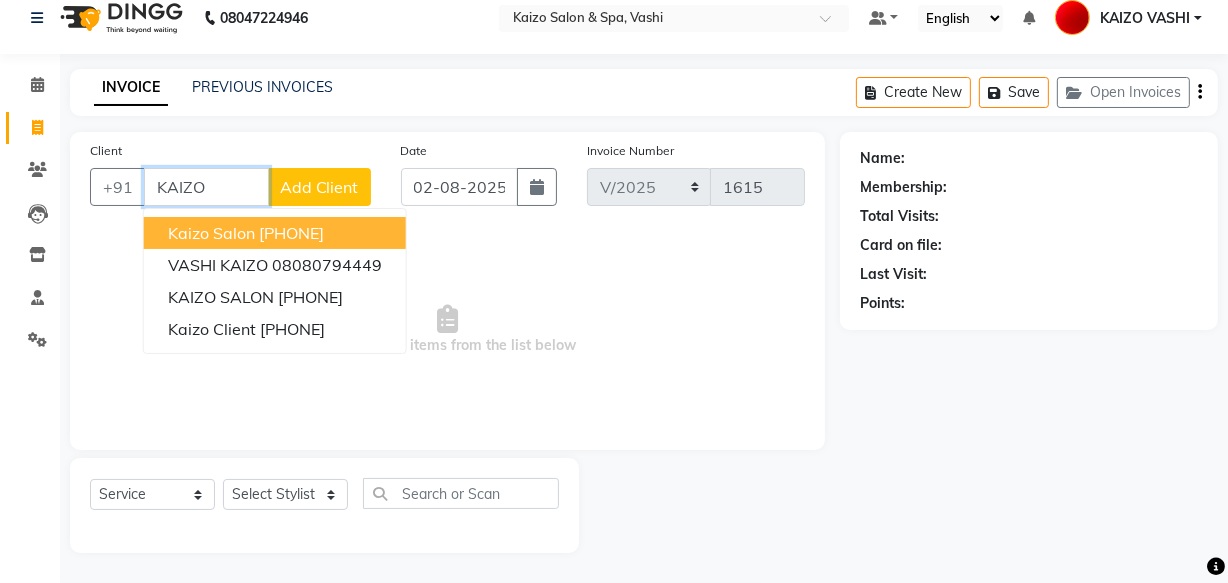 click on "kaizo salon" at bounding box center (211, 233) 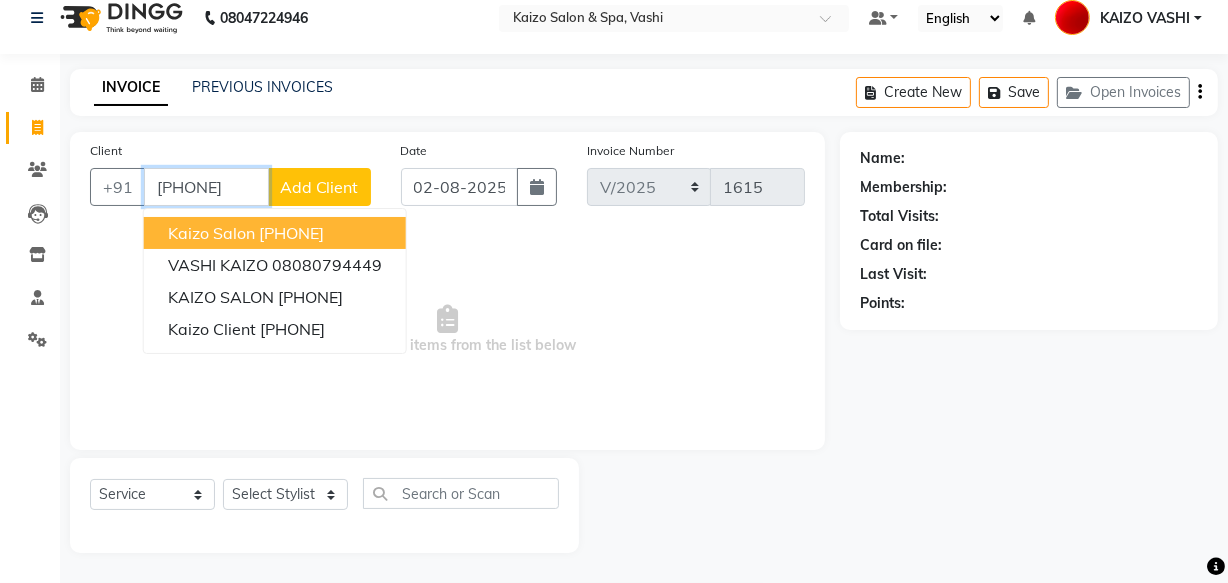 type on "[PHONE]" 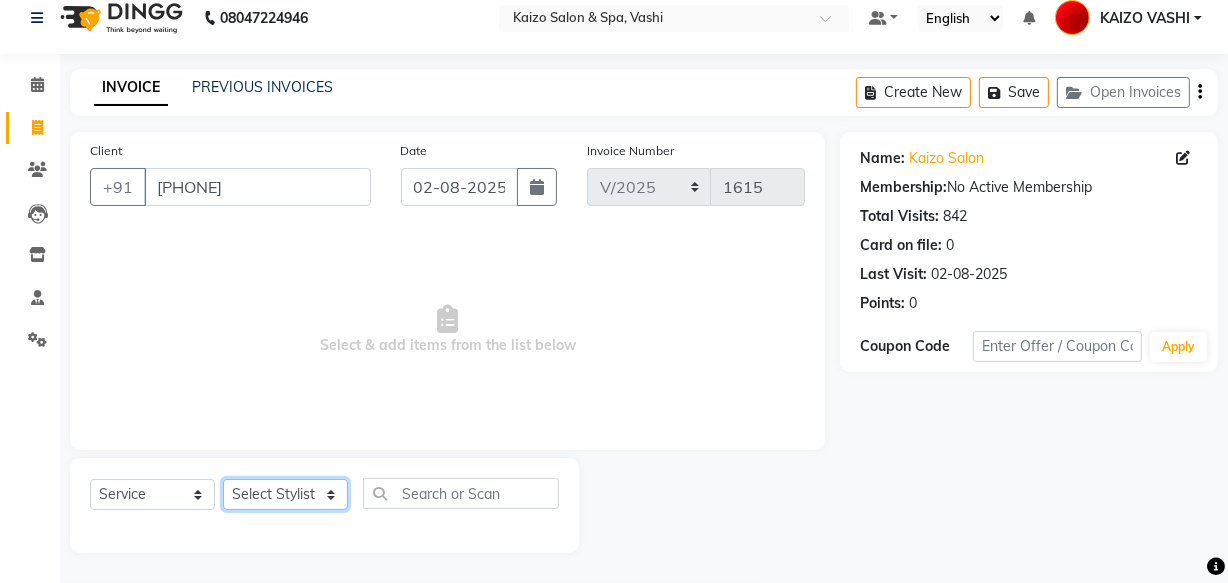 click on "Select Stylist [FIRST] [FIRST] [FIRST] [FIRST] [FIRST] [FIRST] [FIRST] [FIRST] [FIRST] [FIRST] [FIRST]" 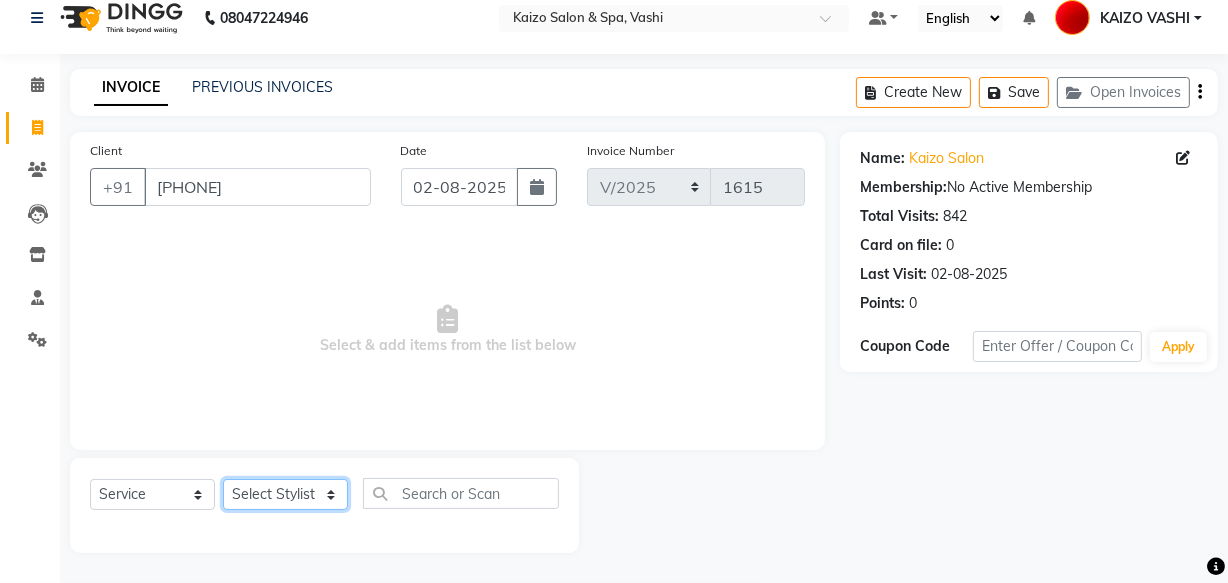 select on "84199" 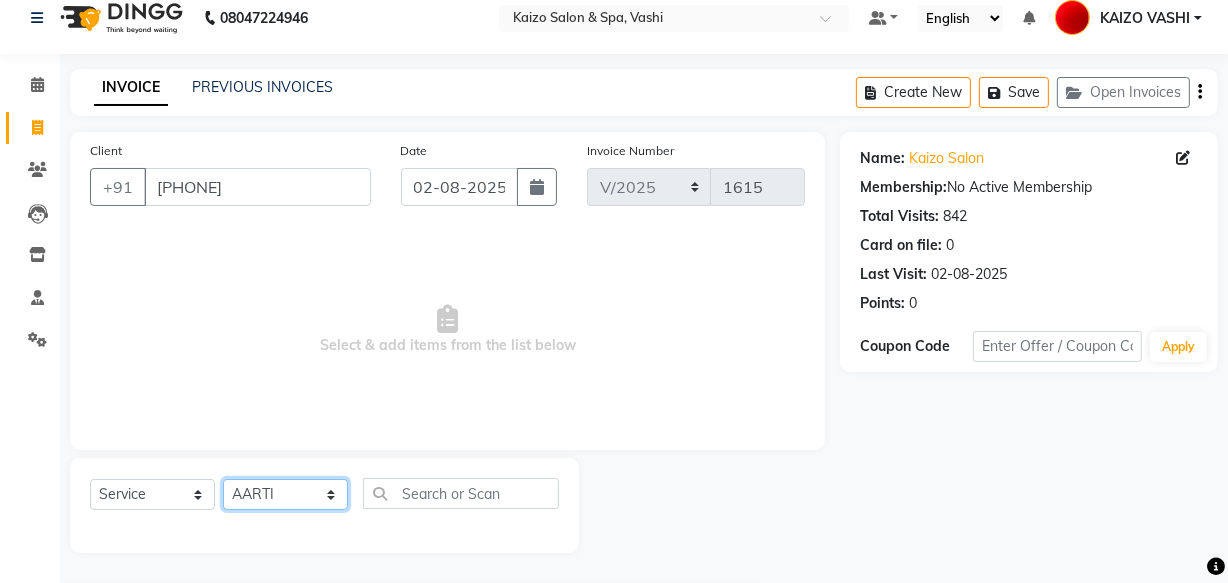 click on "Select Stylist [FIRST] [FIRST] [FIRST] [FIRST] [FIRST] [FIRST] [FIRST] [FIRST] [FIRST] [FIRST] [FIRST]" 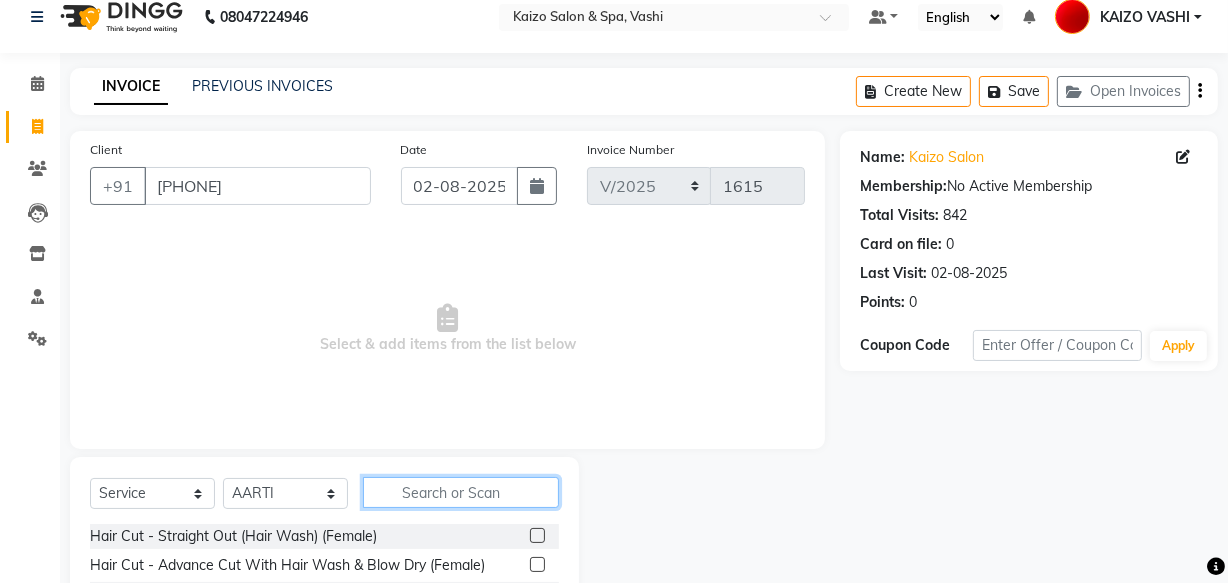 click 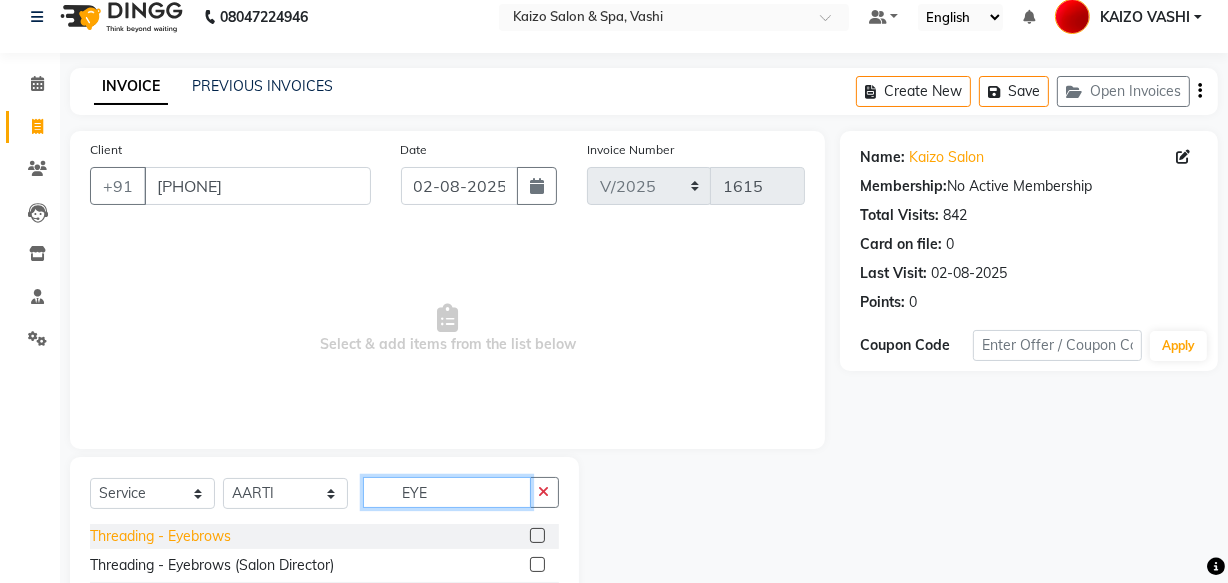 type on "EYE" 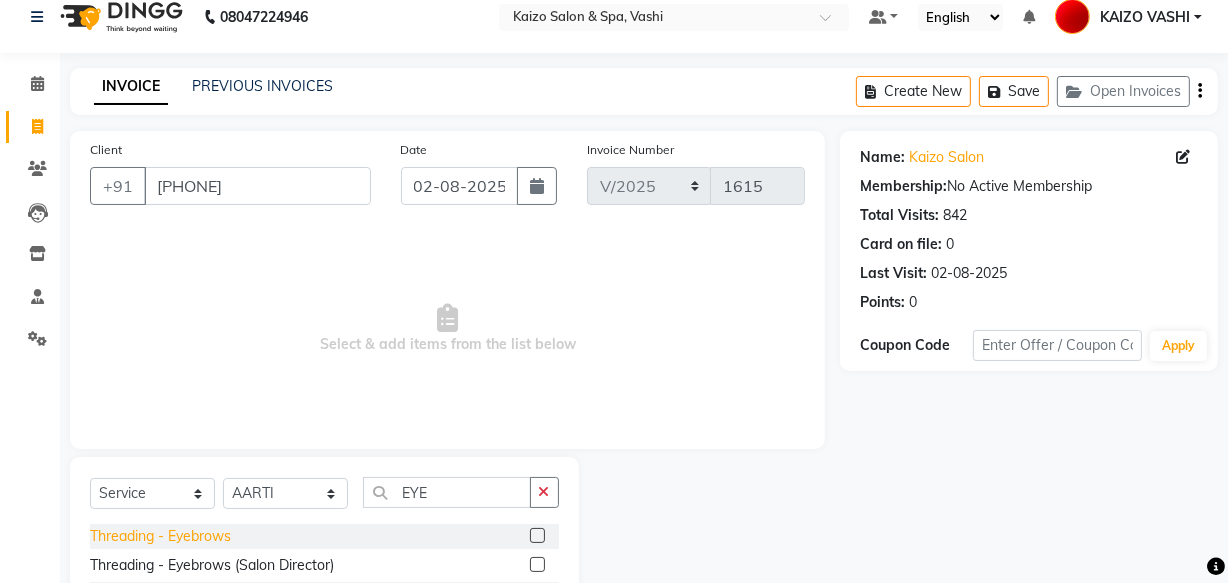 click on "Threading - Eyebrows" 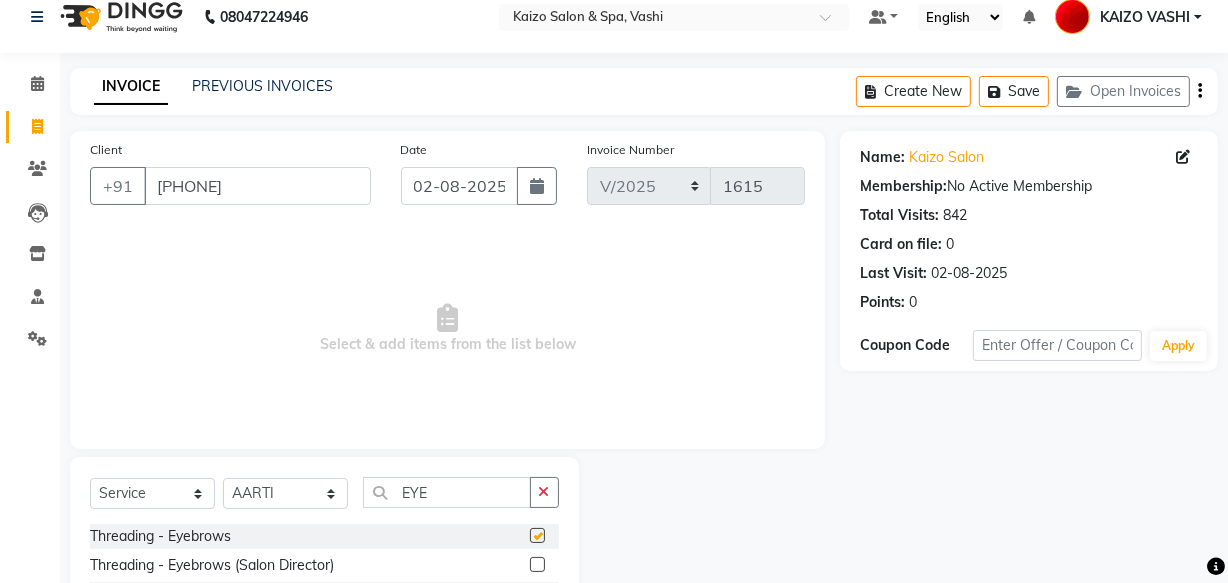 checkbox on "false" 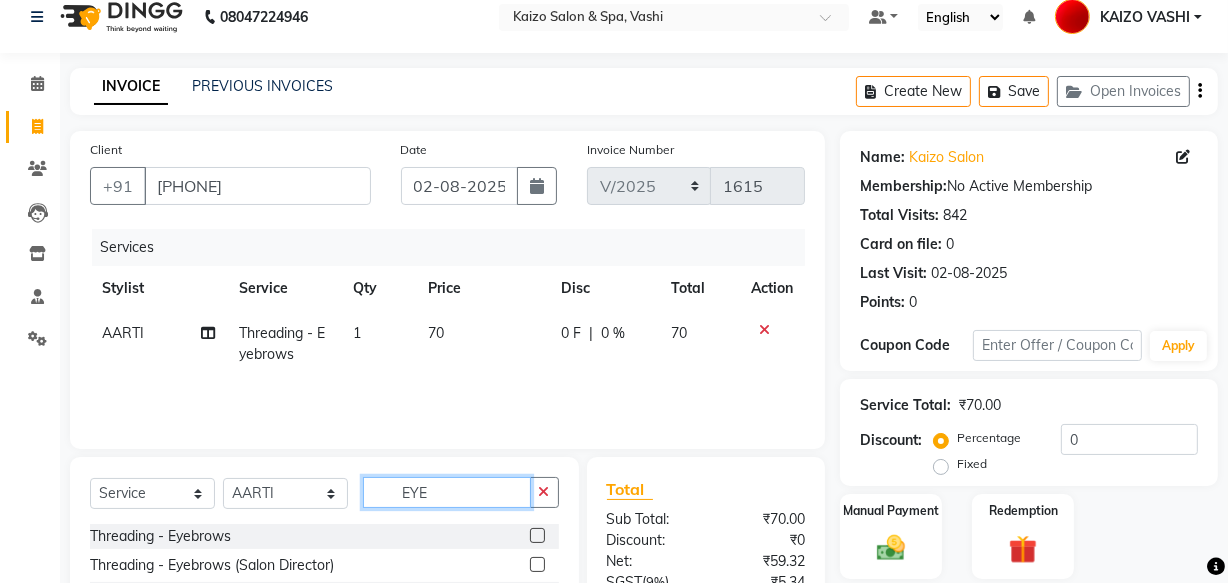 click on "EYE" 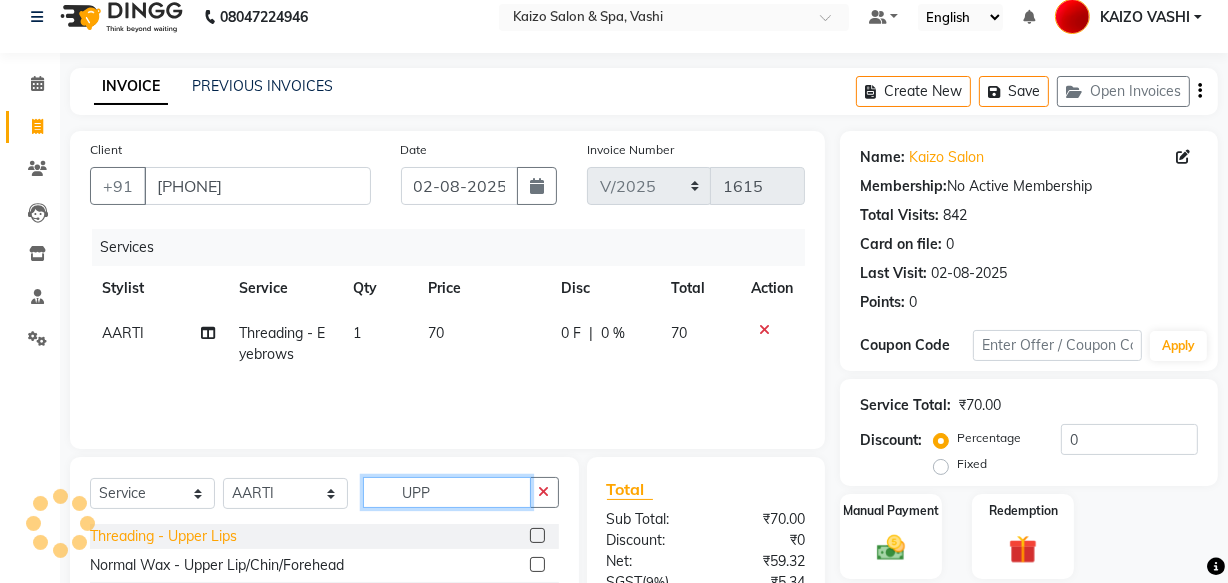 type on "UPP" 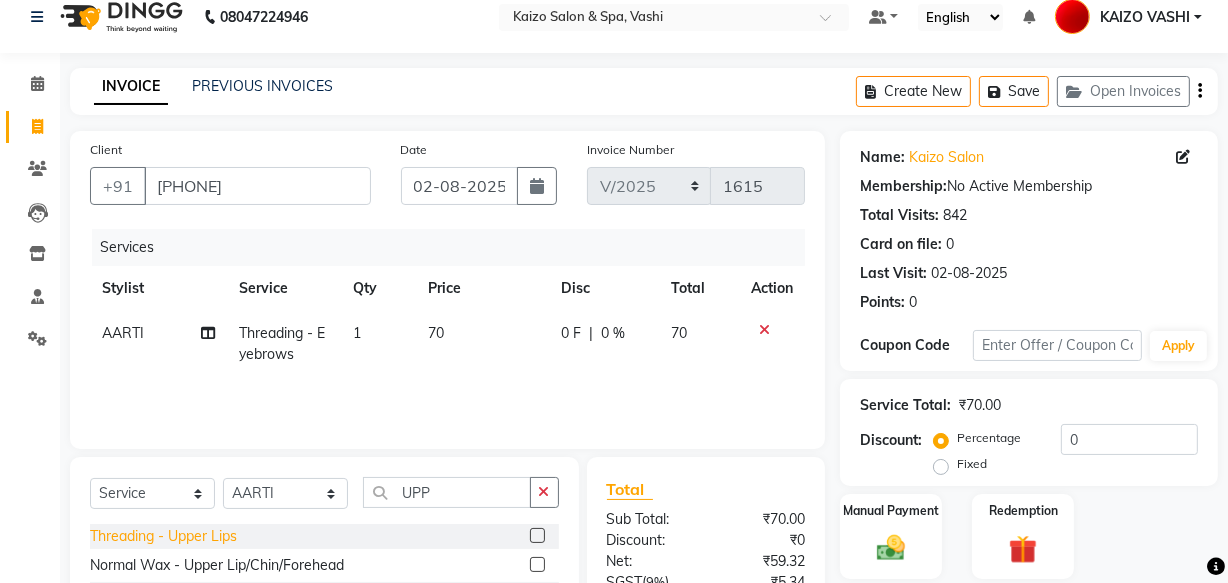 click on "Threading - Upper Lips" 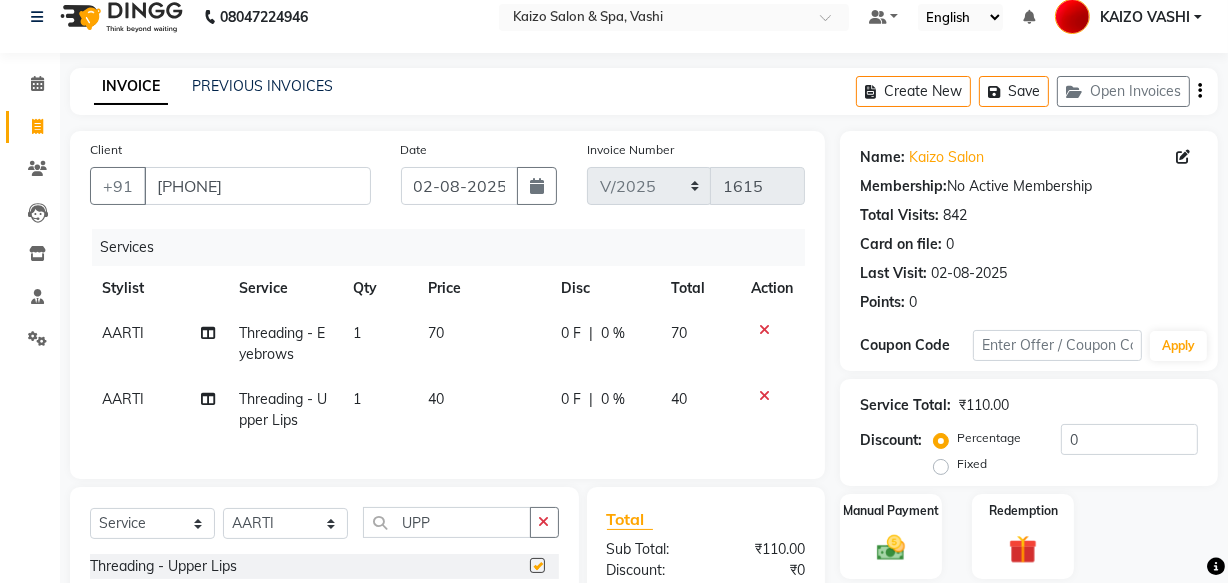 checkbox on "false" 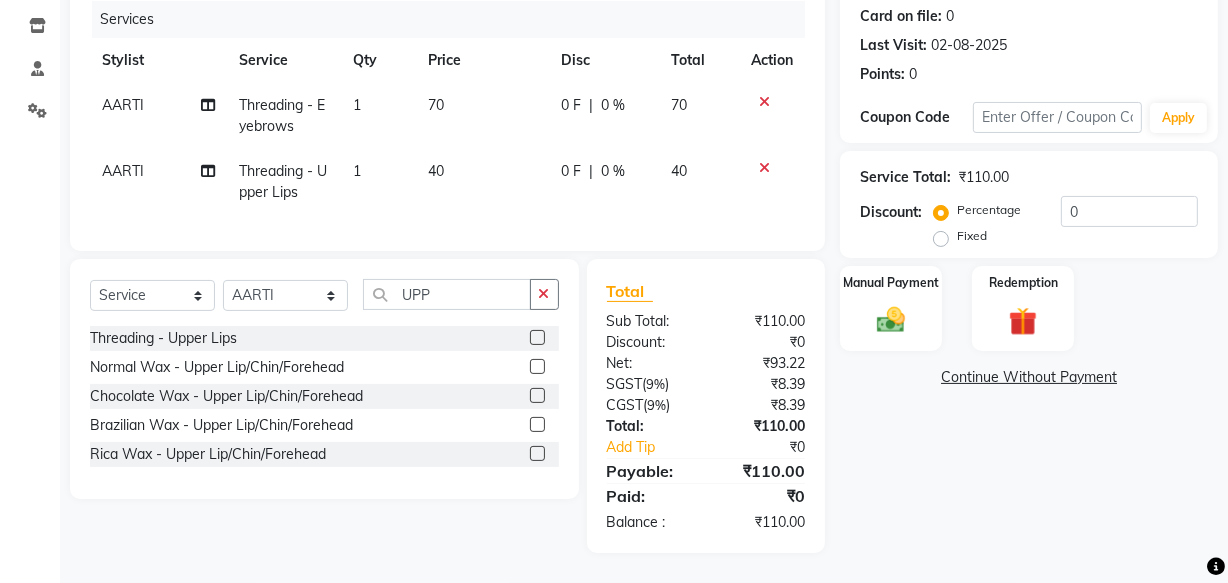 scroll, scrollTop: 261, scrollLeft: 0, axis: vertical 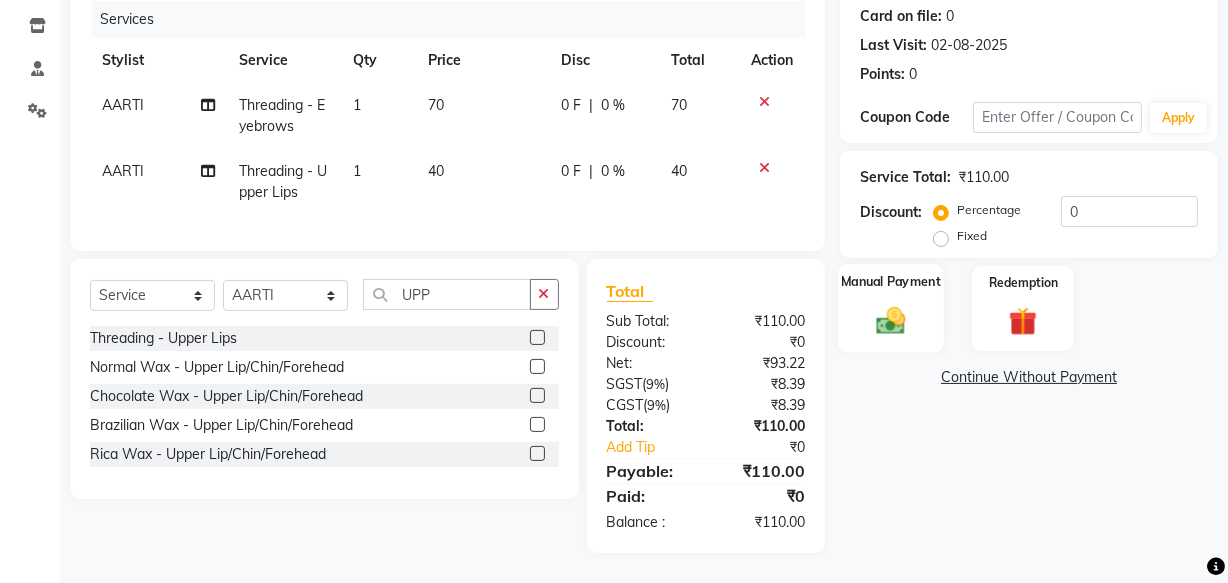 click 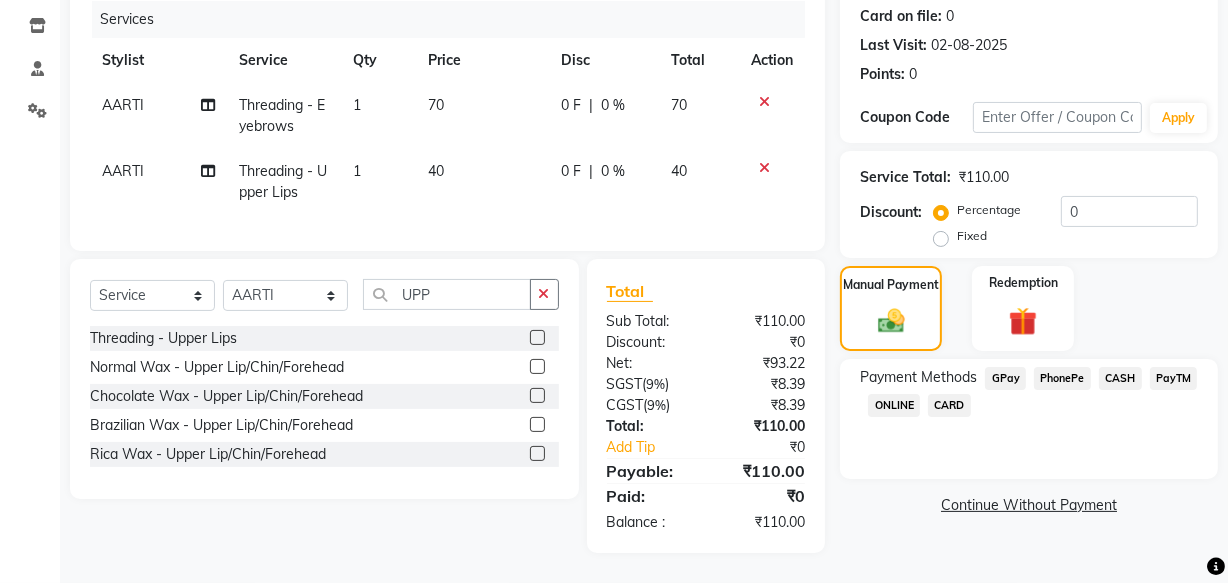 click on "PhonePe" 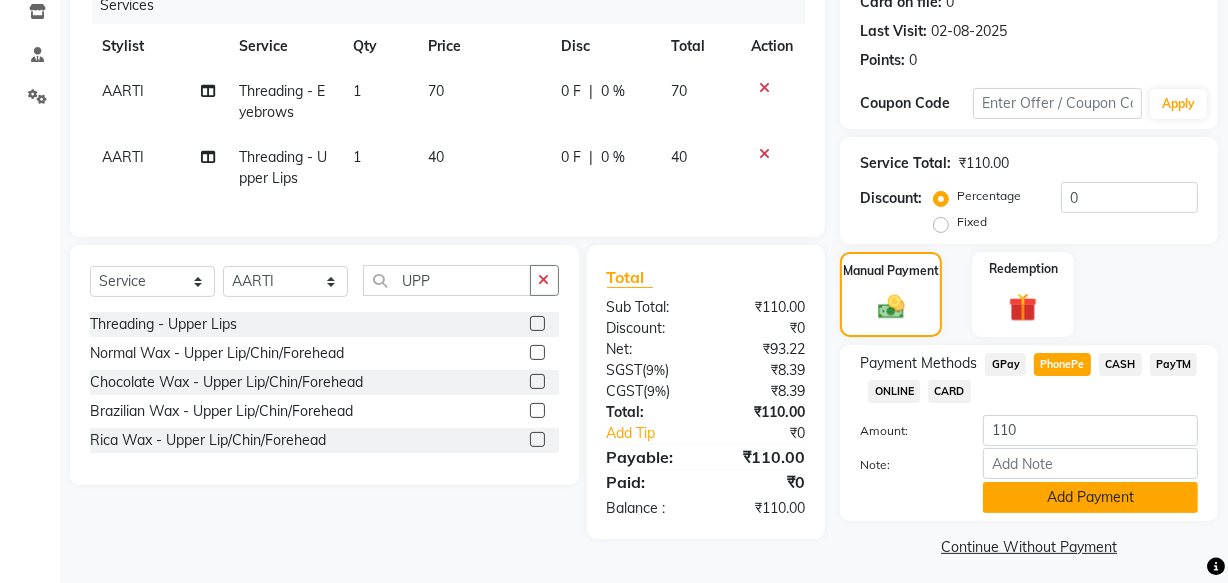 click on "Add Payment" 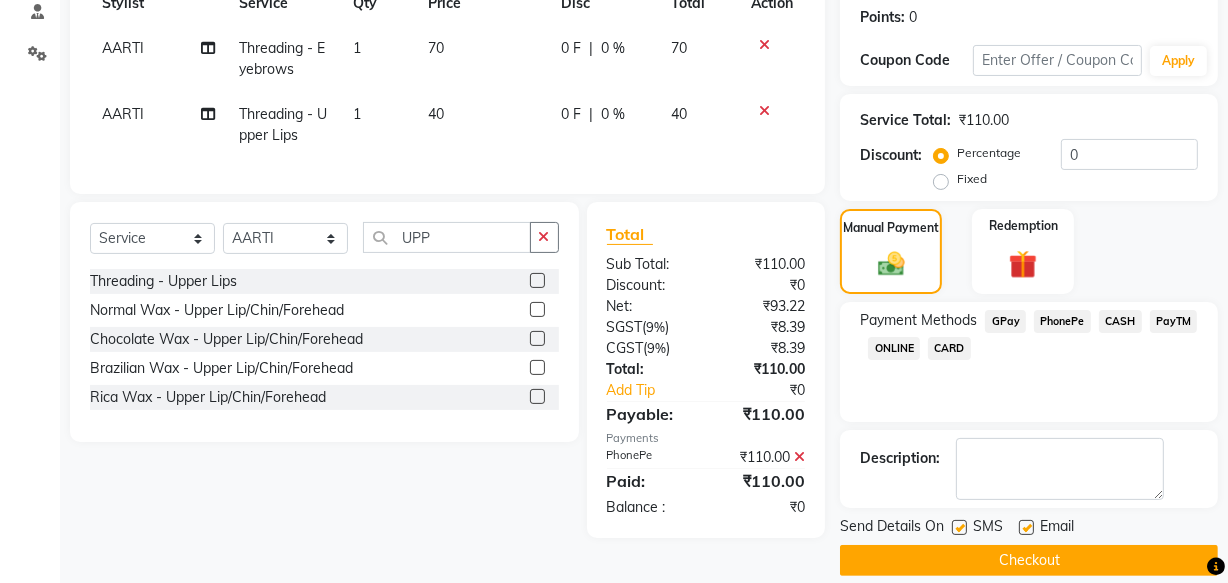 scroll, scrollTop: 326, scrollLeft: 0, axis: vertical 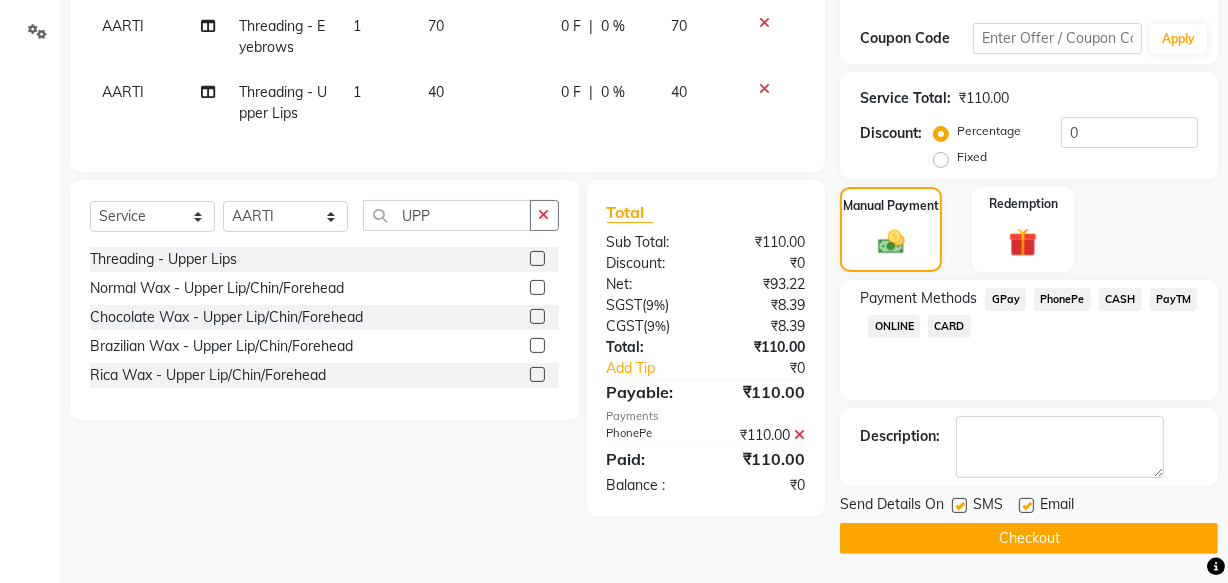 click 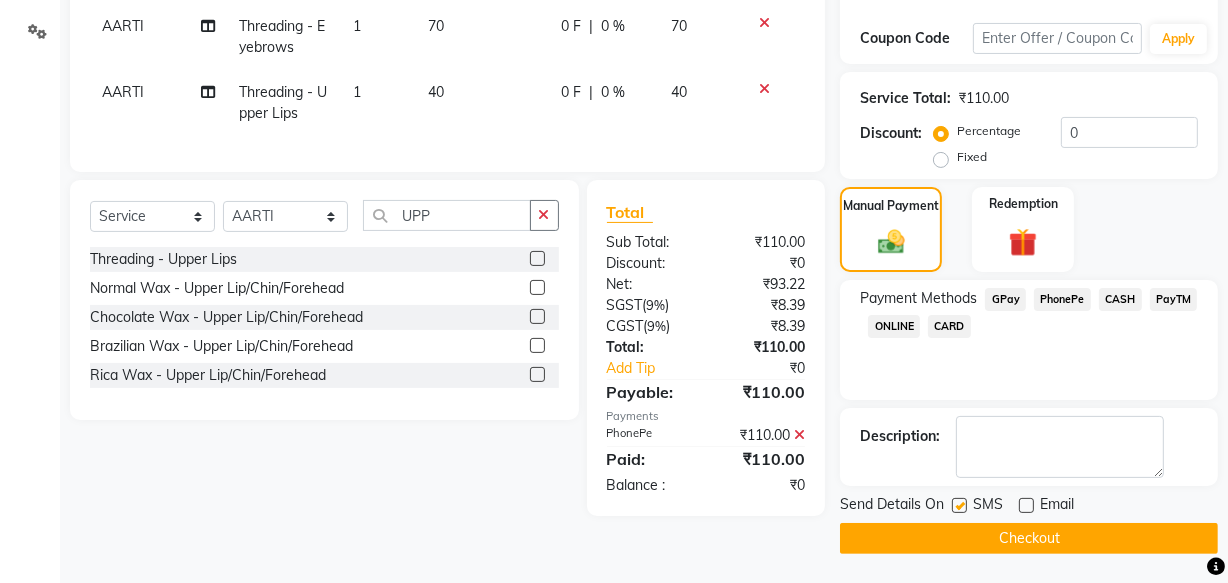 click 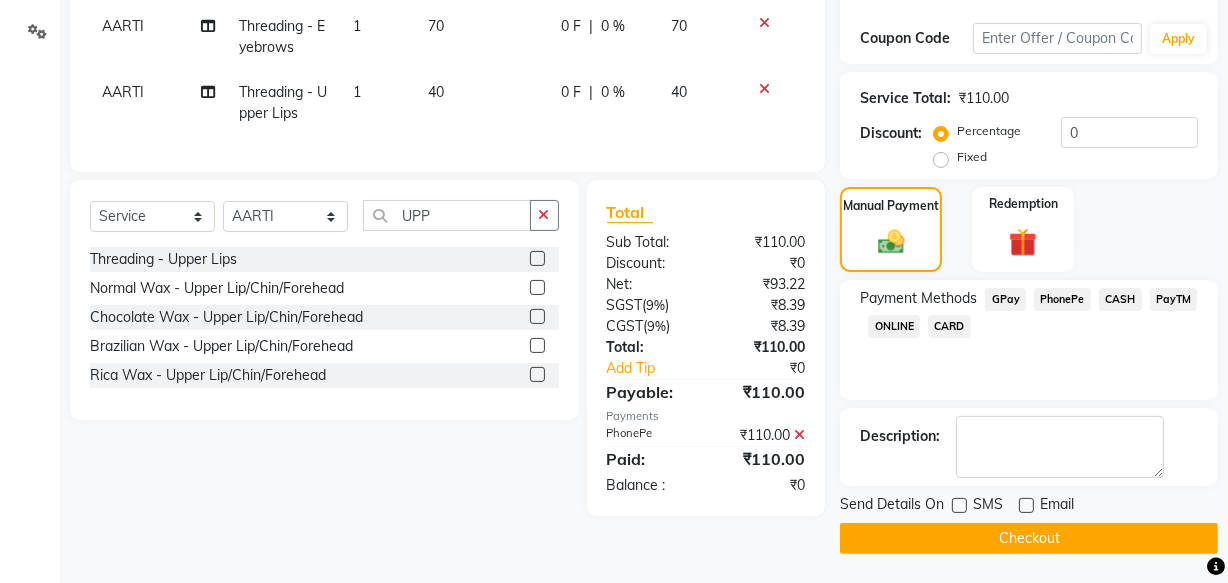click on "Checkout" 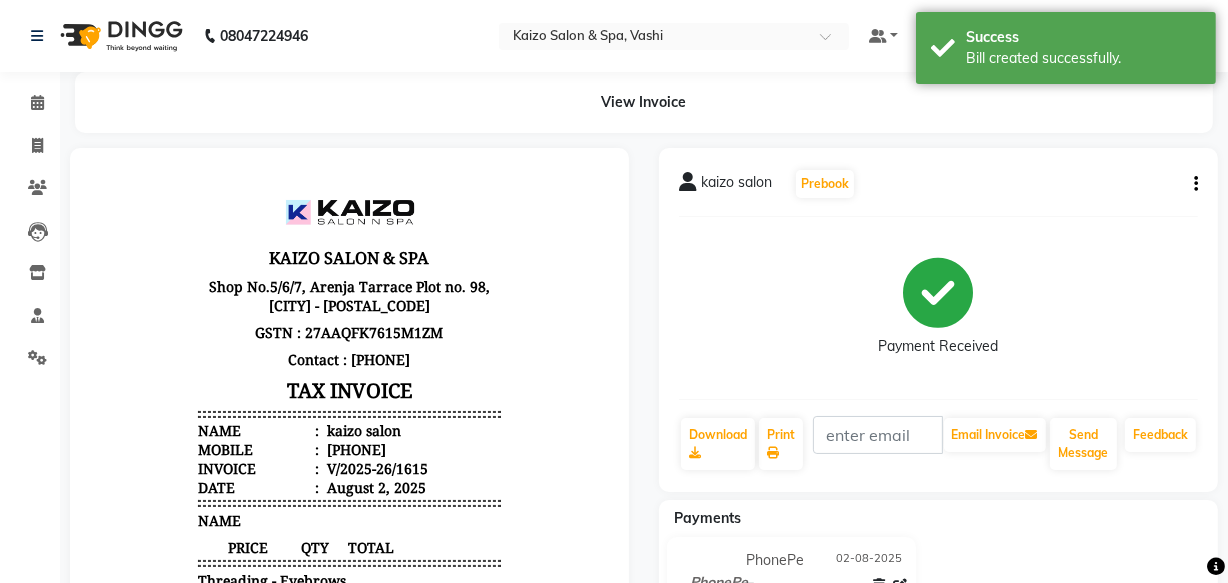 scroll, scrollTop: 0, scrollLeft: 0, axis: both 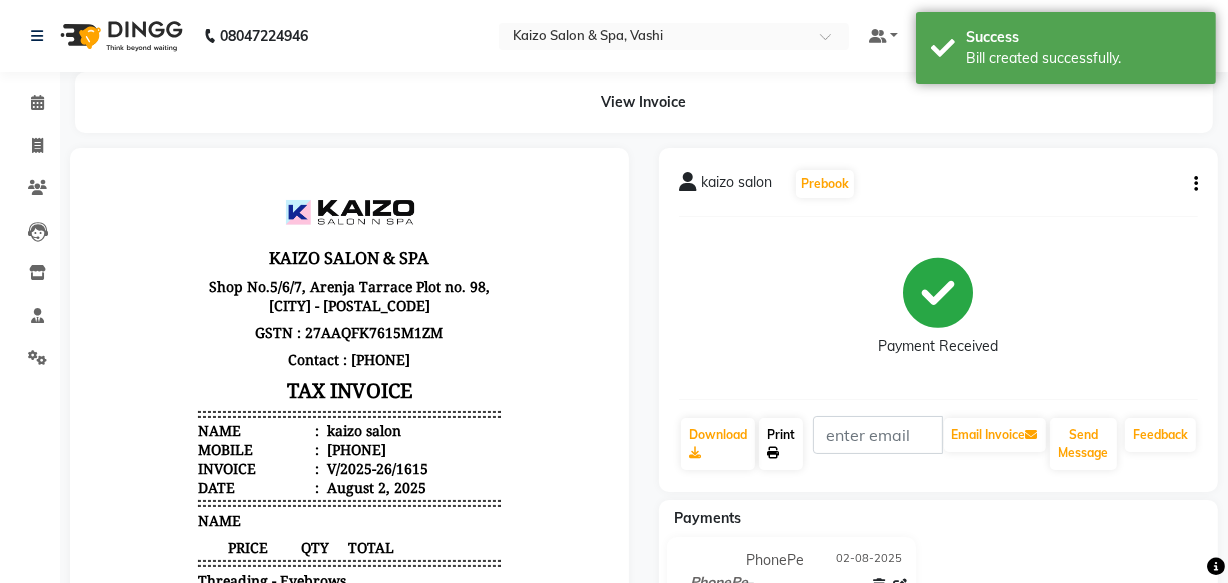 click on "Print" 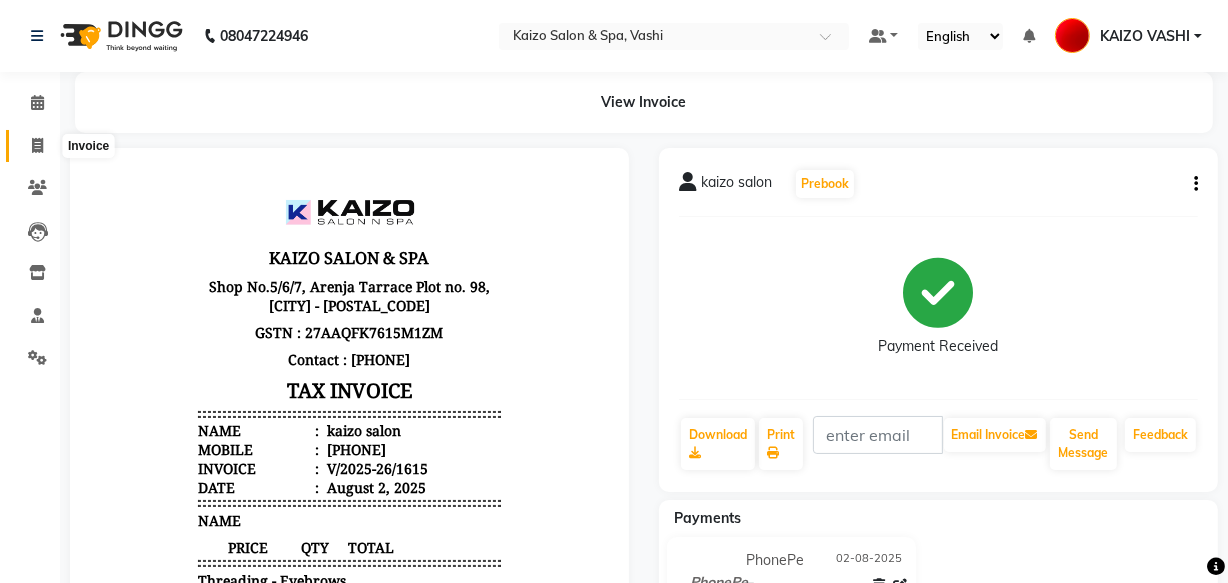 click 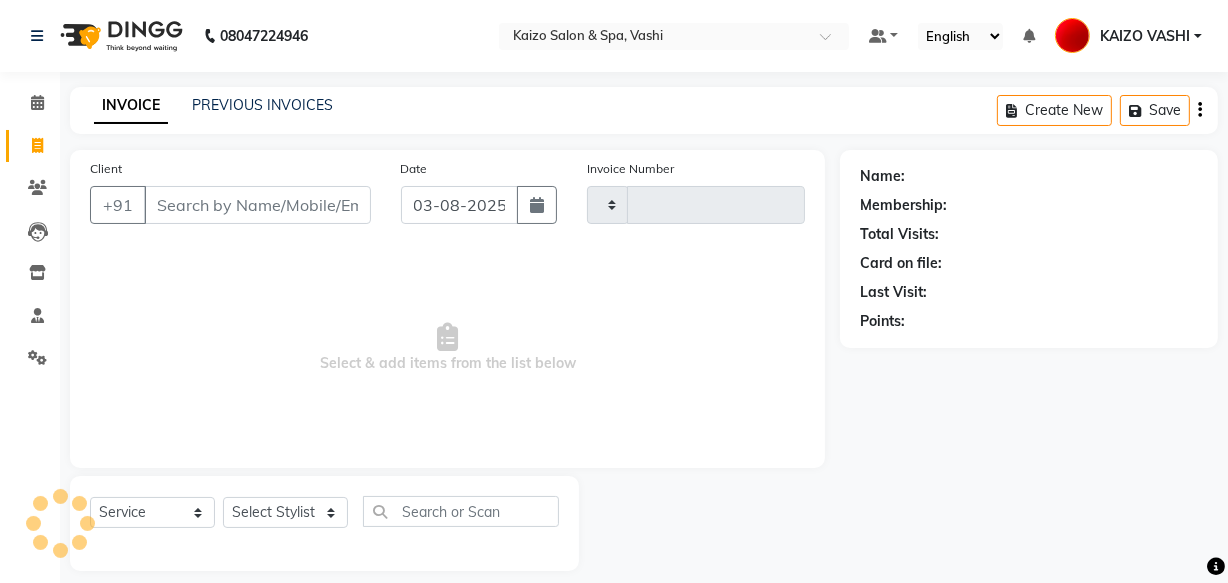 scroll, scrollTop: 19, scrollLeft: 0, axis: vertical 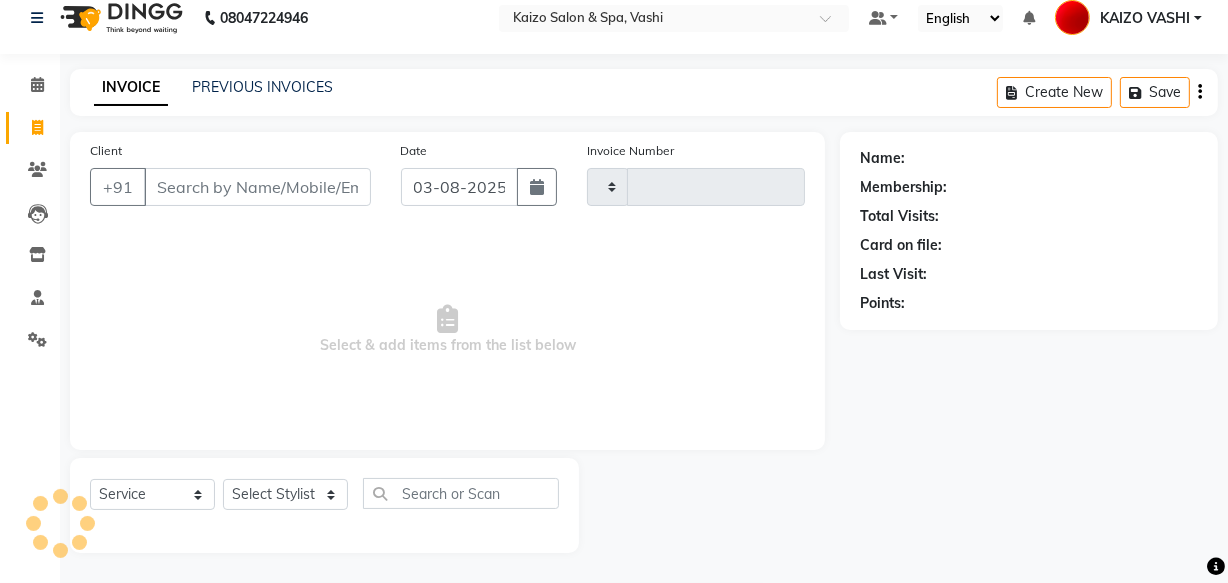type on "1616" 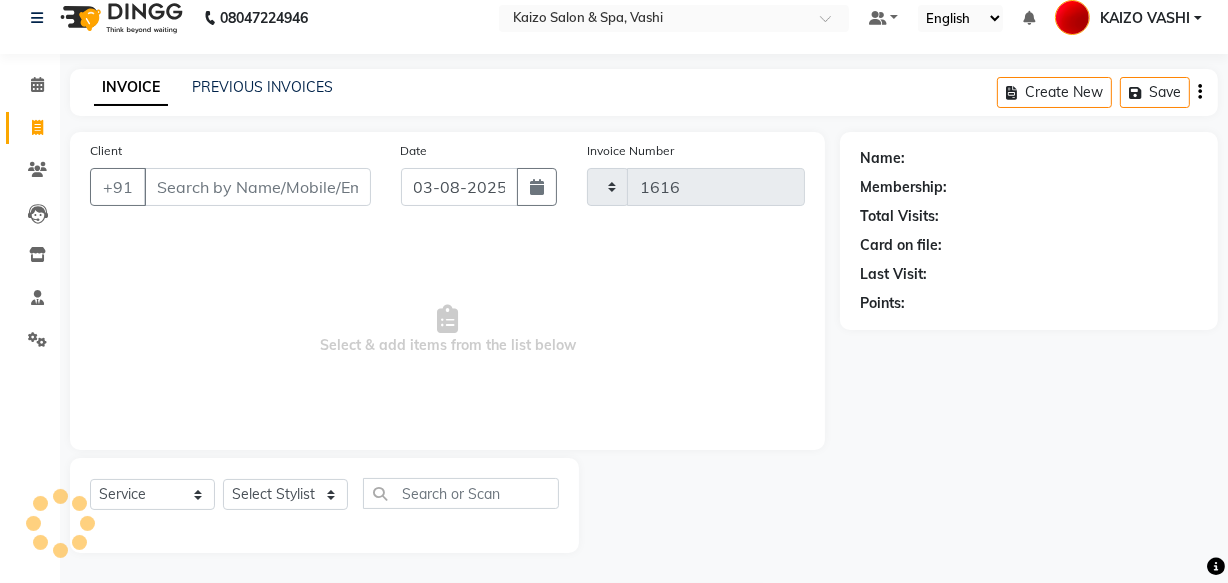 select on "616" 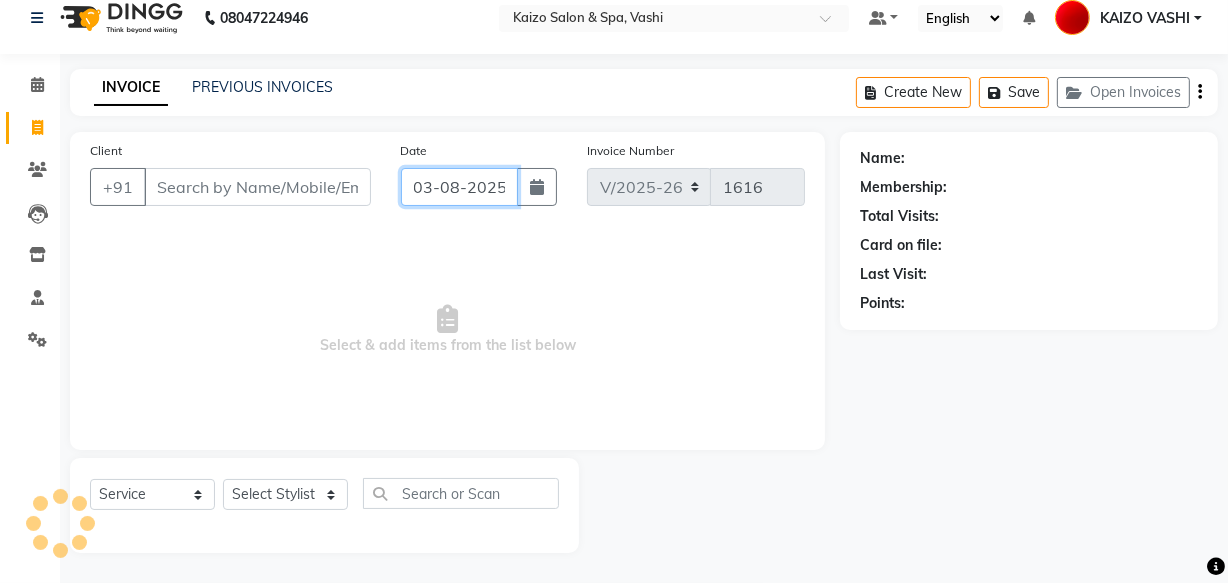 click on "03-08-2025" 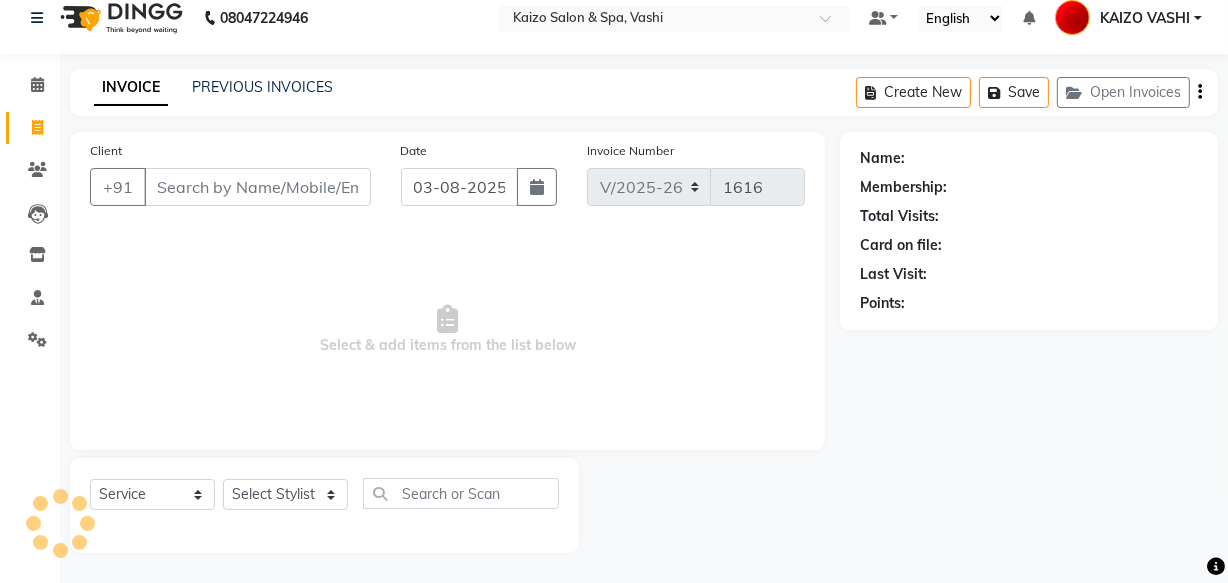 select on "8" 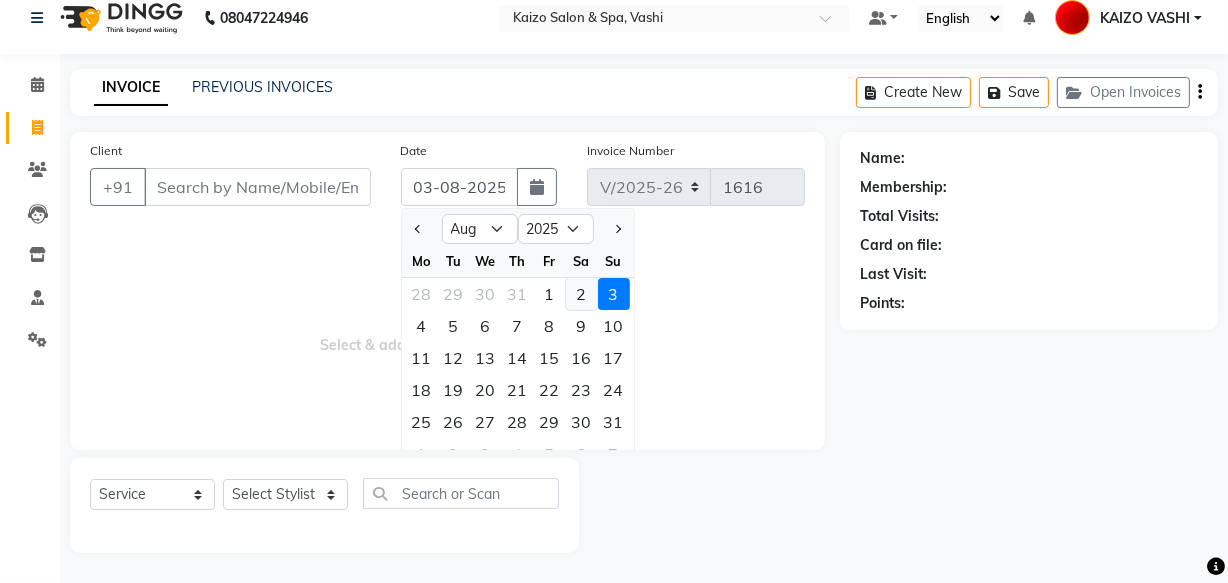 click on "2" 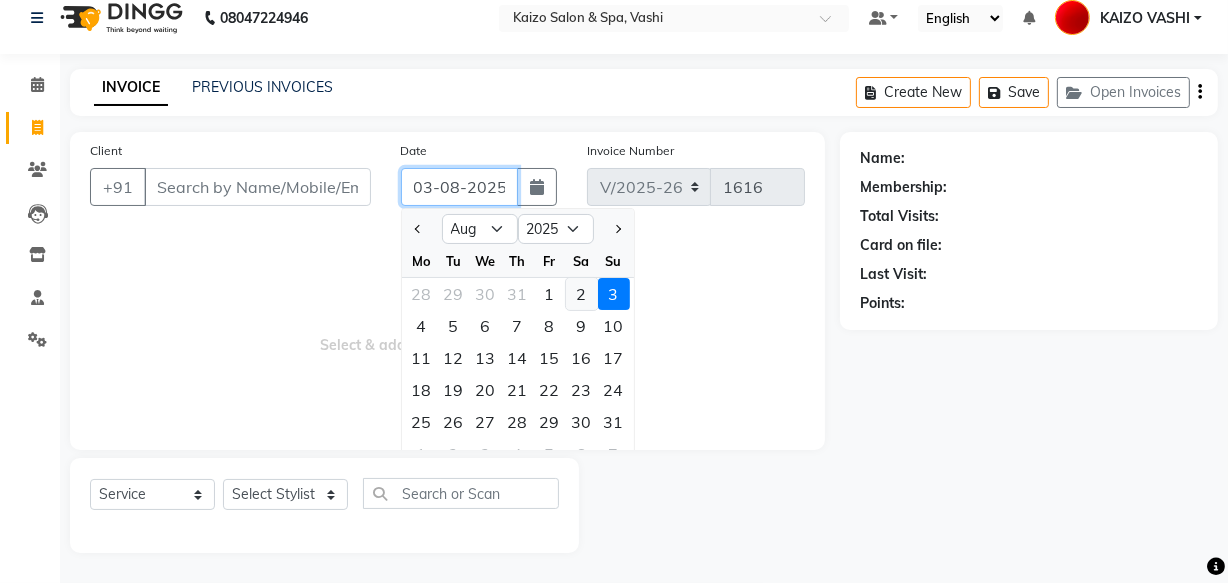 type on "02-08-2025" 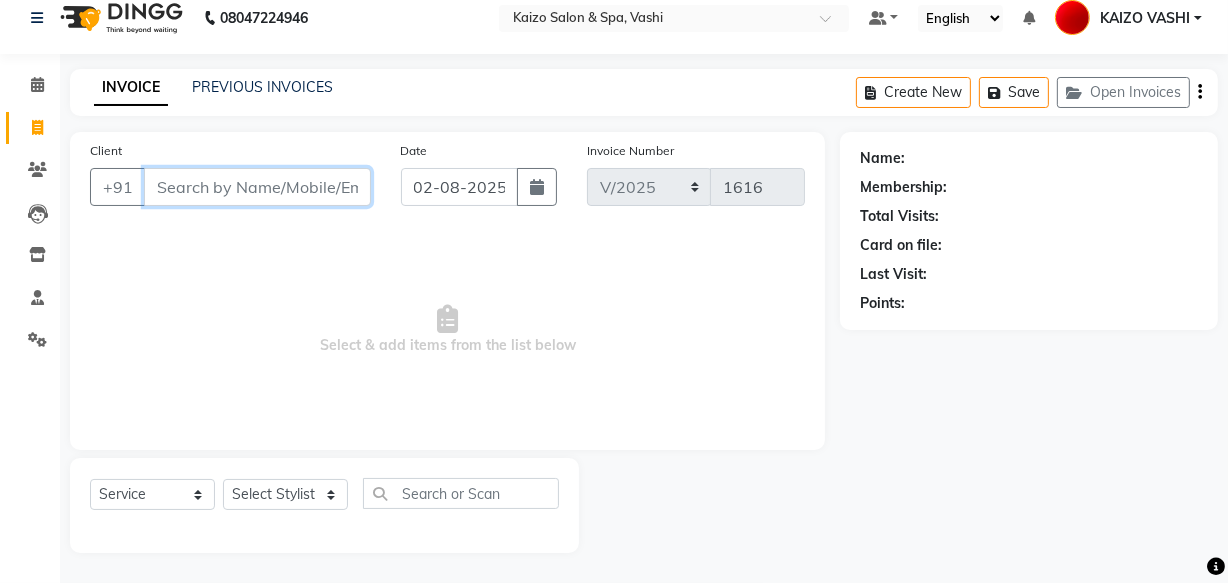 click on "Client" at bounding box center [257, 187] 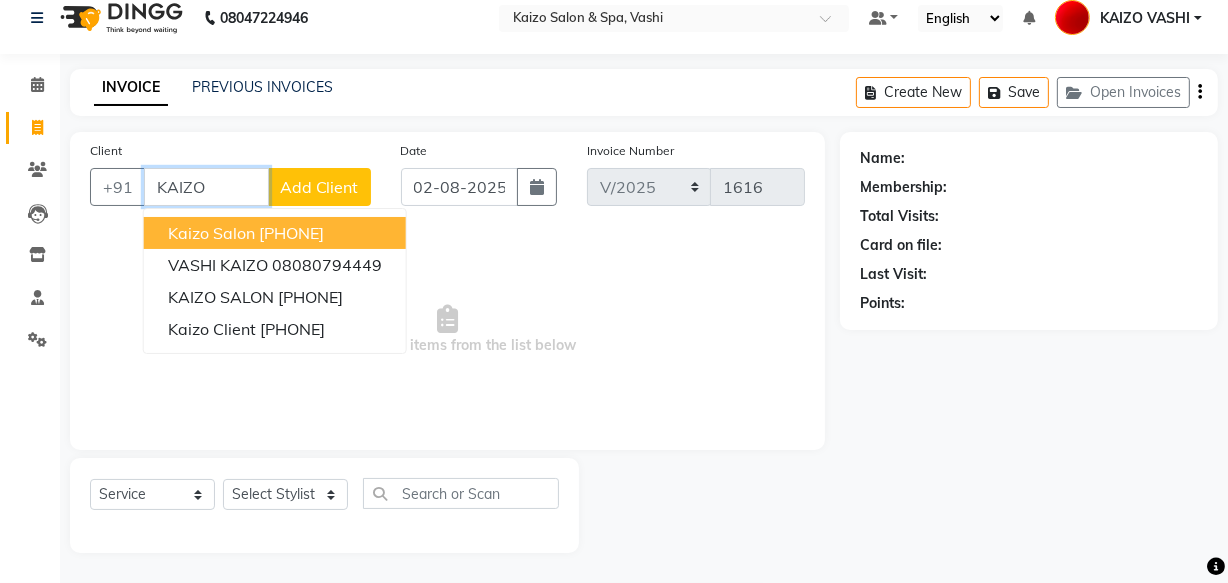 click on "kaizo salon" at bounding box center [211, 233] 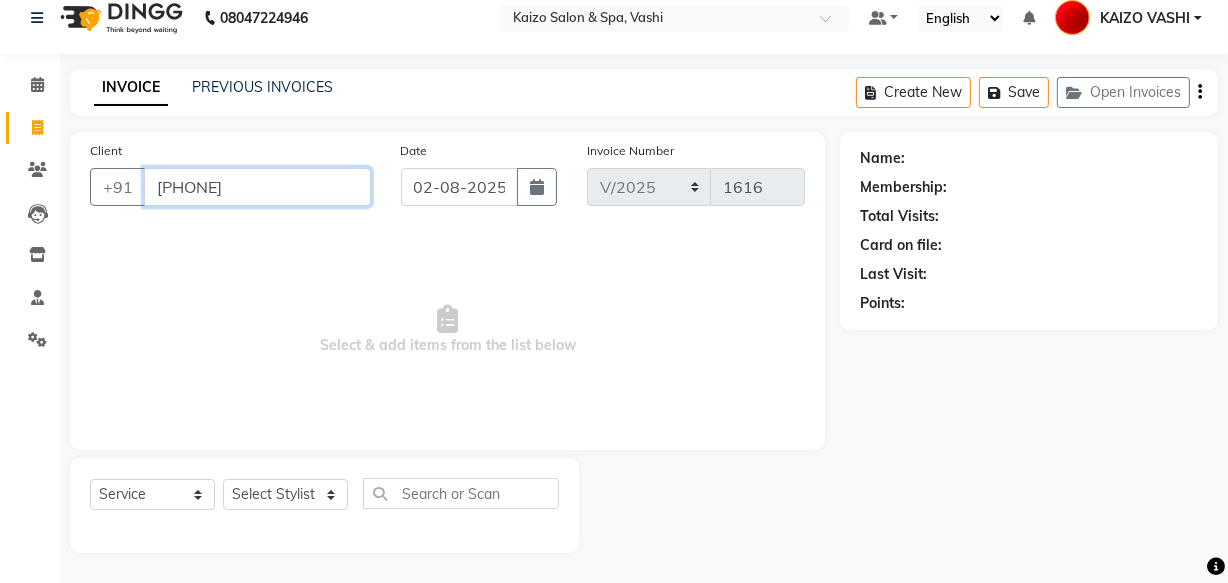 type on "[PHONE]" 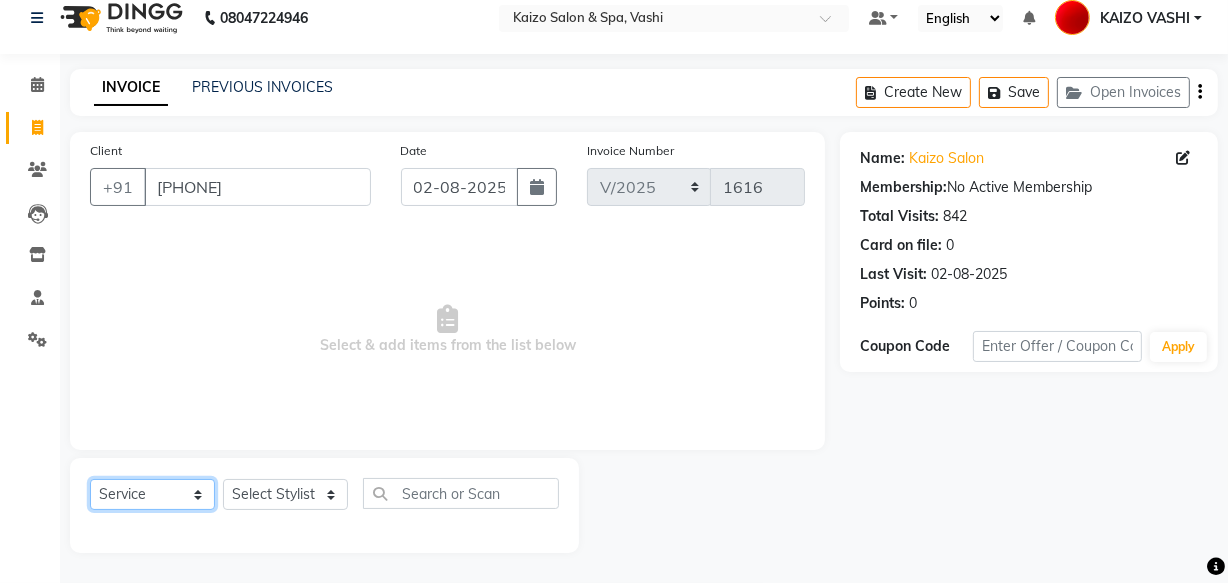 click on "Select  Service  Product  Membership  Package Voucher Prepaid Gift Card" 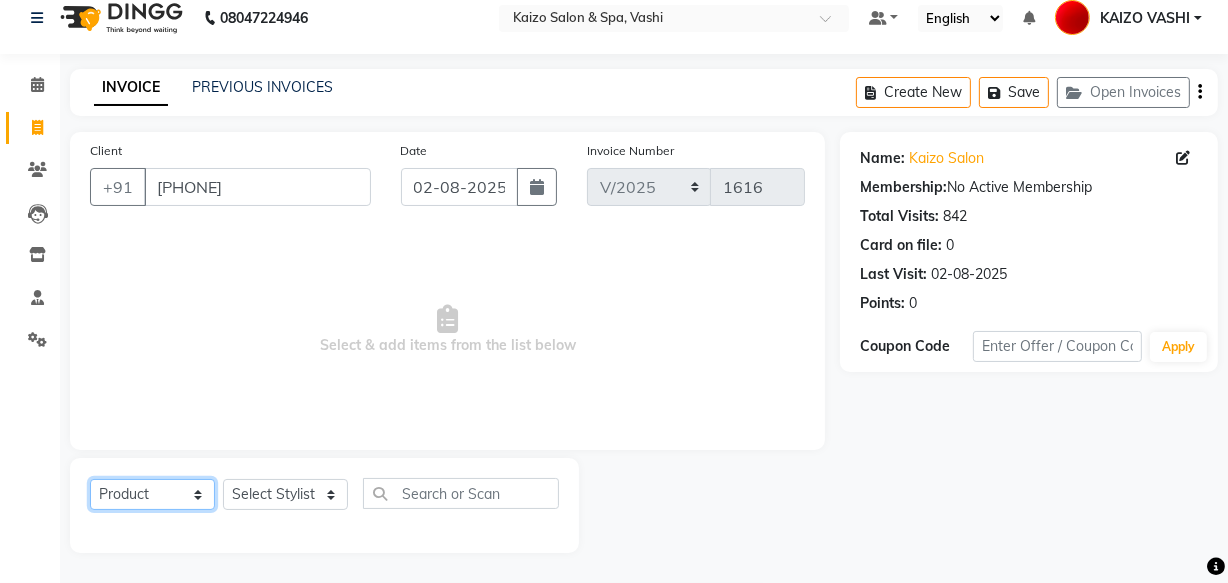 click on "Select  Service  Product  Membership  Package Voucher Prepaid Gift Card" 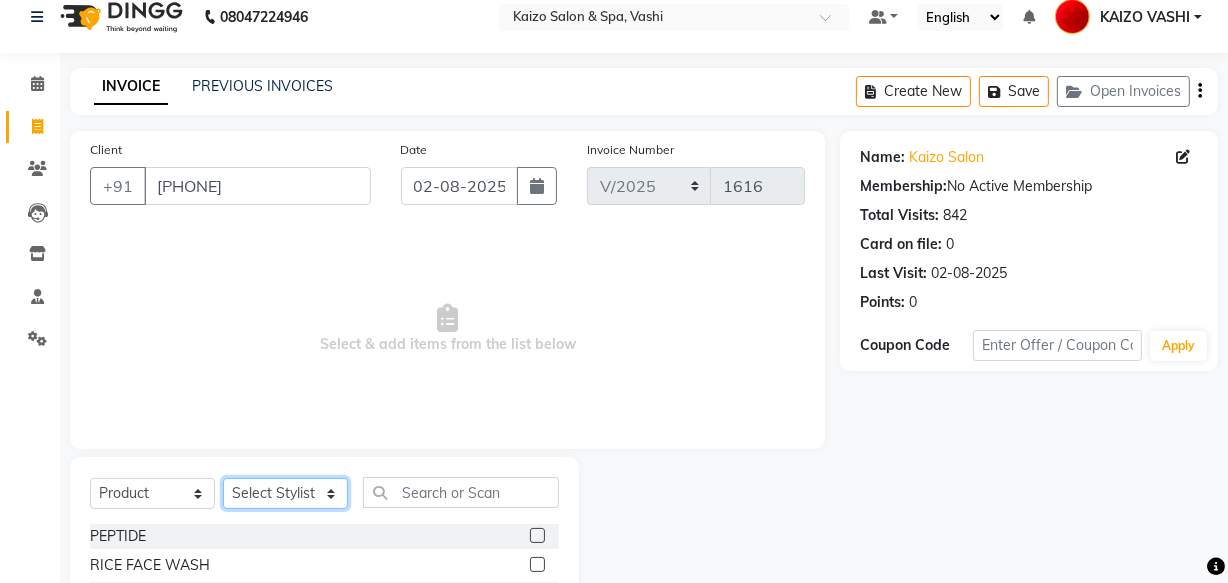 click on "Select Stylist [FIRST] [FIRST] [FIRST] [FIRST] [FIRST] [FIRST] [FIRST] [FIRST] [FIRST] [FIRST] [FIRST]" 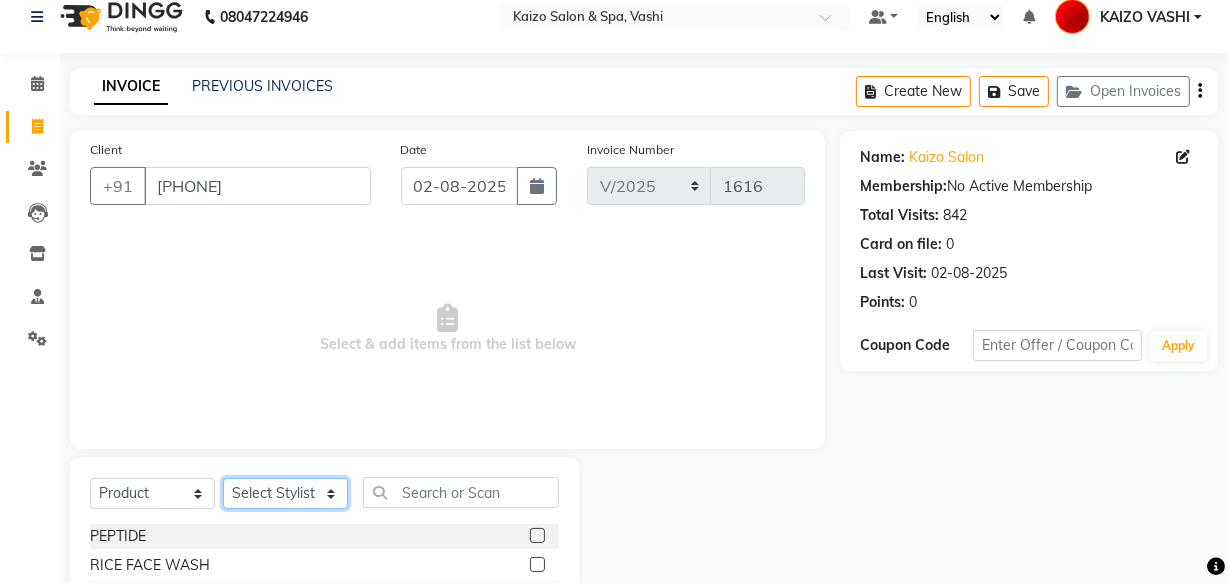 select on "8767" 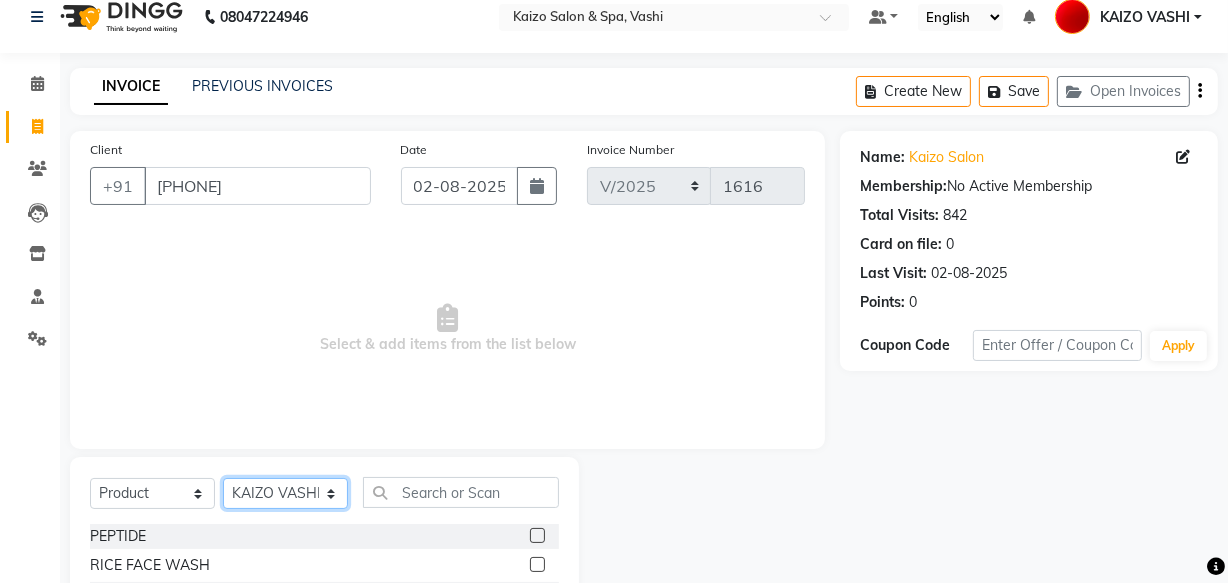click on "Select Stylist [FIRST] [FIRST] [FIRST] [FIRST] [FIRST] [FIRST] [FIRST] [FIRST] [FIRST] [FIRST] [FIRST]" 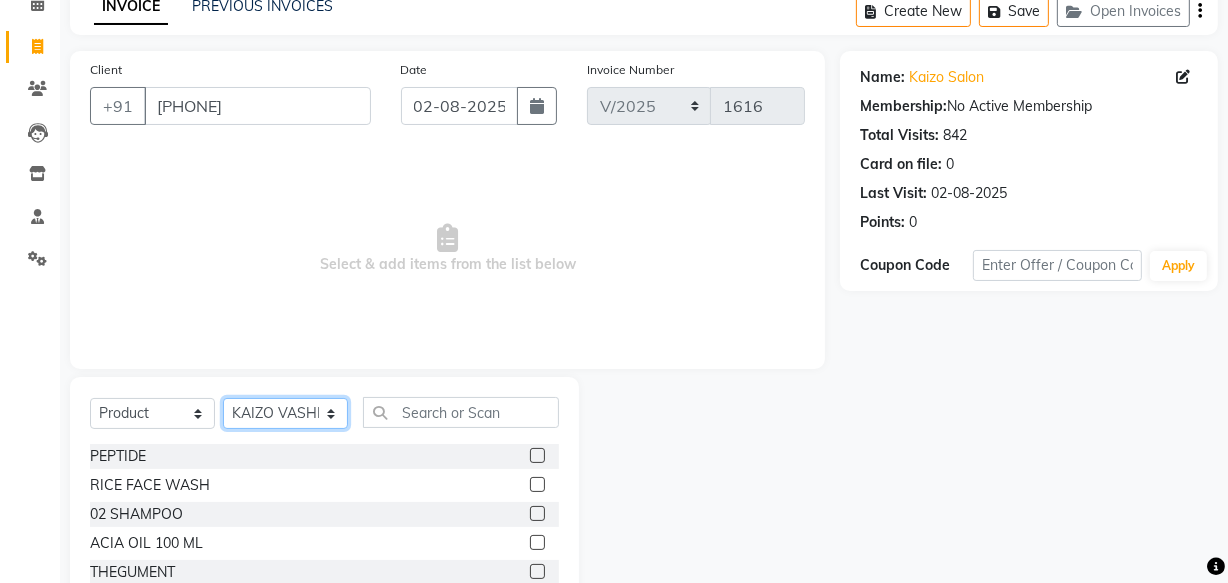 scroll, scrollTop: 219, scrollLeft: 0, axis: vertical 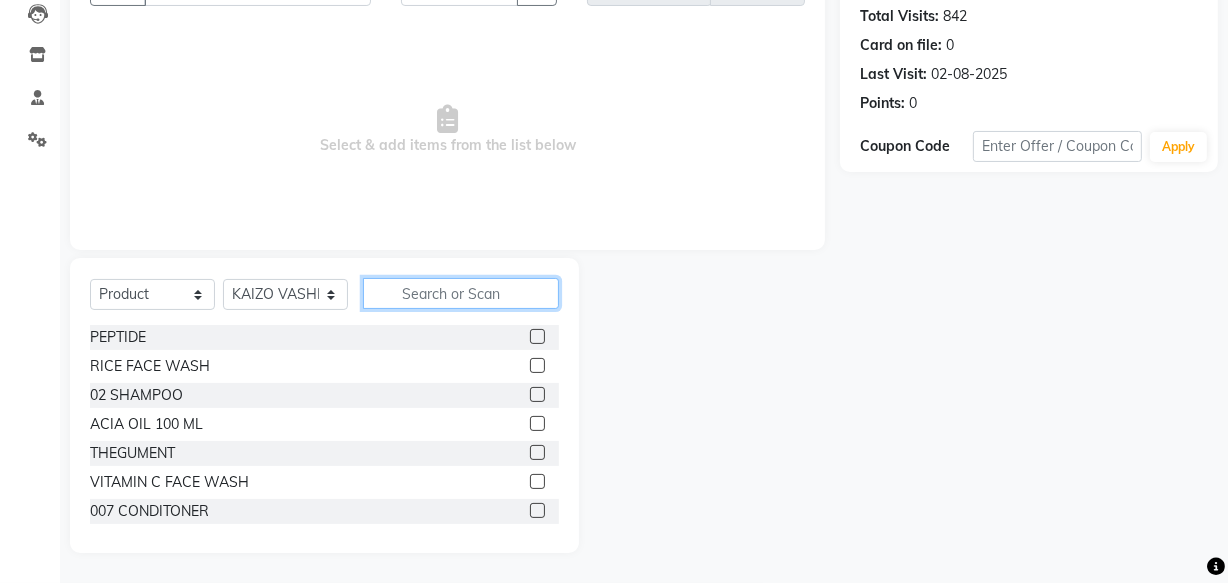 click 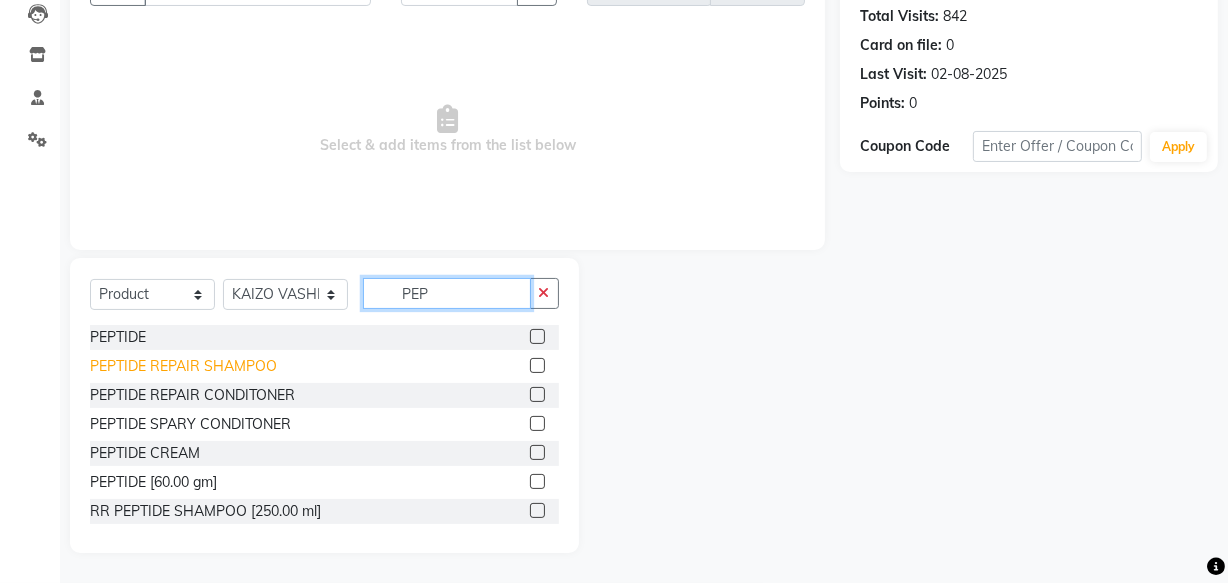 type on "PEP" 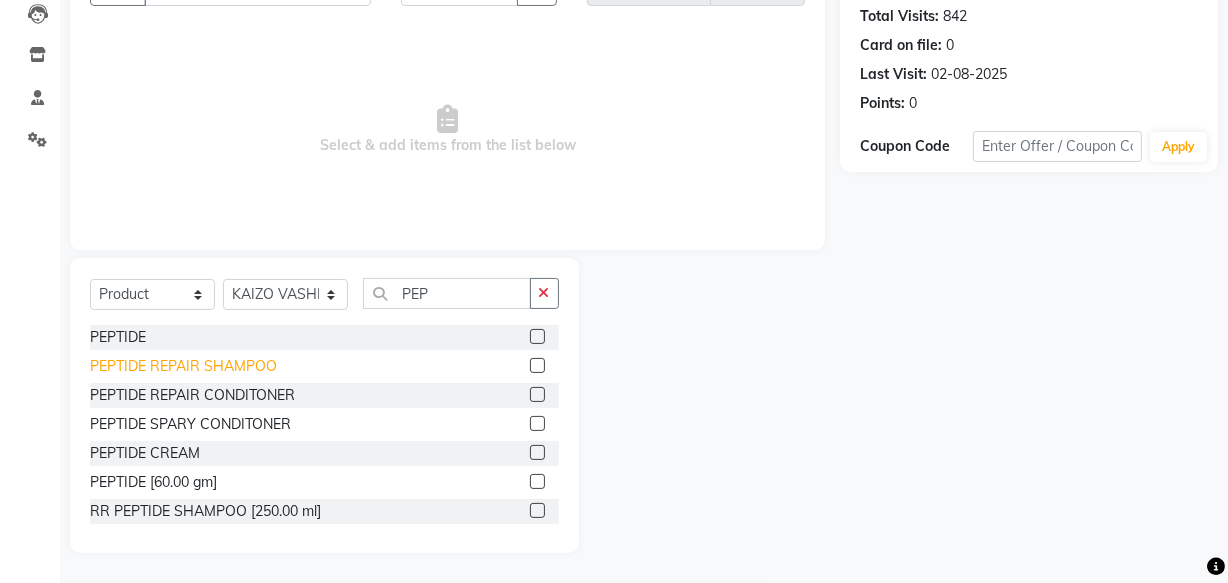 click on "PEPTIDE REPAIR SHAMPOO" 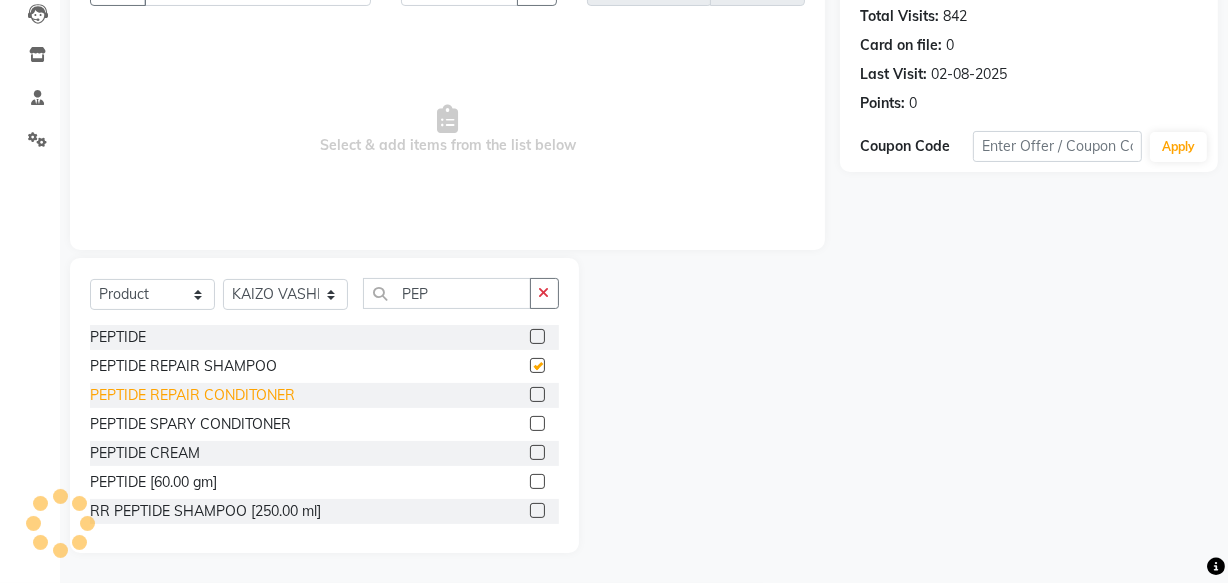 checkbox on "false" 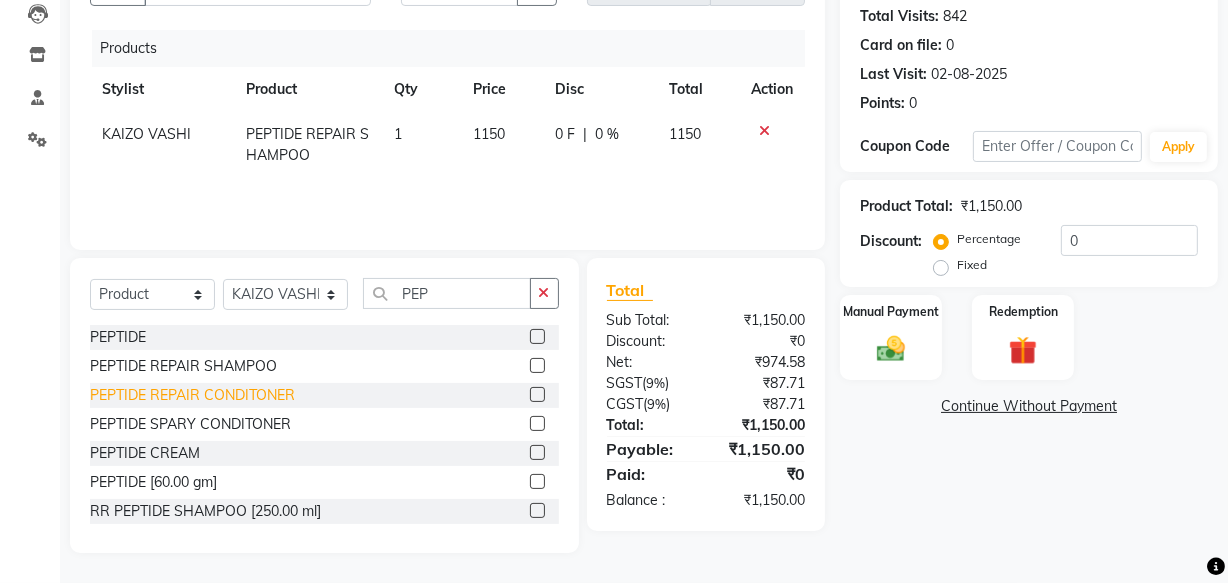 click on "PEPTIDE REPAIR CONDITONER" 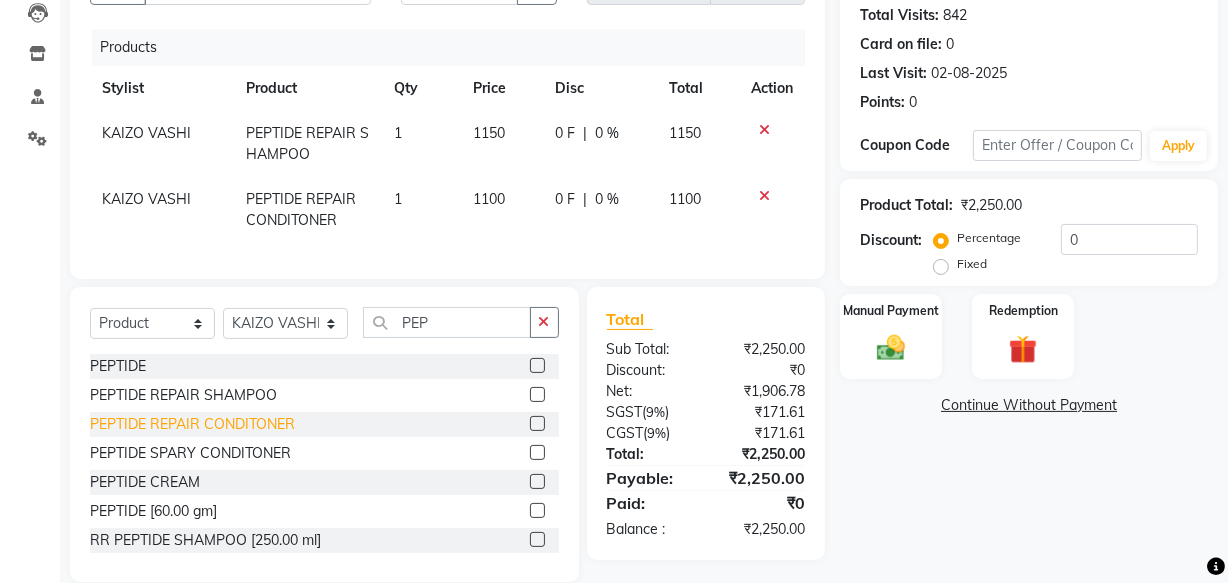 click on "PEPTIDE REPAIR CONDITONER" 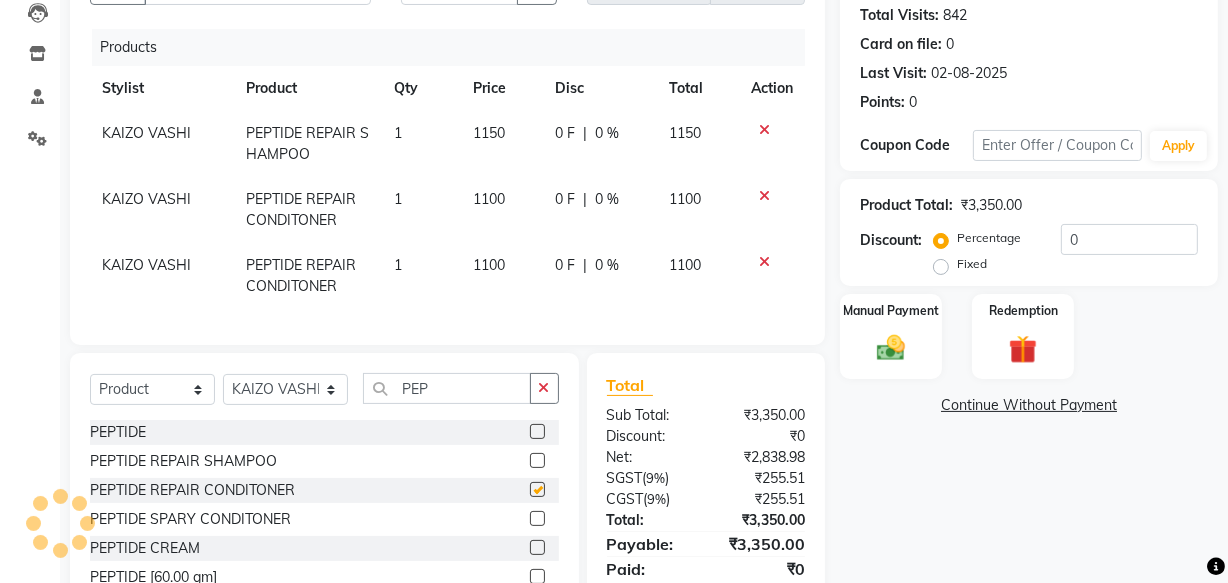 checkbox on "false" 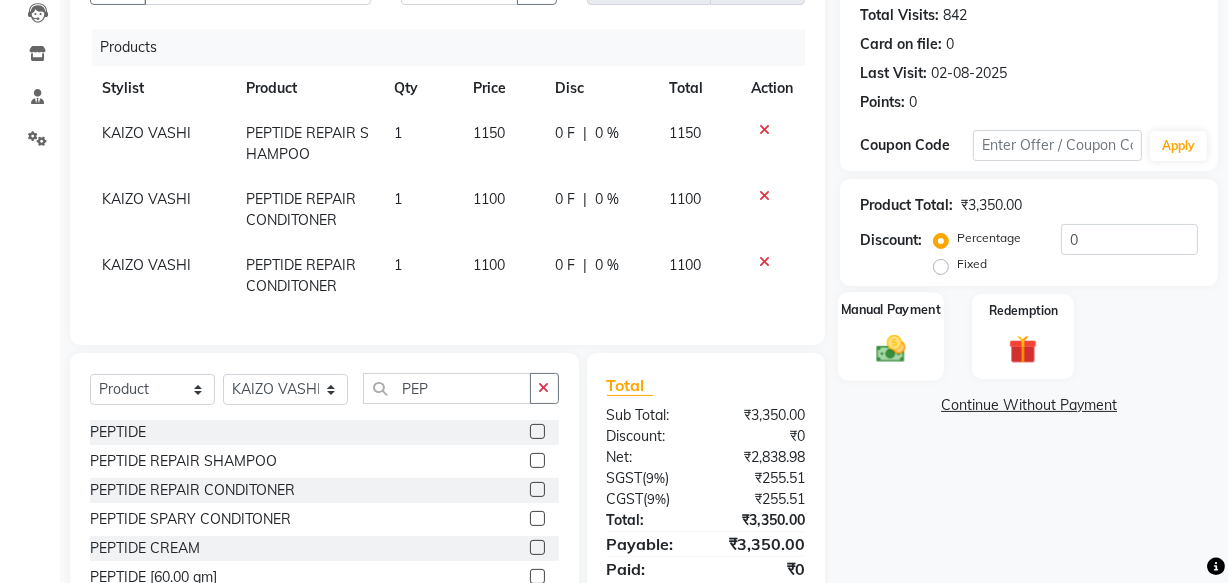 click 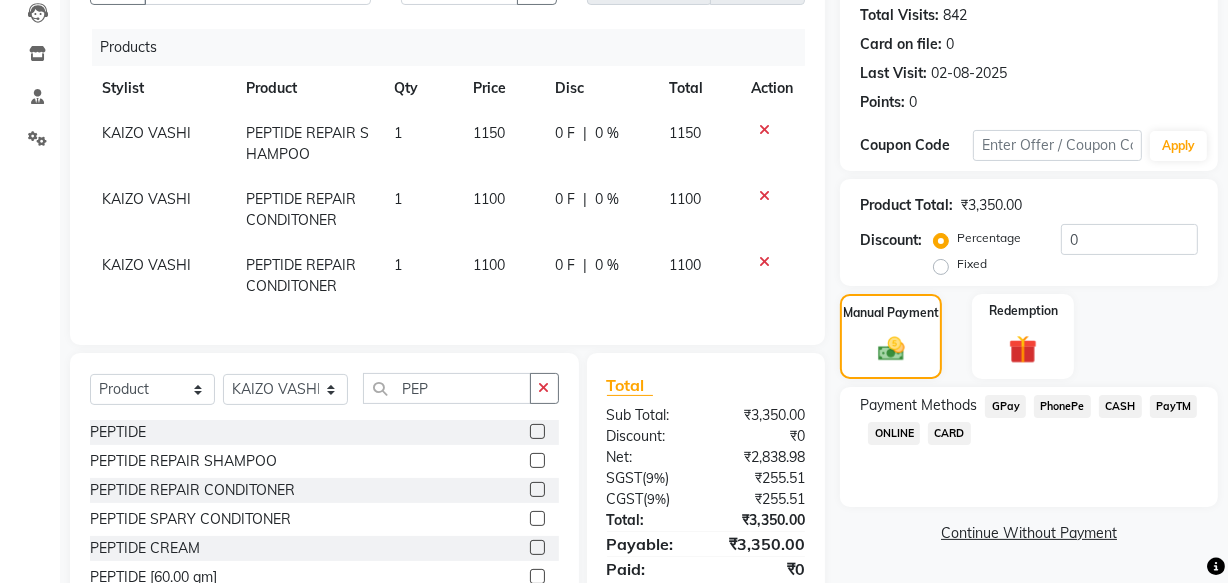 click on "CARD" 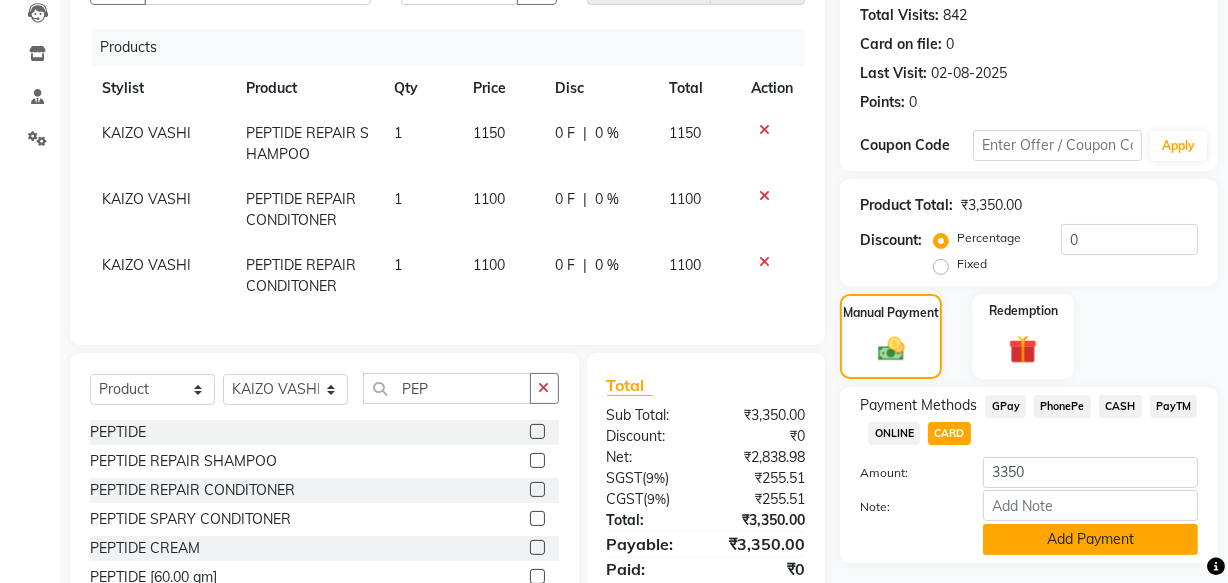 click on "Add Payment" 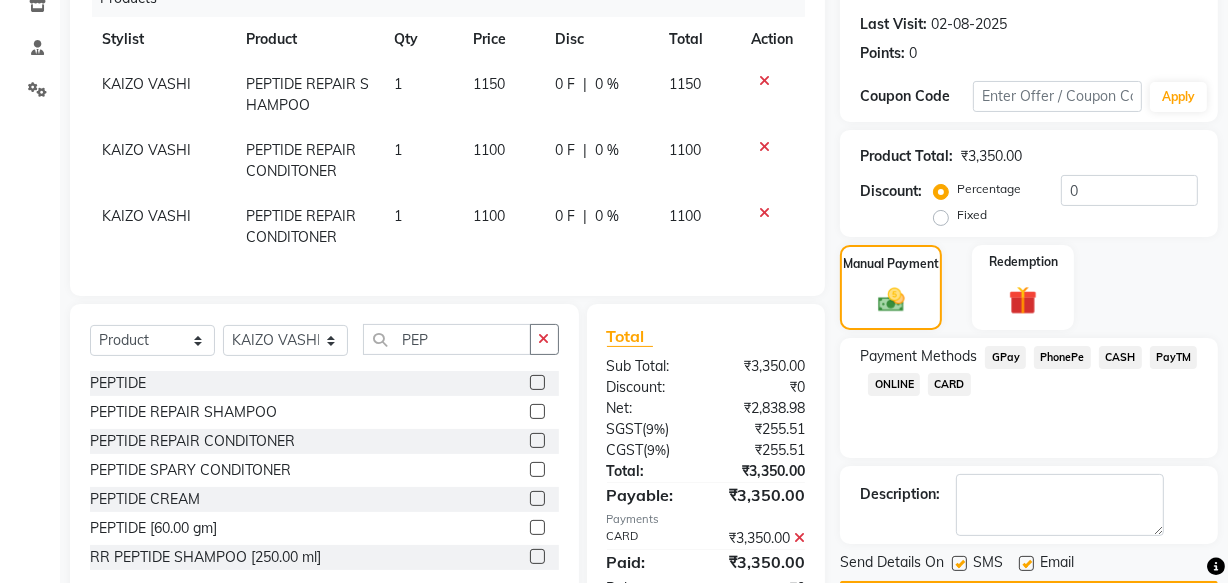 scroll, scrollTop: 348, scrollLeft: 0, axis: vertical 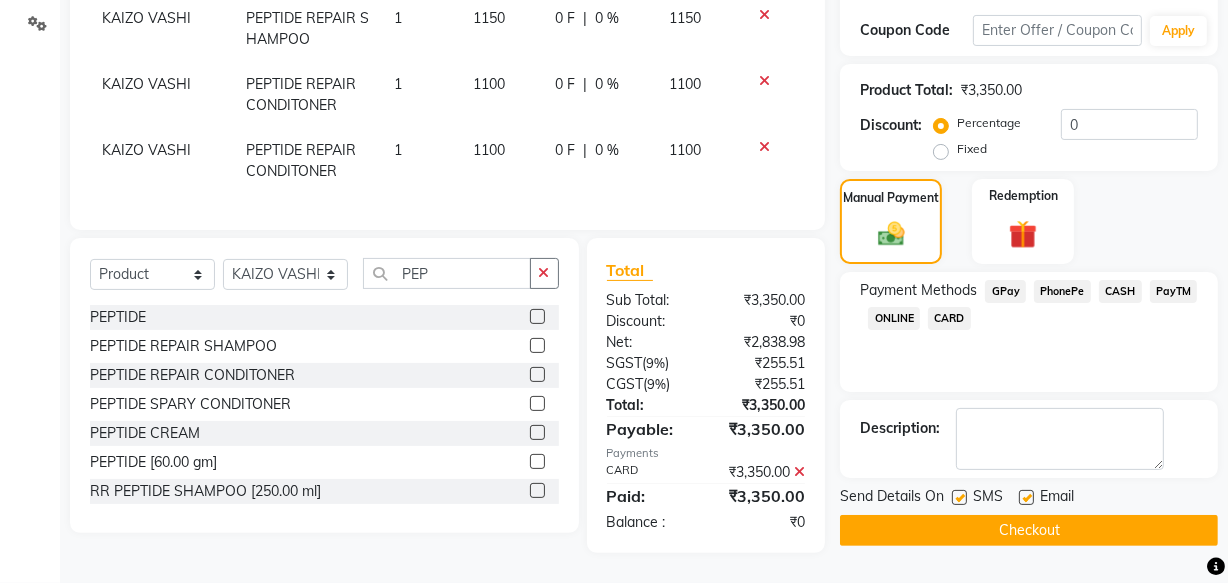 click 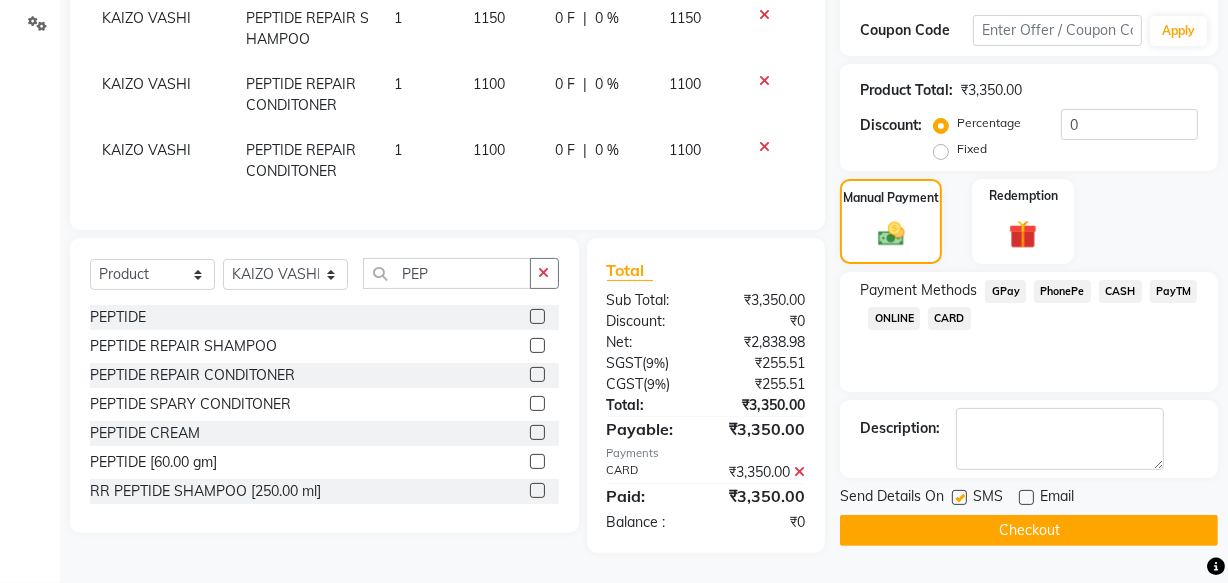 click 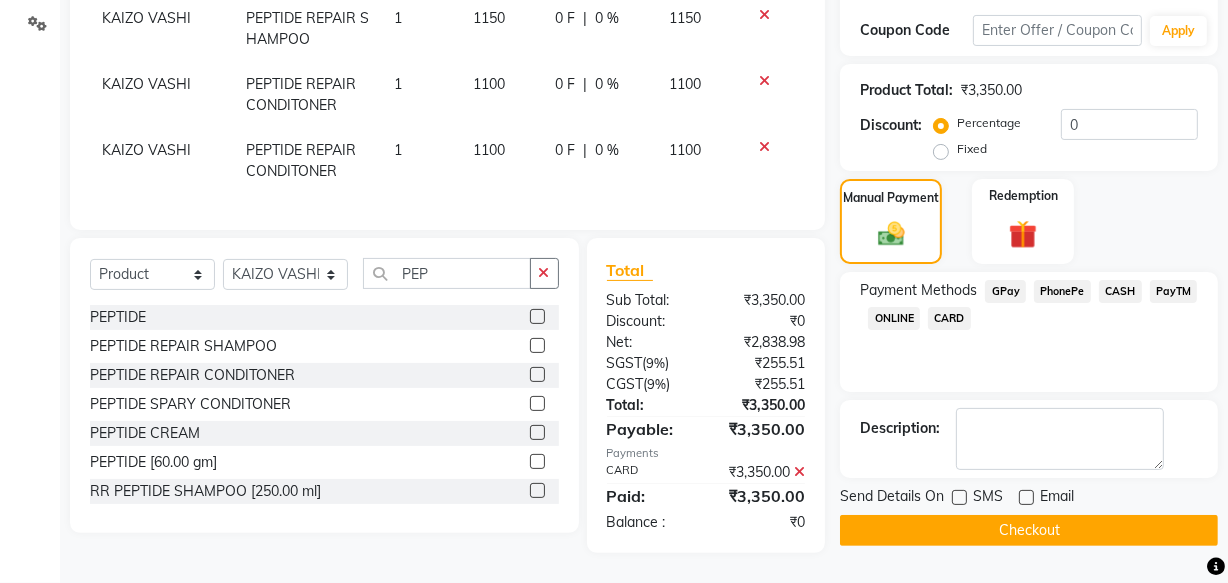 click on "Checkout" 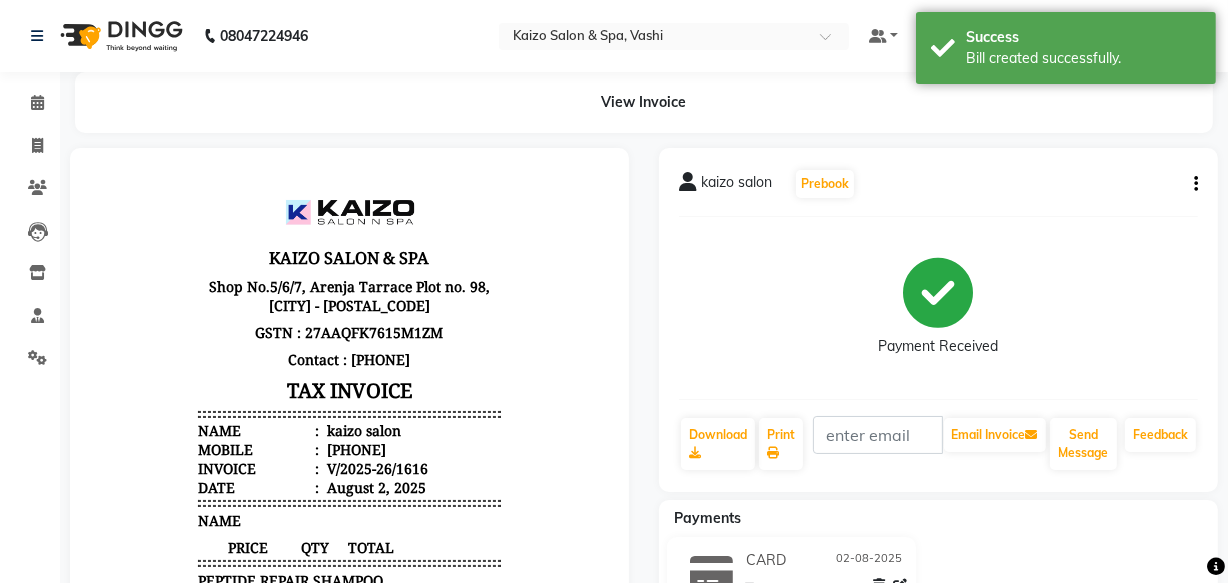 scroll, scrollTop: 0, scrollLeft: 0, axis: both 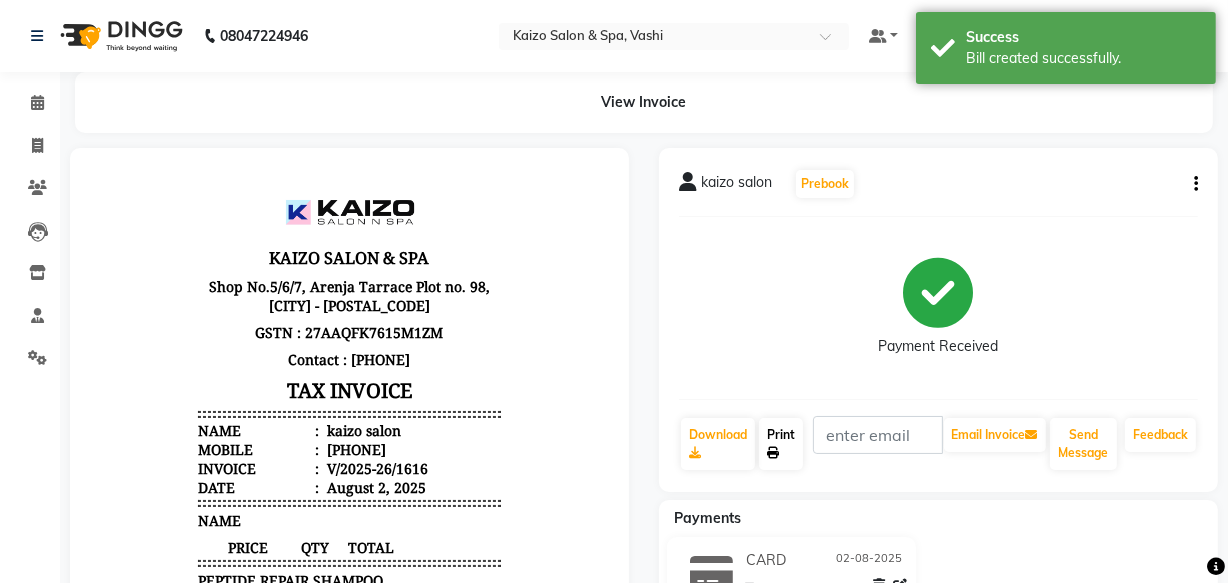 click on "Print" 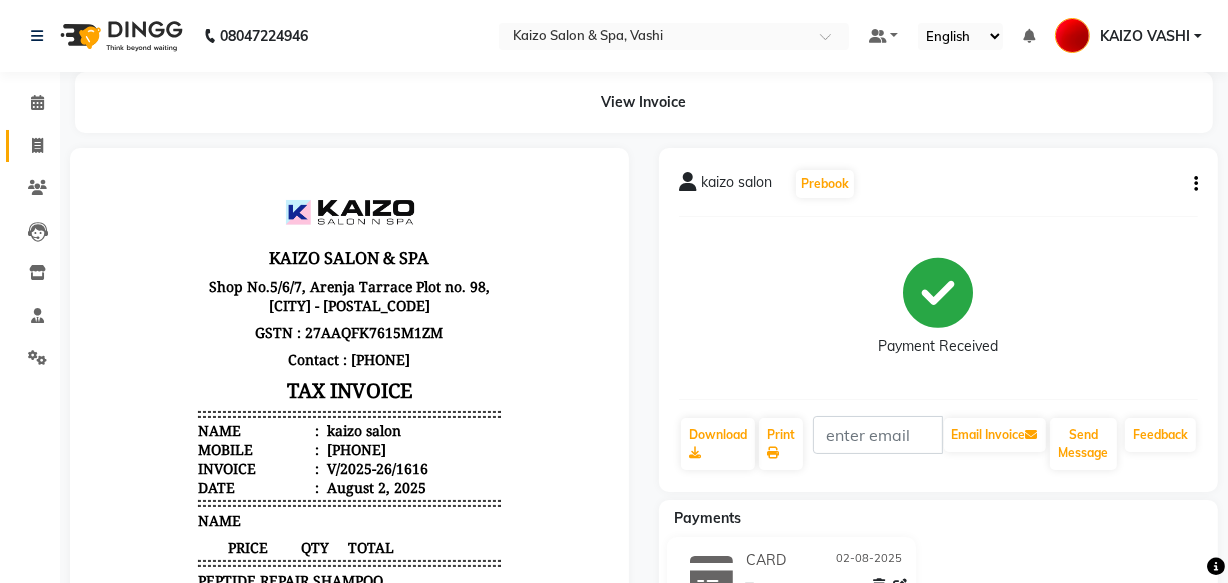 click 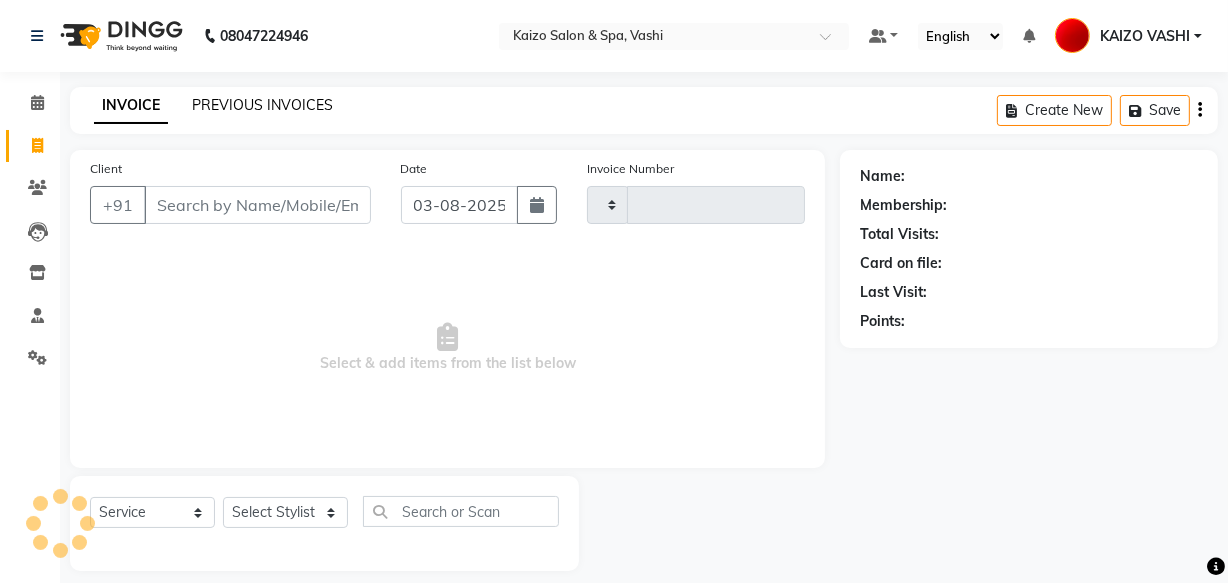 type on "1617" 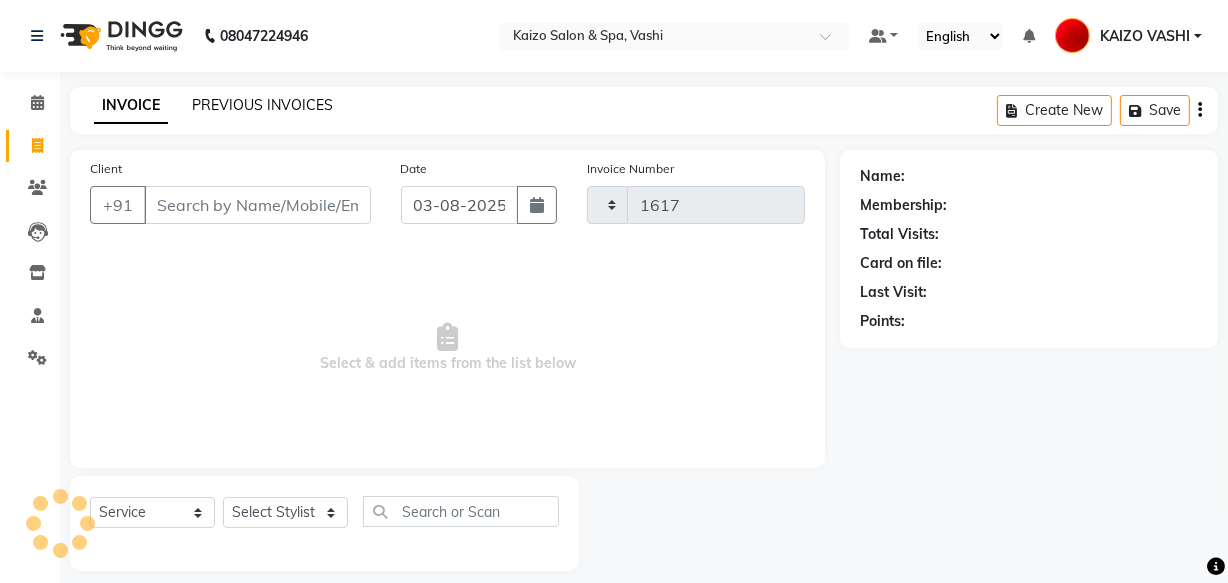scroll, scrollTop: 19, scrollLeft: 0, axis: vertical 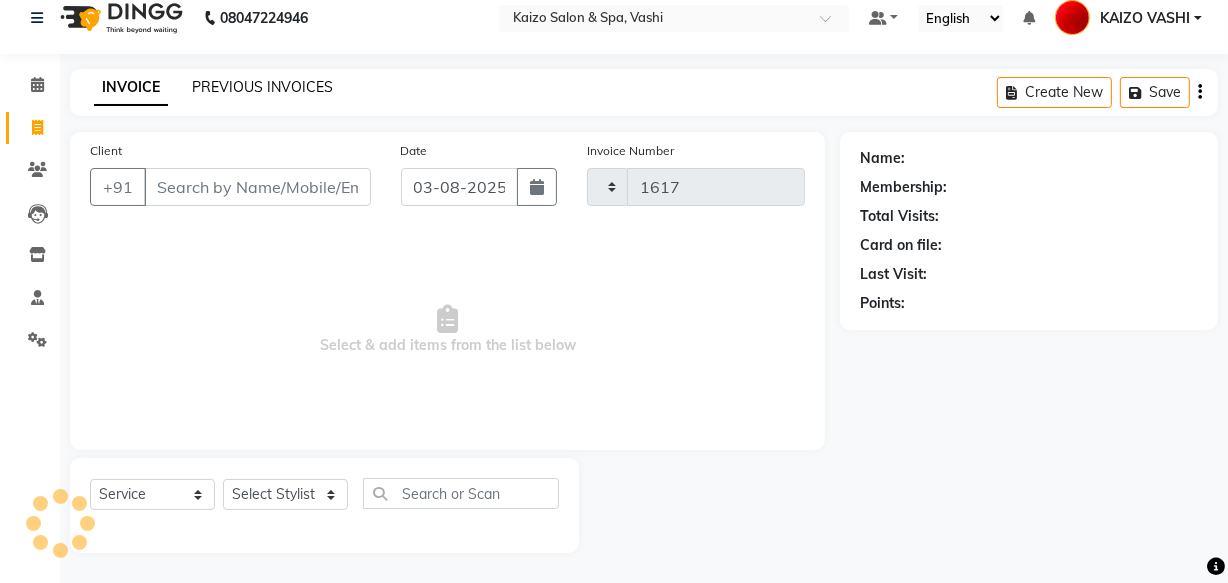 select on "616" 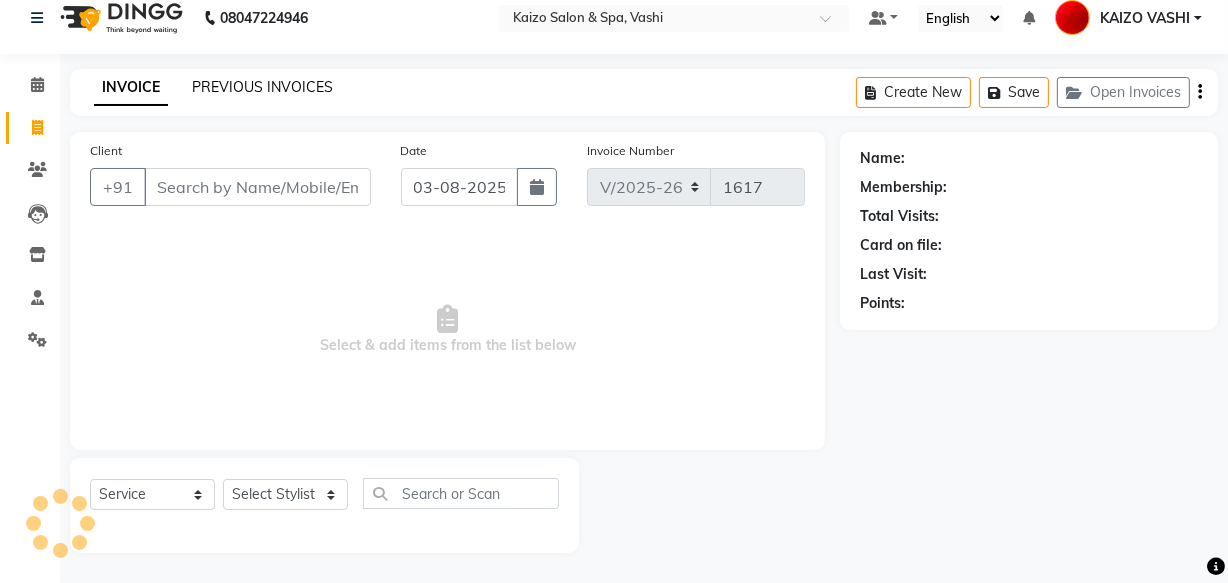 click on "PREVIOUS INVOICES" 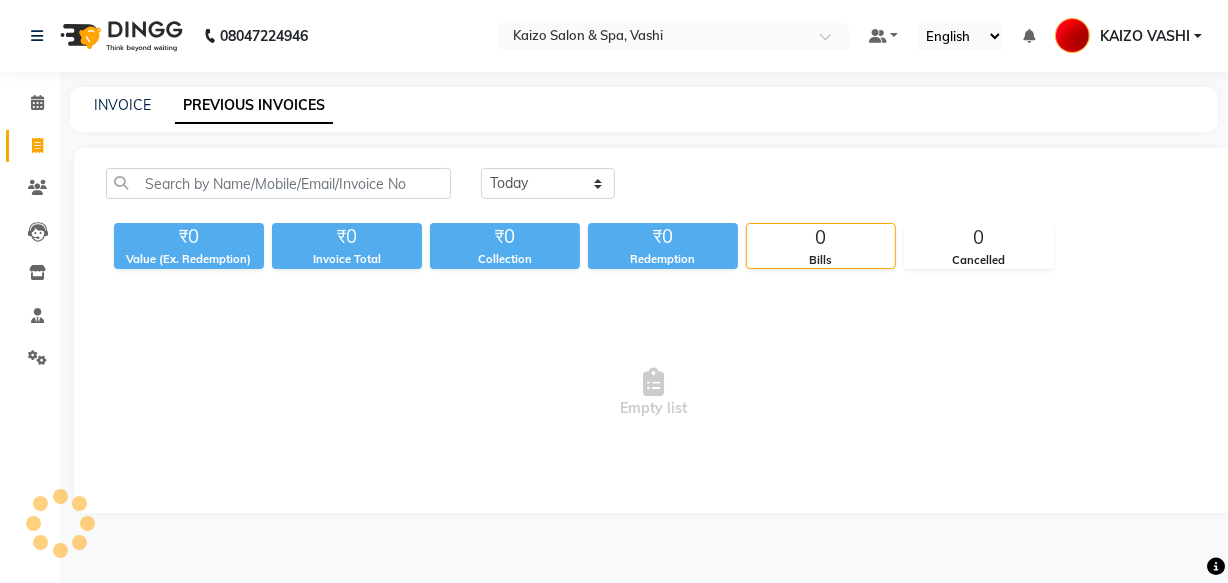 scroll, scrollTop: 0, scrollLeft: 0, axis: both 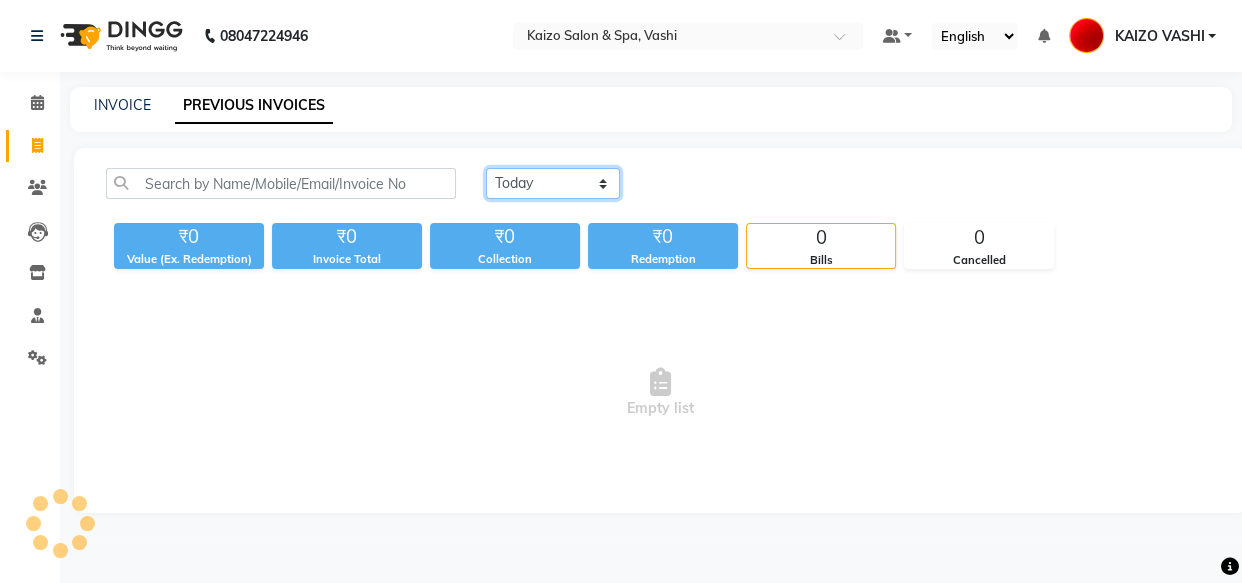 click on "Today Yesterday Custom Range" 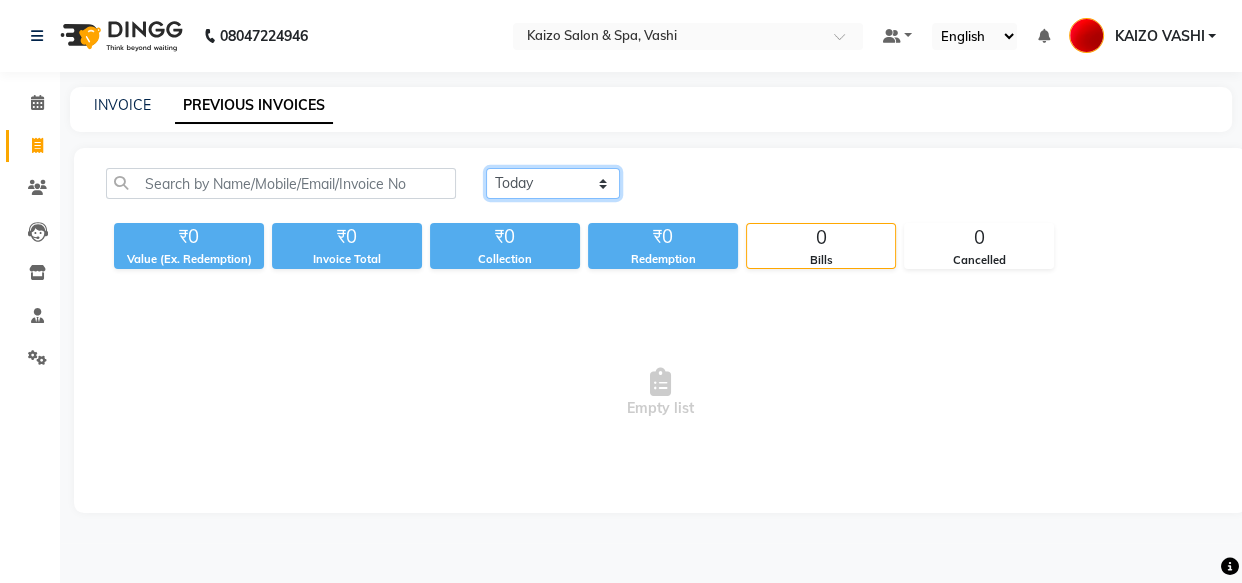 select on "yesterday" 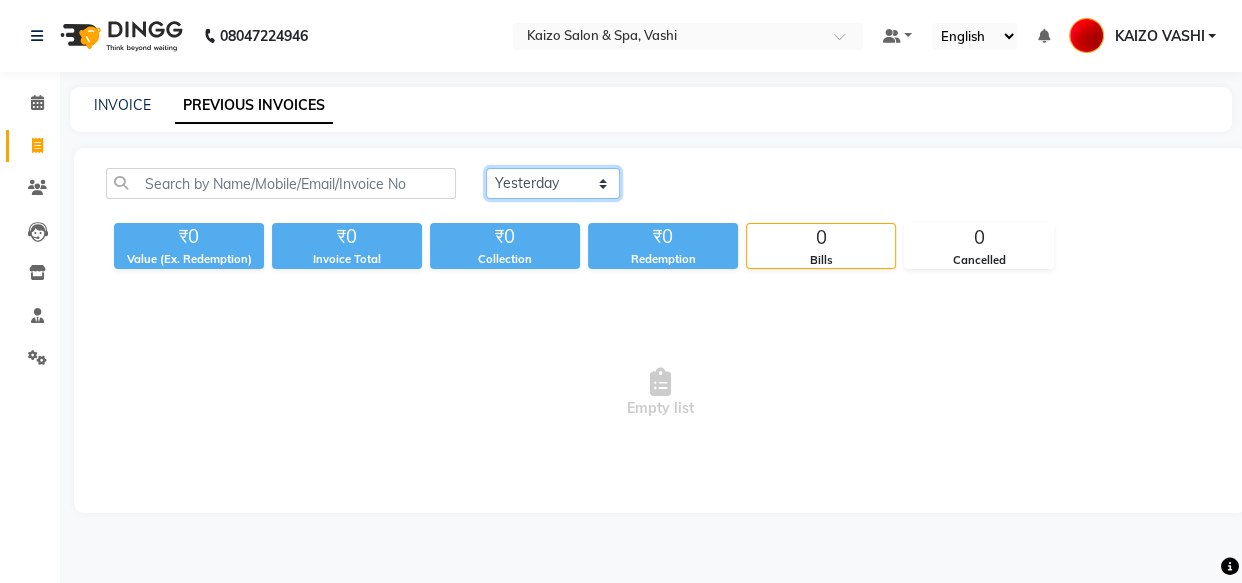 click on "Today Yesterday Custom Range" 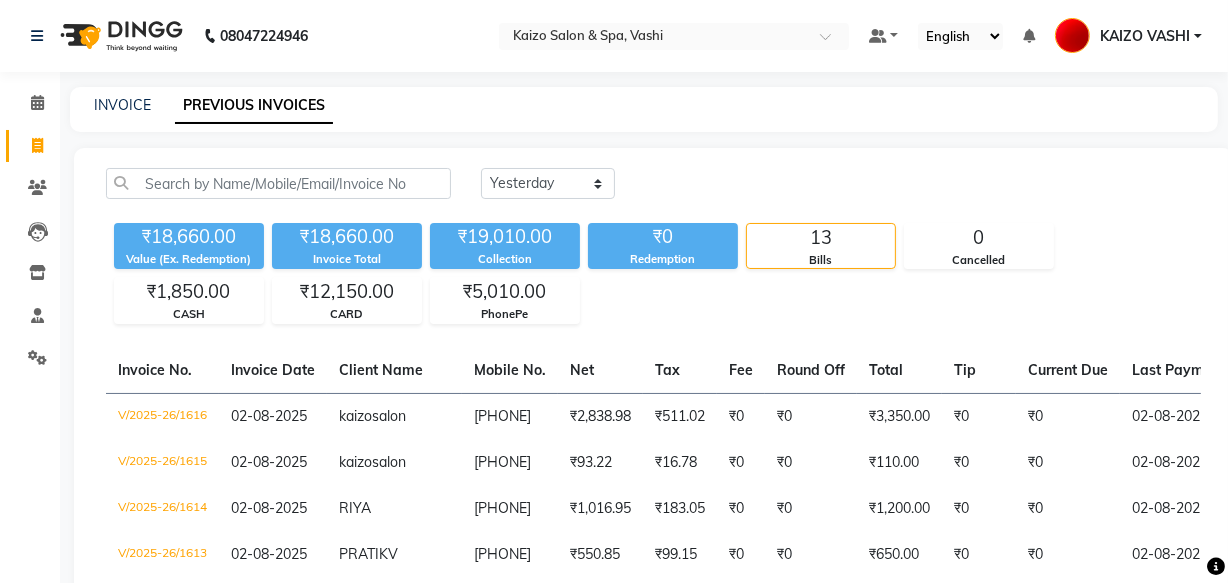 click on "INVOICE PREVIOUS INVOICES" 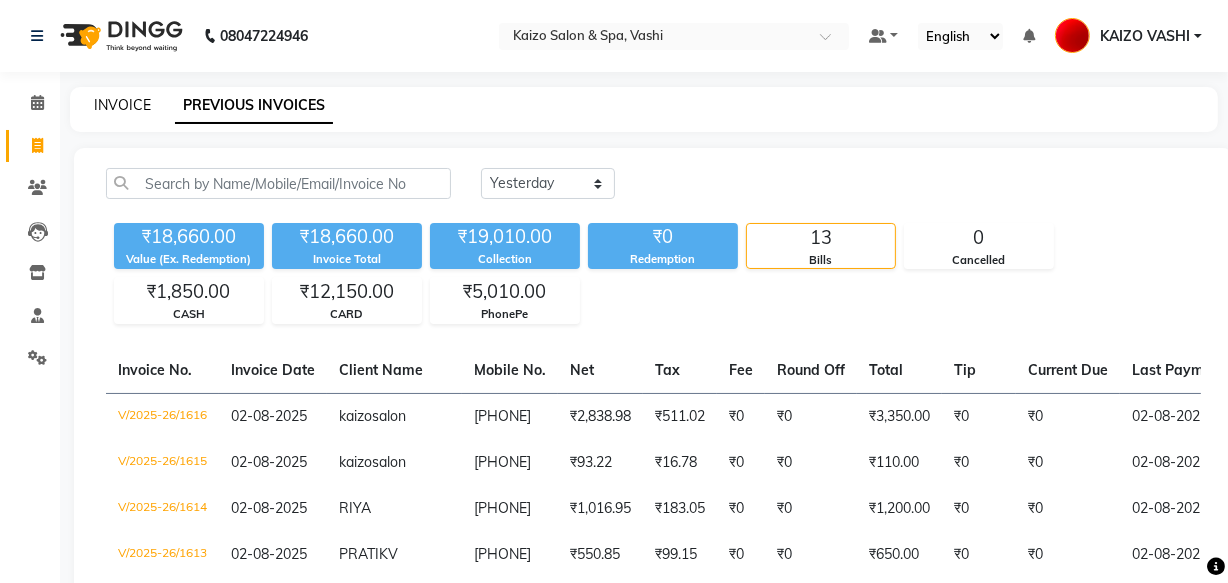 click on "INVOICE" 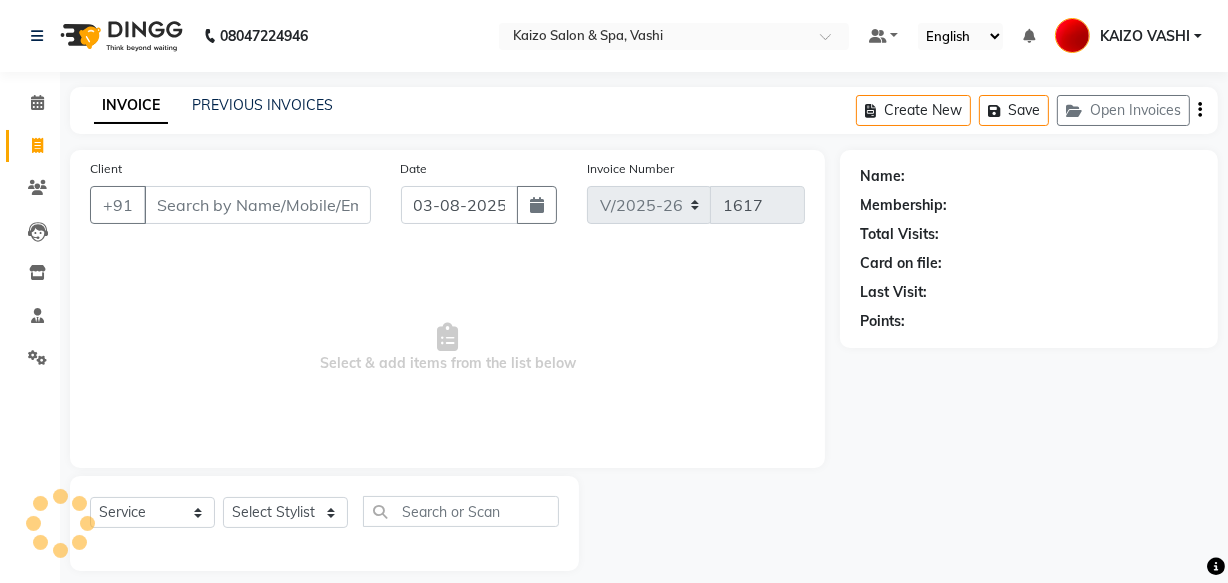 scroll, scrollTop: 19, scrollLeft: 0, axis: vertical 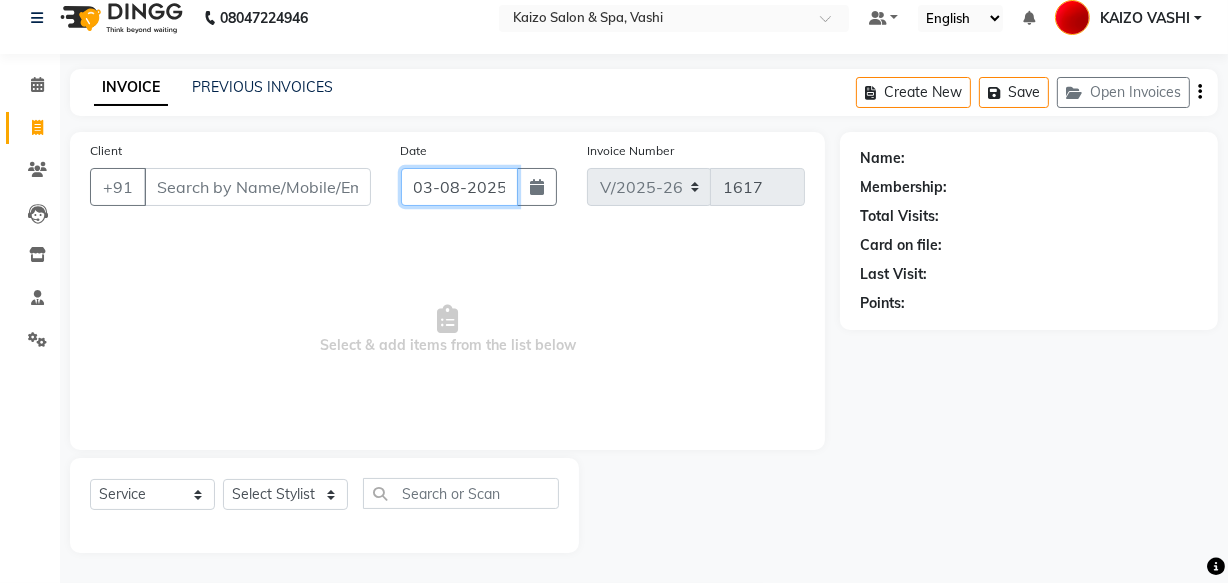 click on "03-08-2025" 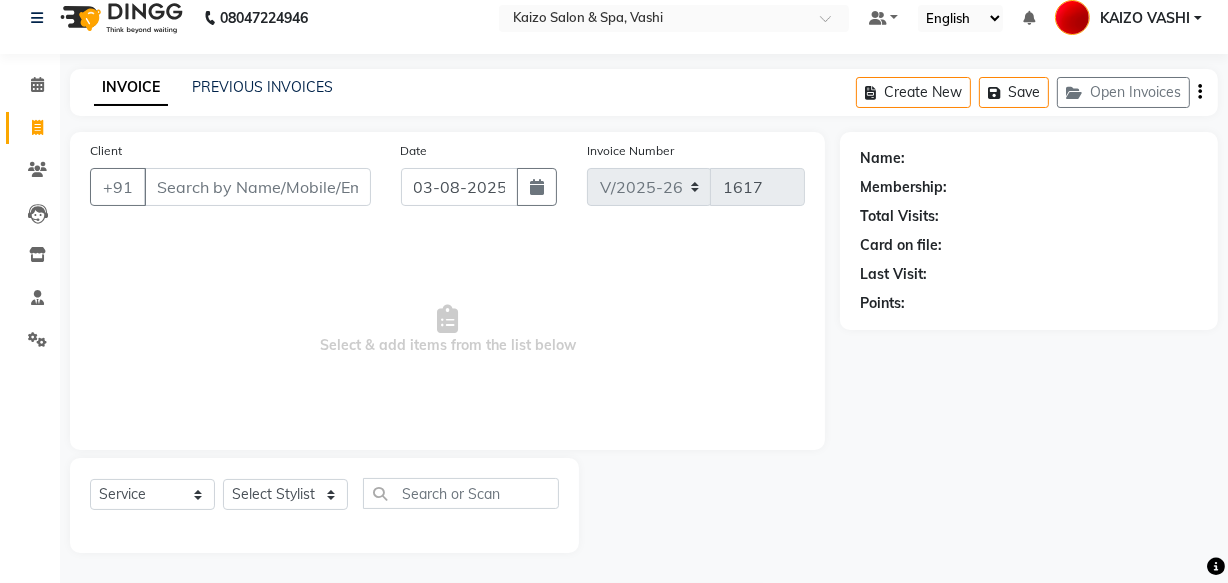 select on "8" 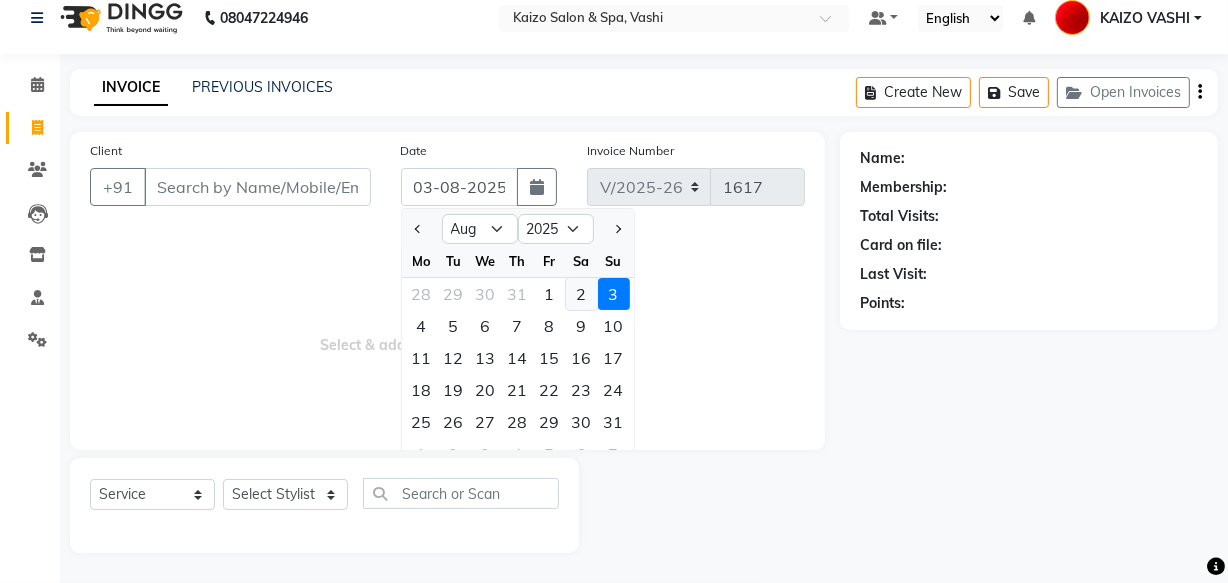 click on "2" 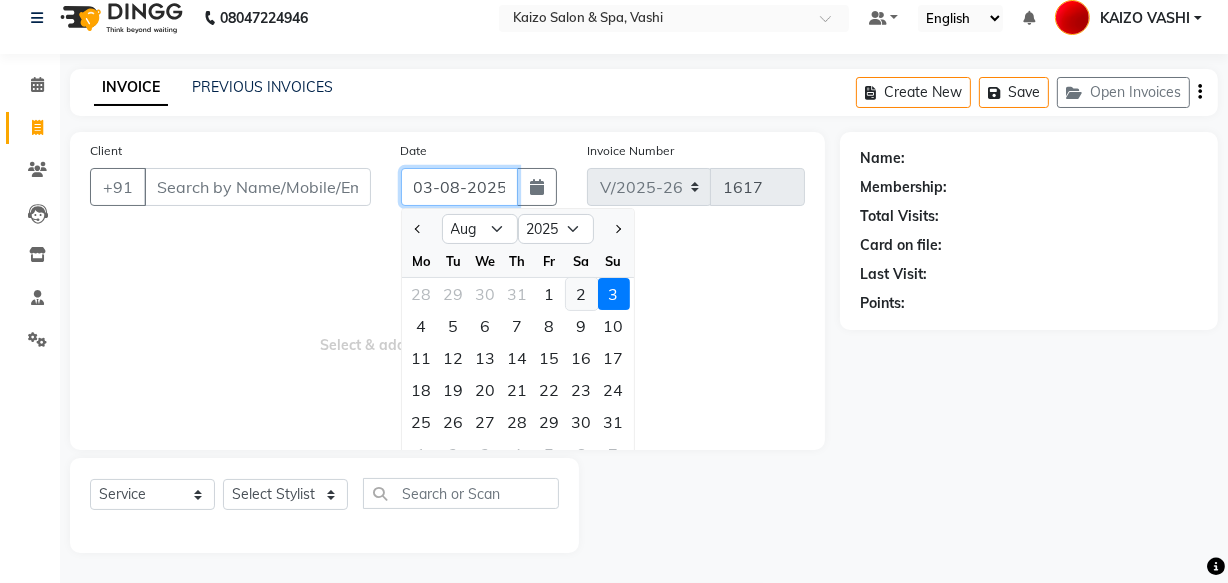 type on "02-08-2025" 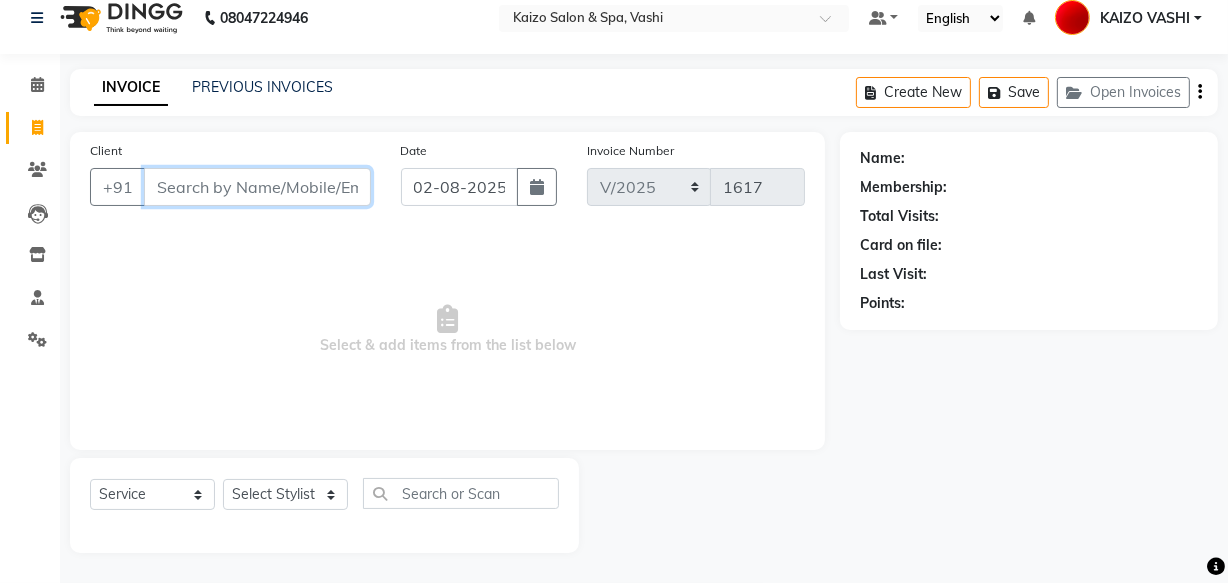 click on "Client" at bounding box center [257, 187] 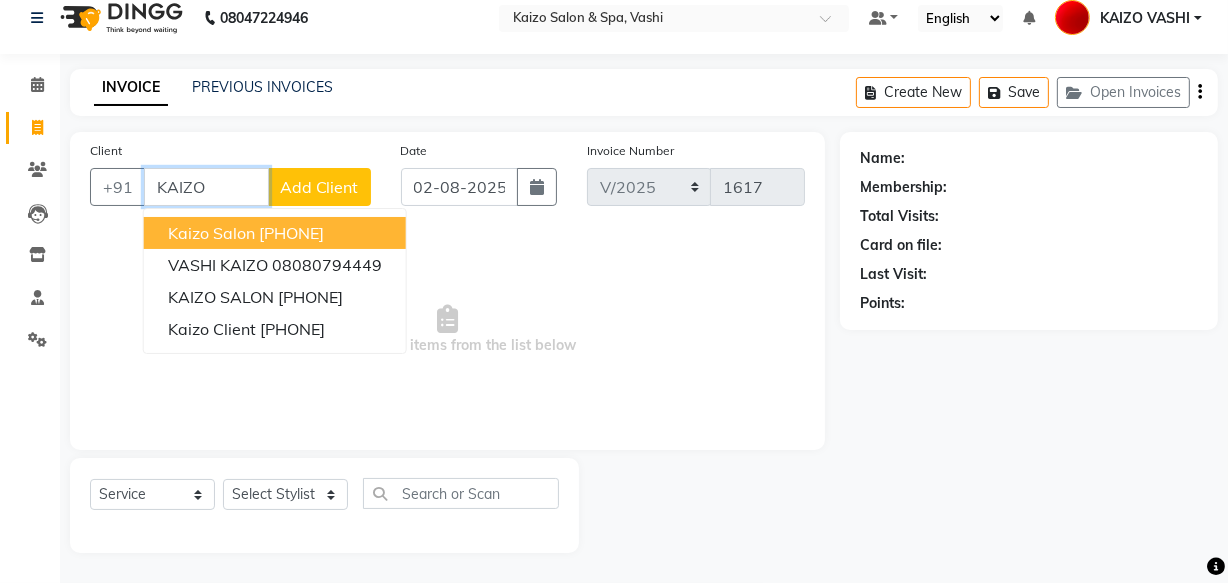 click on "kaizo salon" at bounding box center (211, 233) 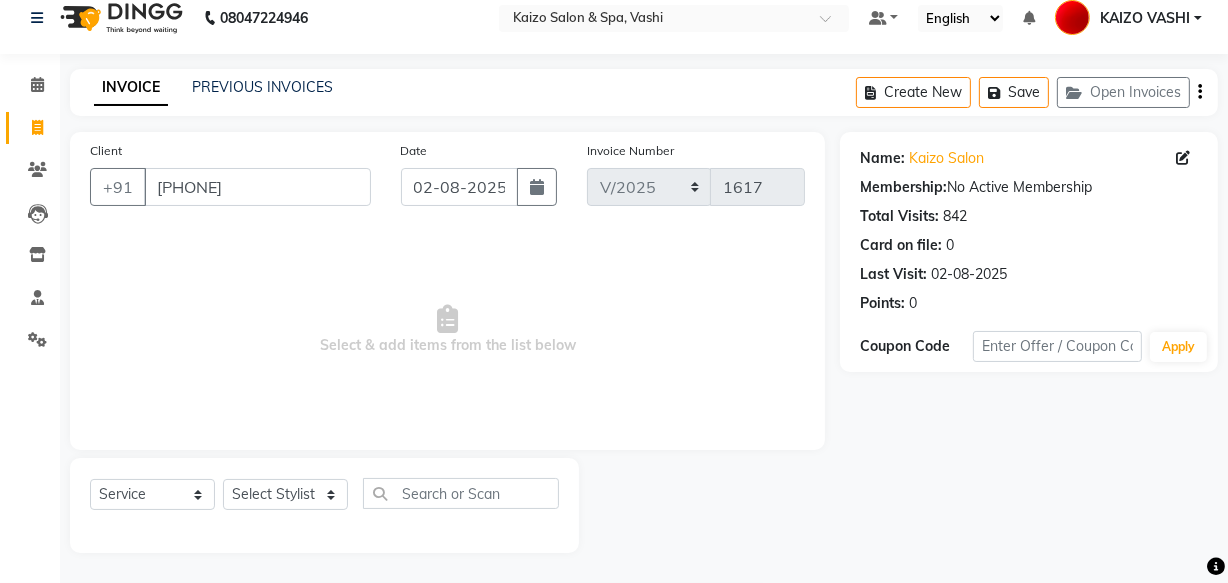 click on "Client +91 [PHONE]" 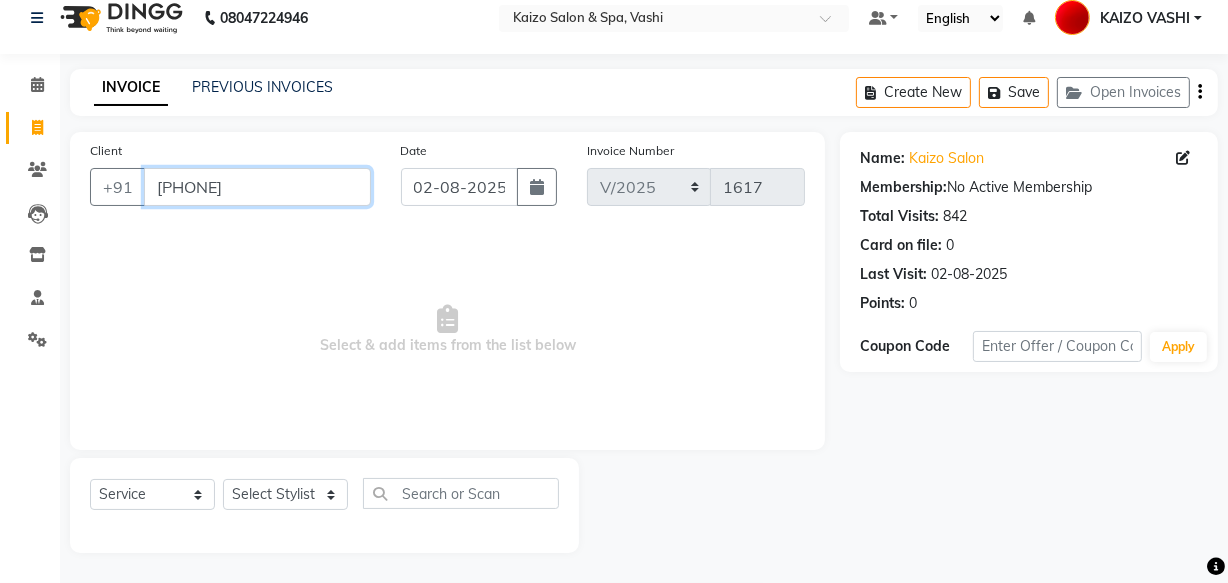 click on "[PHONE]" at bounding box center [257, 187] 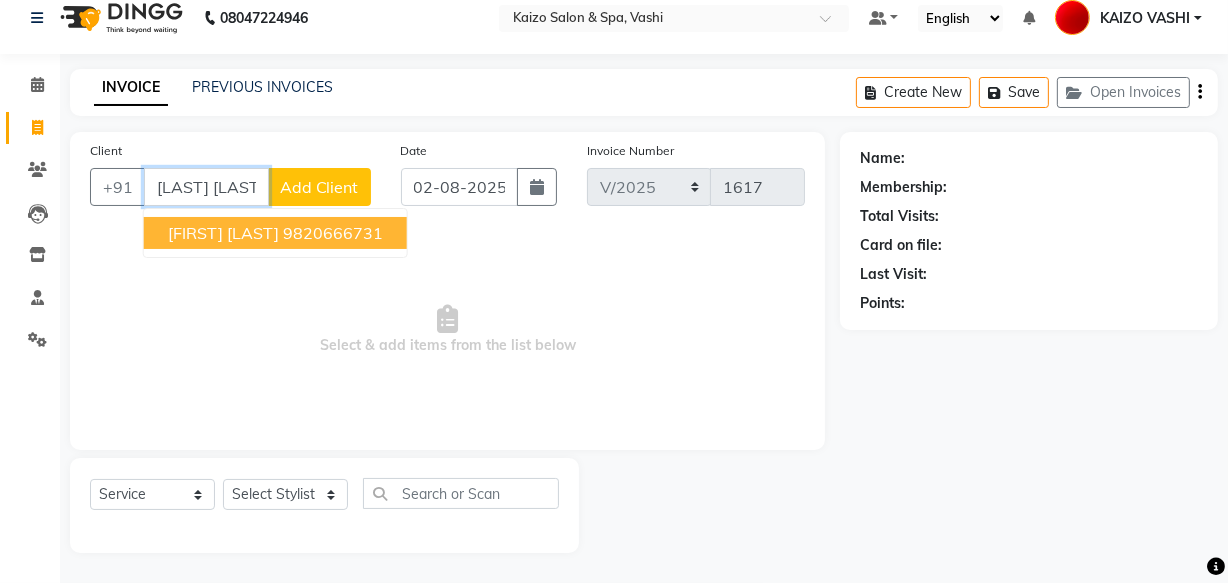 click on "9820666731" at bounding box center [333, 233] 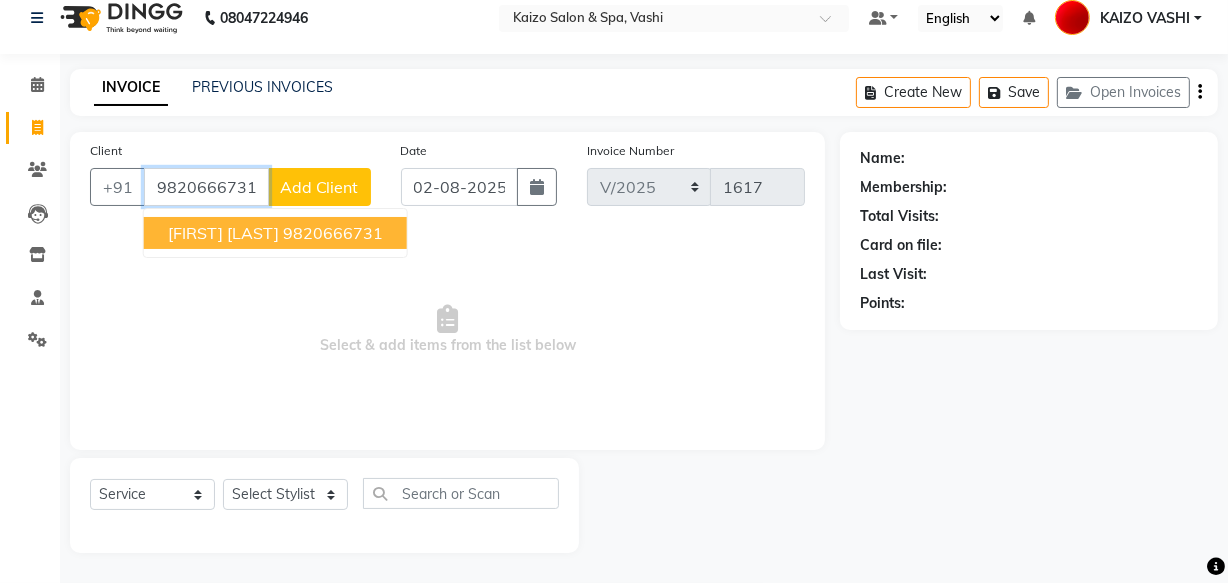 type 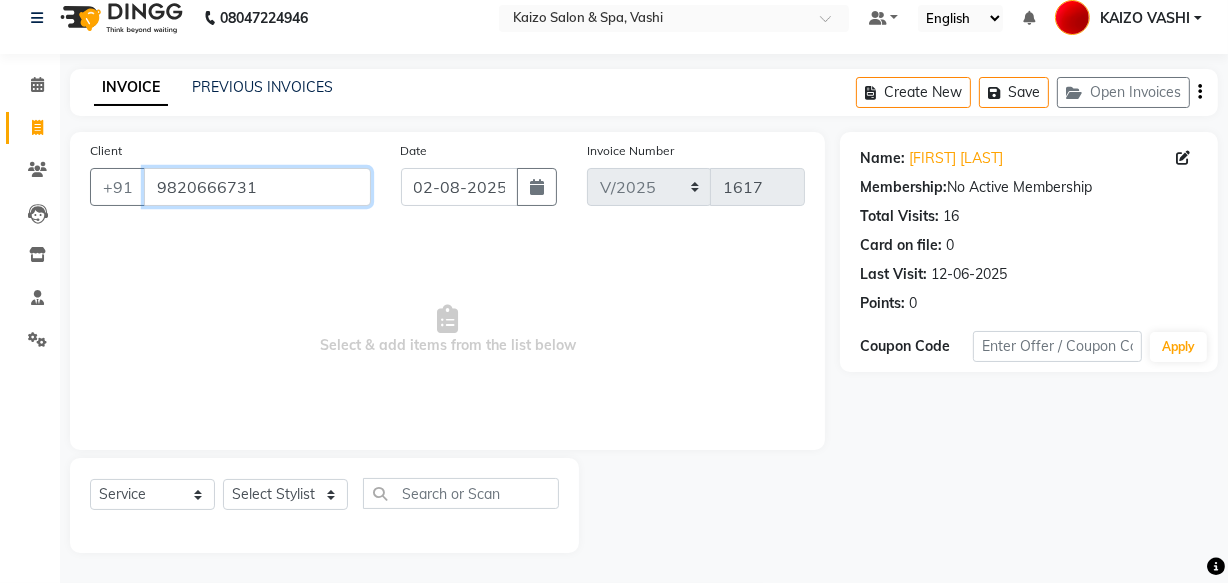 click on "9820666731" at bounding box center [257, 187] 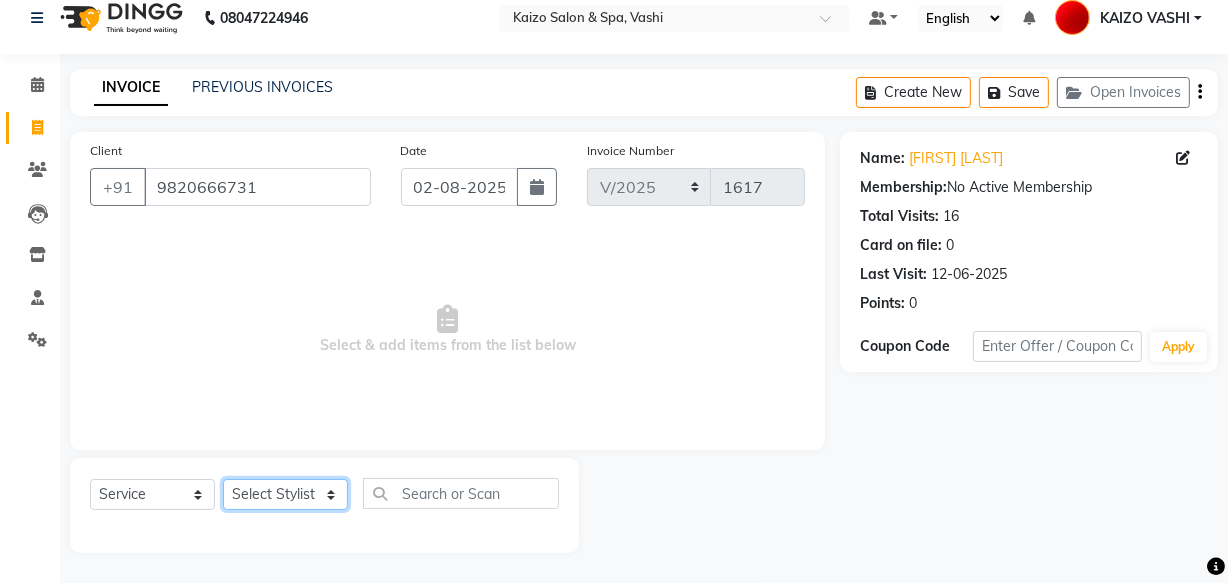 click on "Select Stylist [FIRST] [FIRST] [FIRST] [FIRST] [FIRST] [FIRST] [FIRST] [FIRST] [FIRST] [FIRST] [FIRST]" 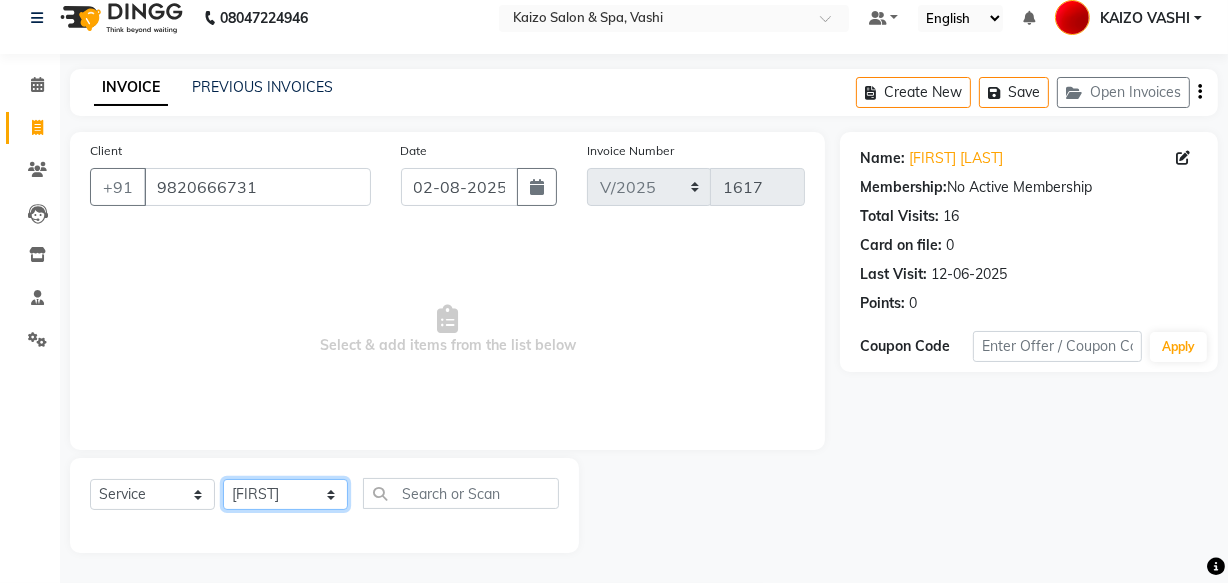 click on "Select Stylist [FIRST] [FIRST] [FIRST] [FIRST] [FIRST] [FIRST] [FIRST] [FIRST] [FIRST] [FIRST] [FIRST]" 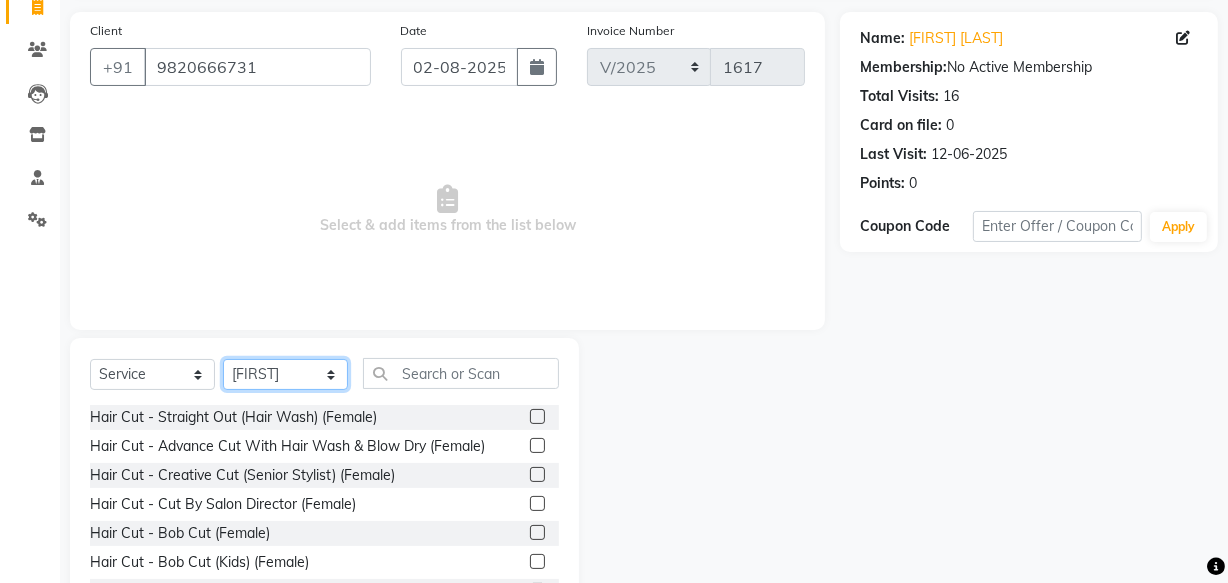 scroll, scrollTop: 219, scrollLeft: 0, axis: vertical 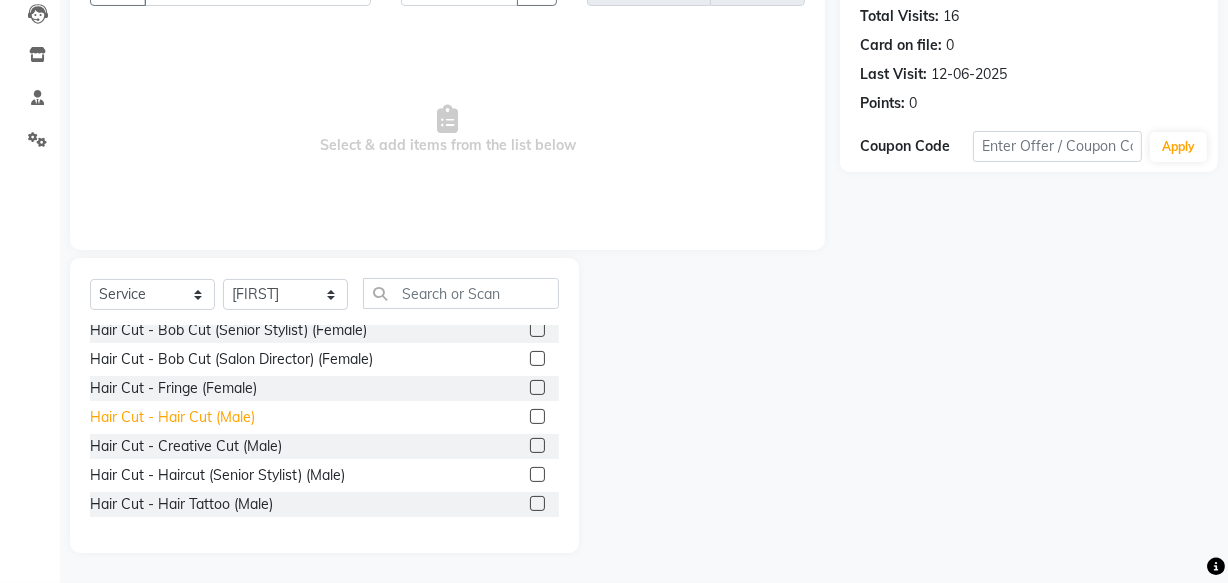 click on "Hair Cut - Hair Cut (Male)" 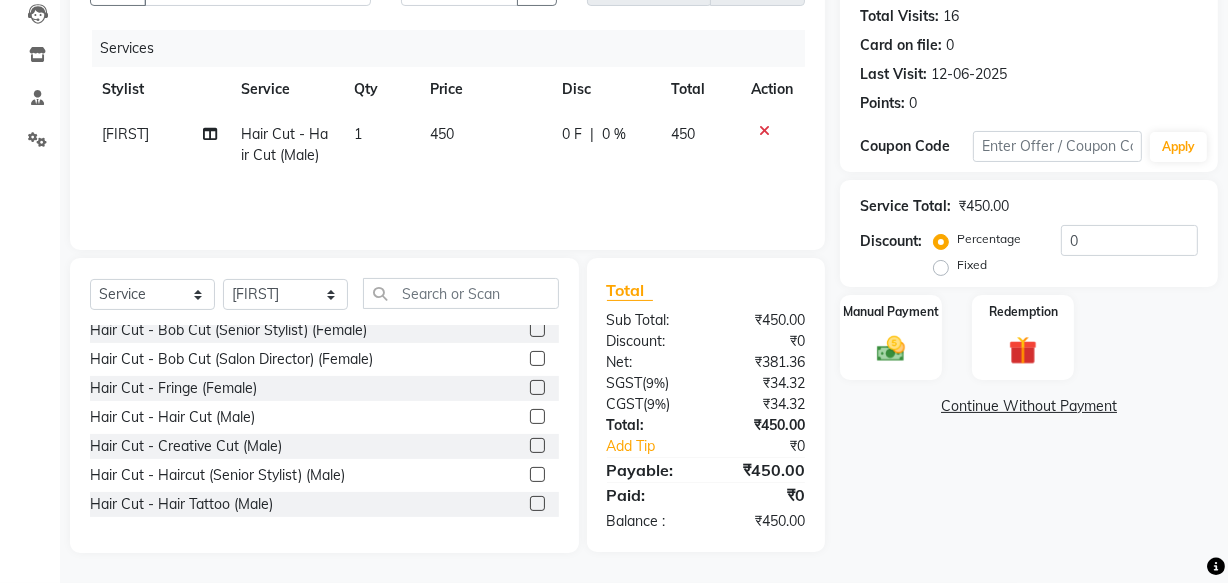 click on "Fixed" 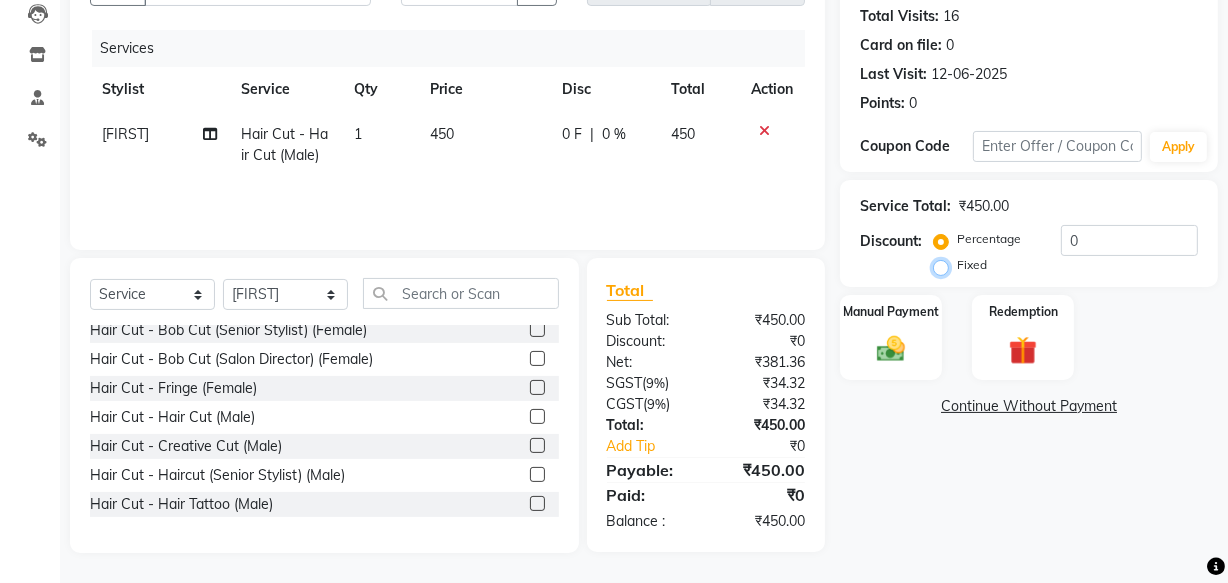 click on "Fixed" at bounding box center (945, 265) 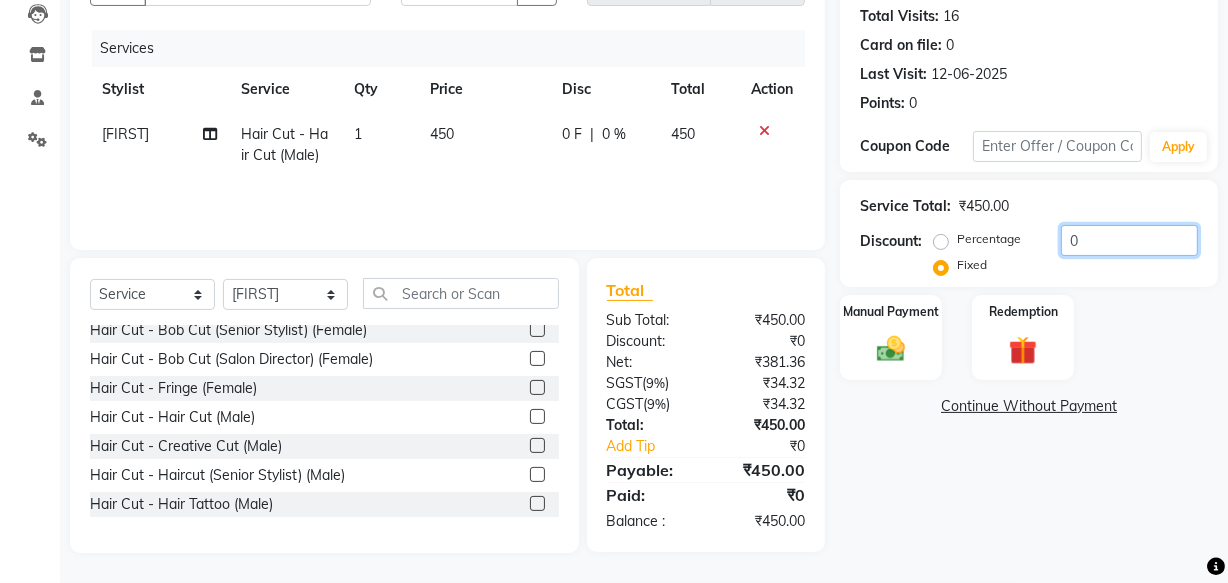 click on "0" 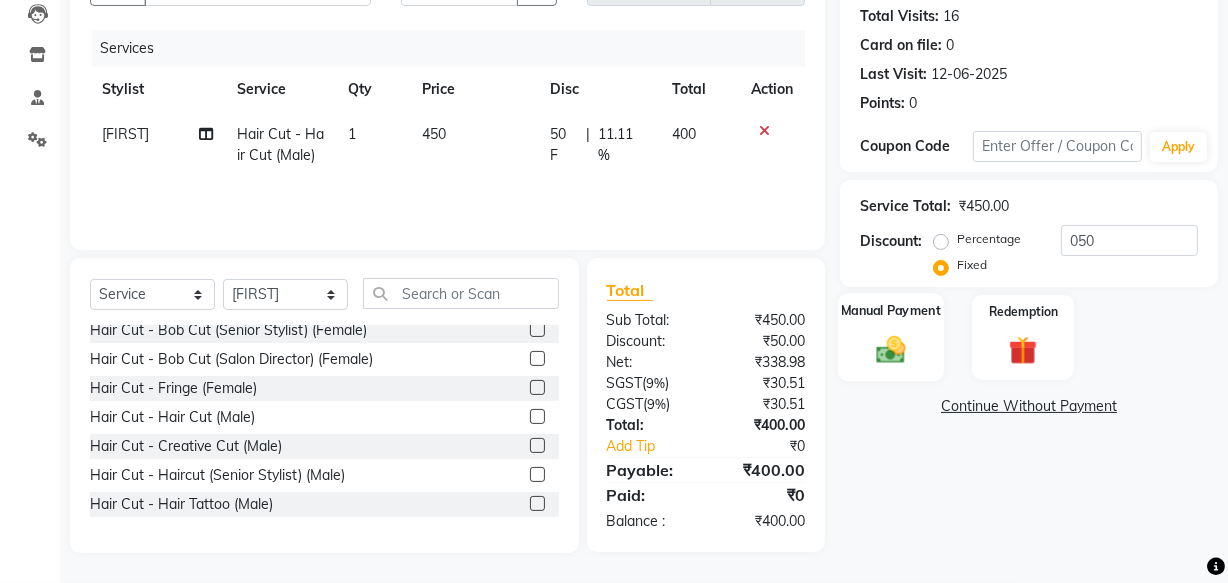 click on "Manual Payment" 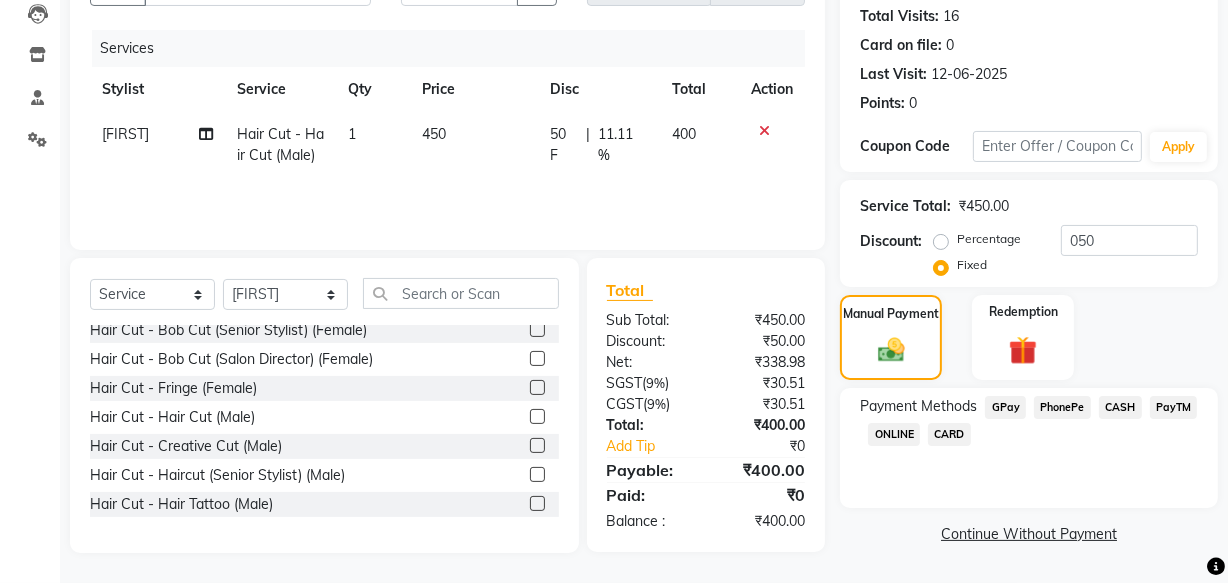 click on "PhonePe" 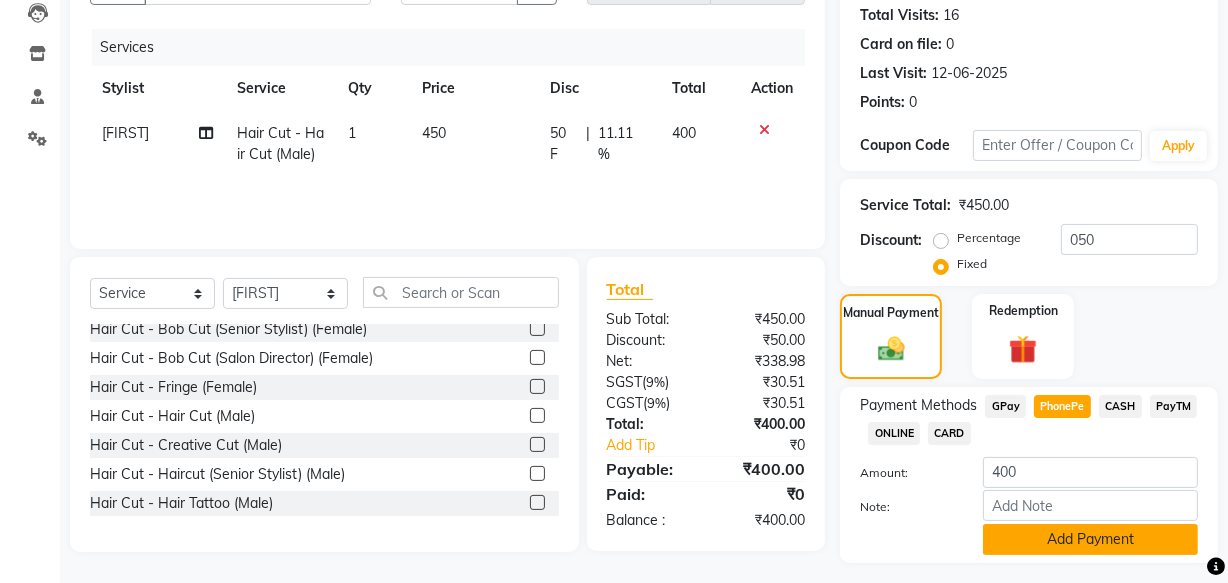 click on "Add Payment" 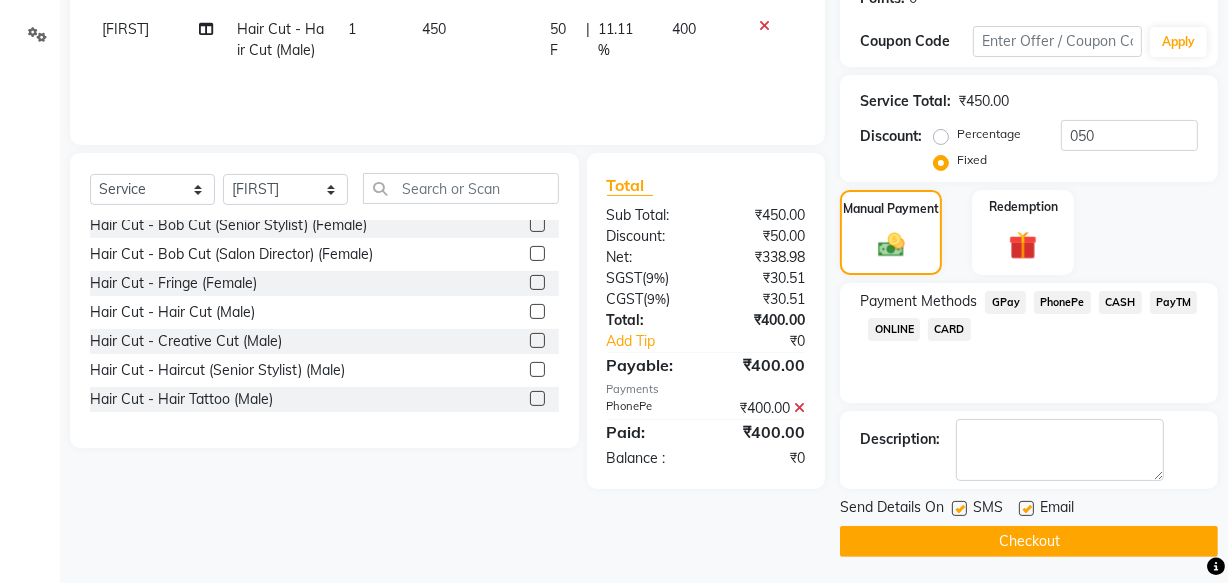 scroll, scrollTop: 326, scrollLeft: 0, axis: vertical 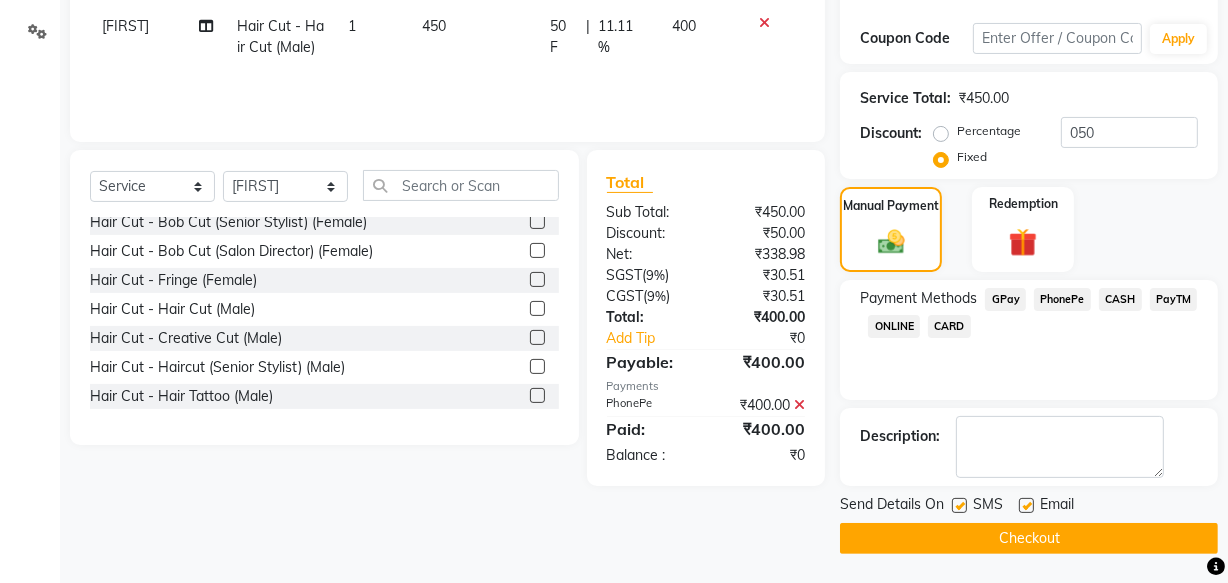 click 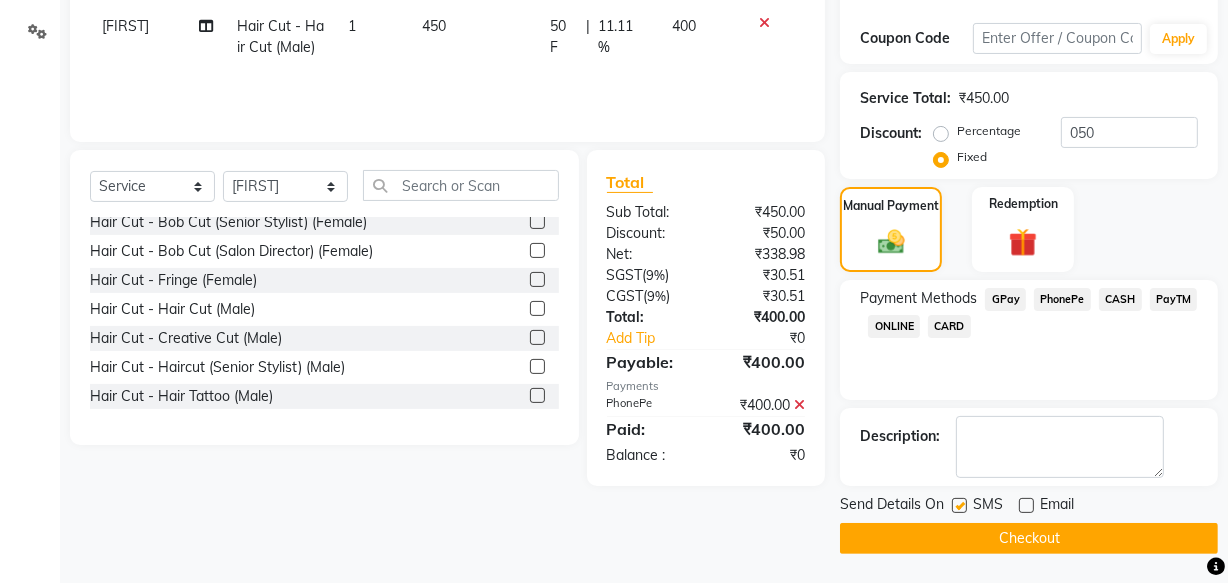 click 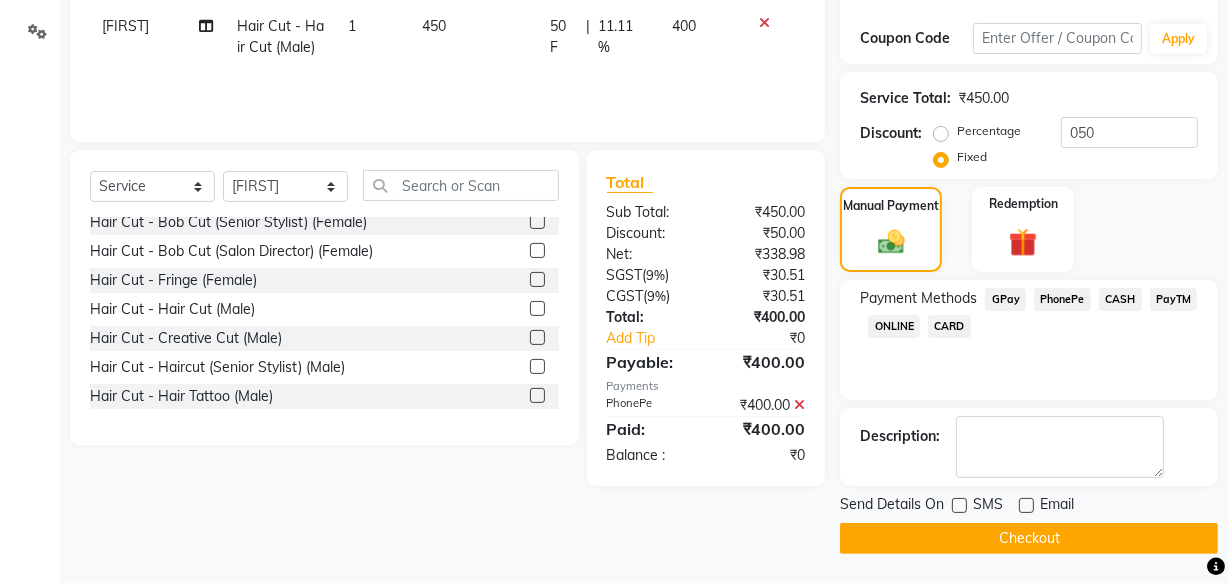 click on "Checkout" 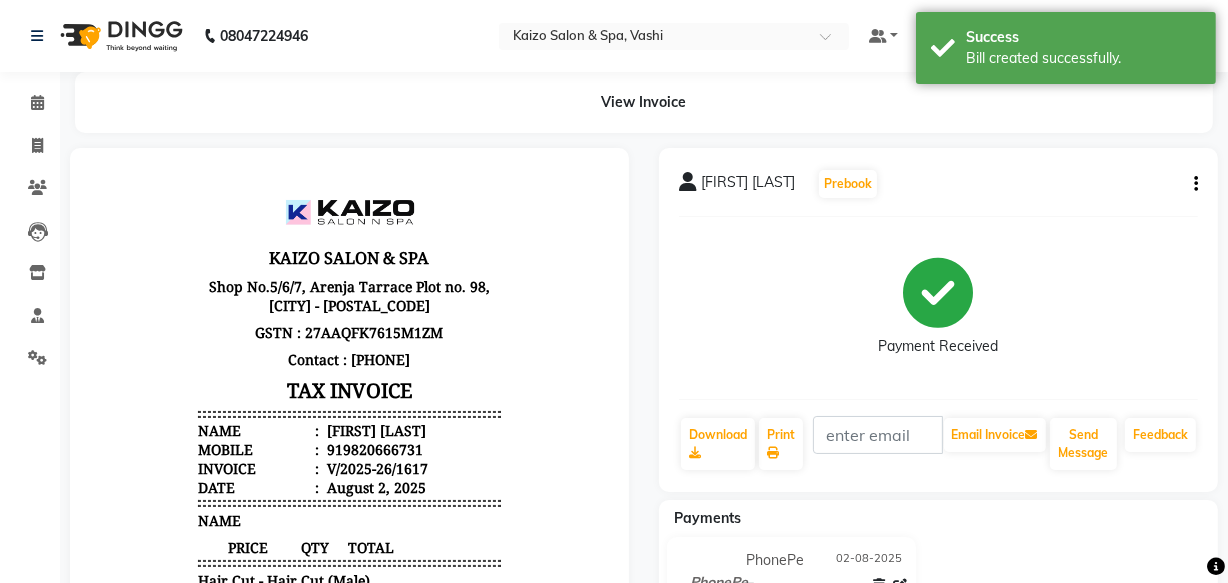 scroll, scrollTop: 0, scrollLeft: 0, axis: both 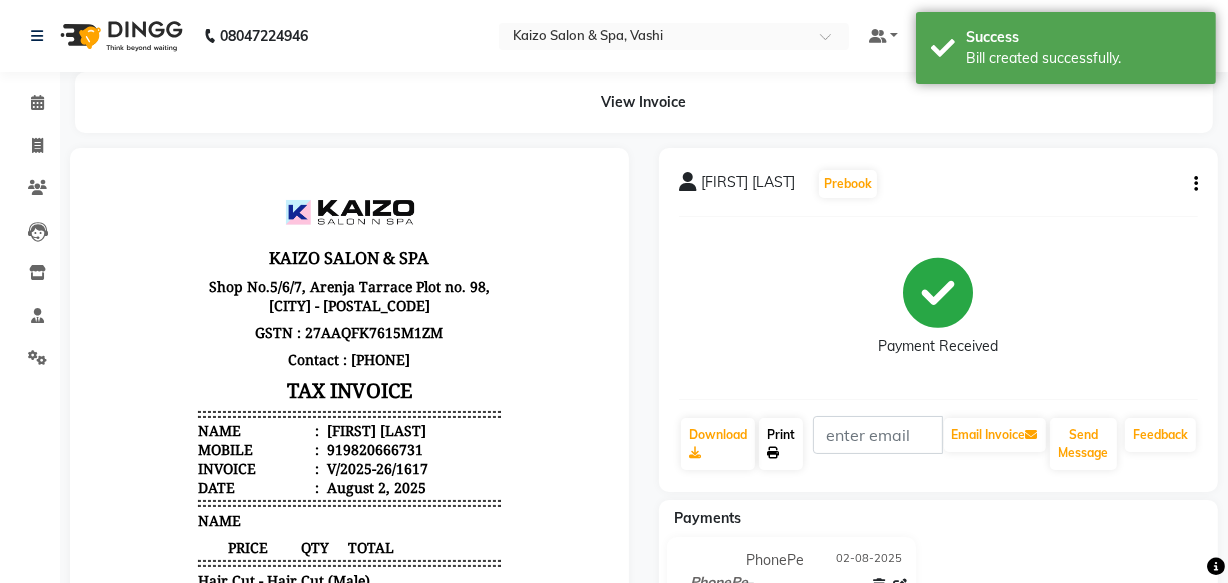 click on "Print" 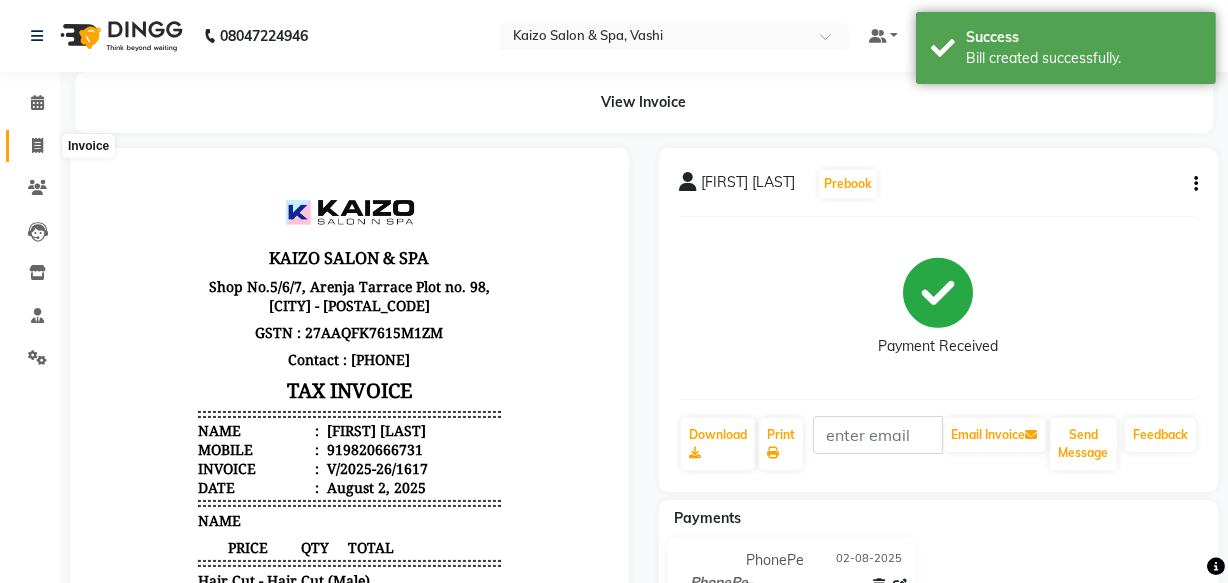 click 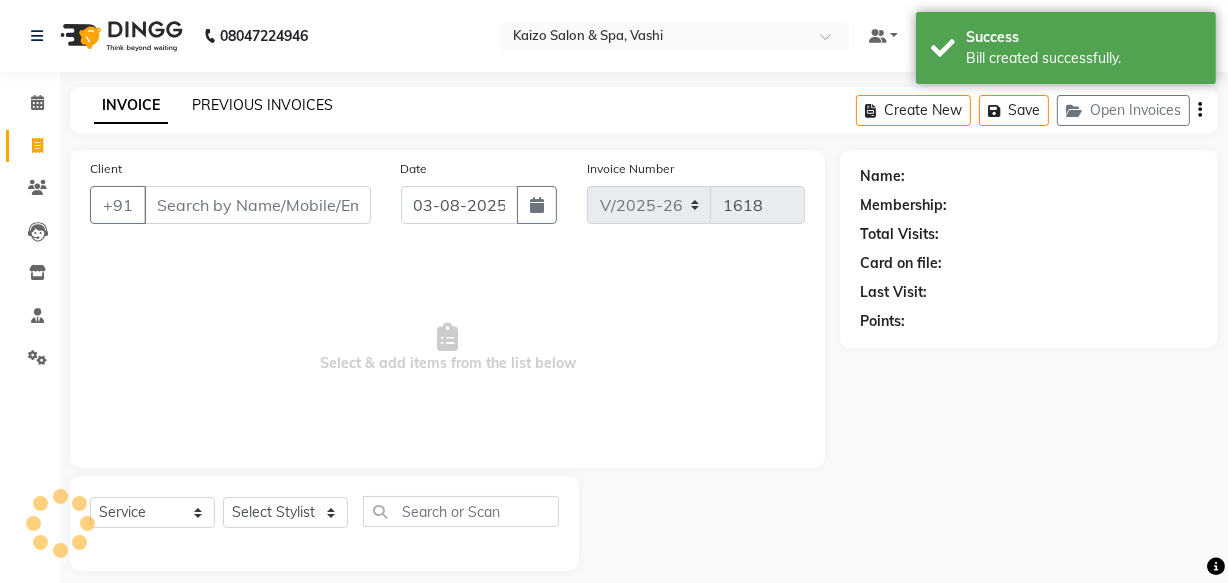 scroll, scrollTop: 19, scrollLeft: 0, axis: vertical 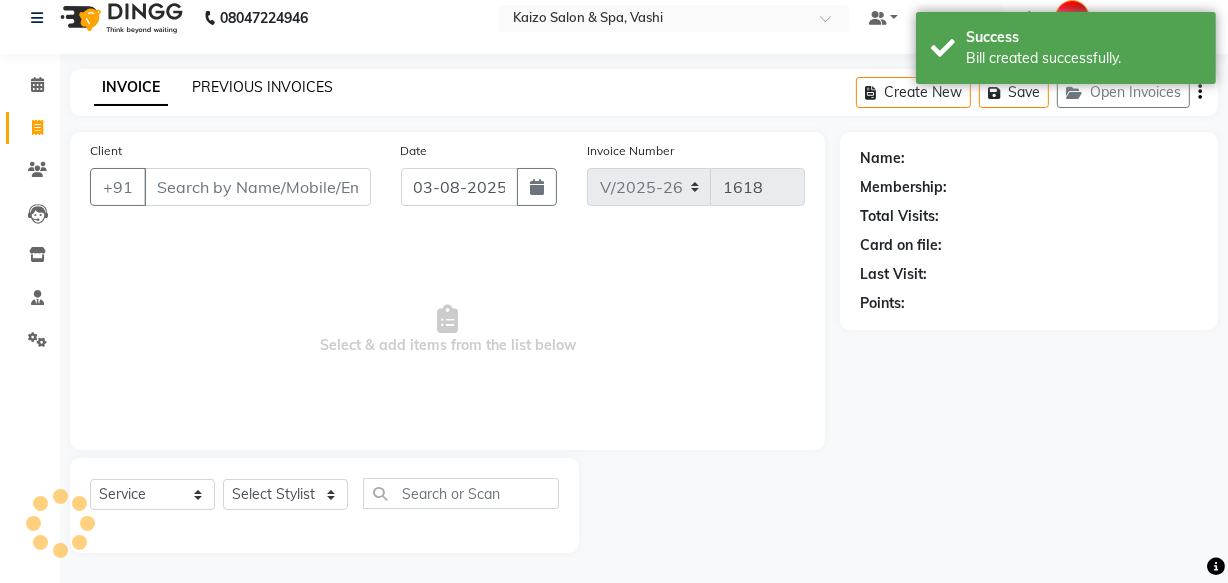 click on "PREVIOUS INVOICES" 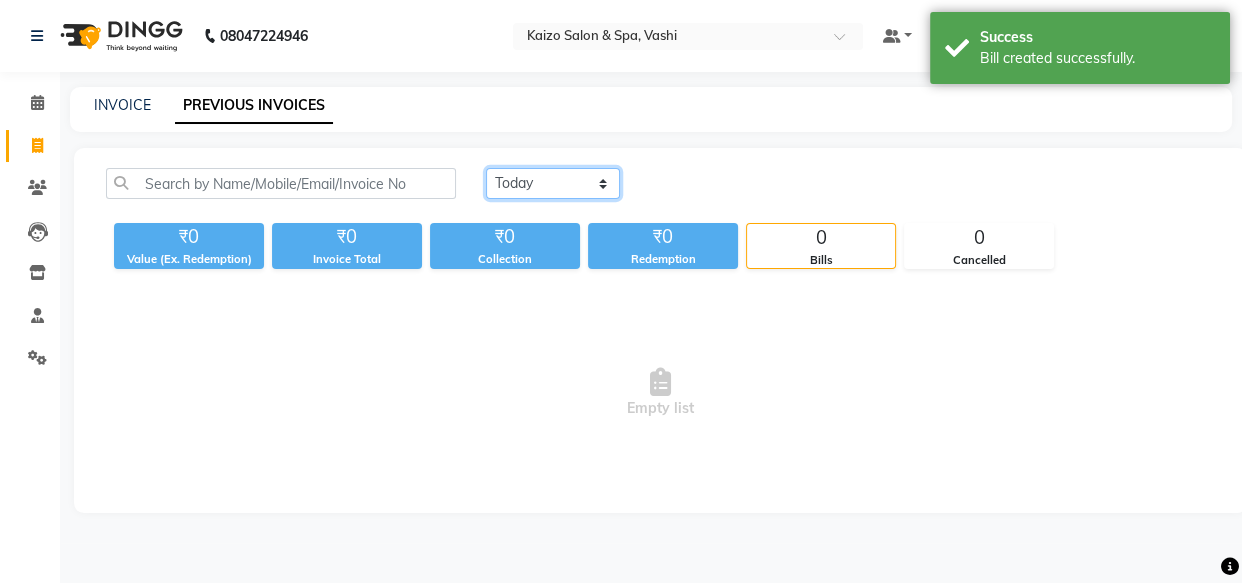 click on "Today Yesterday Custom Range" 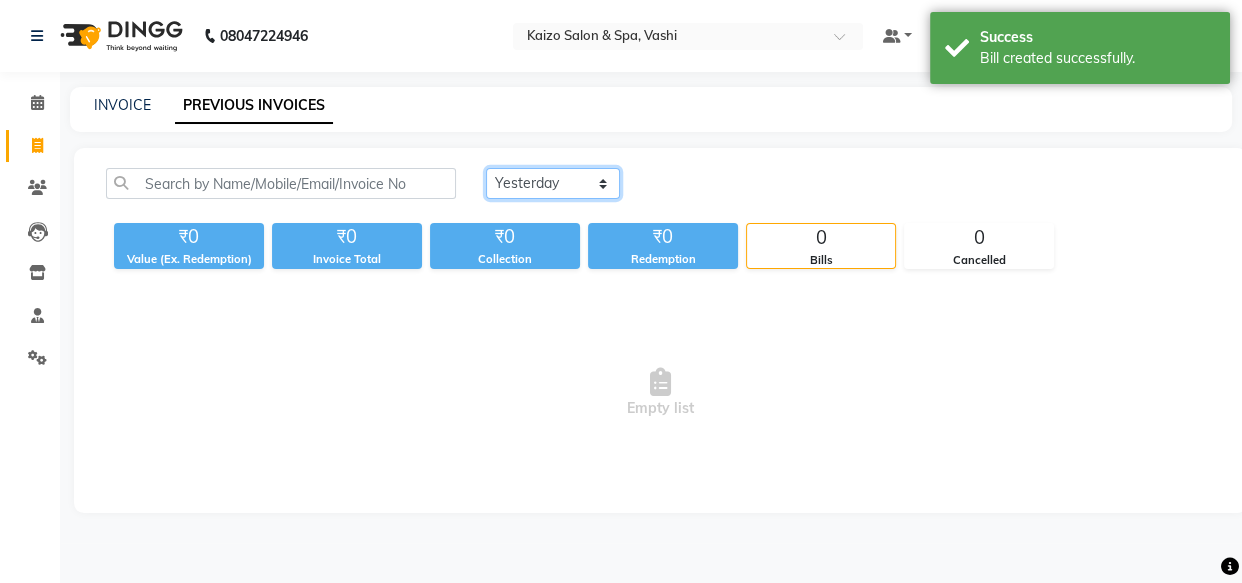 click on "Today Yesterday Custom Range" 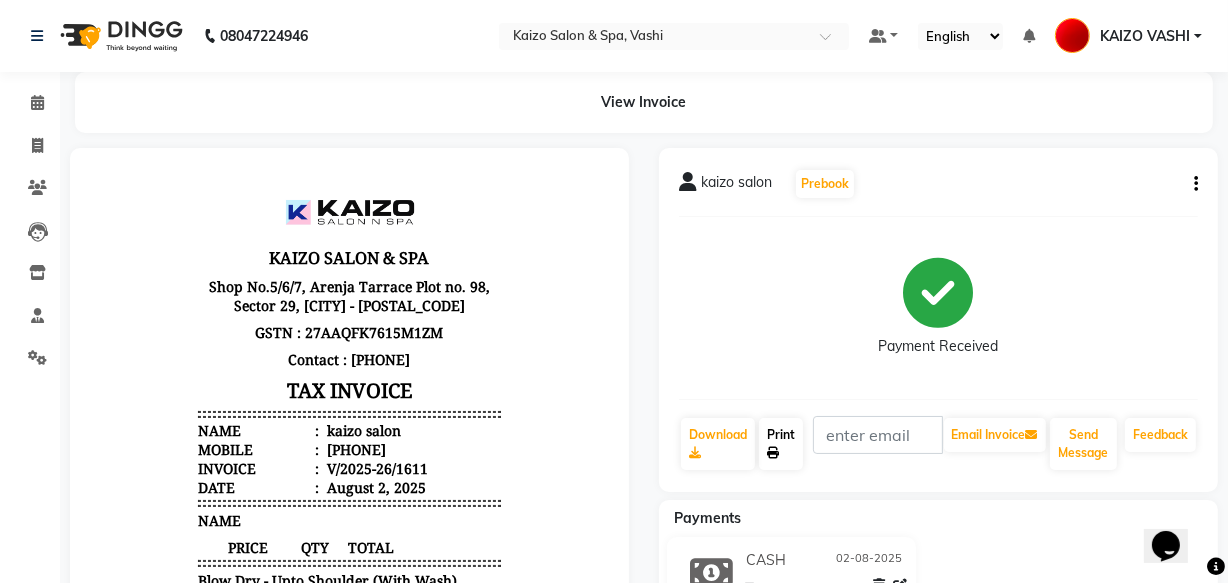 scroll, scrollTop: 0, scrollLeft: 0, axis: both 